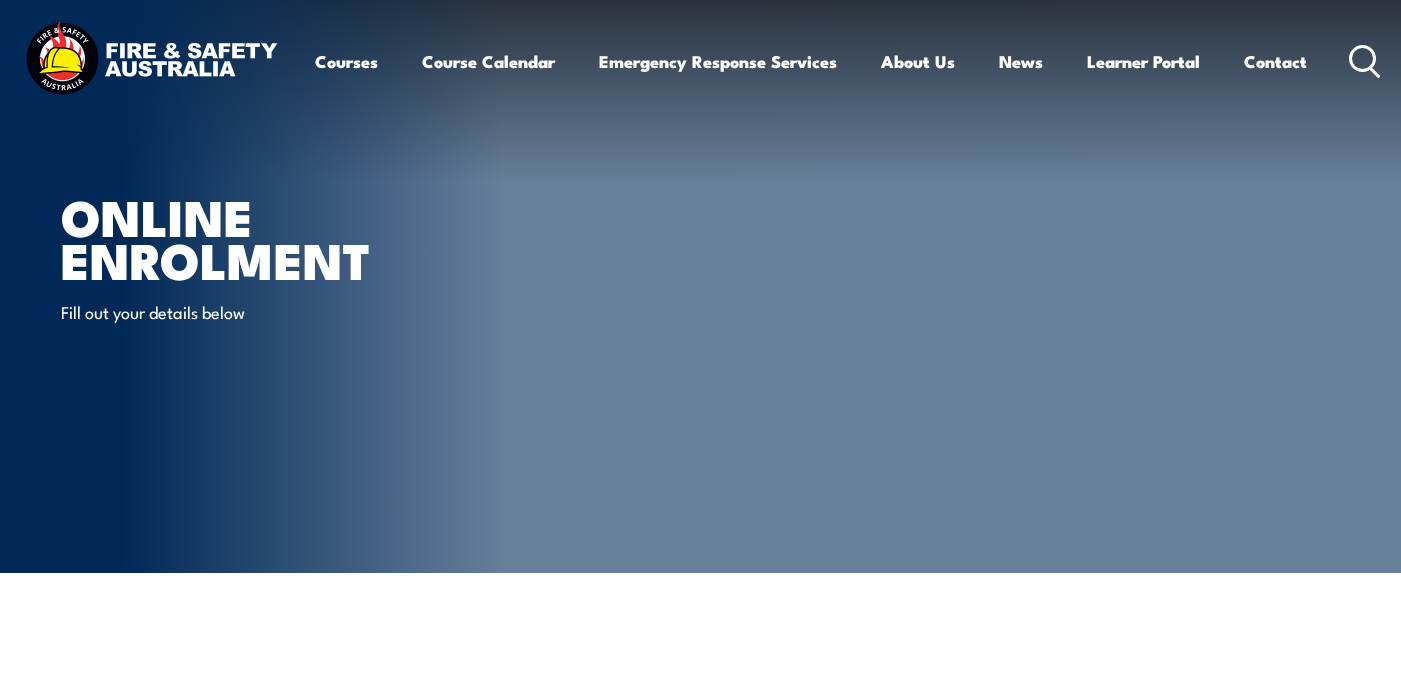 scroll, scrollTop: 0, scrollLeft: 0, axis: both 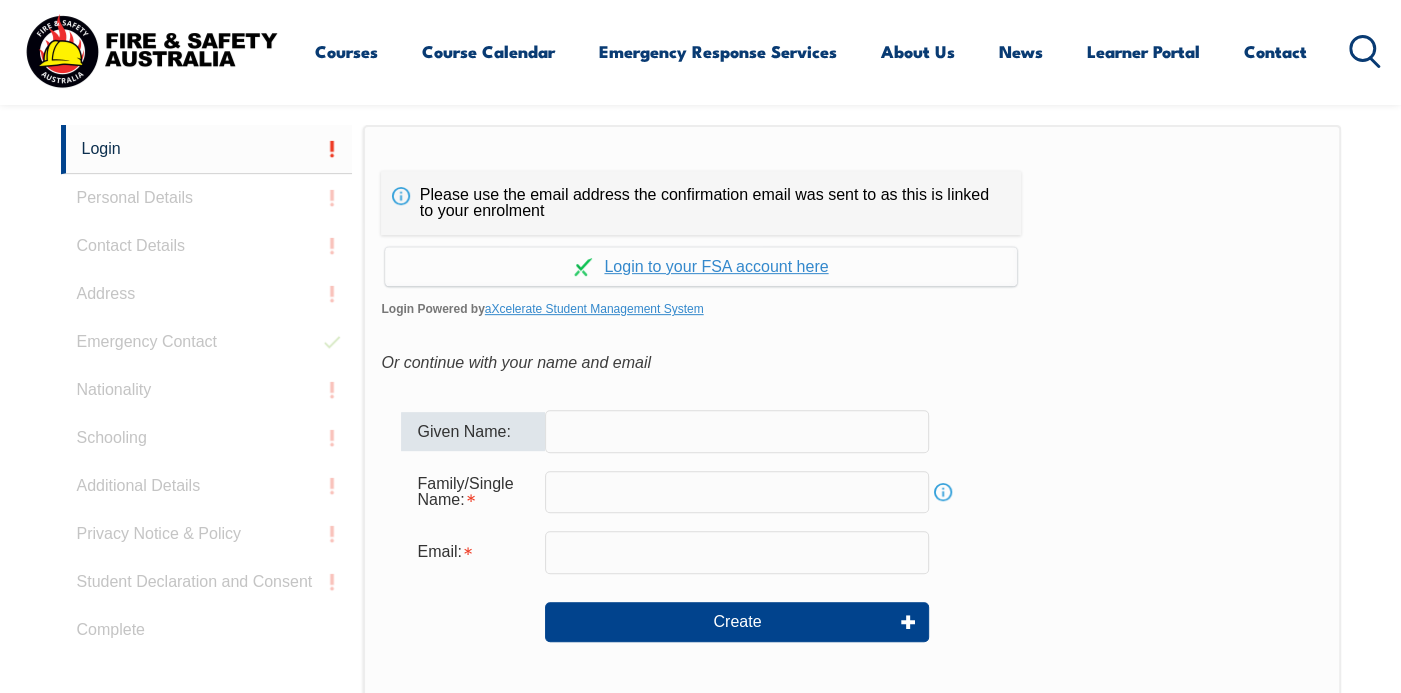 click on "Given Name:" at bounding box center [473, 431] 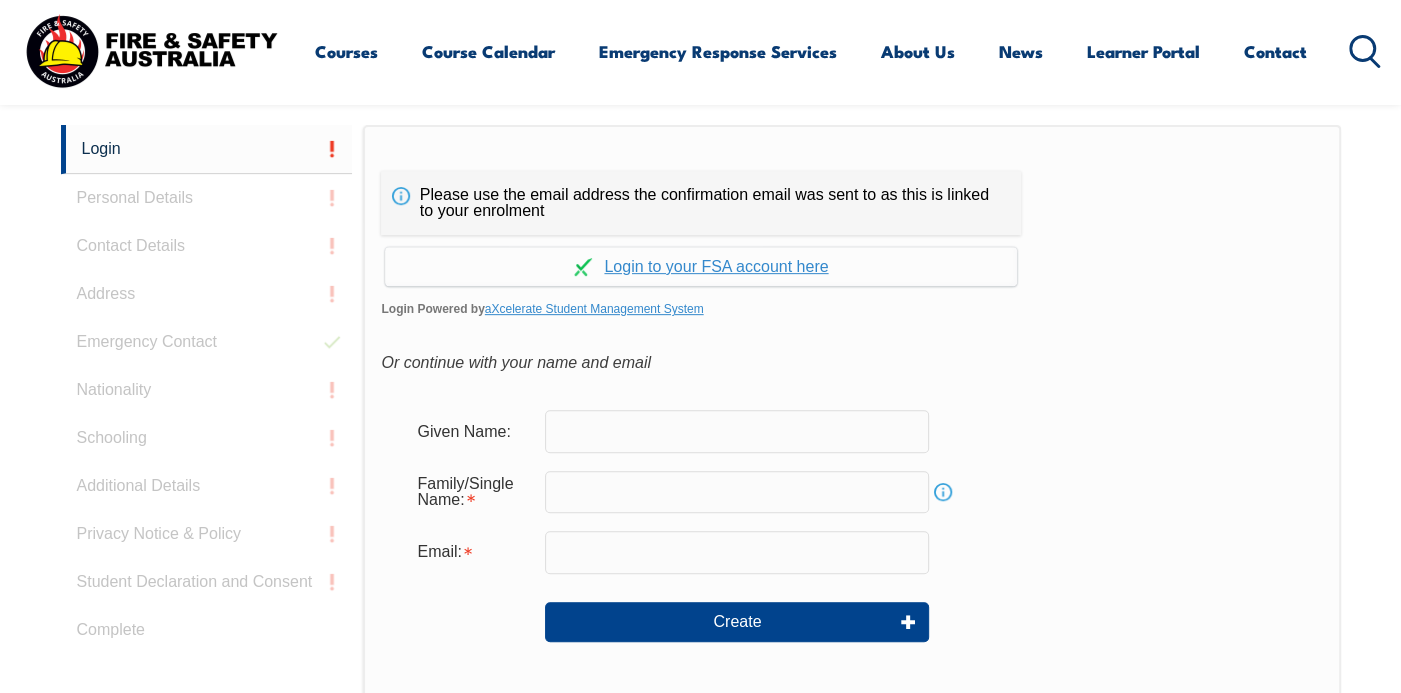 click at bounding box center [737, 431] 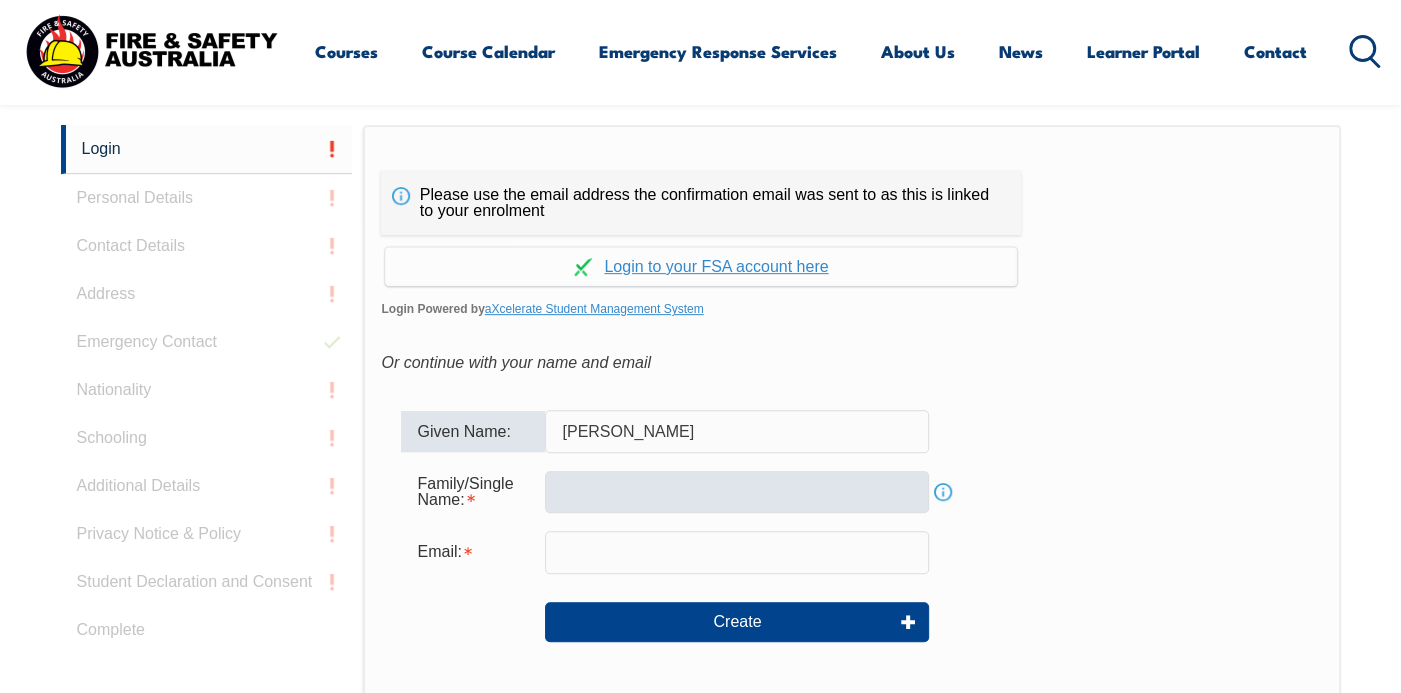 type on "jess" 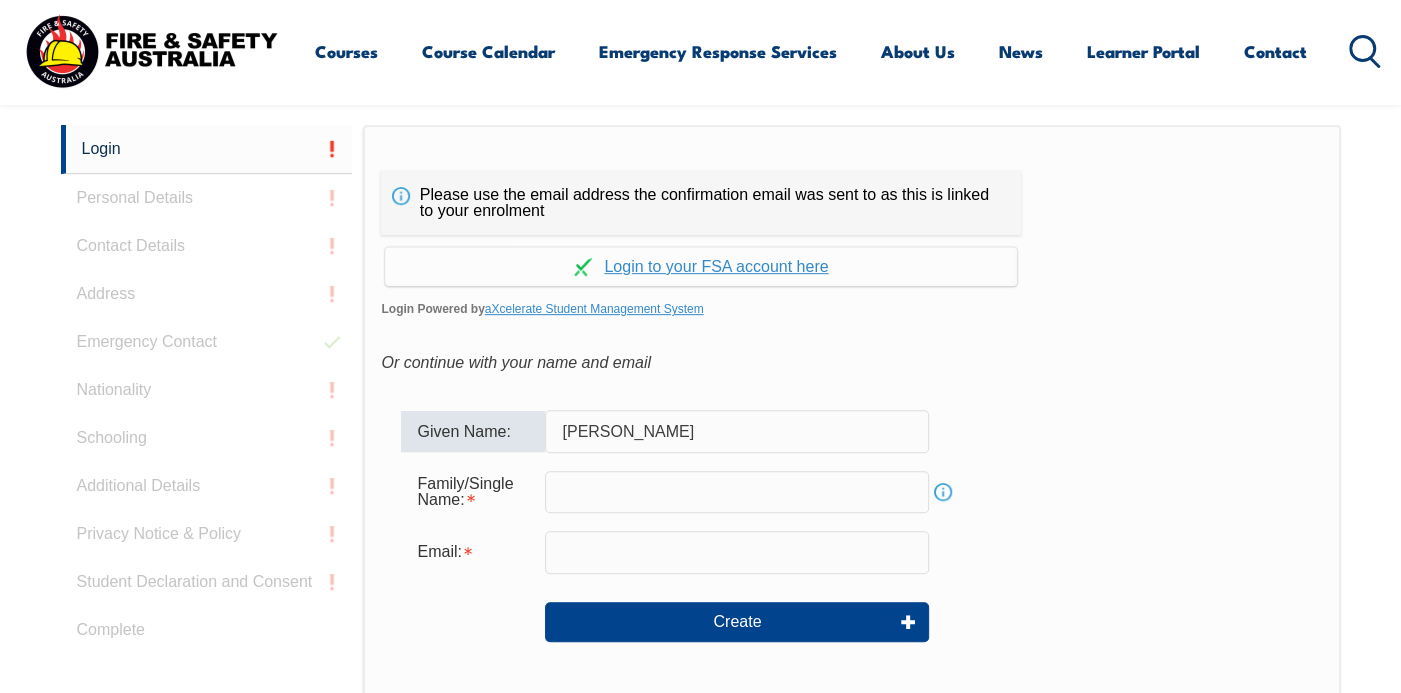 click at bounding box center (737, 492) 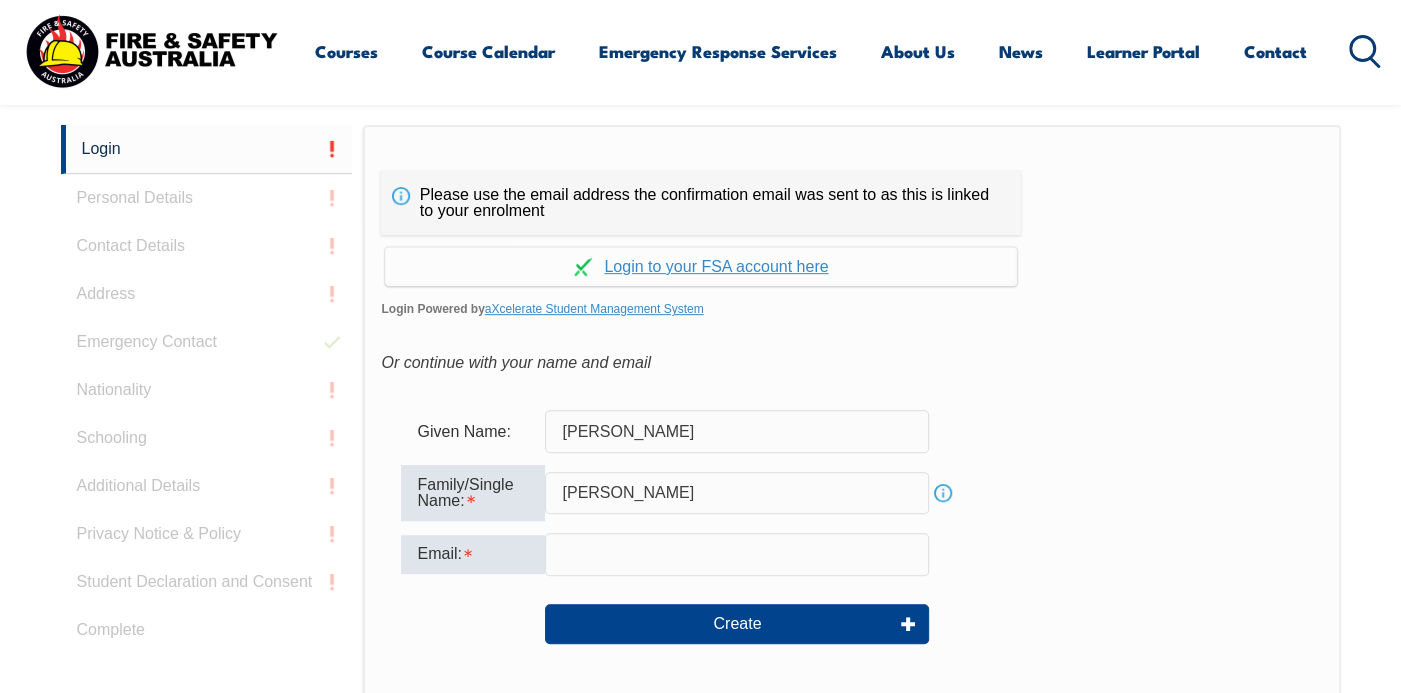 type on "martorana" 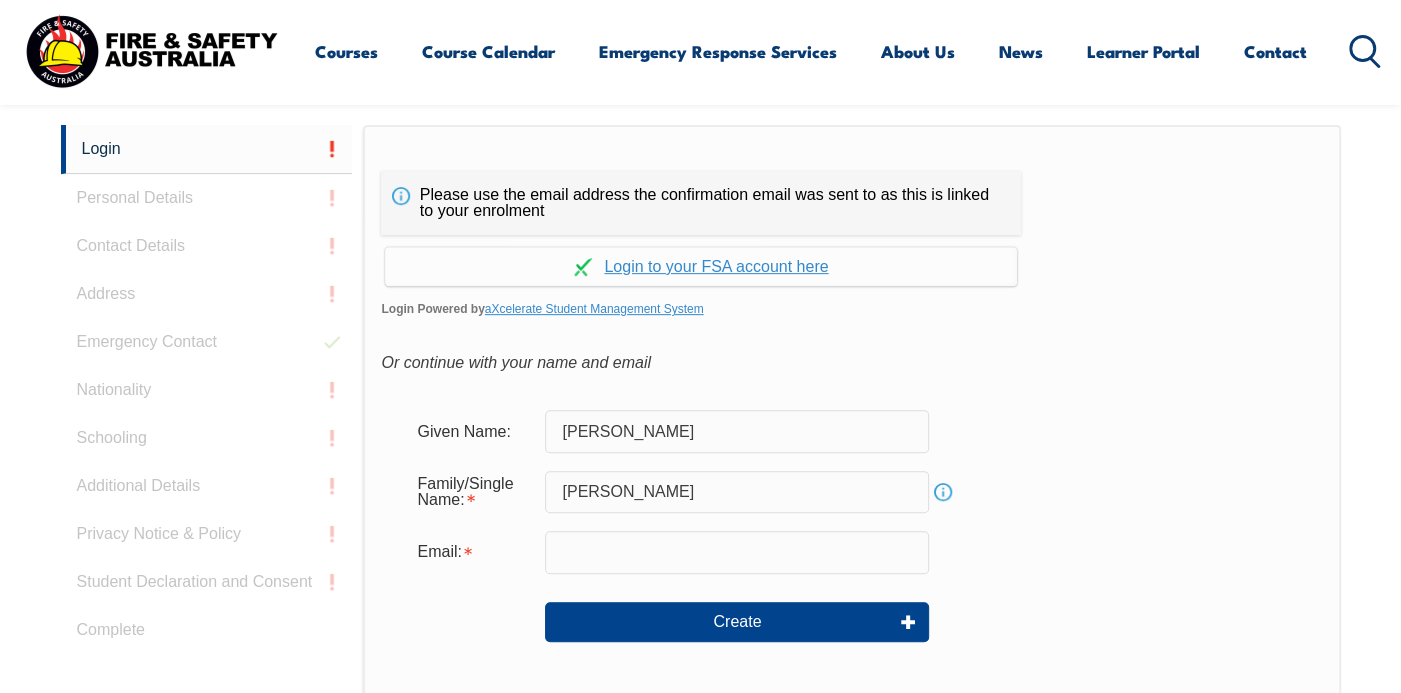 click at bounding box center [737, 552] 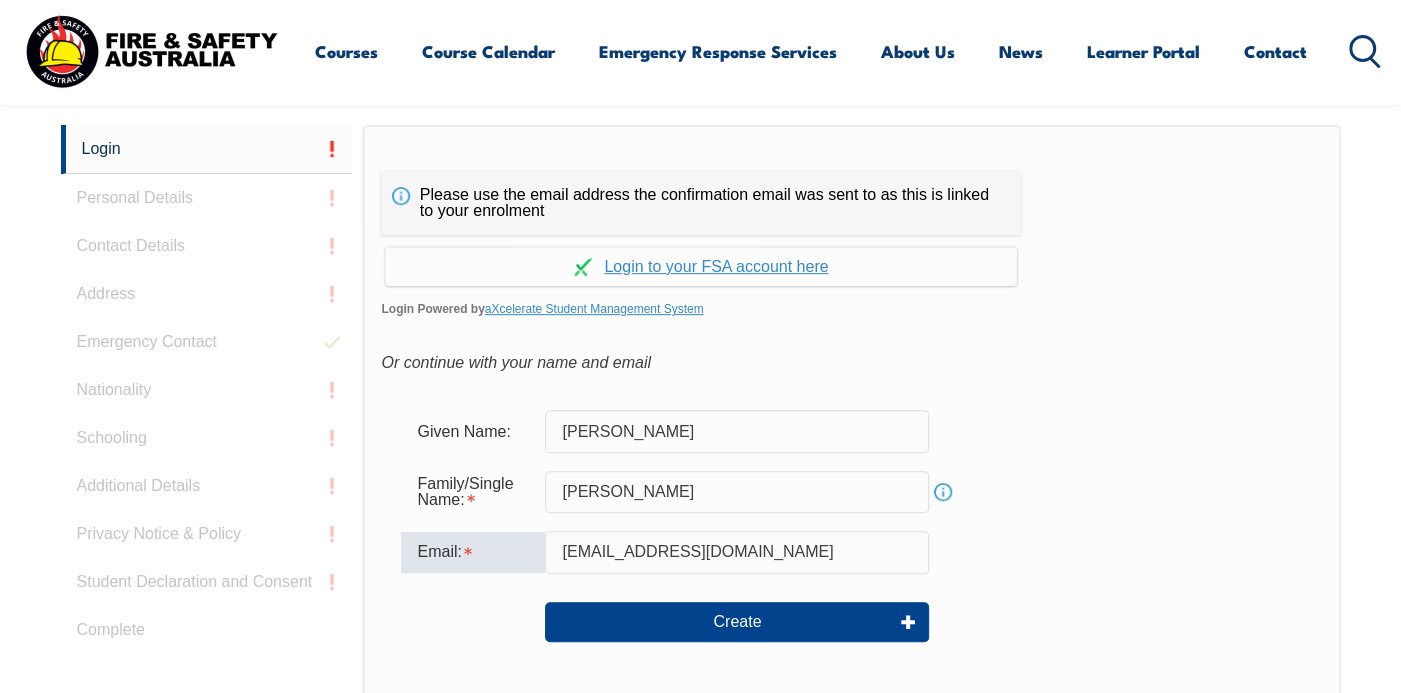 click on "jessmartorana85@gmail.com" at bounding box center [737, 552] 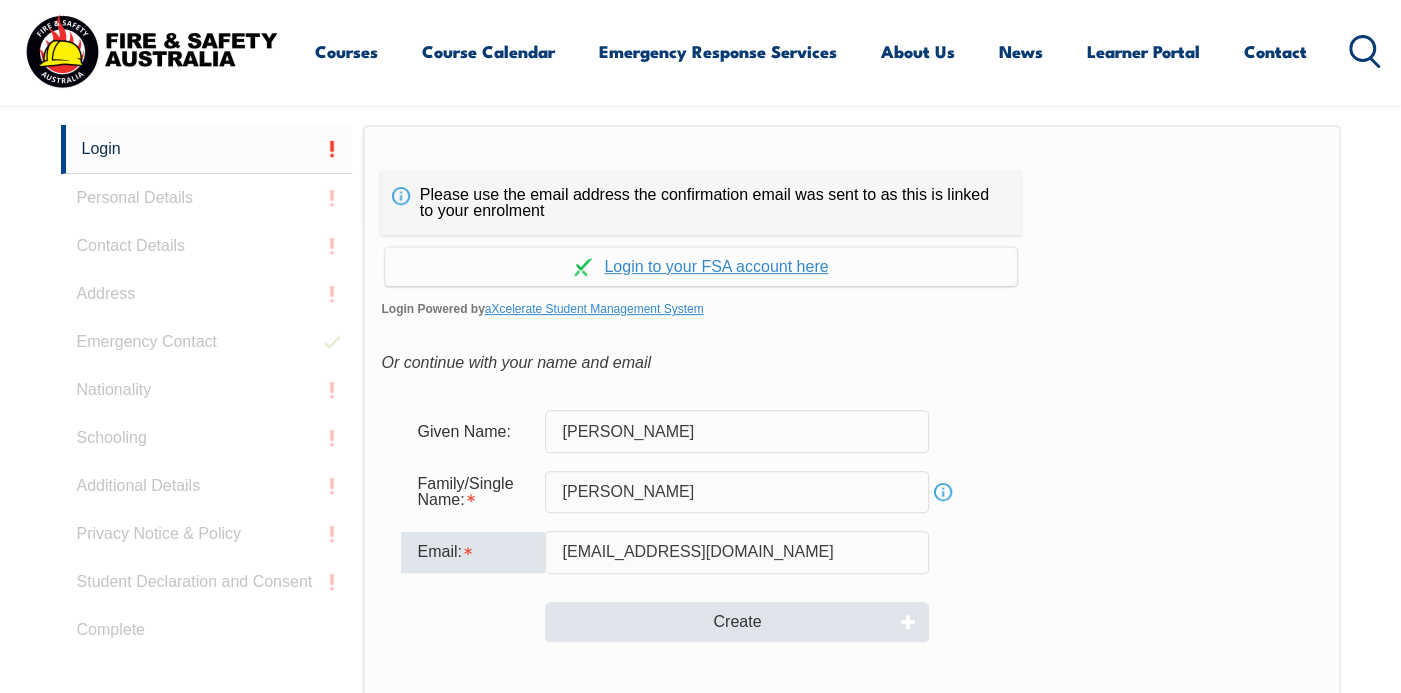 type on "jess.martorana85@gmail.com" 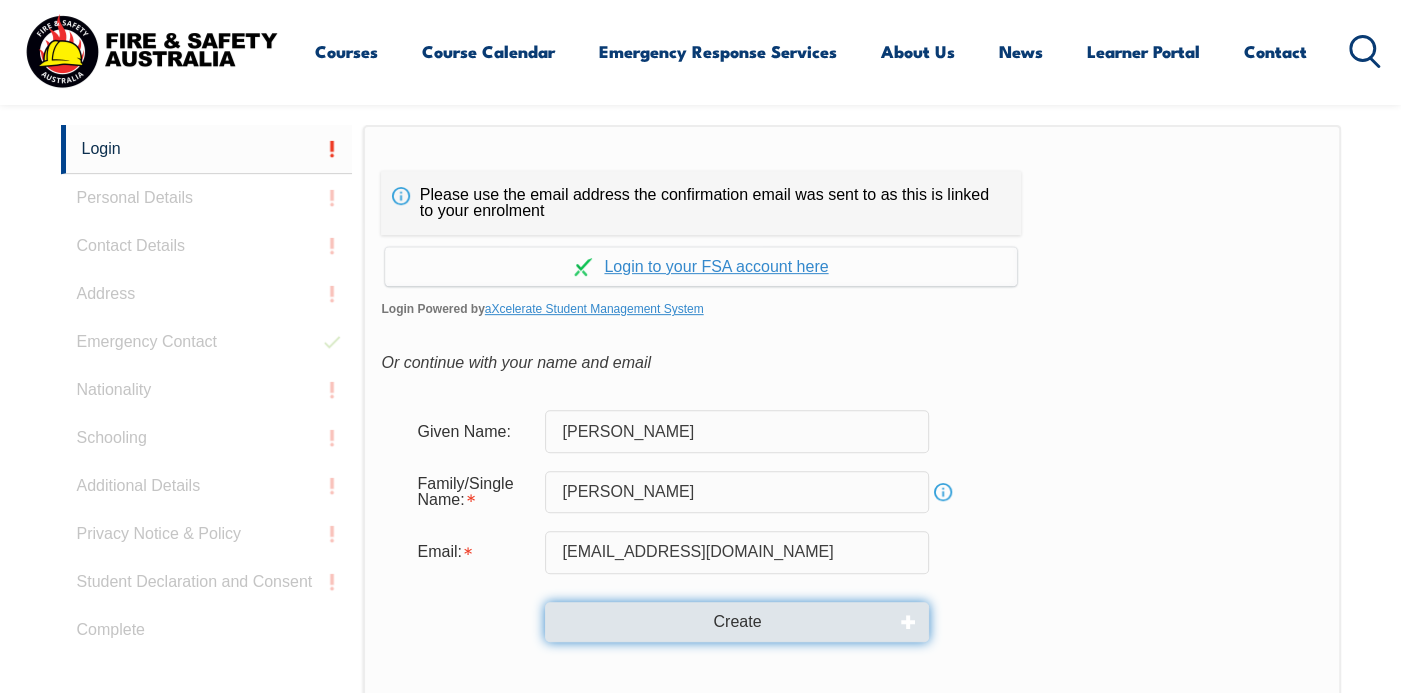 click on "Create" at bounding box center (737, 622) 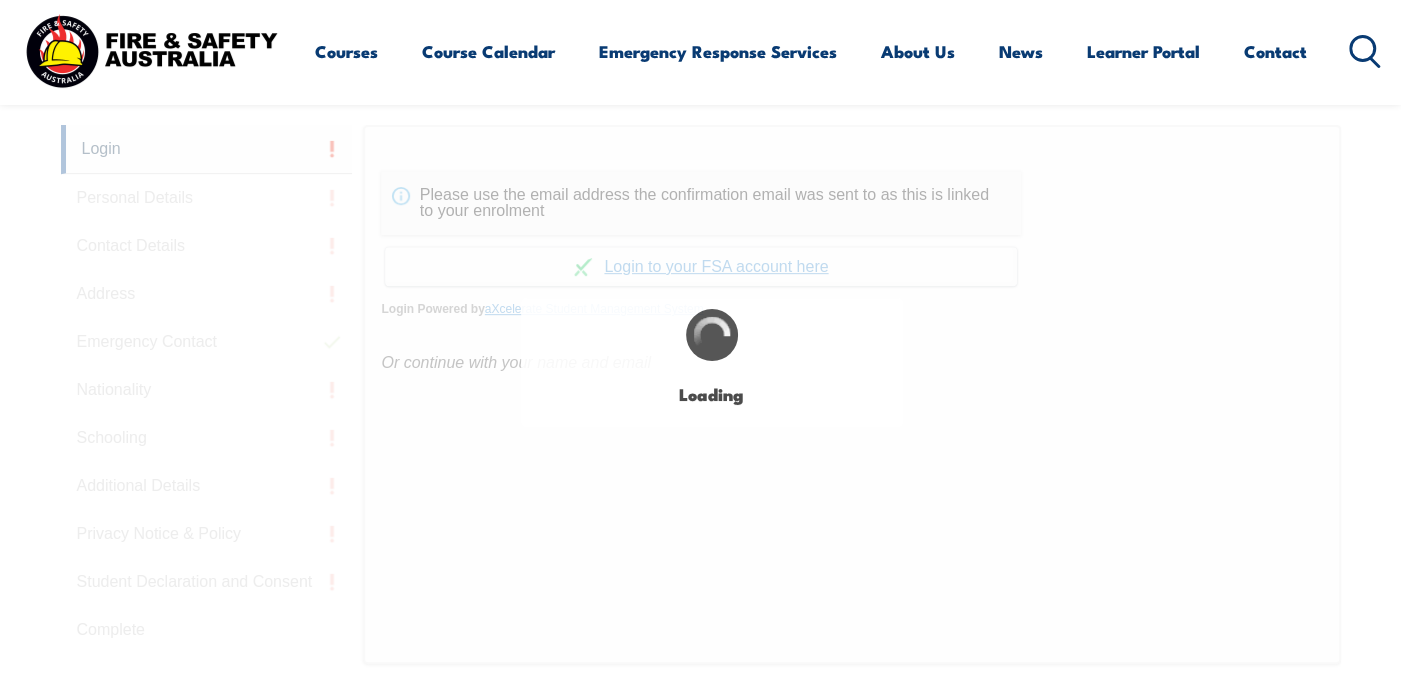 type on "jess" 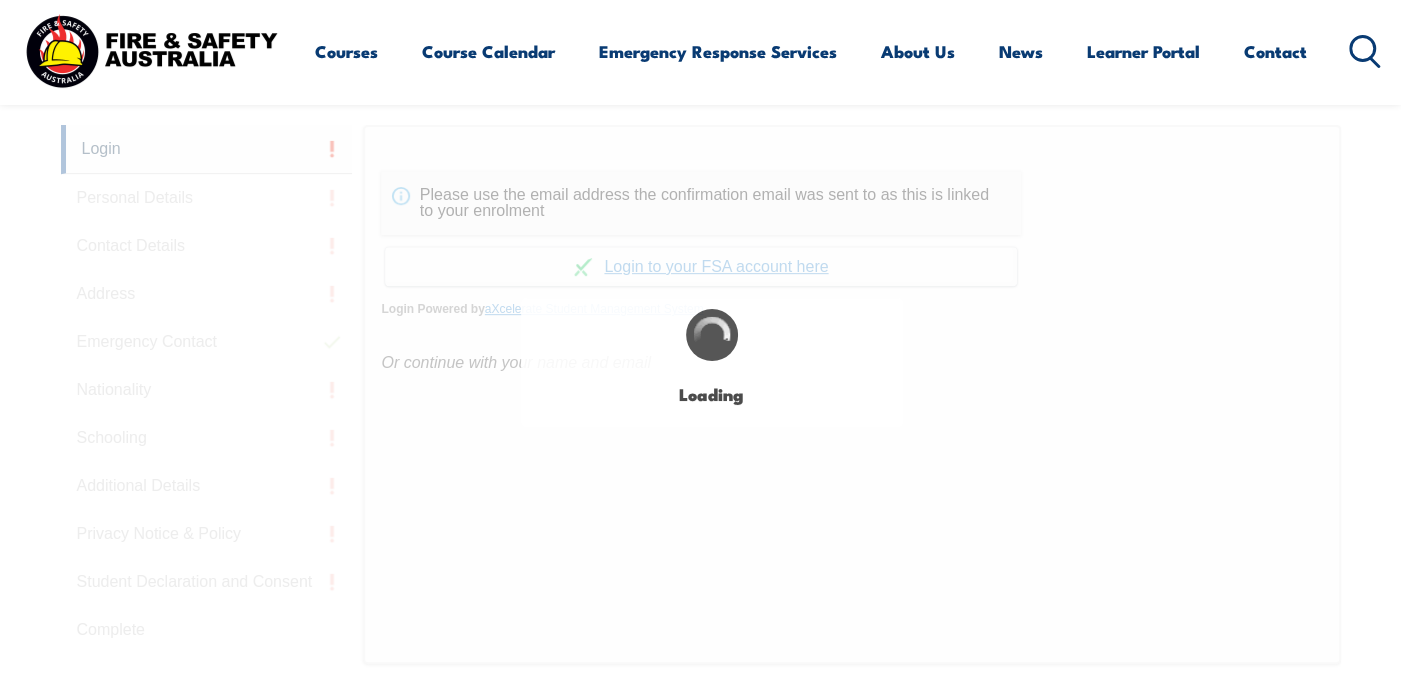 type on "martorana" 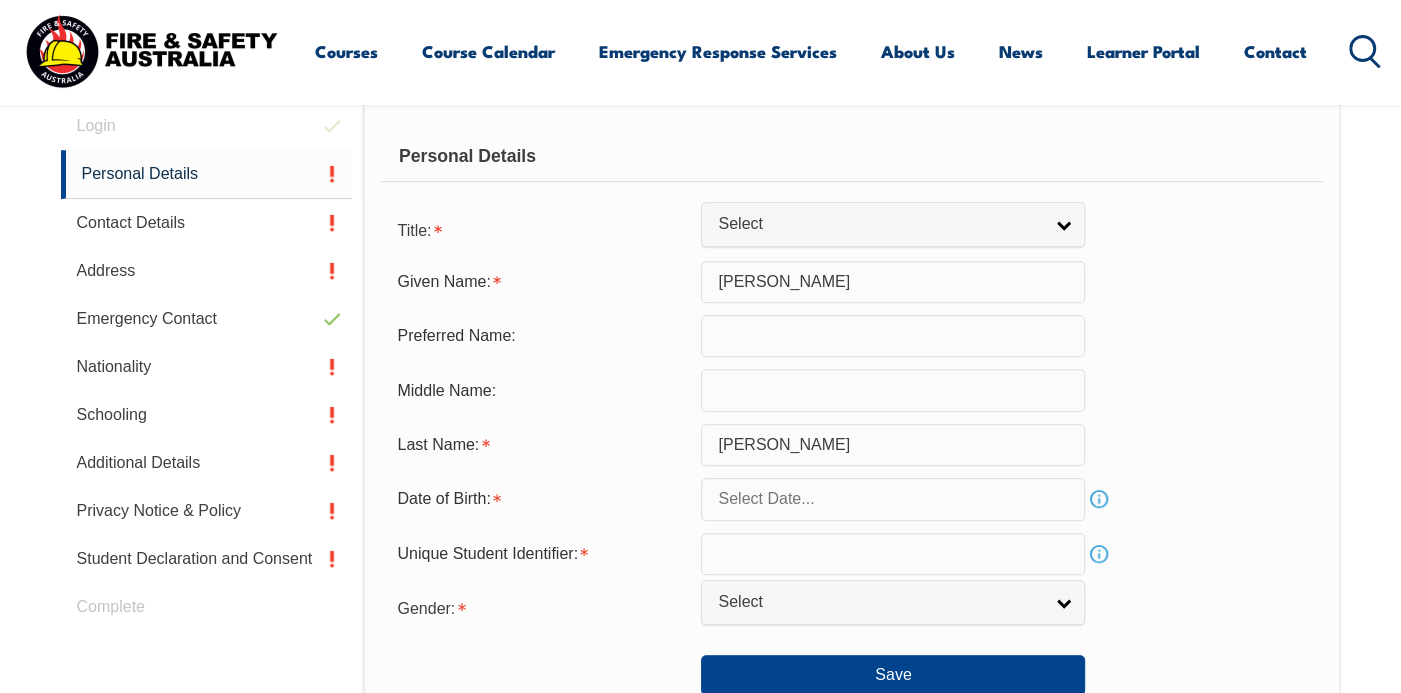 scroll, scrollTop: 565, scrollLeft: 0, axis: vertical 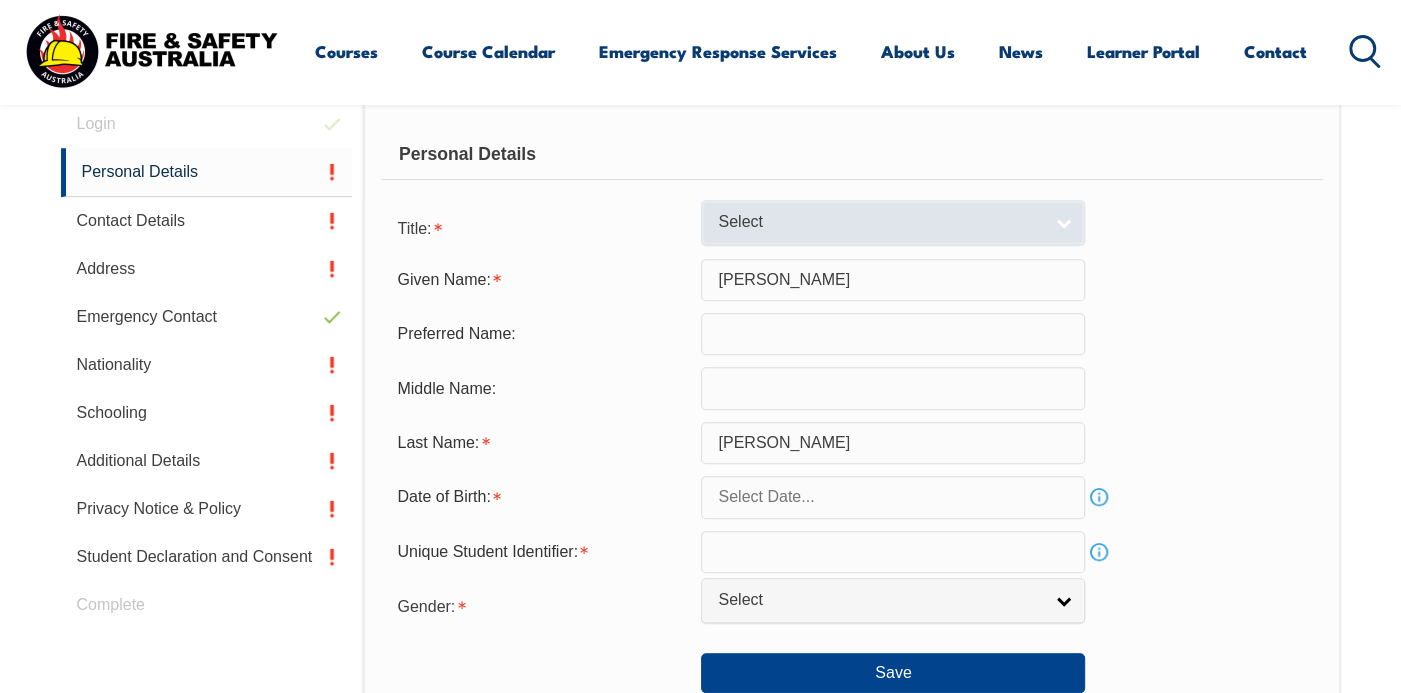 click on "Select" at bounding box center [880, 222] 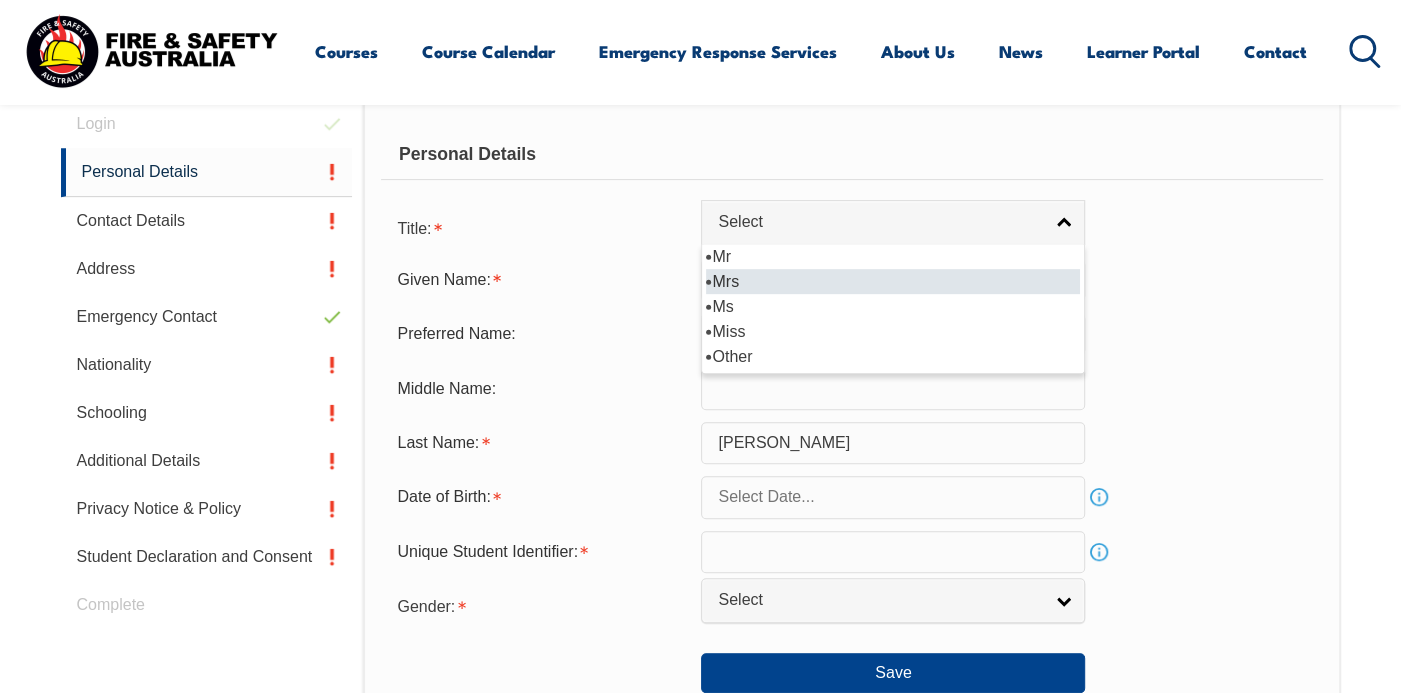 click on "Mrs" at bounding box center [893, 281] 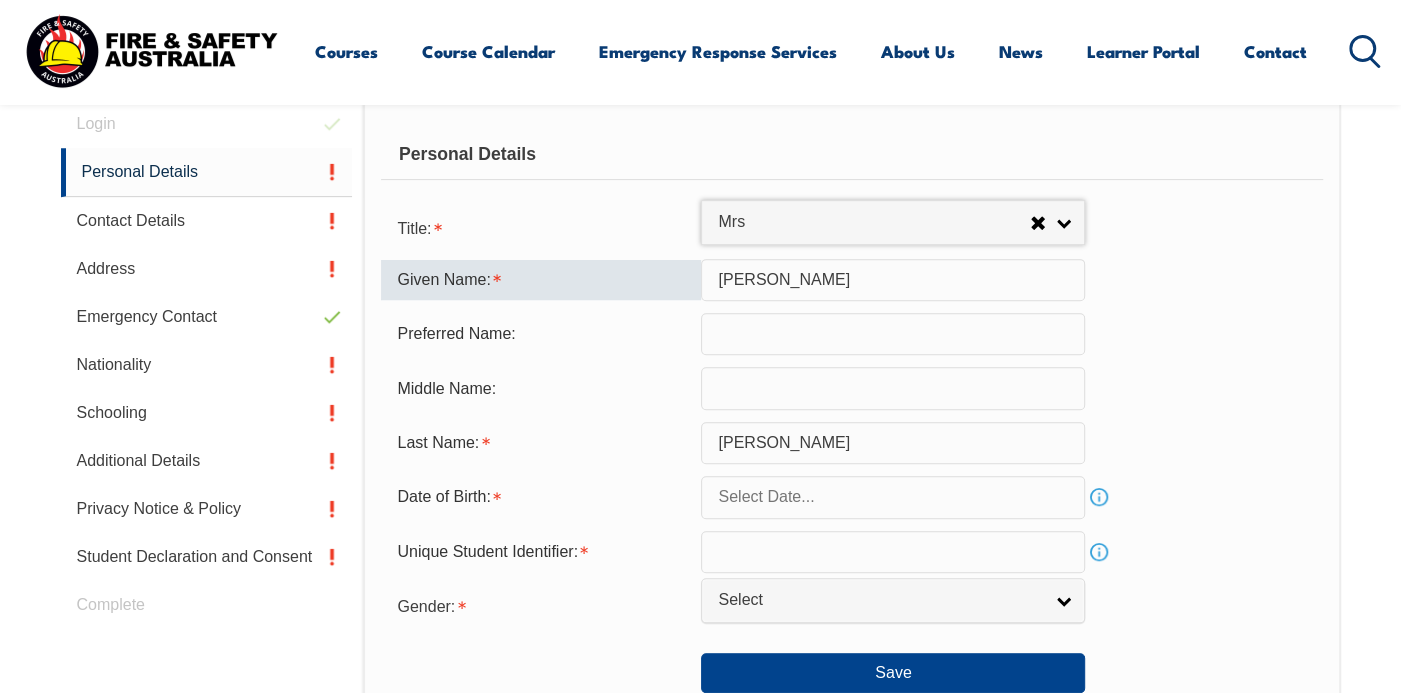 click on "jess" at bounding box center (893, 280) 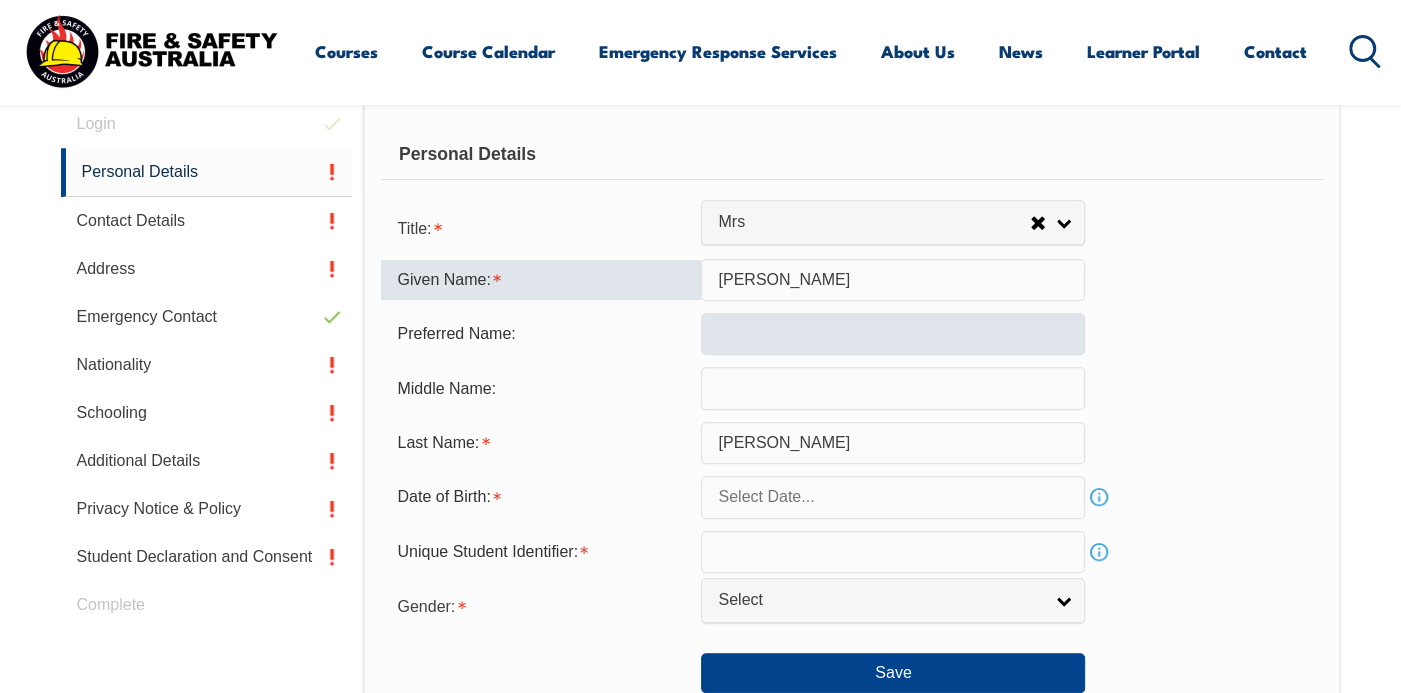 type on "jessica" 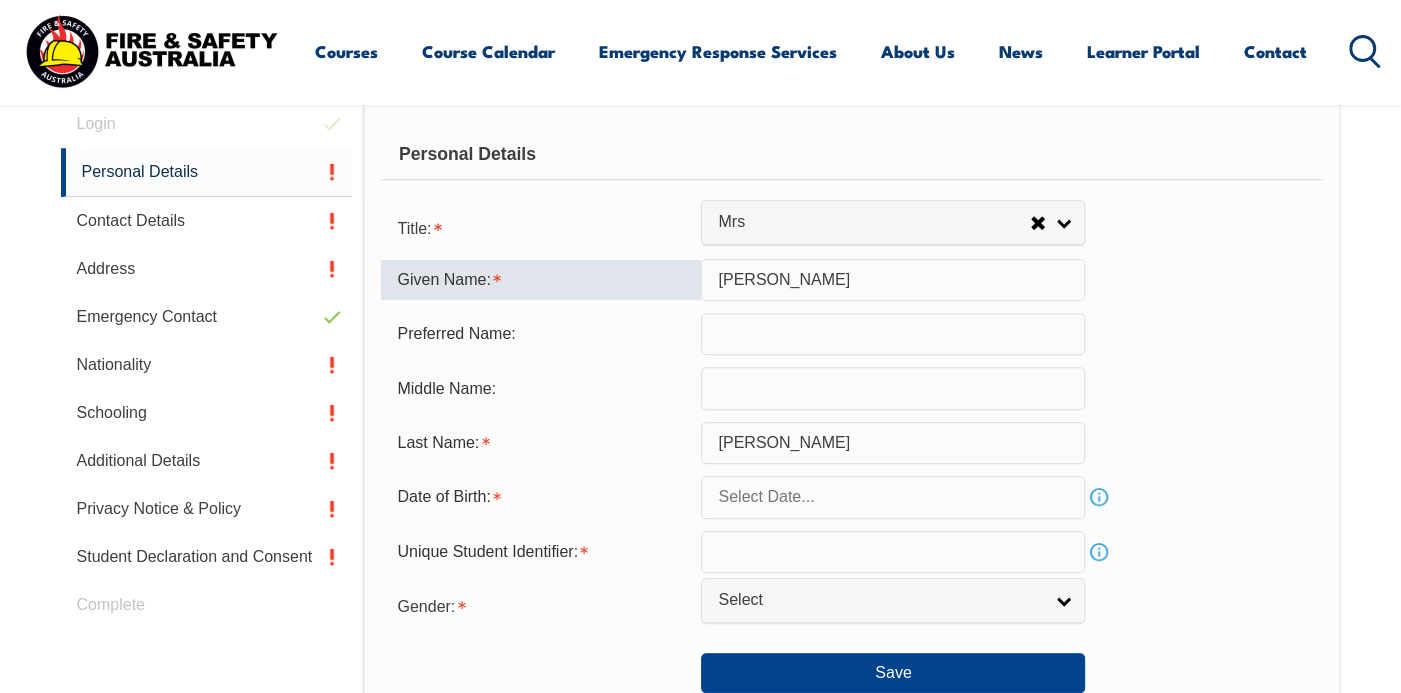 click at bounding box center (893, 334) 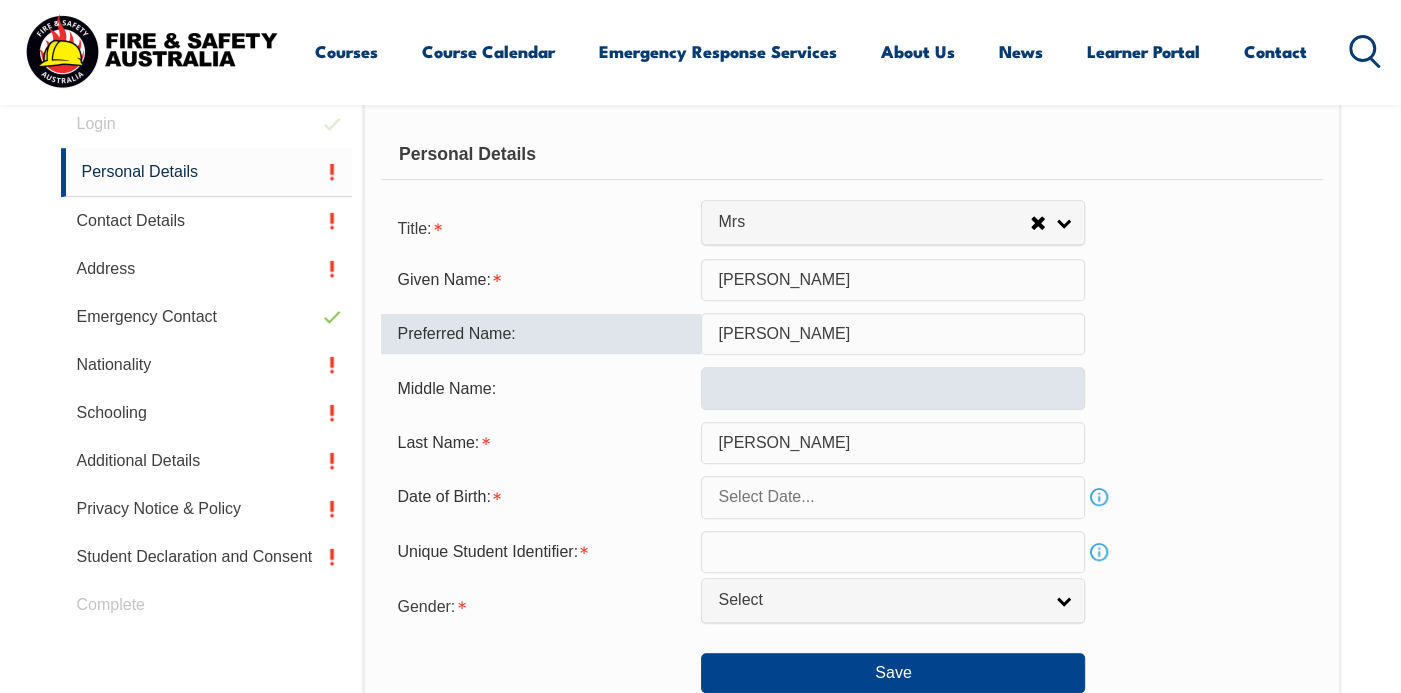 type on "Jessie" 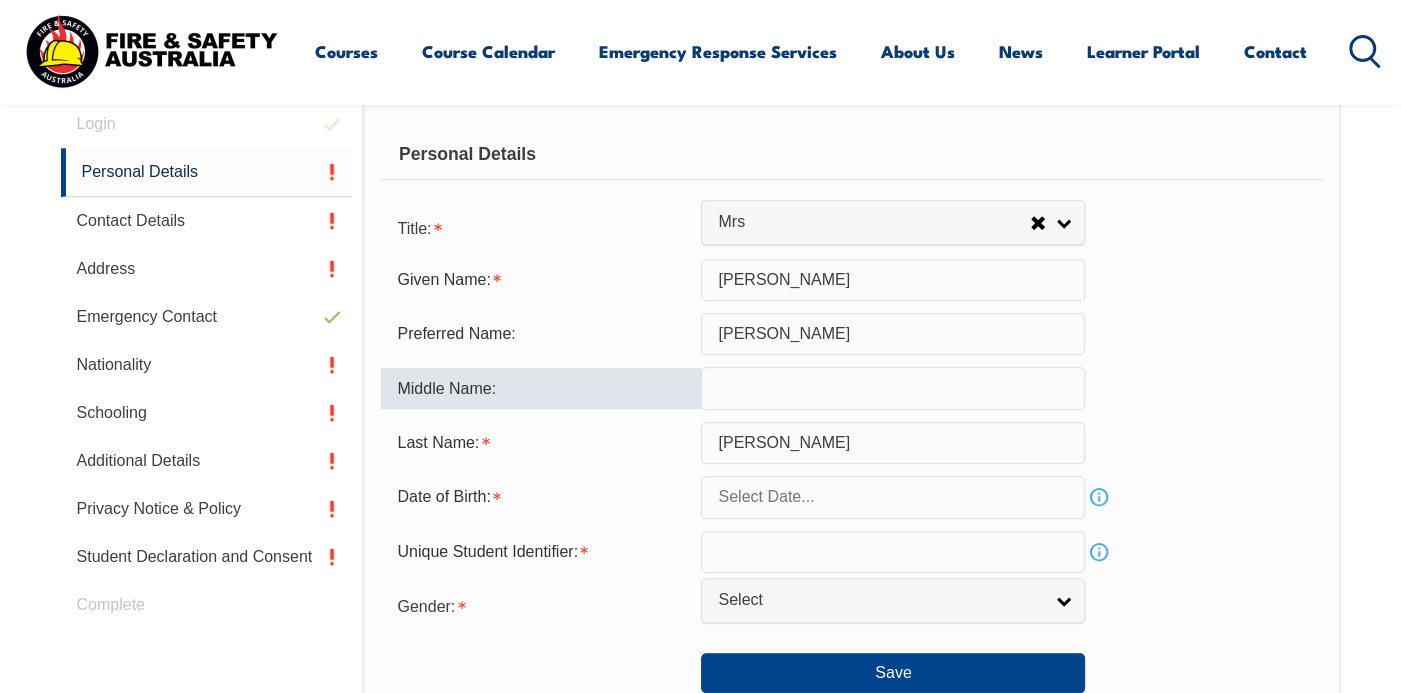click at bounding box center [893, 388] 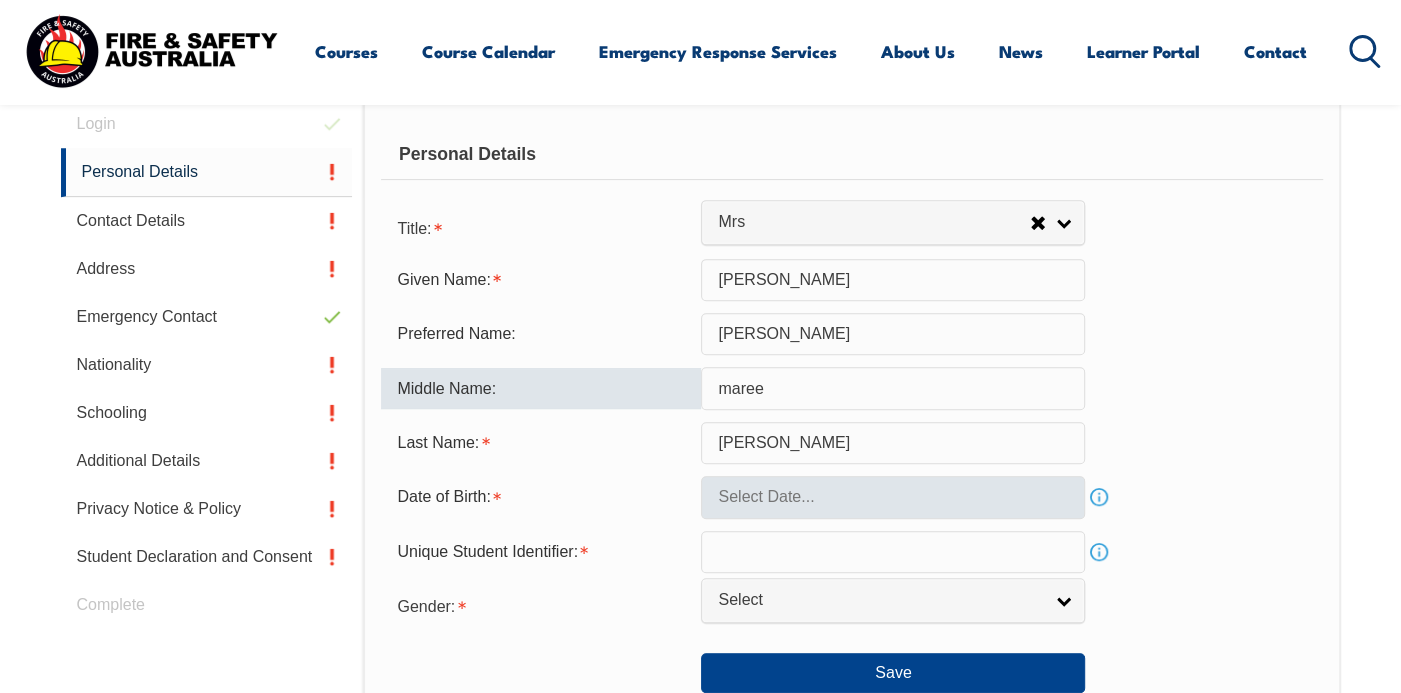 type on "maree" 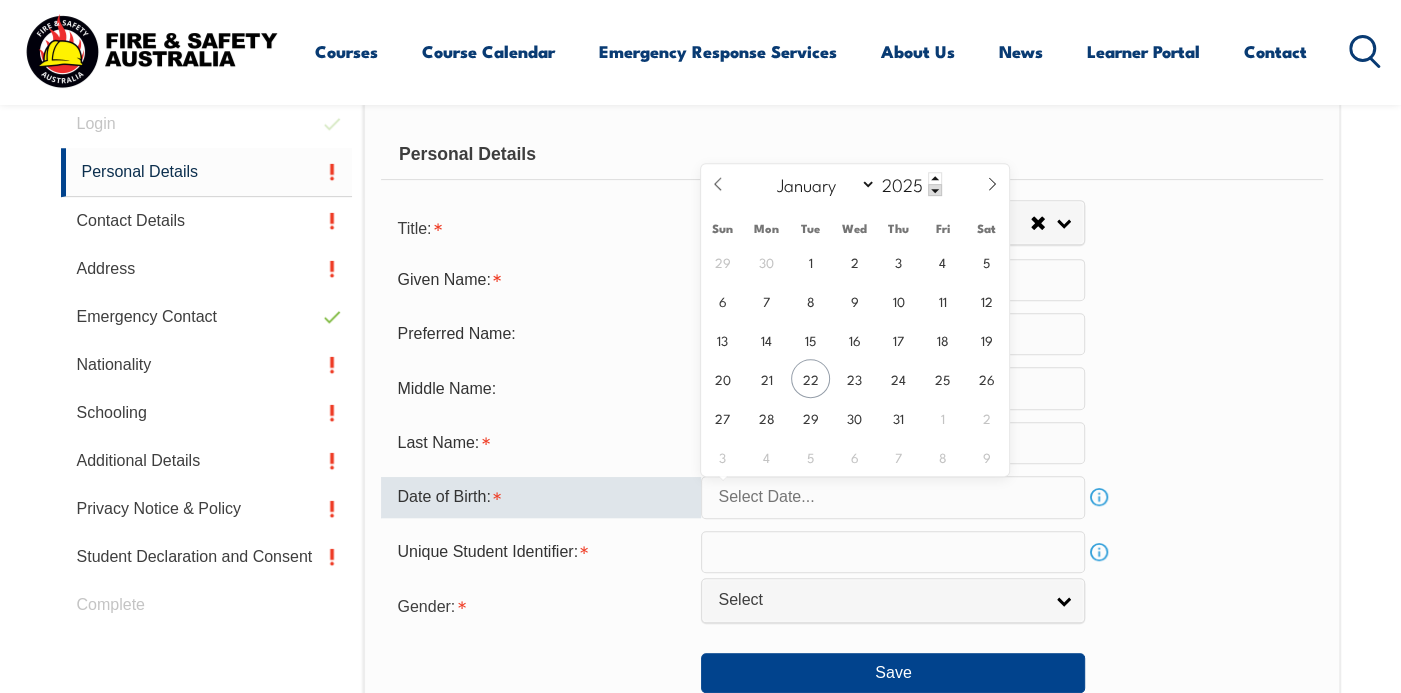 click at bounding box center [893, 497] 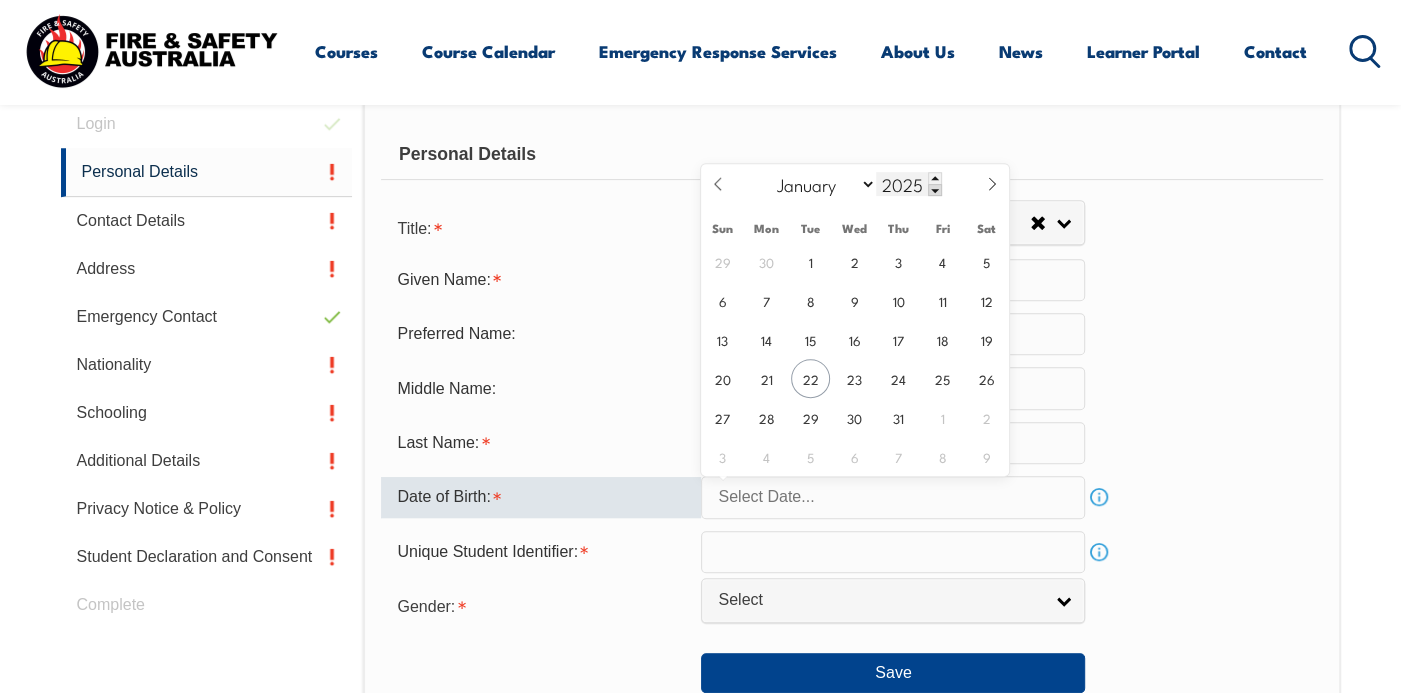 click on "2025" at bounding box center [909, 184] 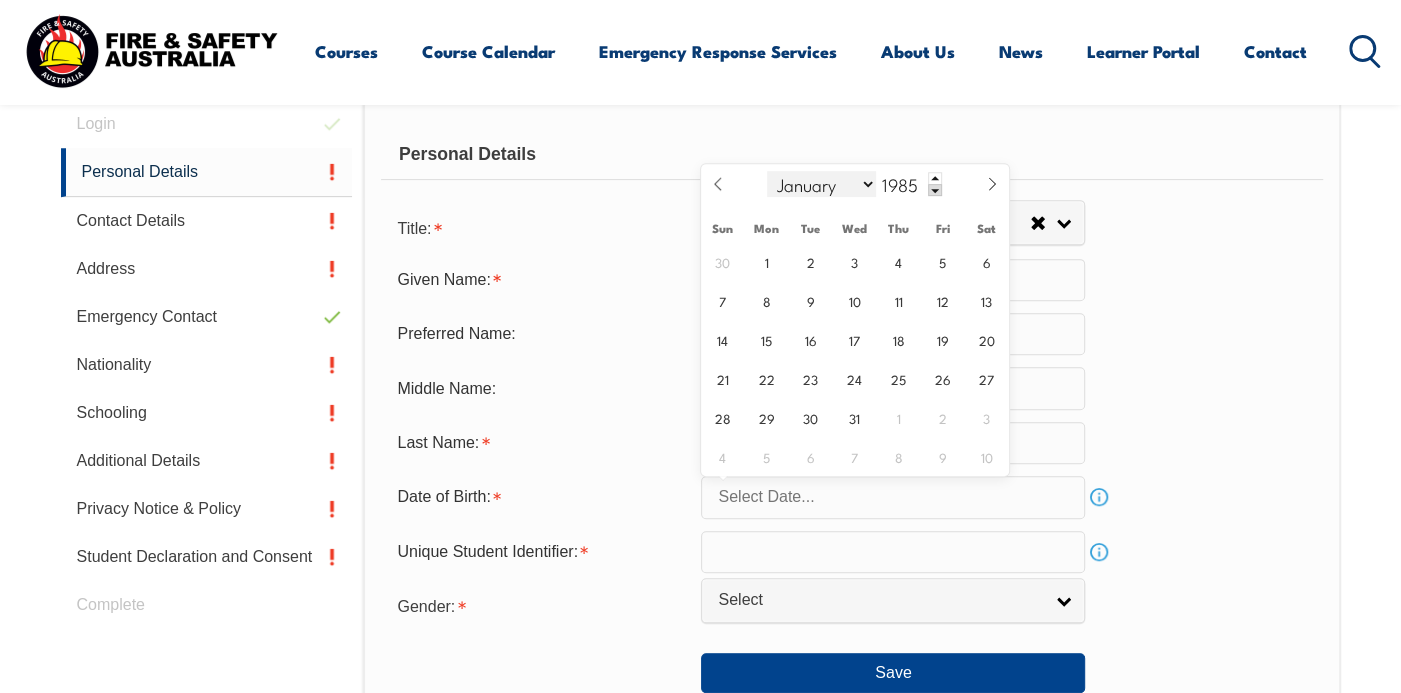 type on "1985" 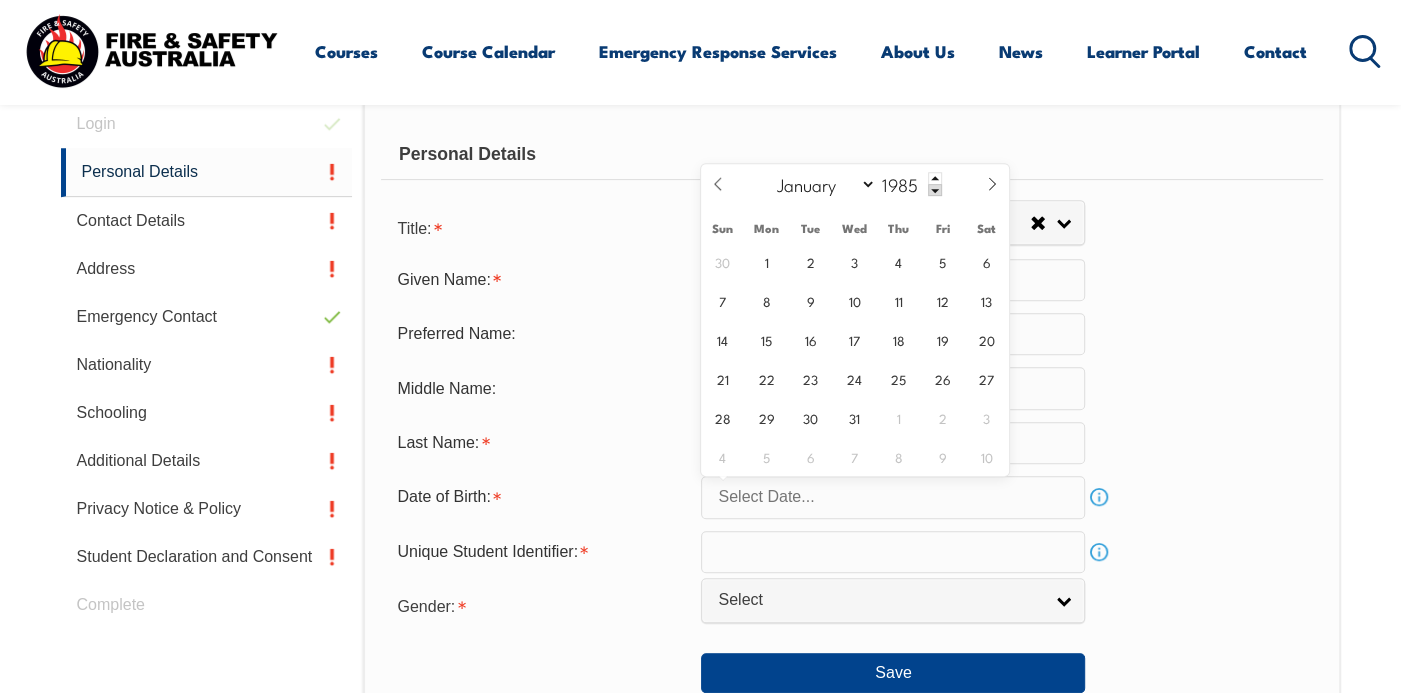select on "5" 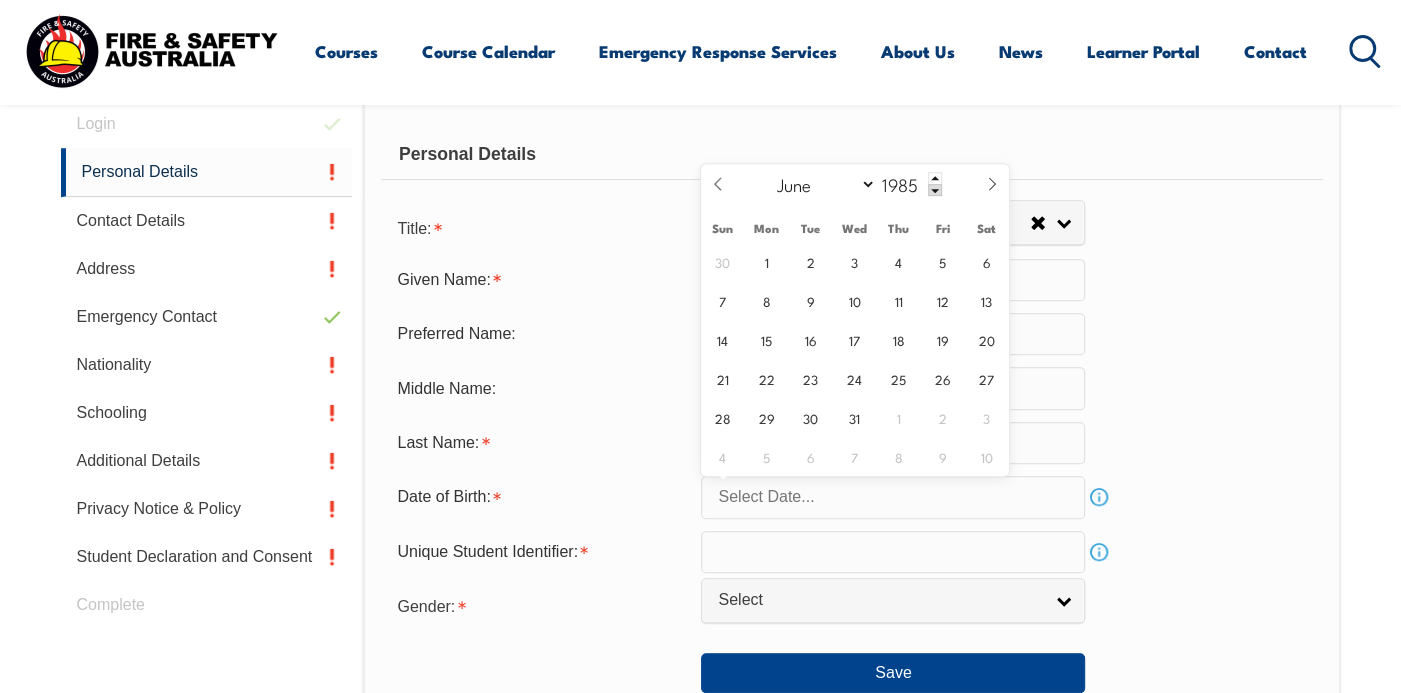 click on "January February March April May June July August September October November December" at bounding box center (821, 184) 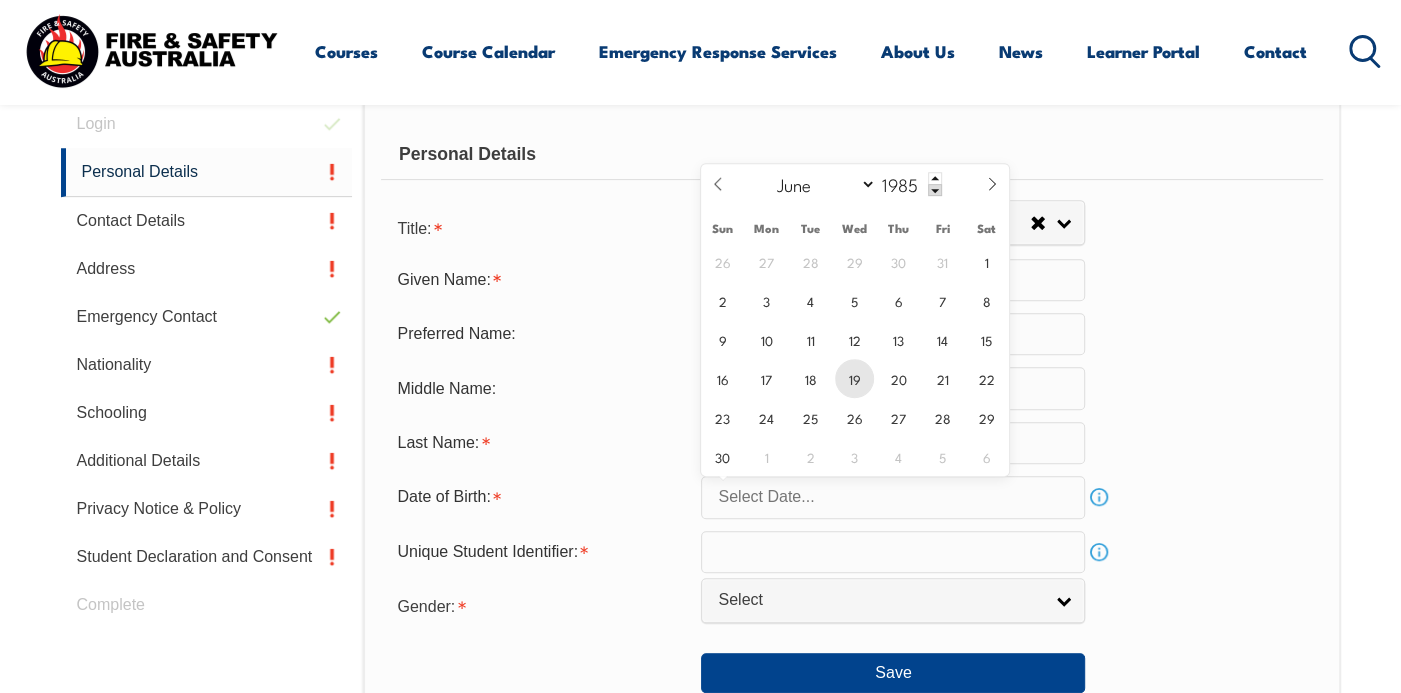 click on "19" at bounding box center [854, 378] 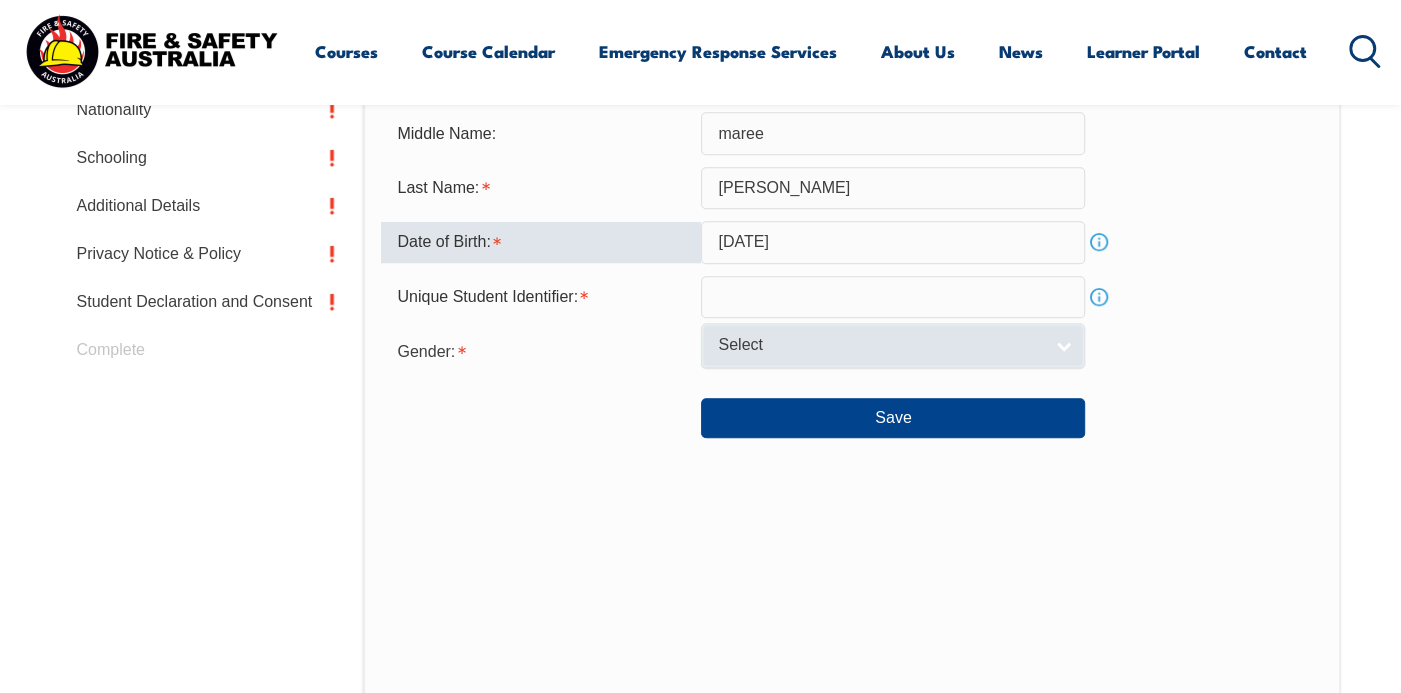 scroll, scrollTop: 940, scrollLeft: 0, axis: vertical 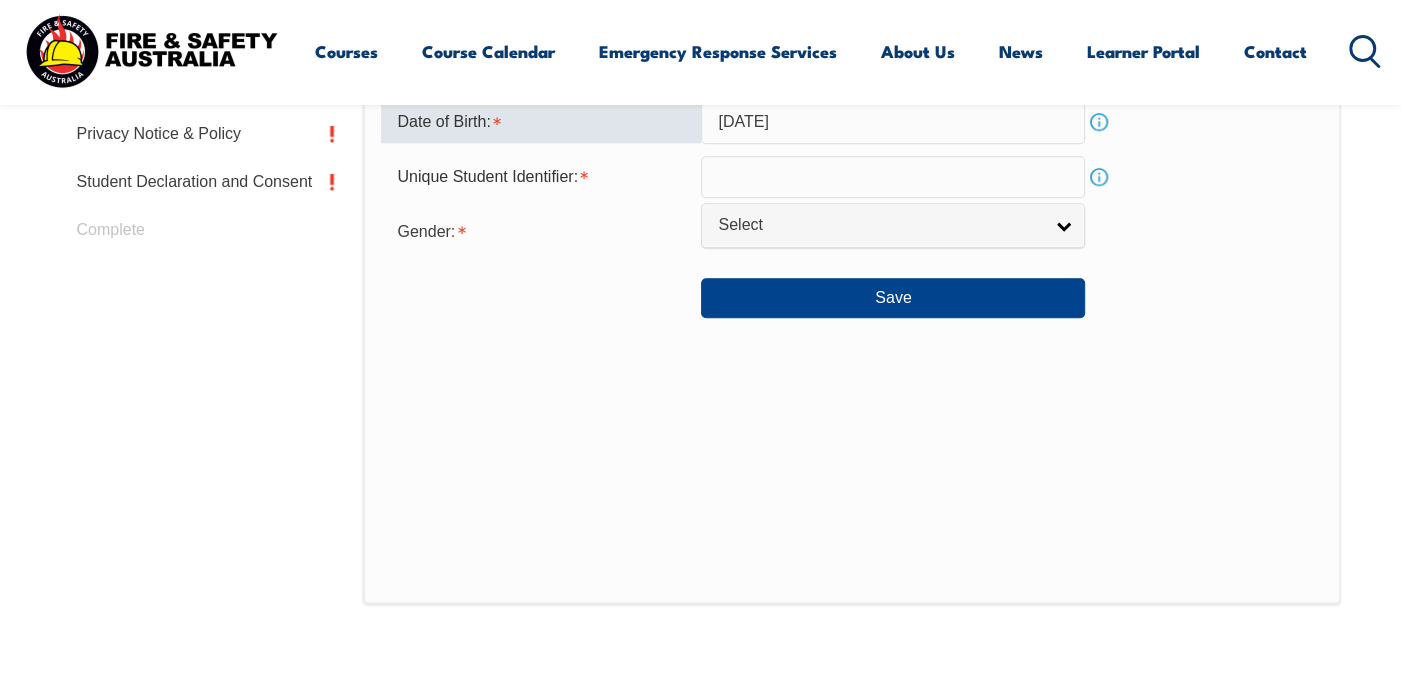 click at bounding box center [893, 177] 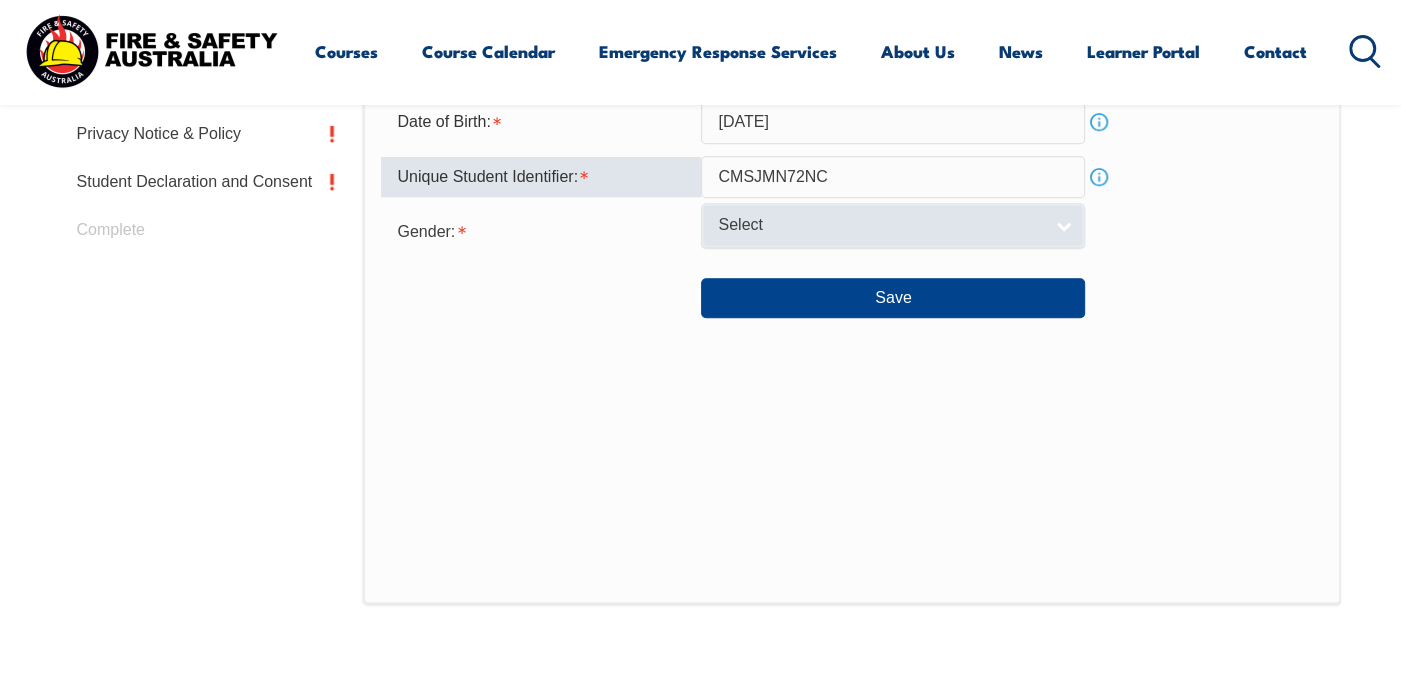type on "CMSJMN72NC" 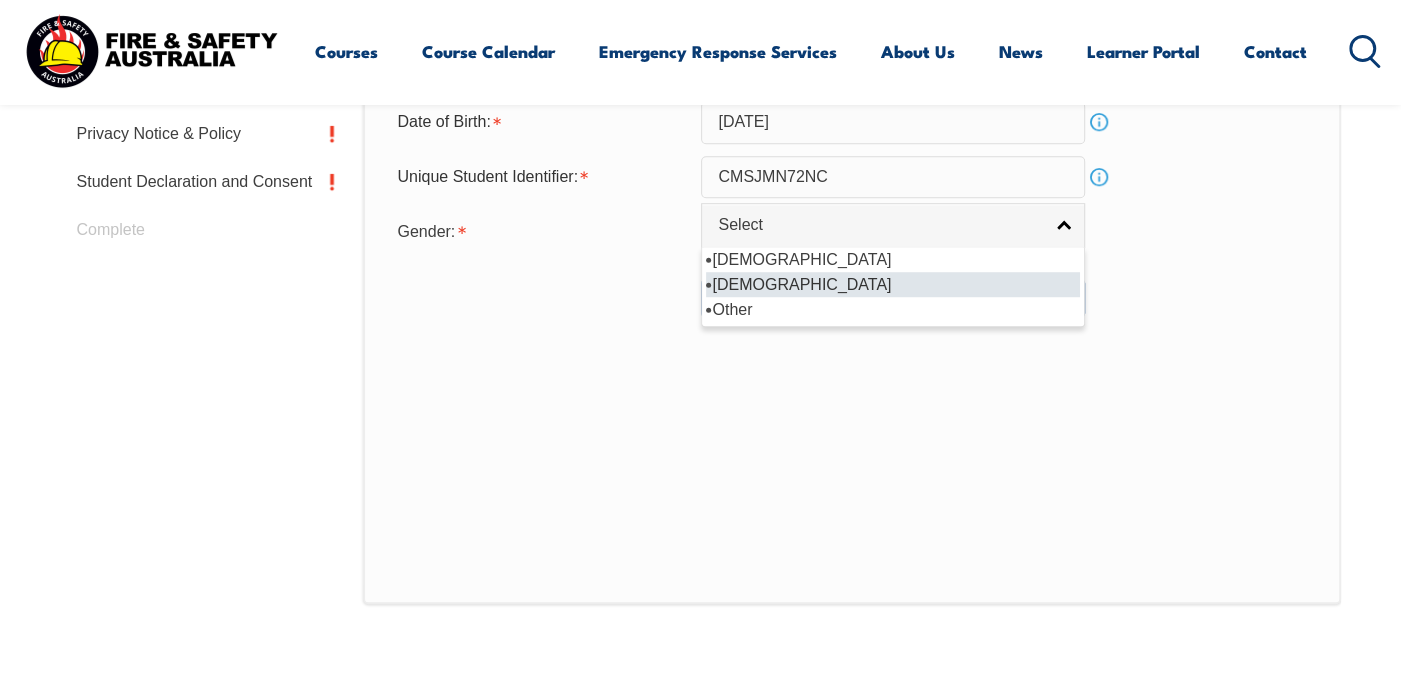 click on "Female" at bounding box center [893, 284] 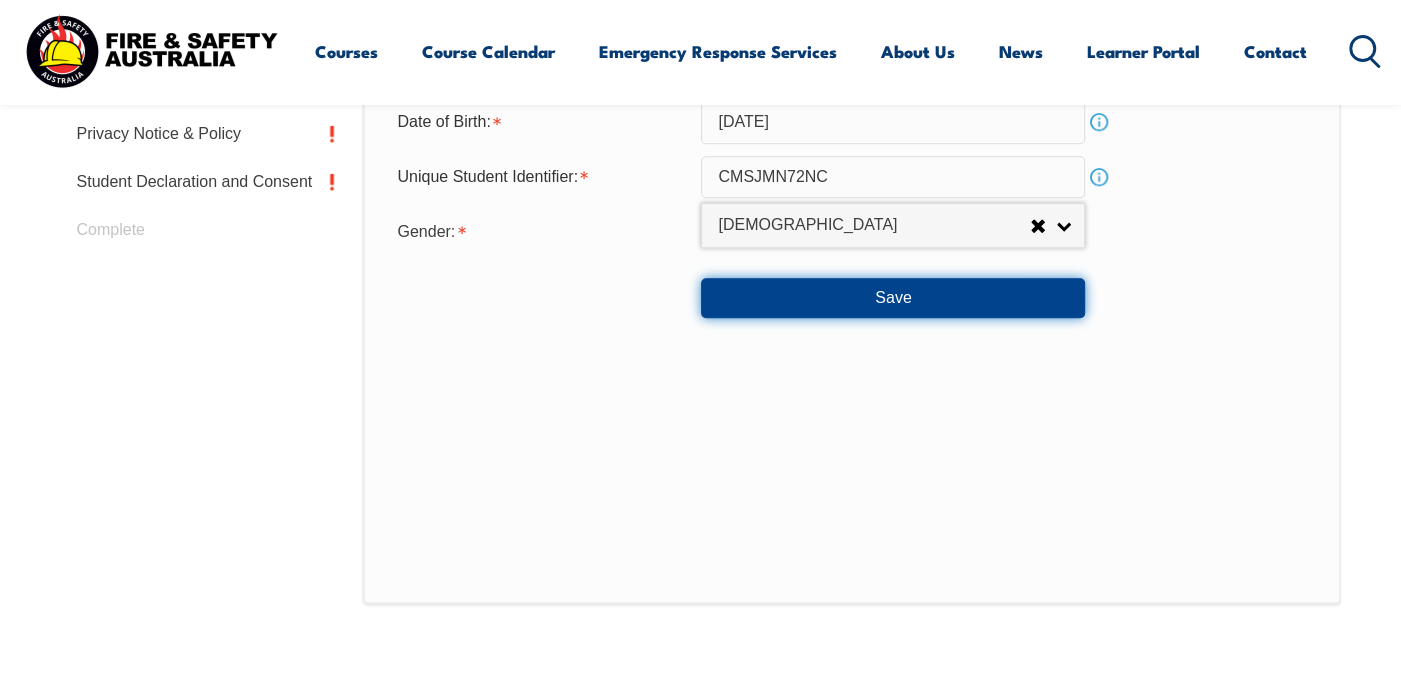 click on "Save" at bounding box center [893, 298] 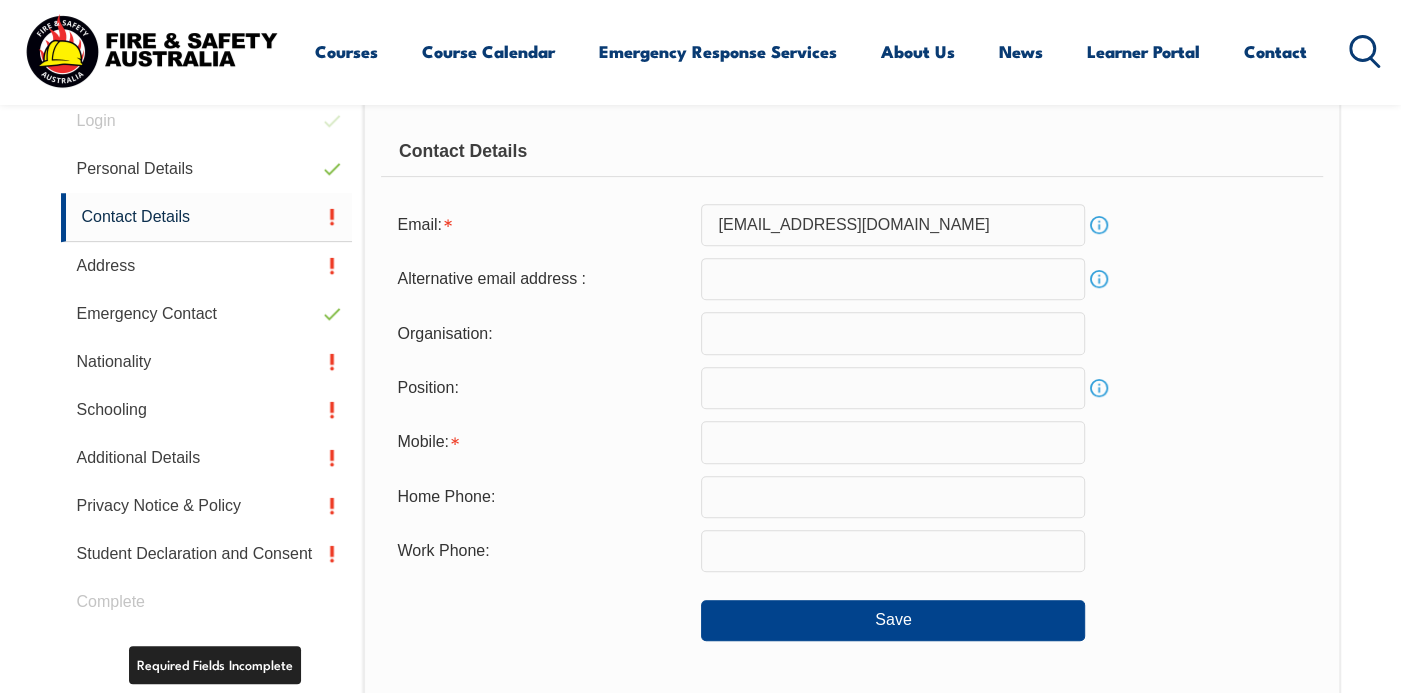 scroll, scrollTop: 565, scrollLeft: 0, axis: vertical 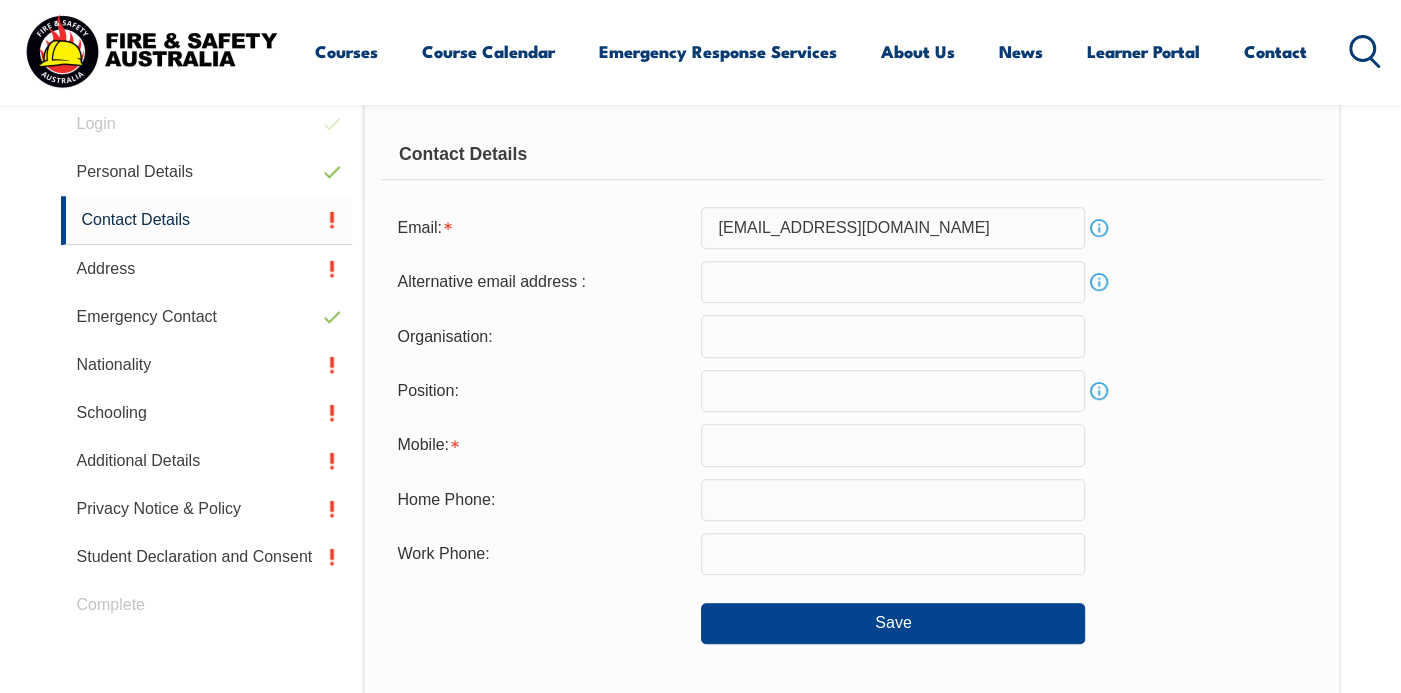click at bounding box center (893, 282) 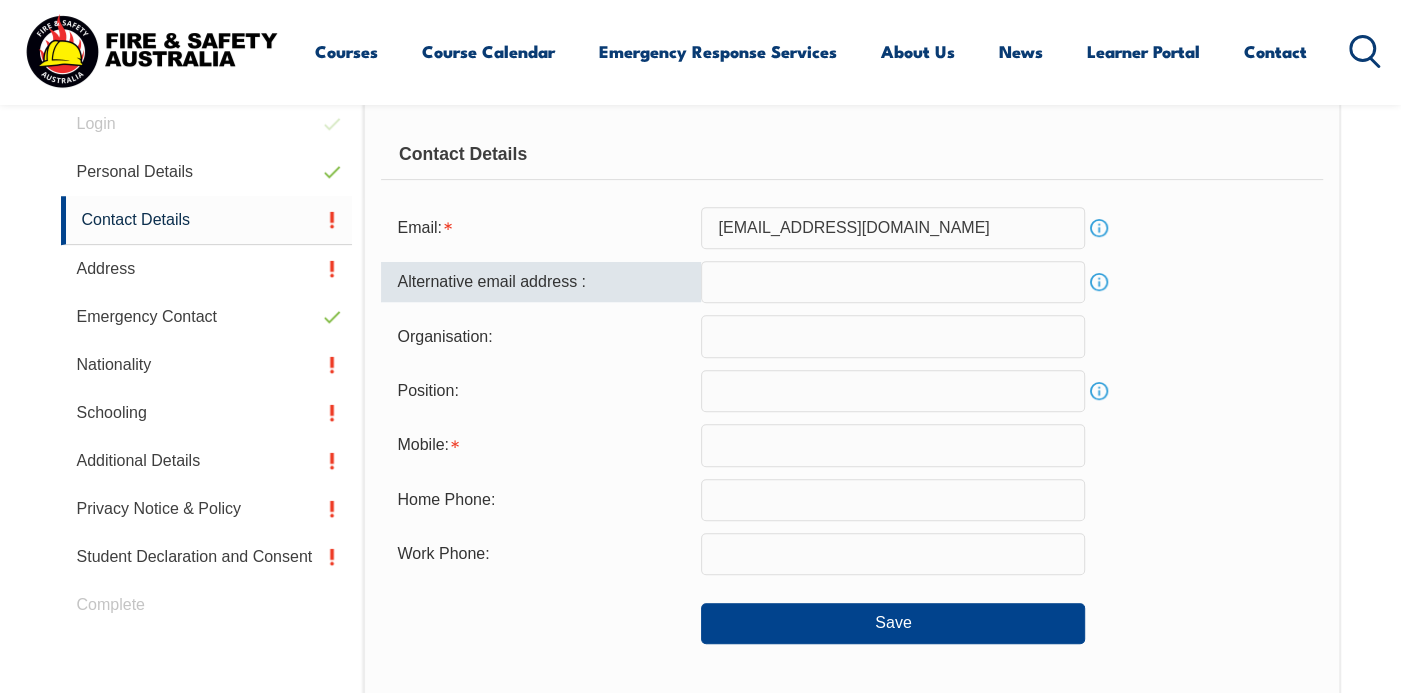 type on "jessmartorana85@gmail.com" 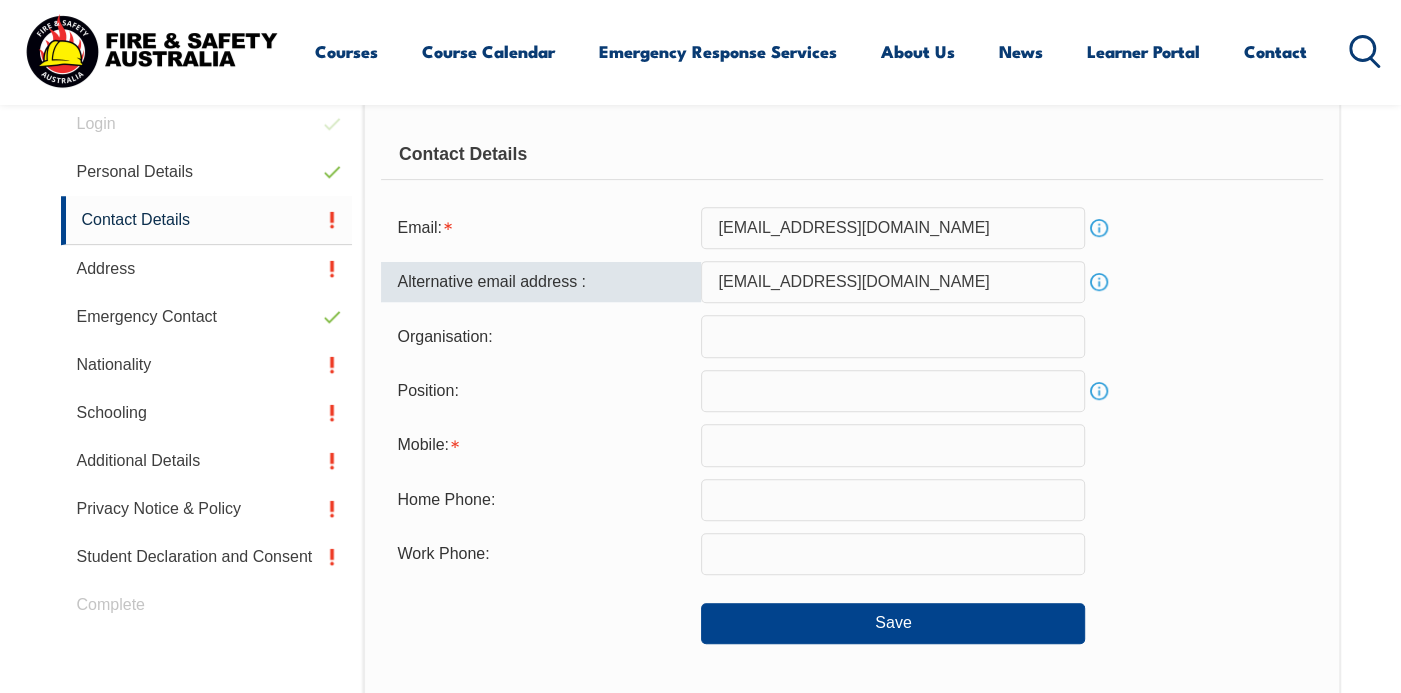 click at bounding box center (893, 336) 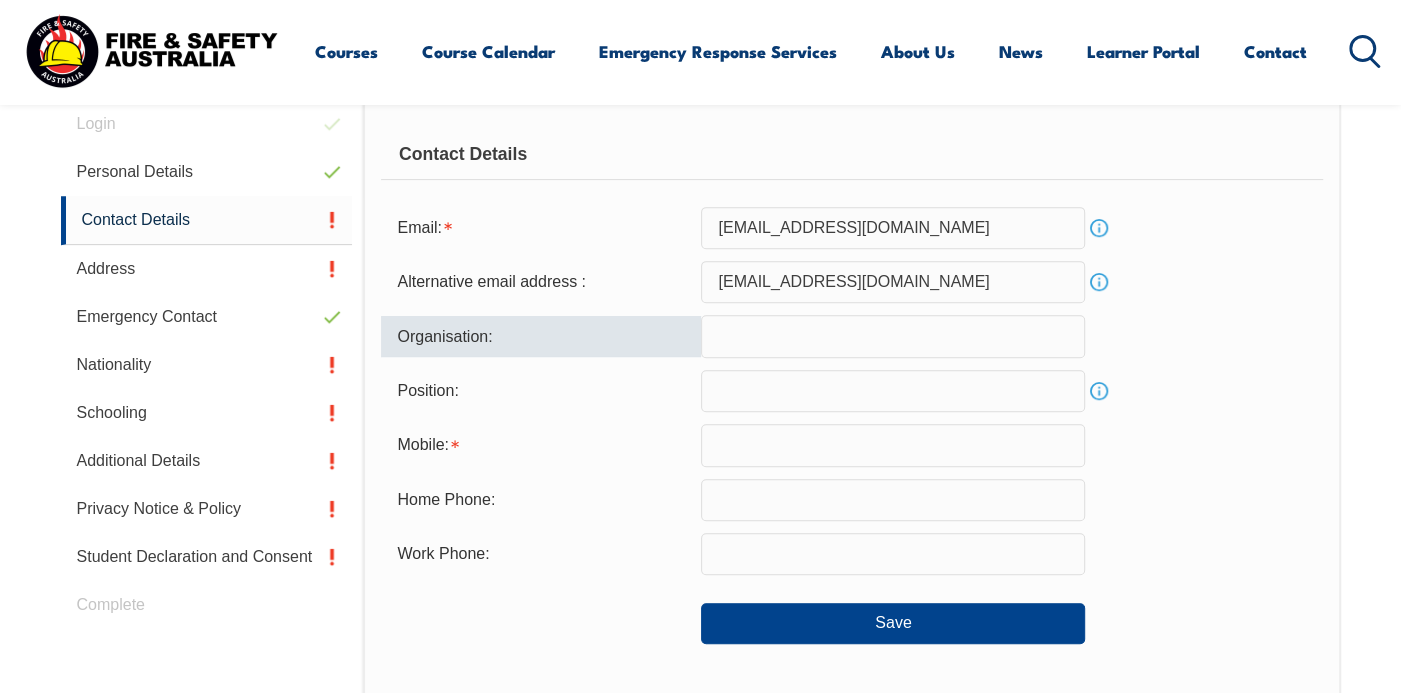 type on "Reece plumbing" 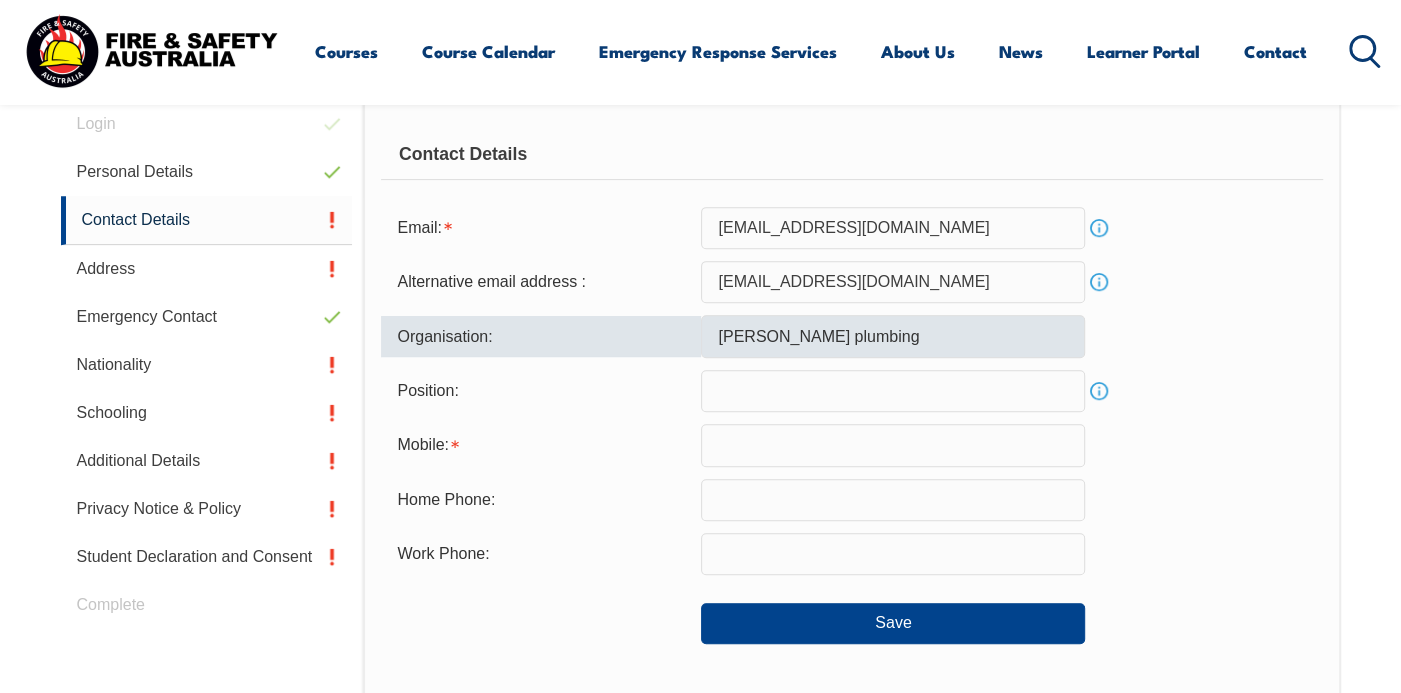 type on "0748167210" 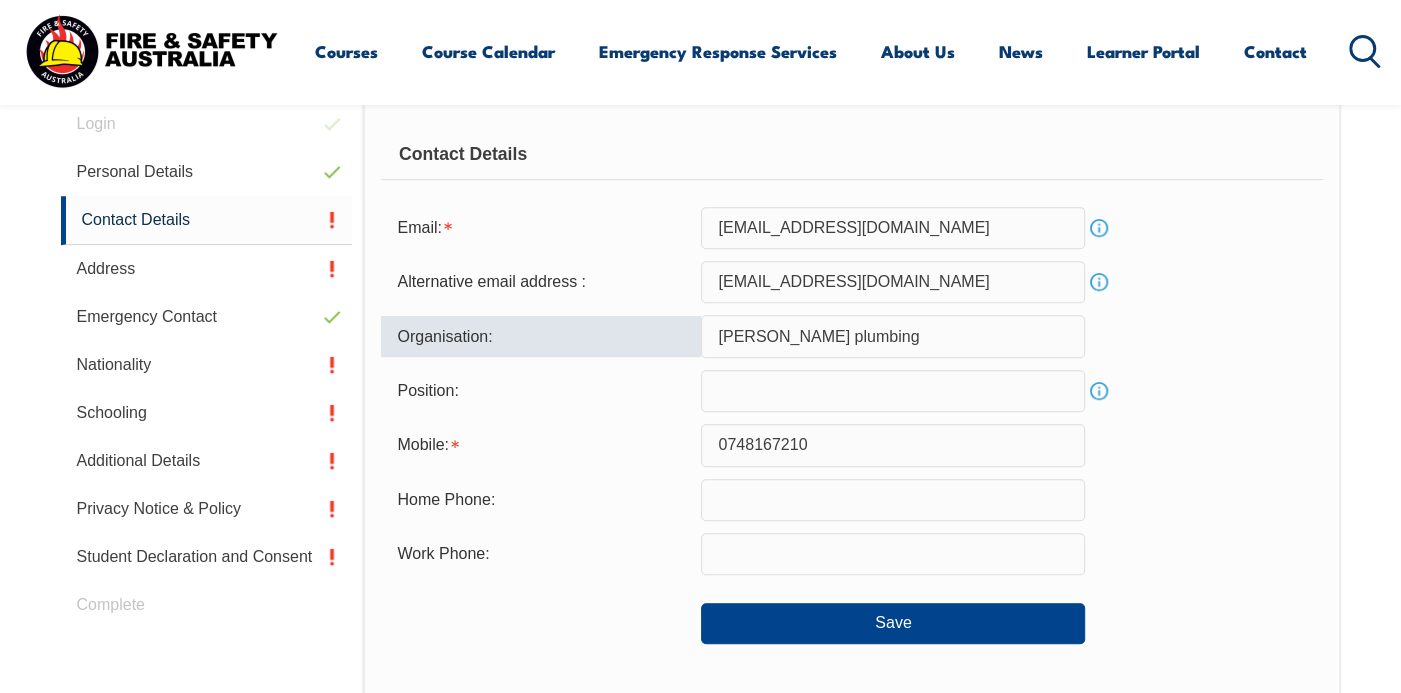 click at bounding box center (893, 391) 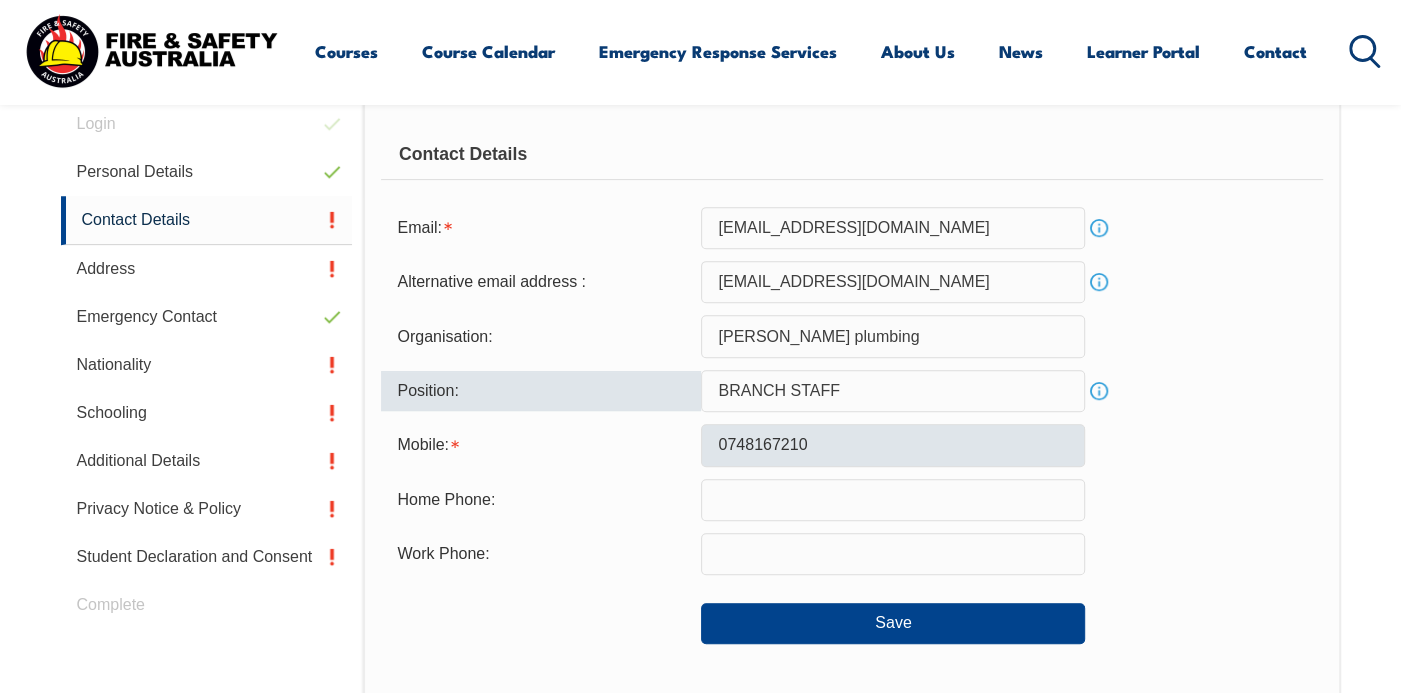 type on "BRANCH STAFF" 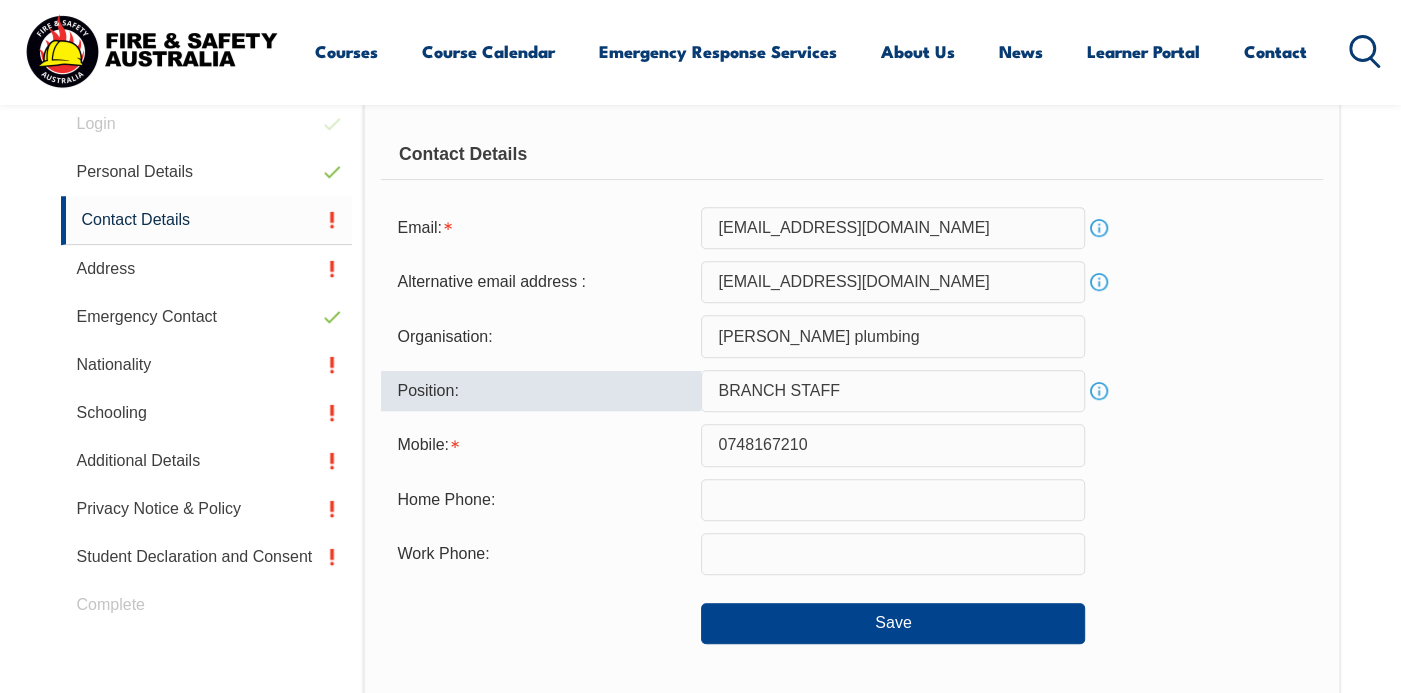 click on "0748167210" at bounding box center (893, 445) 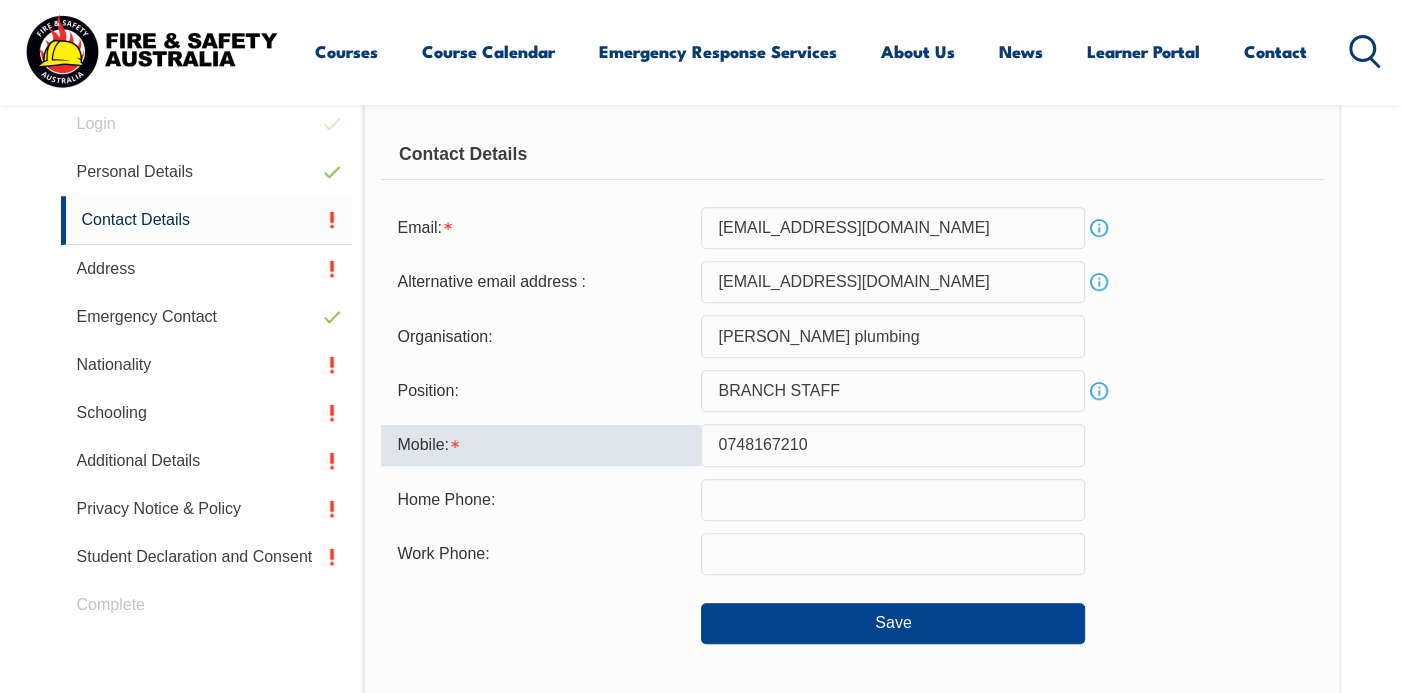 click on "0748167210" at bounding box center [893, 445] 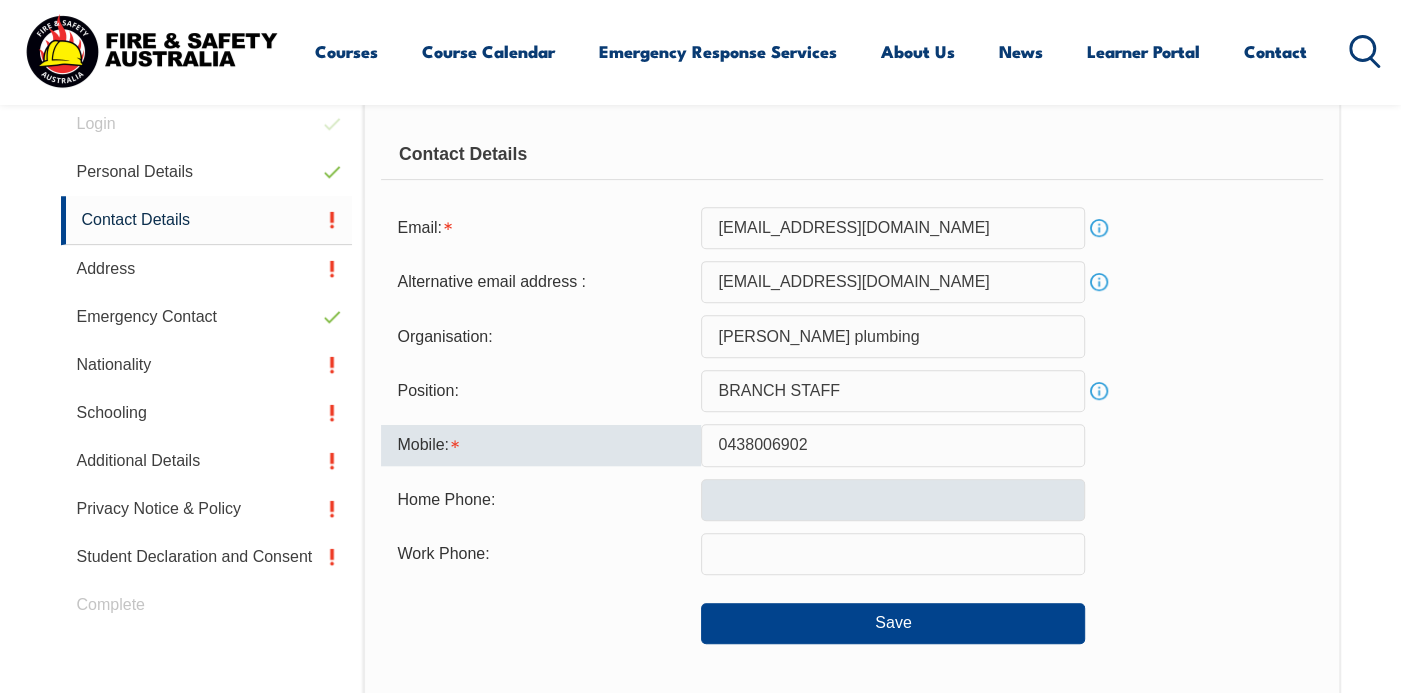 type on "0438006902" 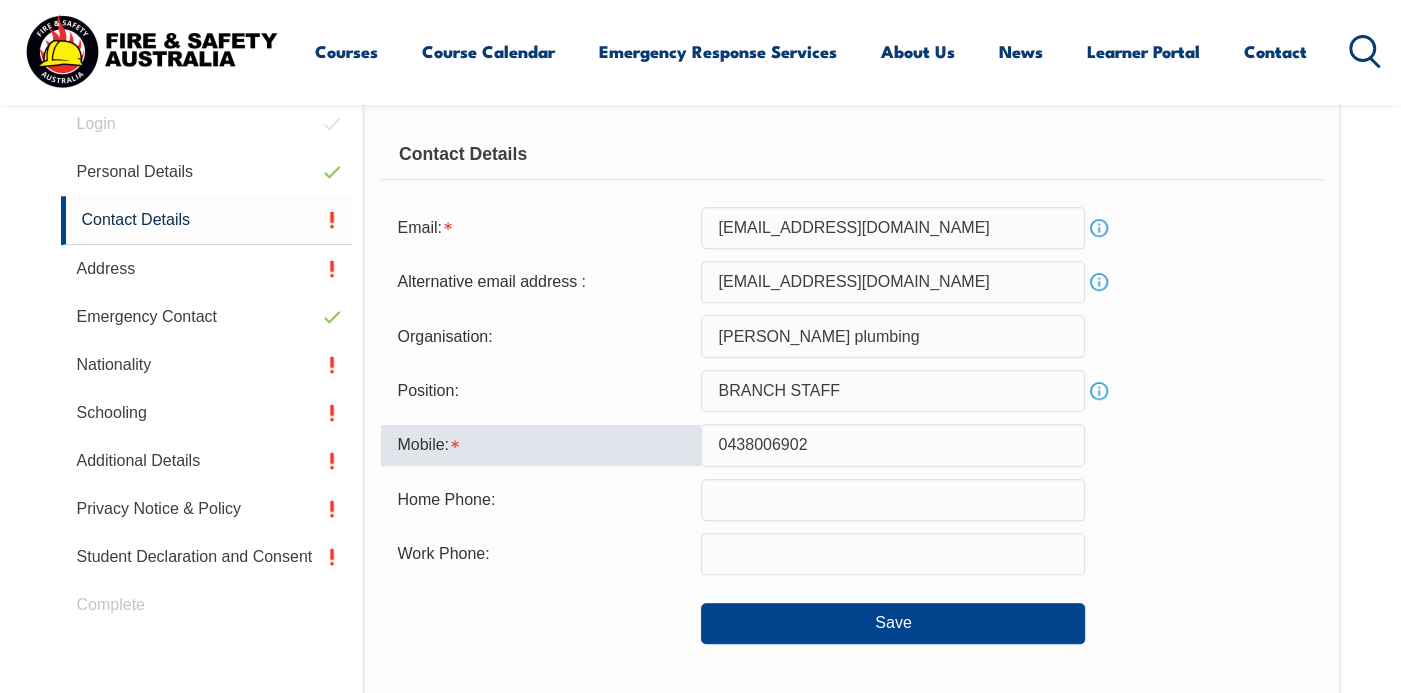 click at bounding box center [893, 500] 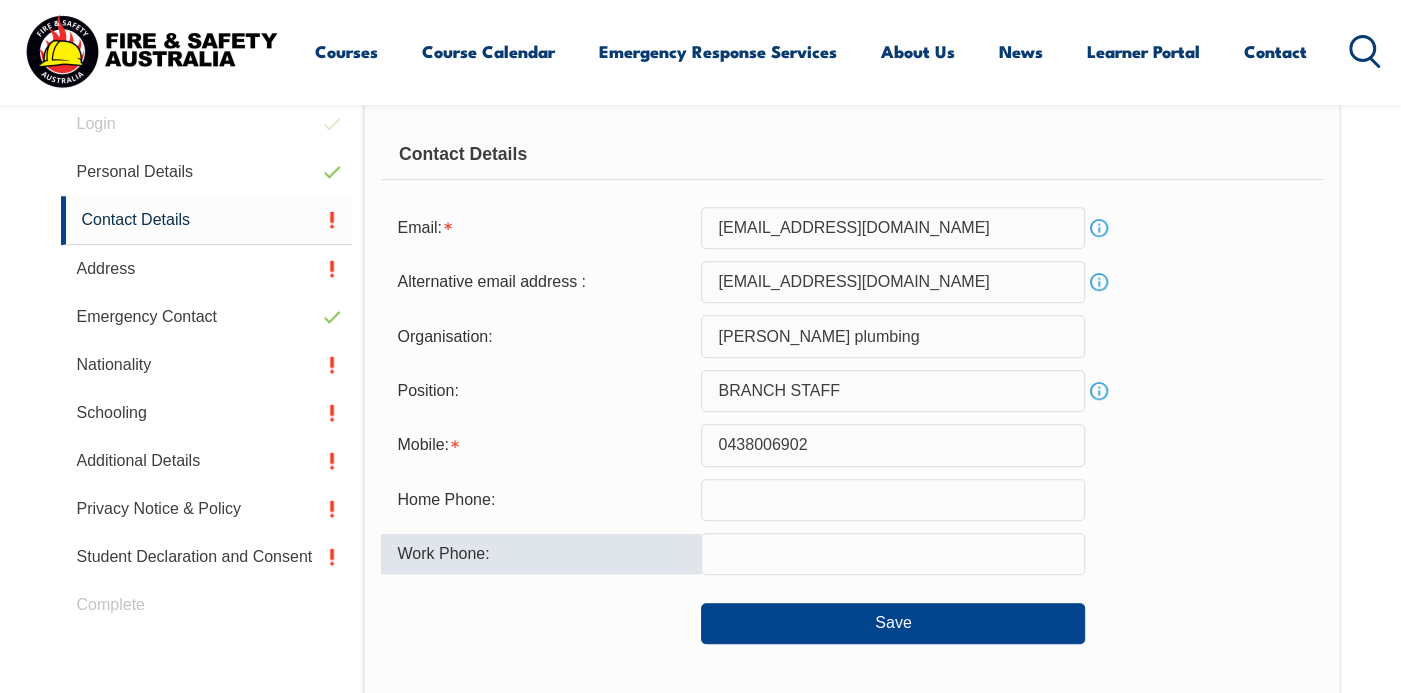 click at bounding box center (893, 554) 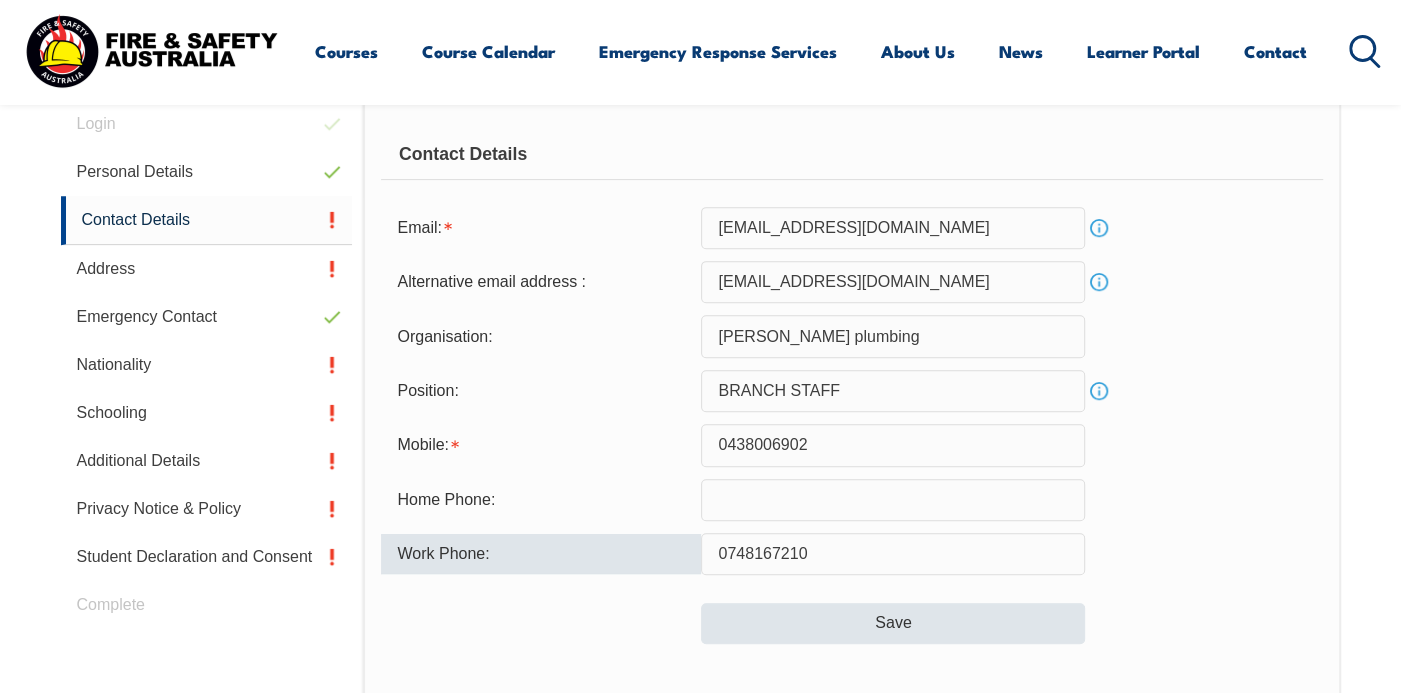 type on "0748167210" 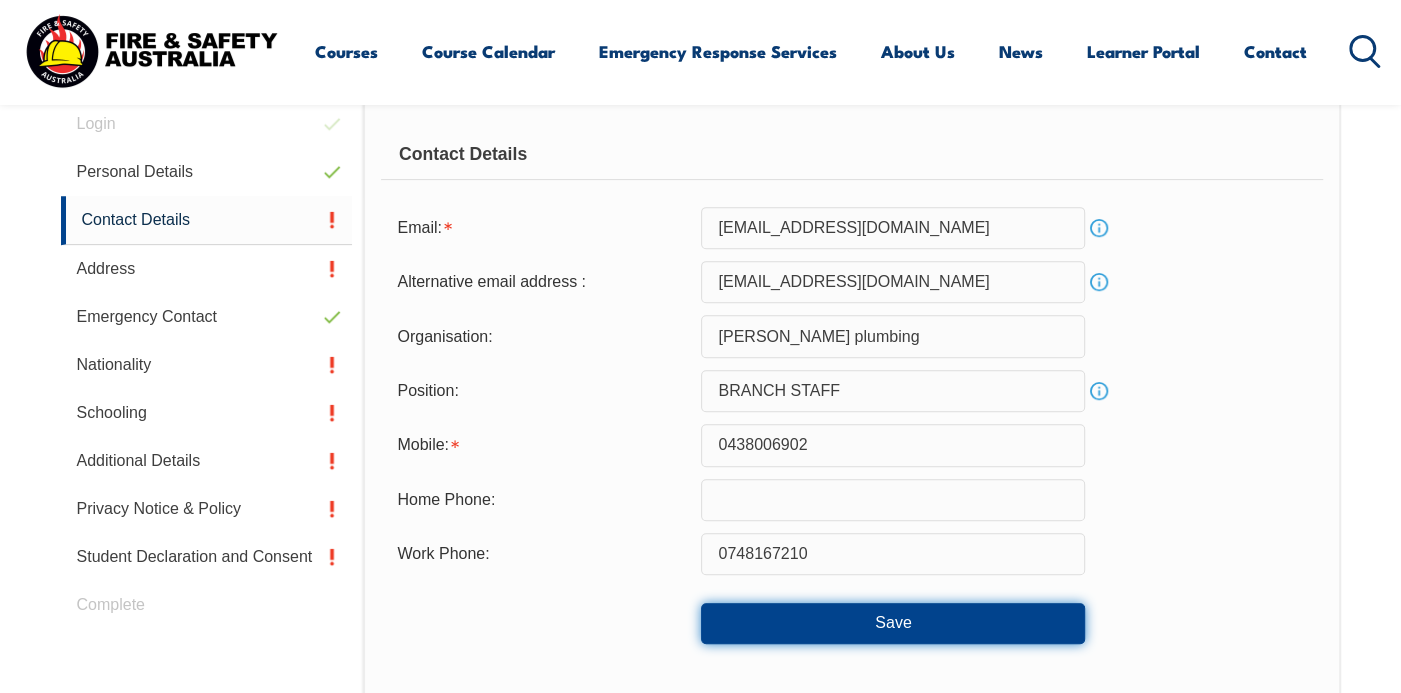 click on "Save" at bounding box center [893, 623] 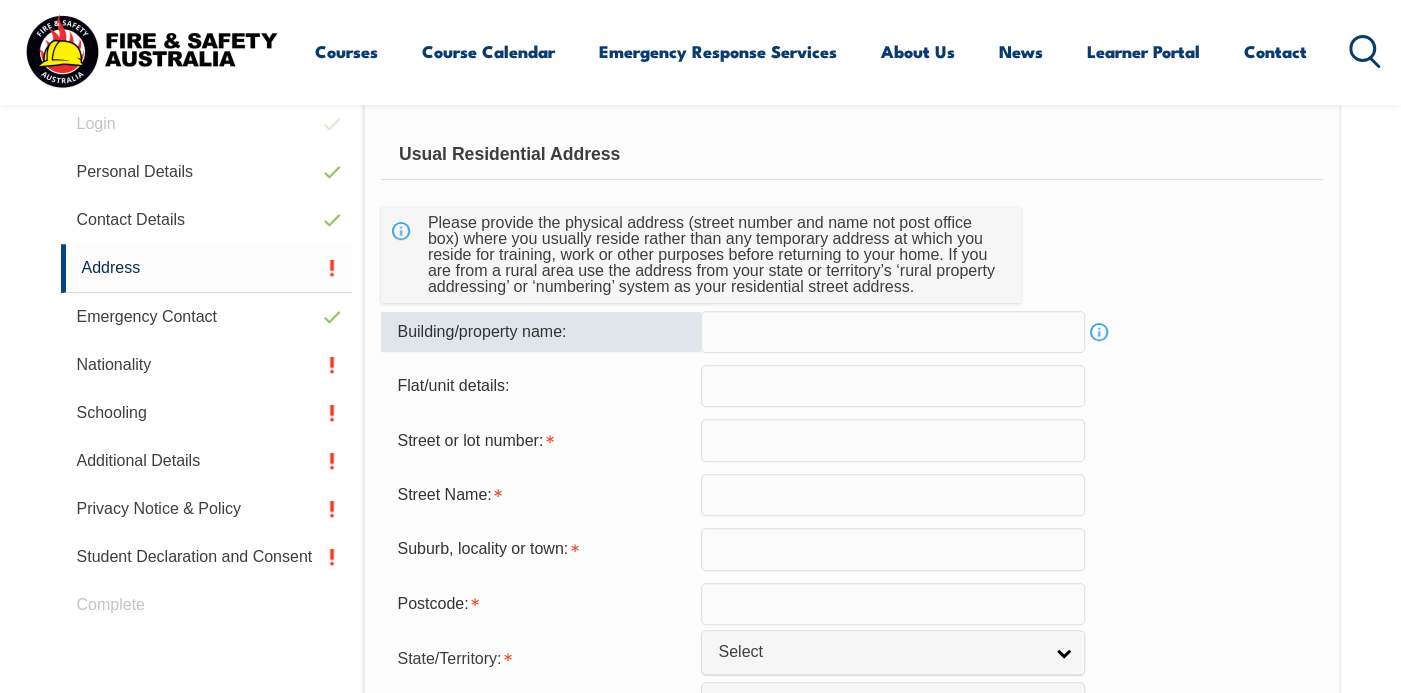 click at bounding box center (893, 332) 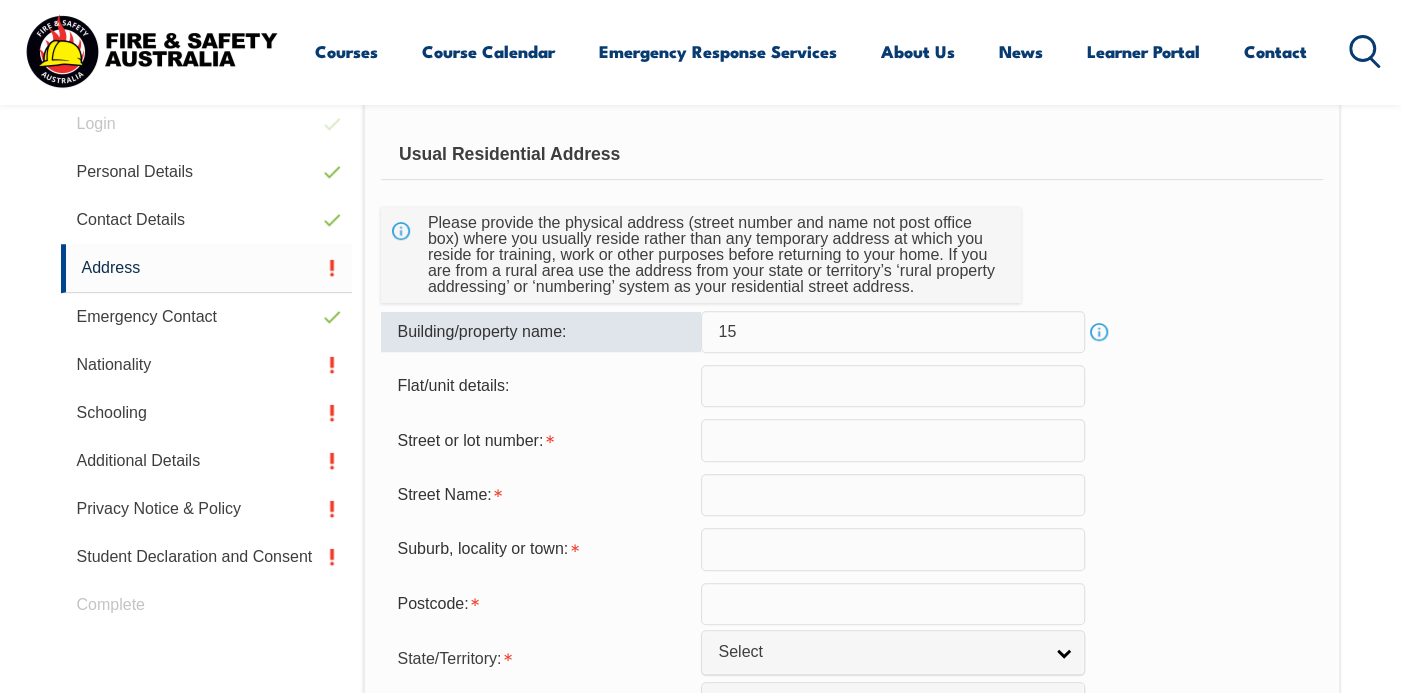 type on "1" 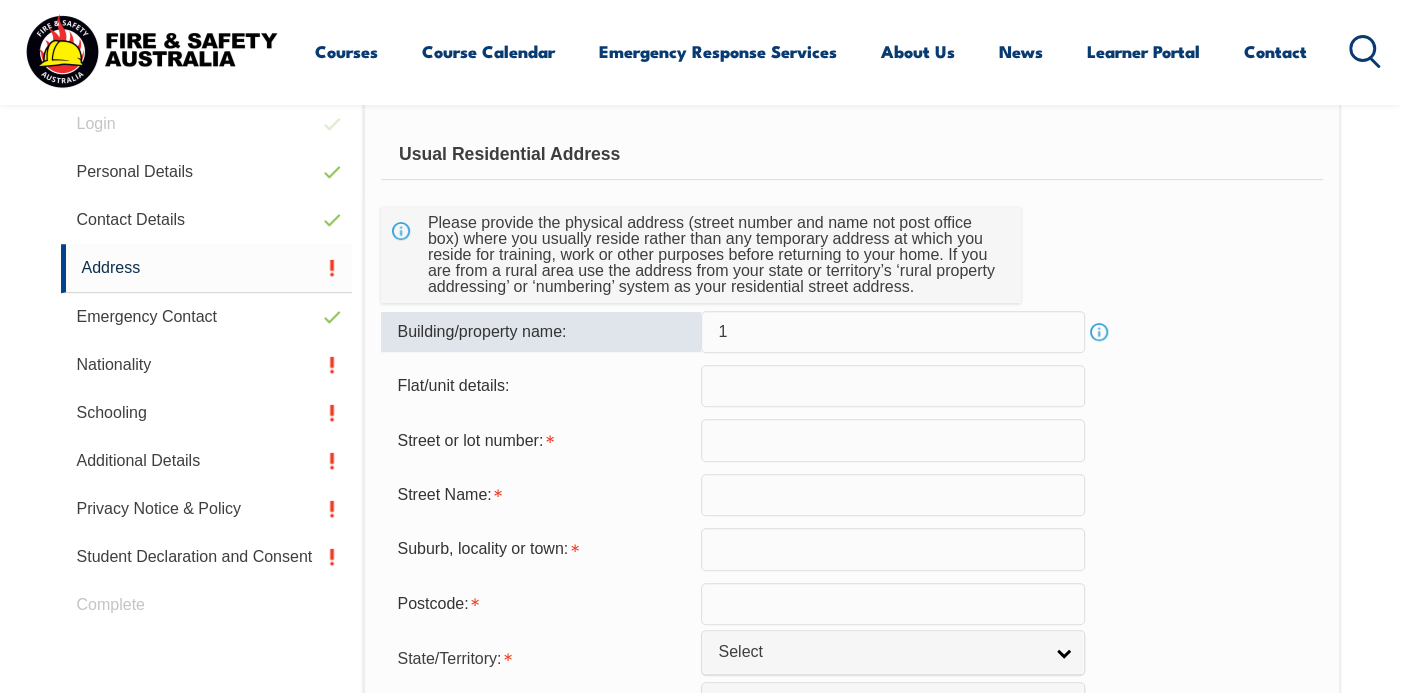 type 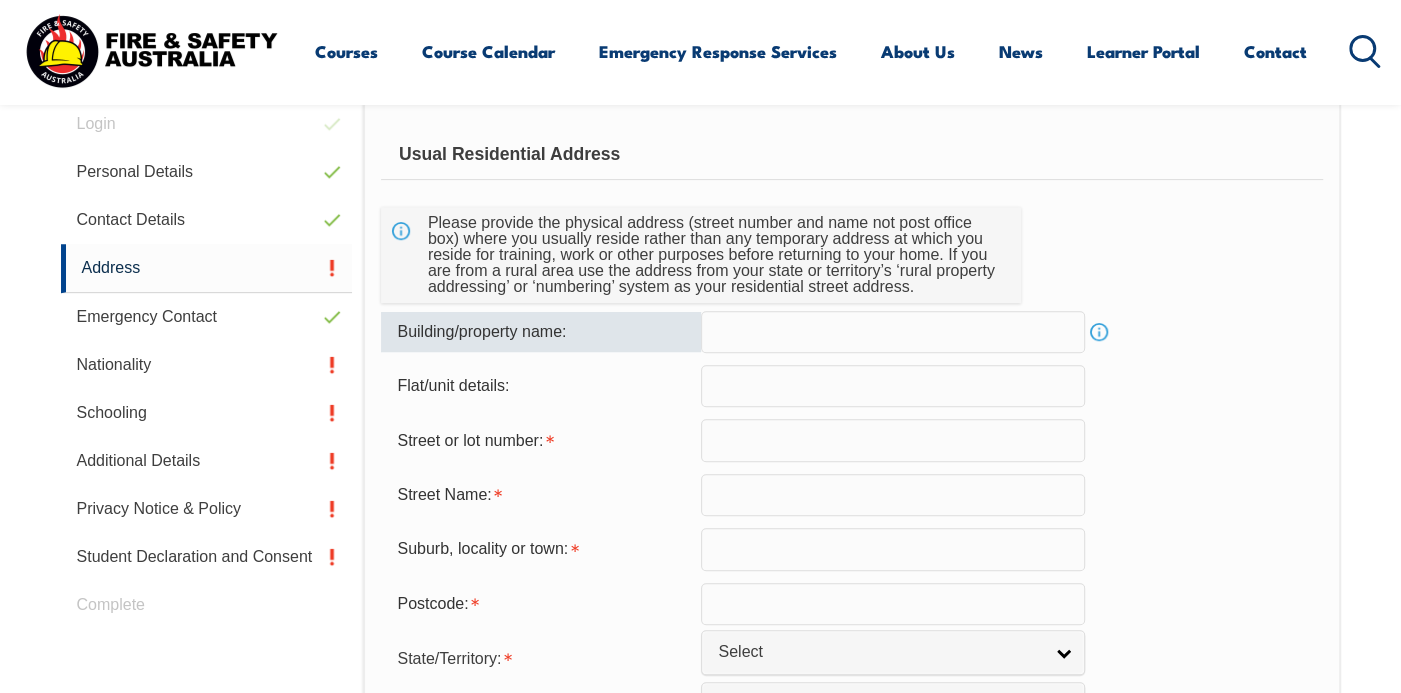 click at bounding box center [893, 440] 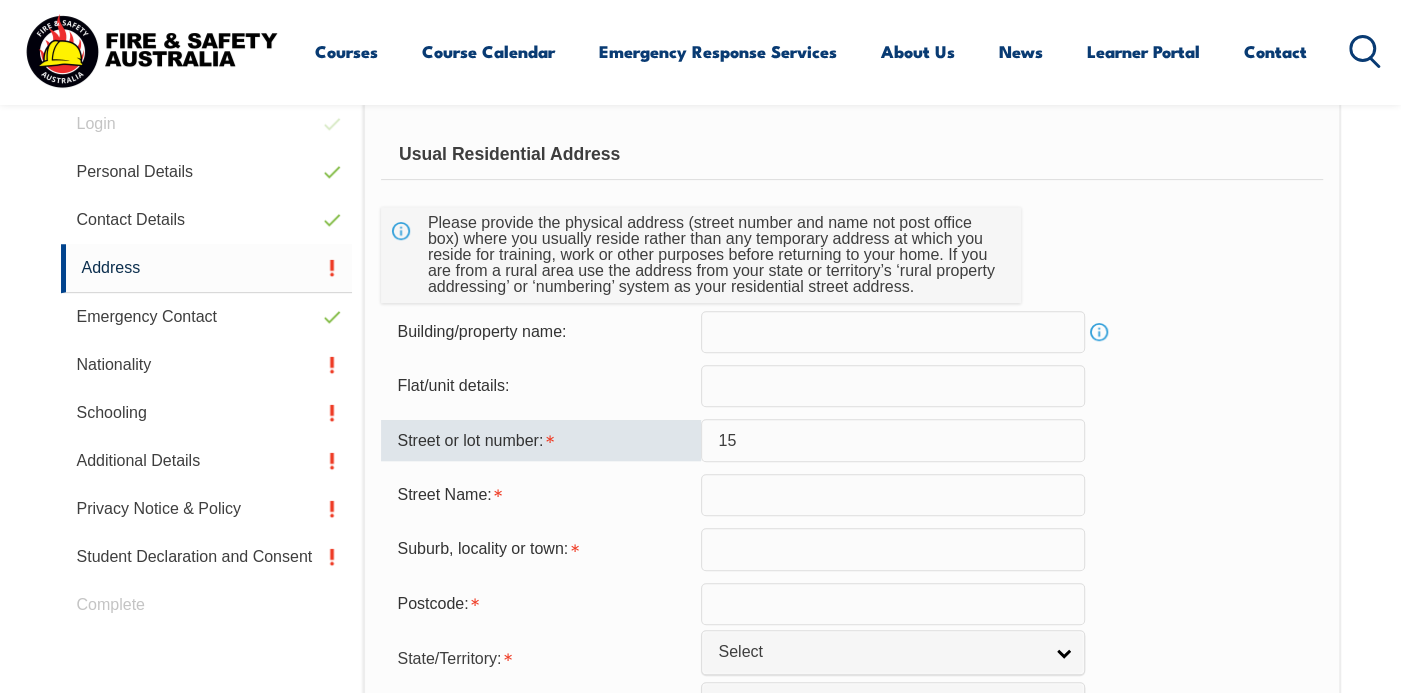 type on "15" 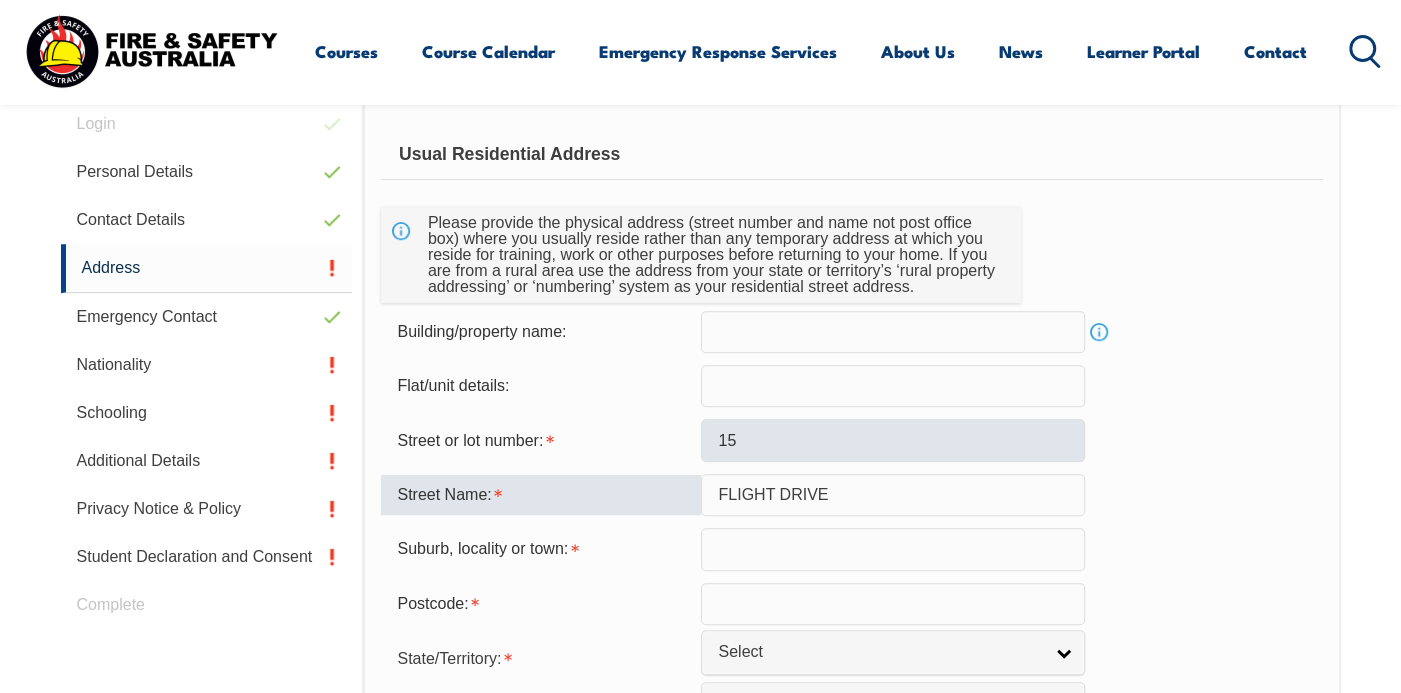 type on "FLIGHT DRIVE" 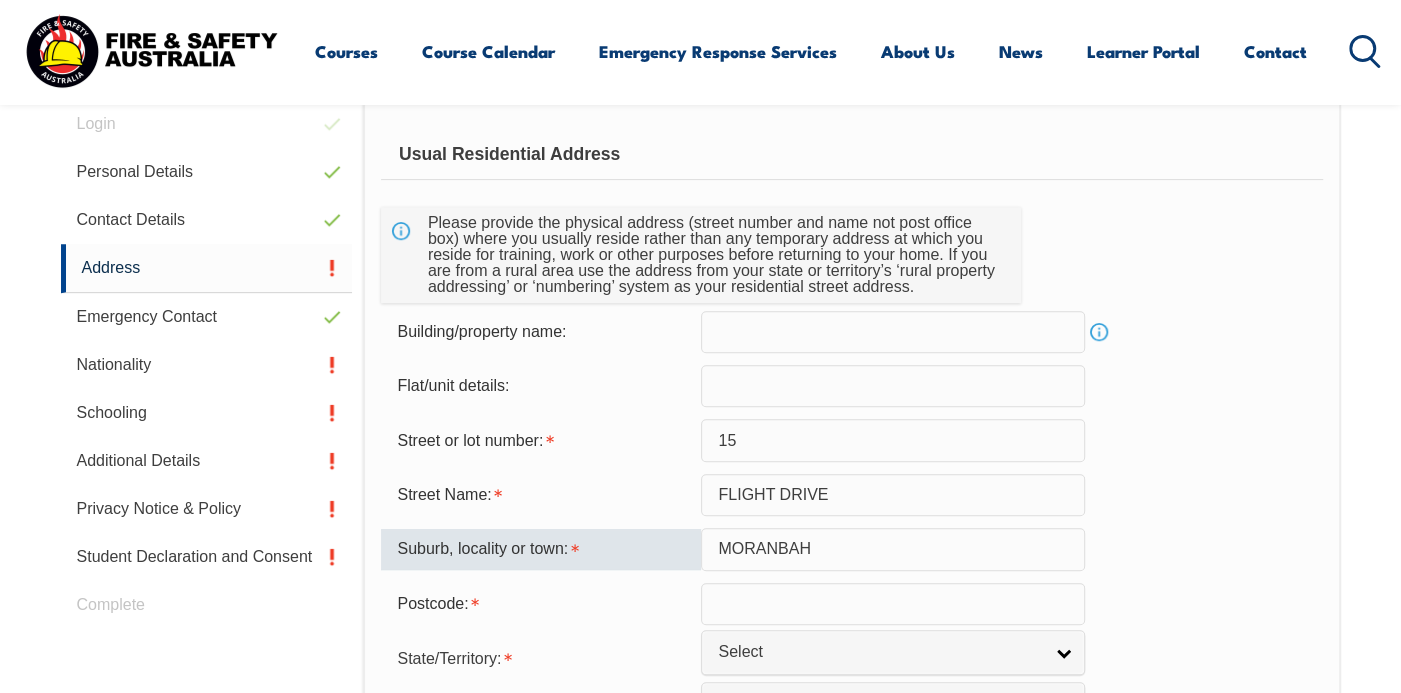 click on "MORANBAH" at bounding box center [893, 549] 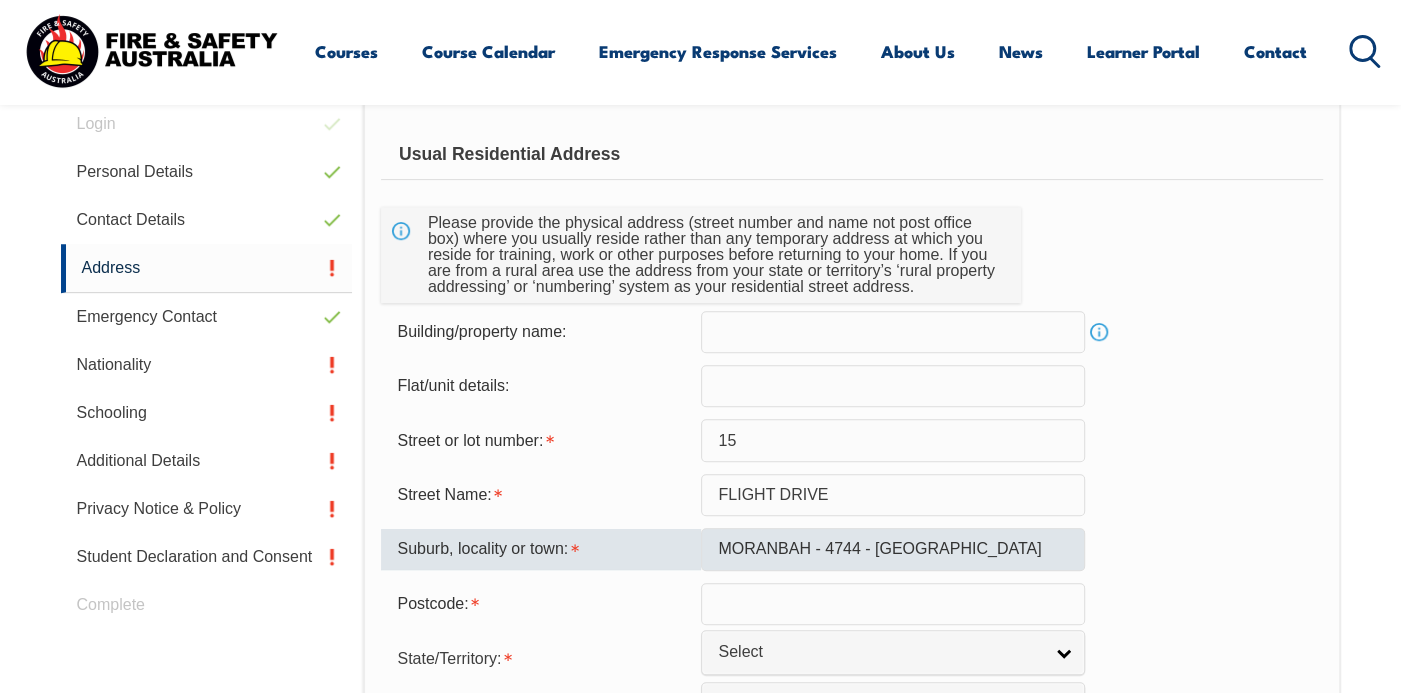 type on "4744" 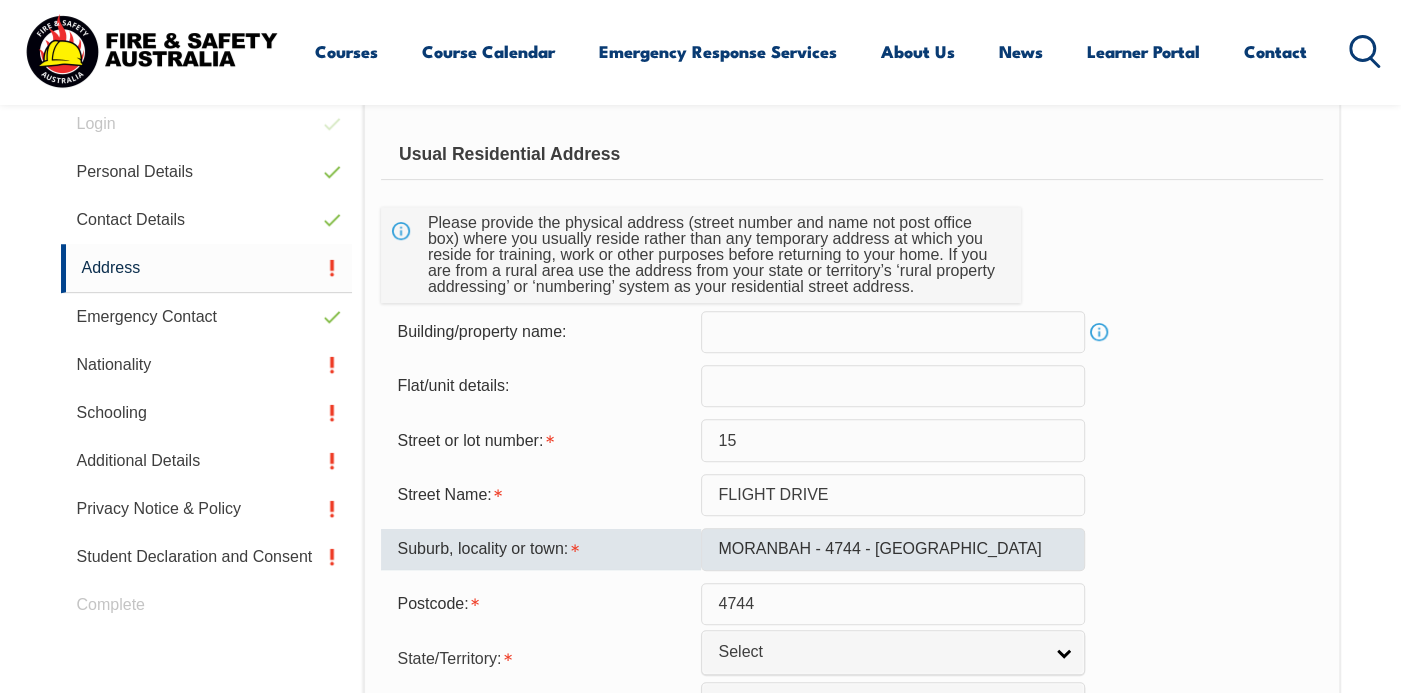 select on "QLD" 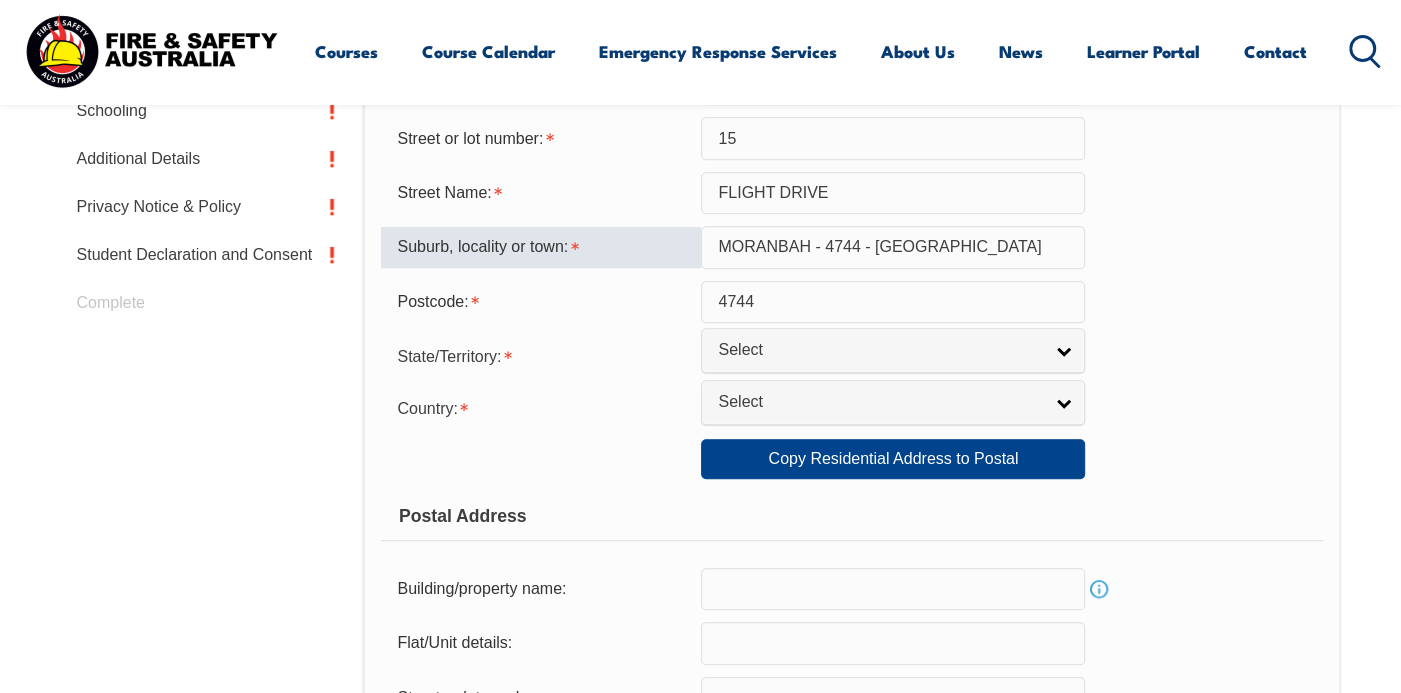 scroll, scrollTop: 890, scrollLeft: 0, axis: vertical 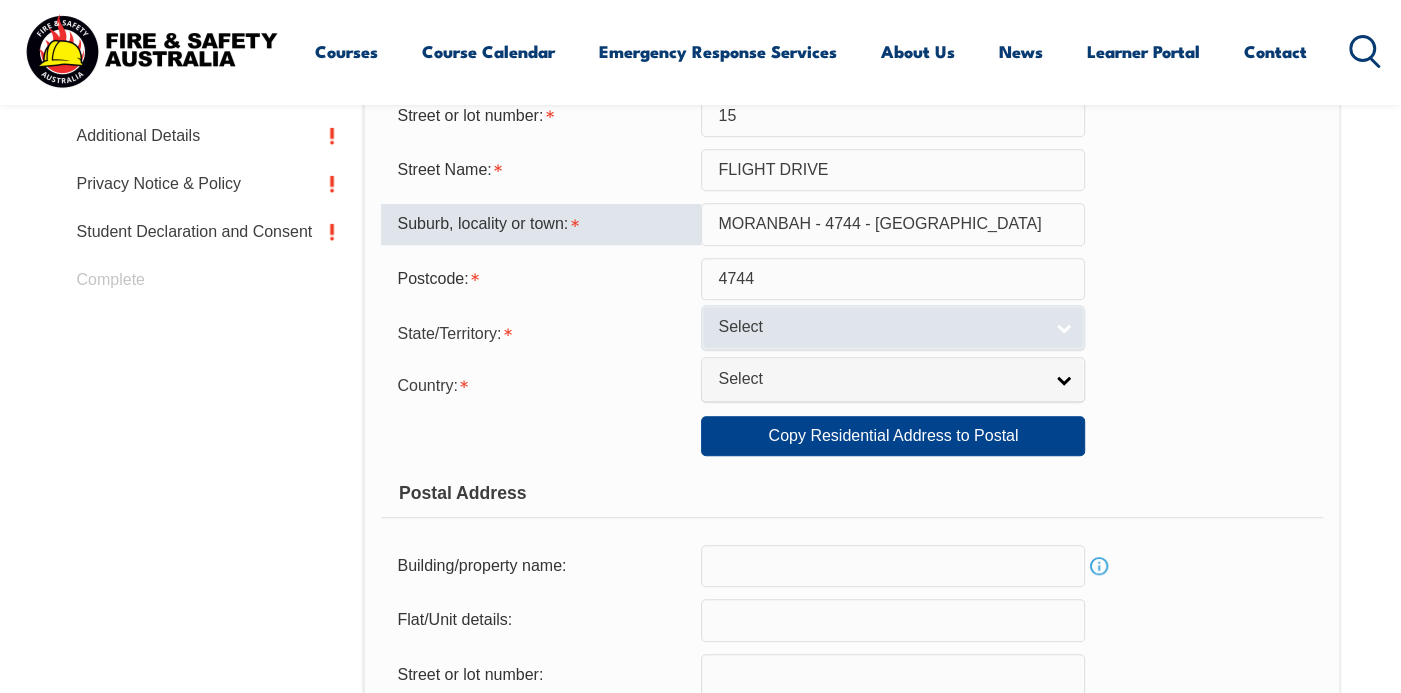 click on "Select" at bounding box center (880, 327) 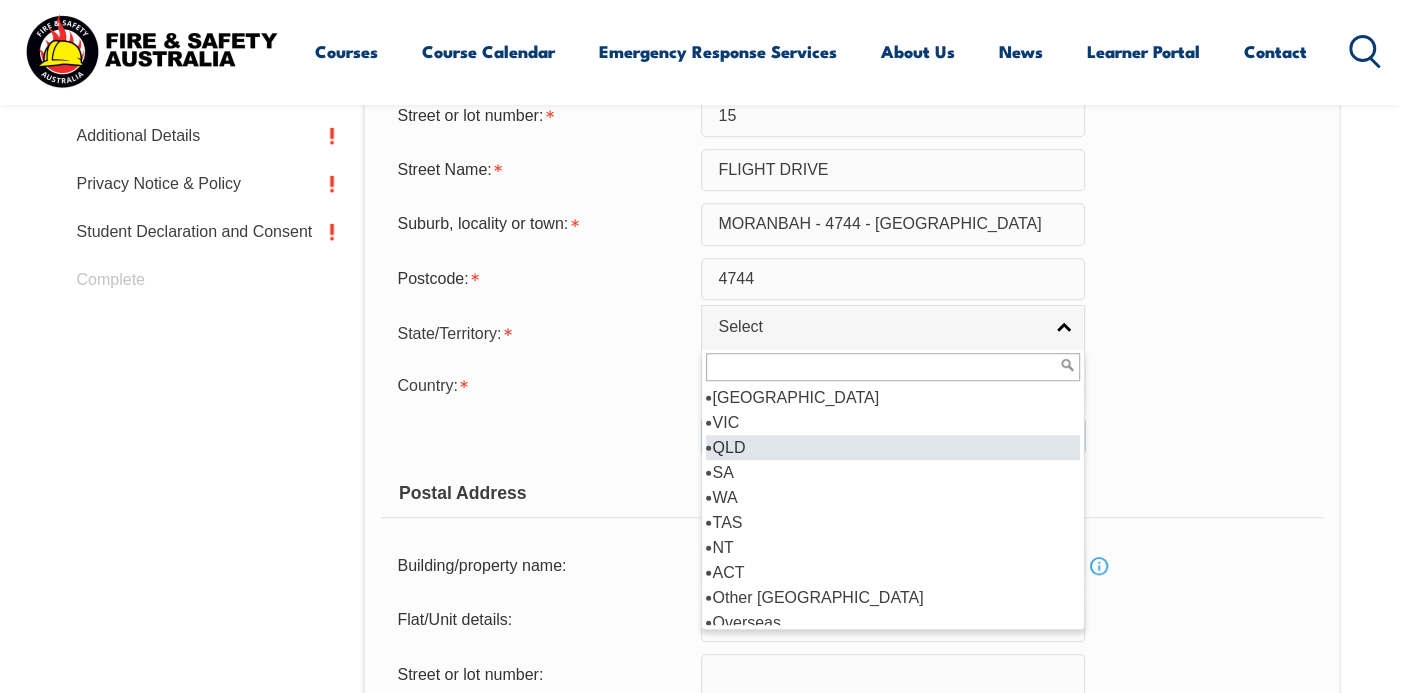 click on "QLD" at bounding box center [893, 447] 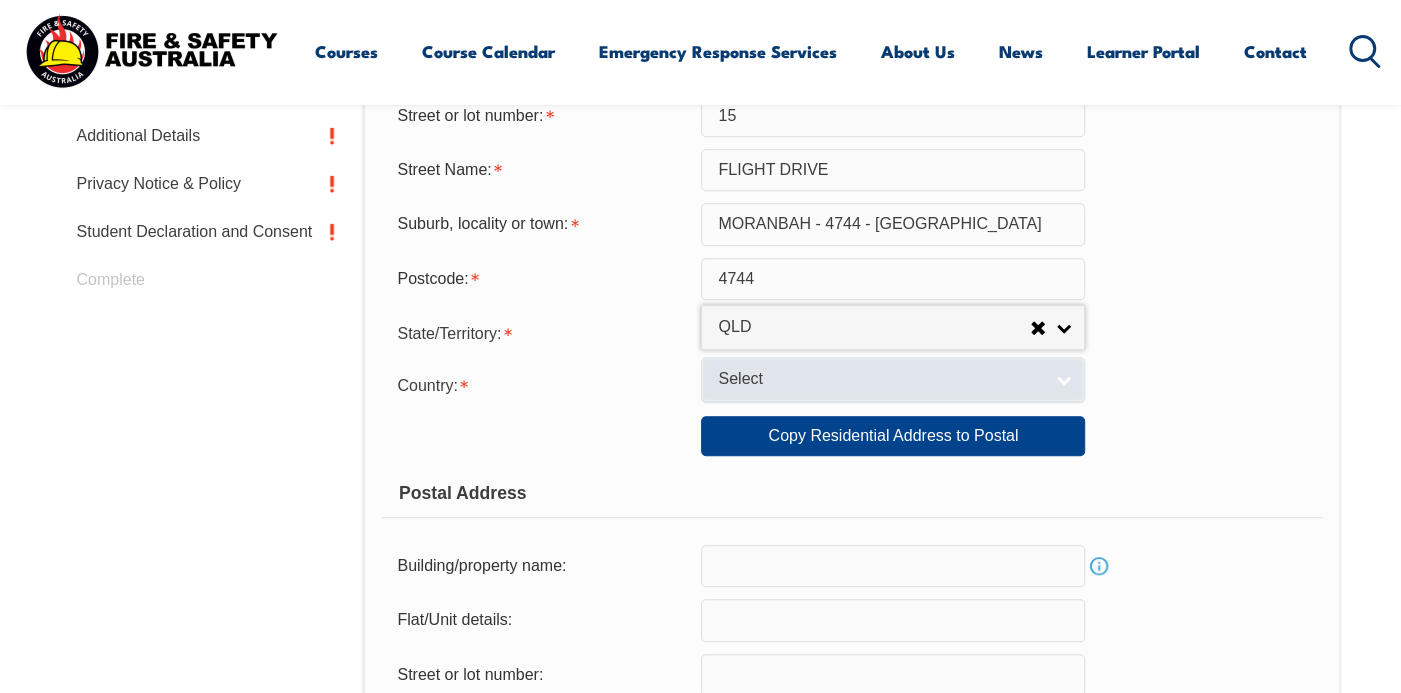 click on "Select" at bounding box center [893, 379] 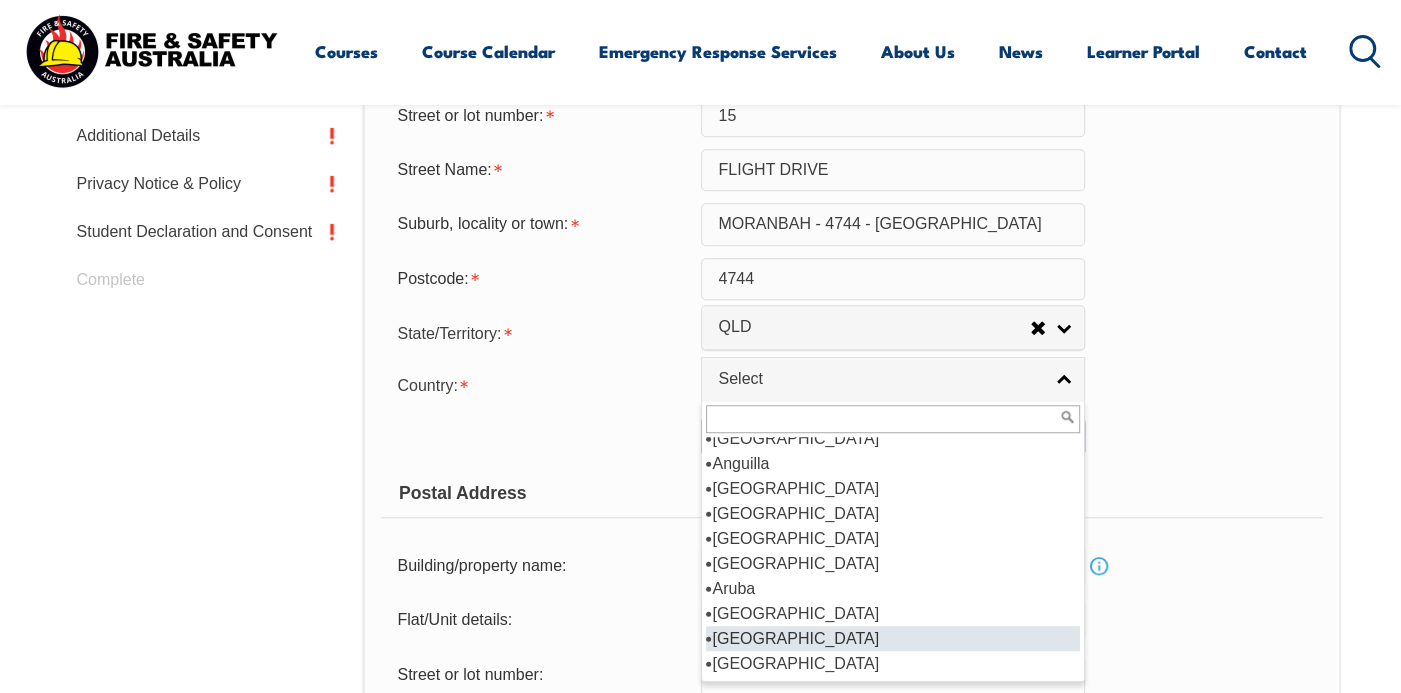 scroll, scrollTop: 211, scrollLeft: 0, axis: vertical 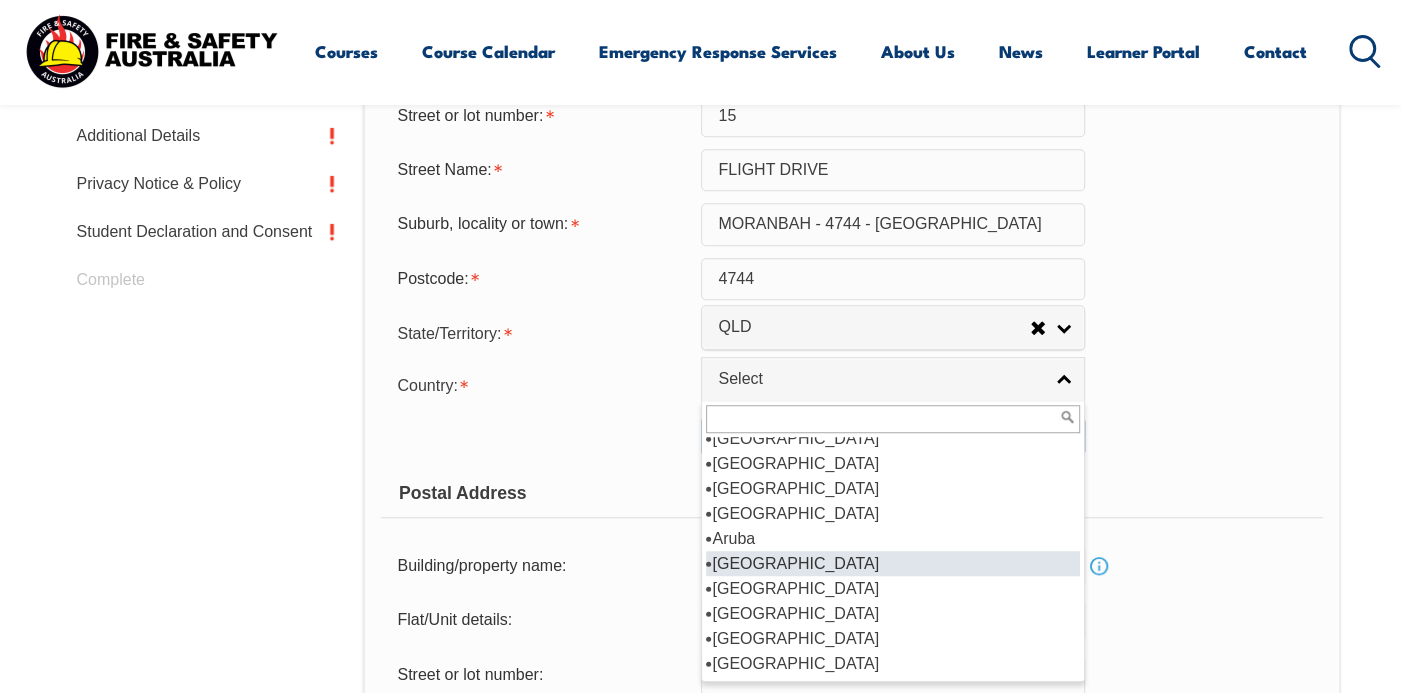 click on "Australia" at bounding box center (893, 563) 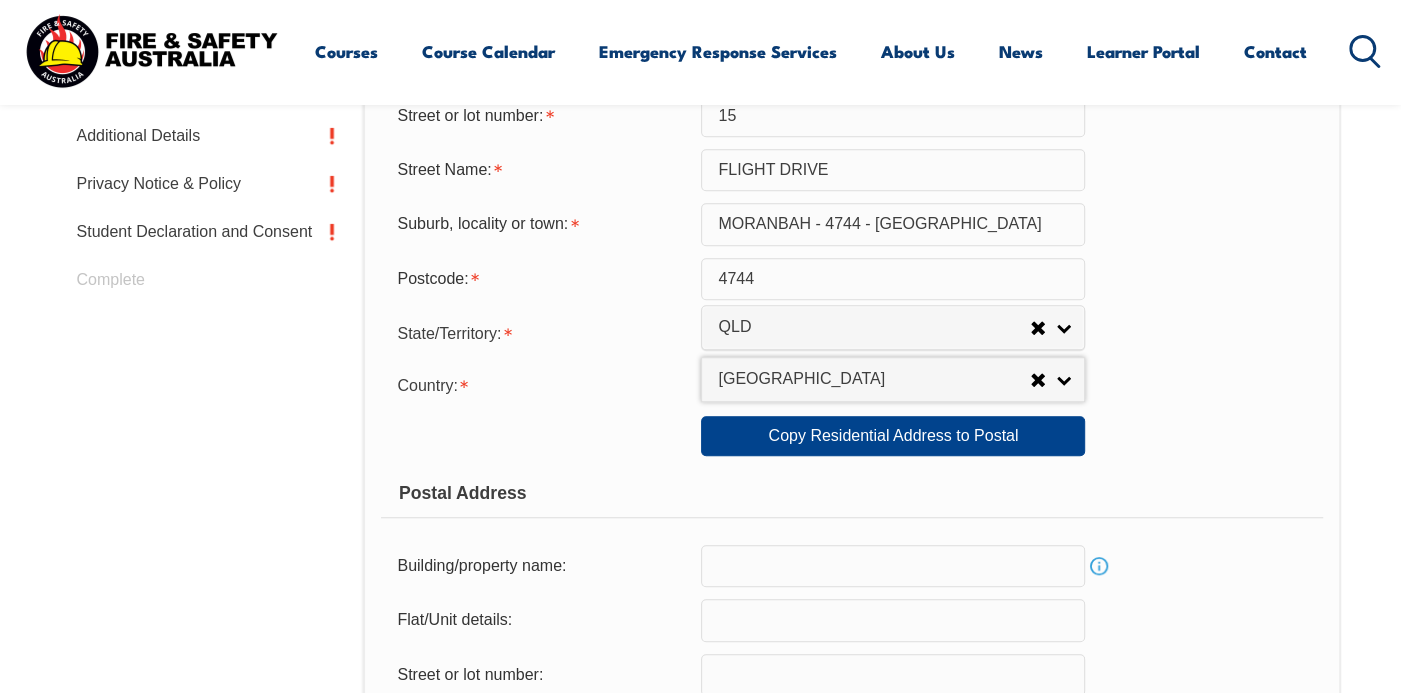 click on "Postal Address" at bounding box center (851, 493) 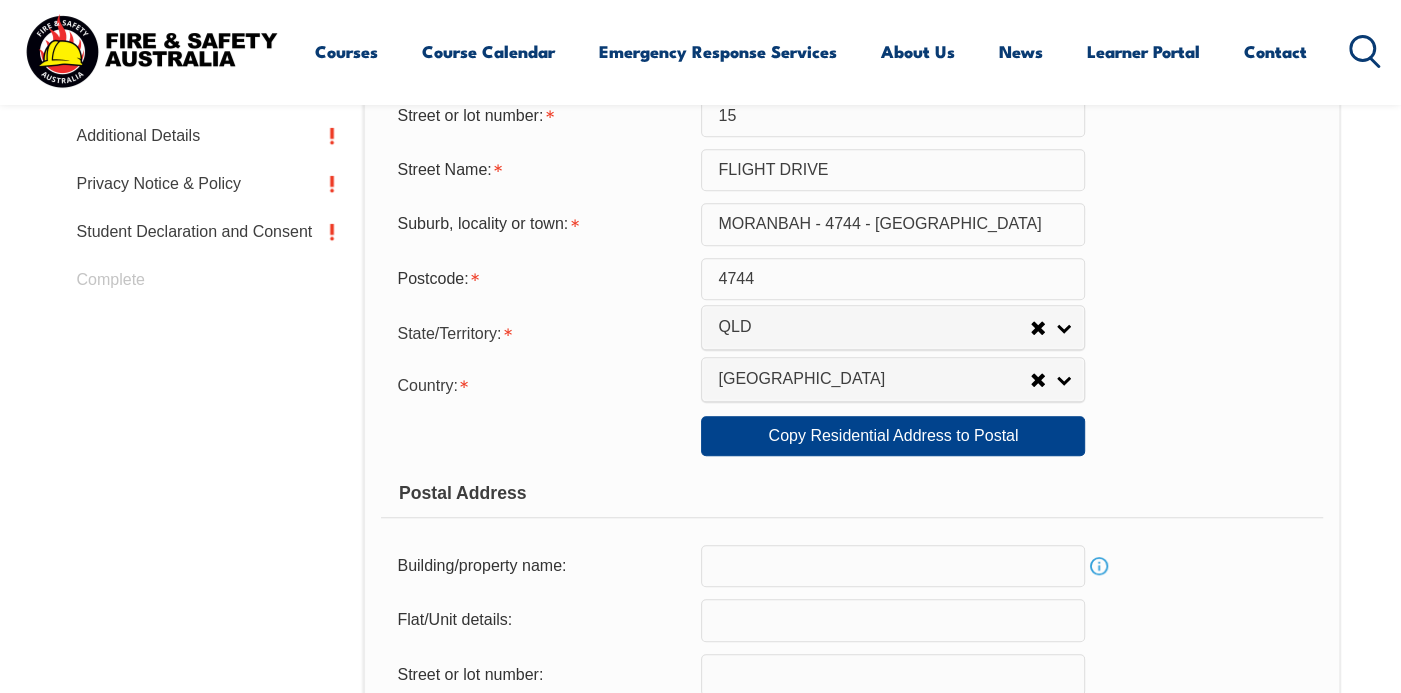 click on "Postal Address" at bounding box center [851, 493] 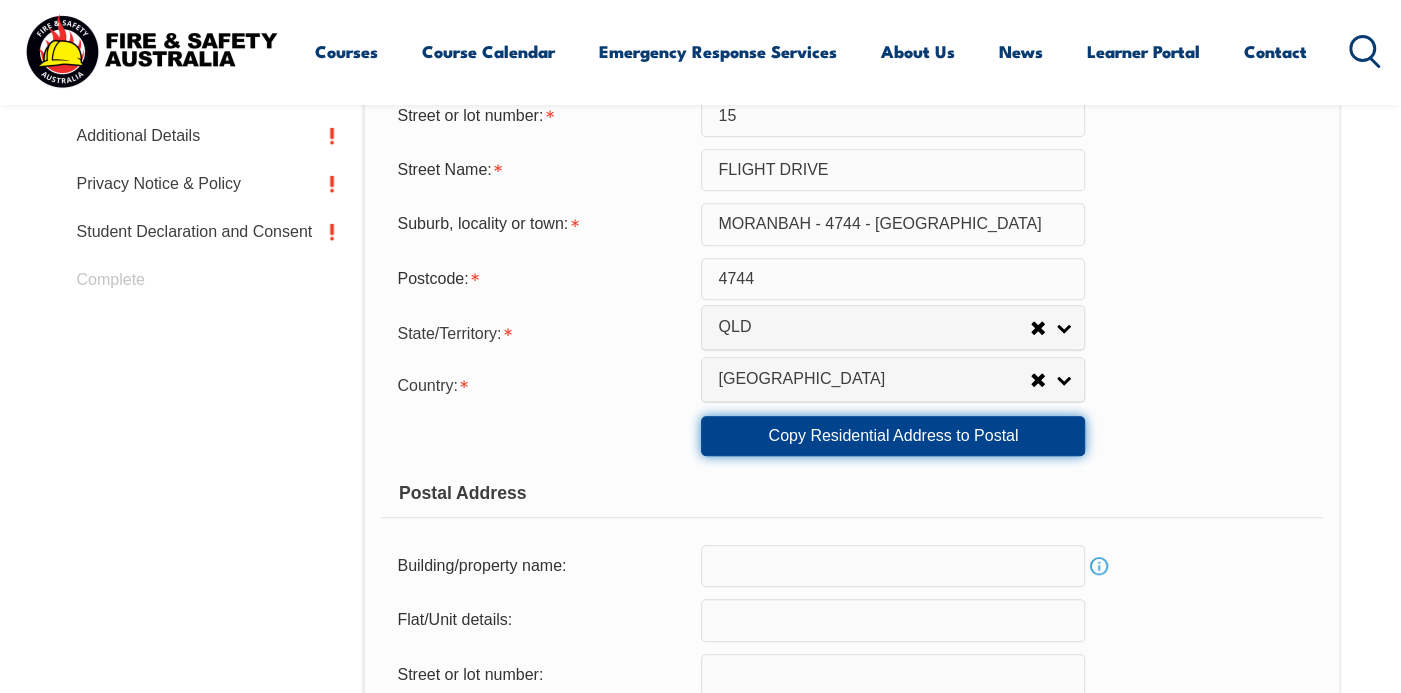 click on "Copy Residential Address to Postal" at bounding box center (893, 436) 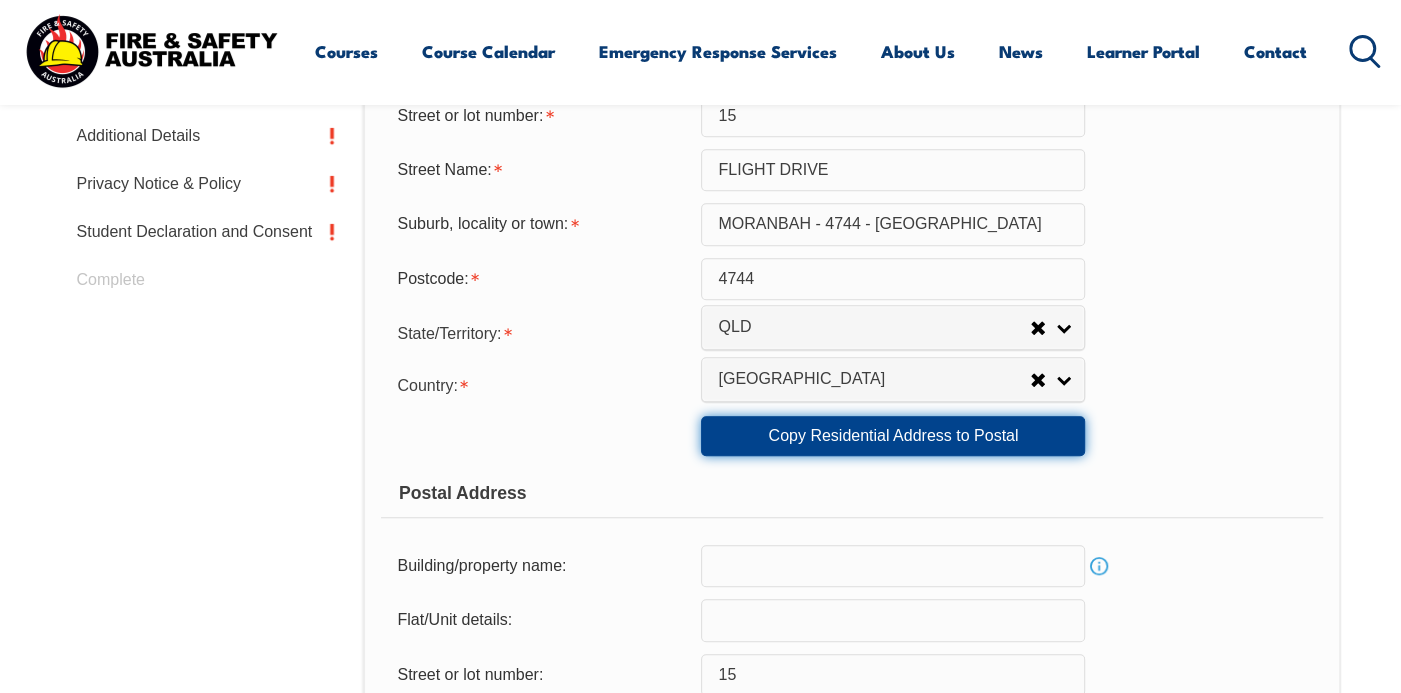 click on "Copy Residential Address to Postal" at bounding box center [893, 436] 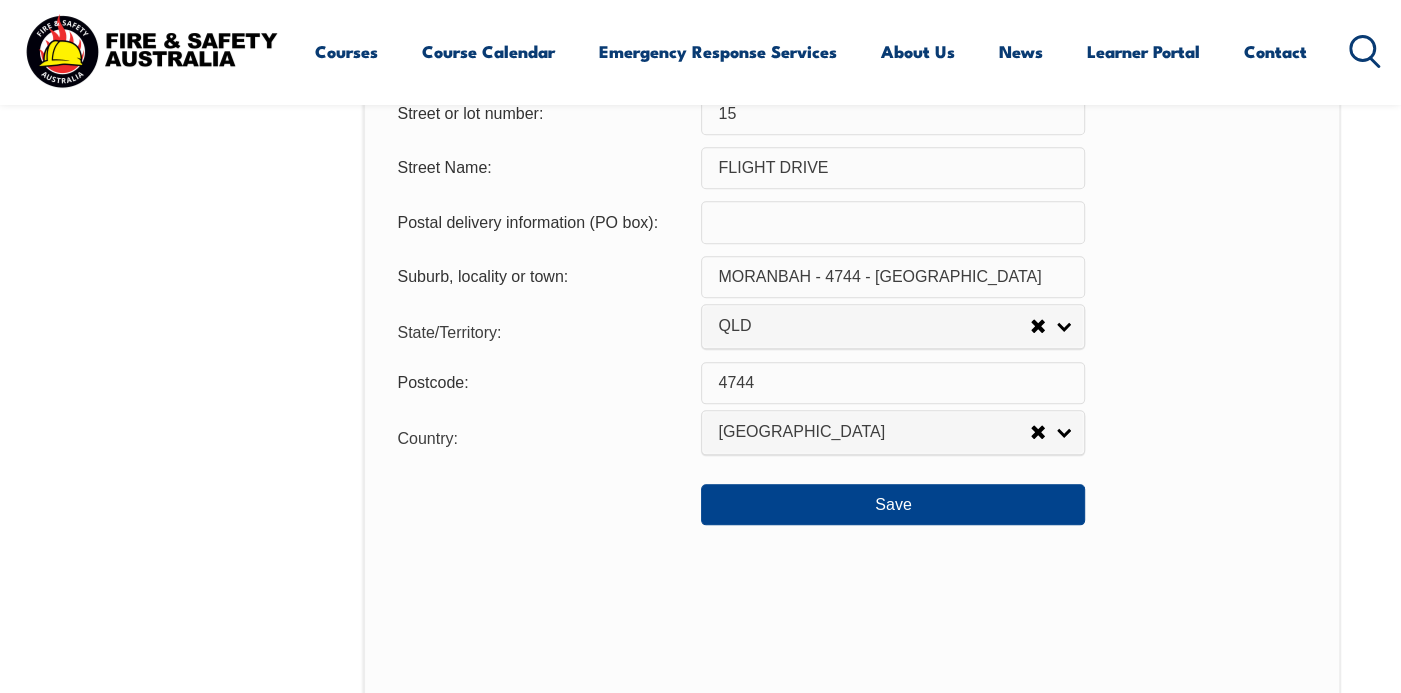 scroll, scrollTop: 1515, scrollLeft: 0, axis: vertical 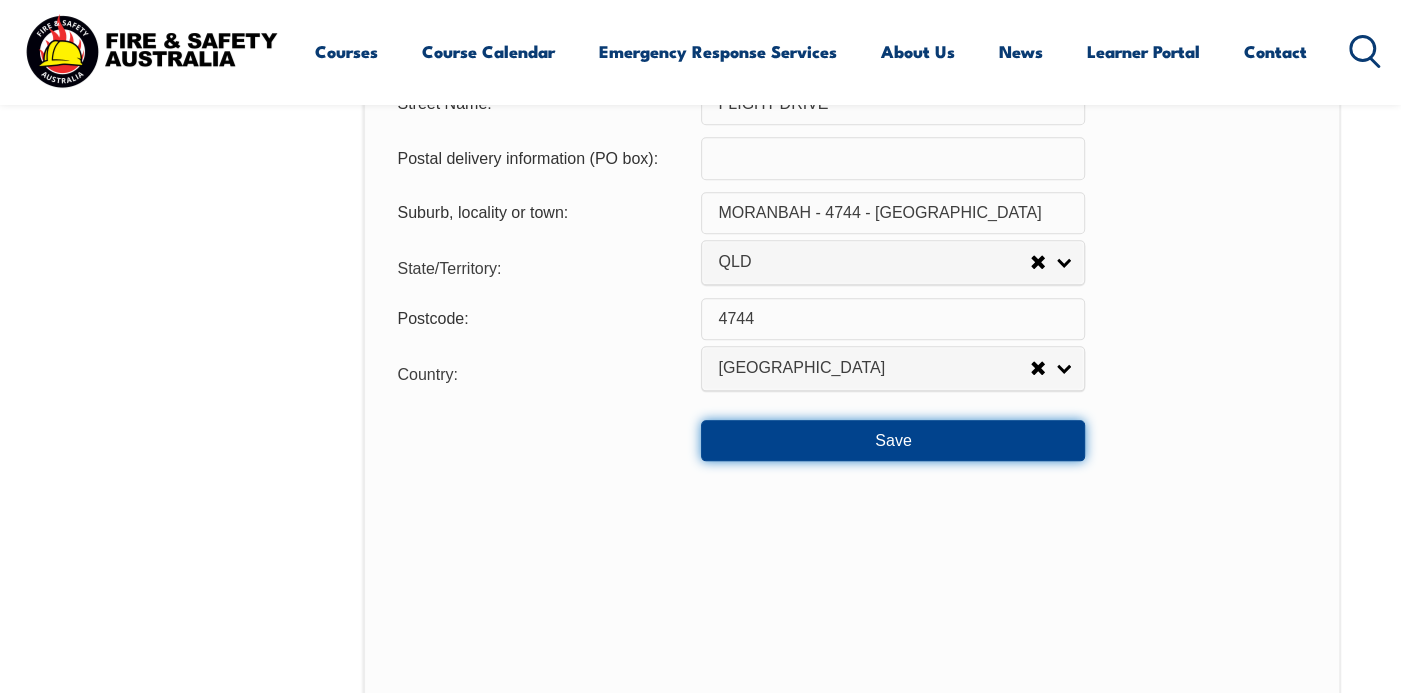 click on "Save" at bounding box center [893, 440] 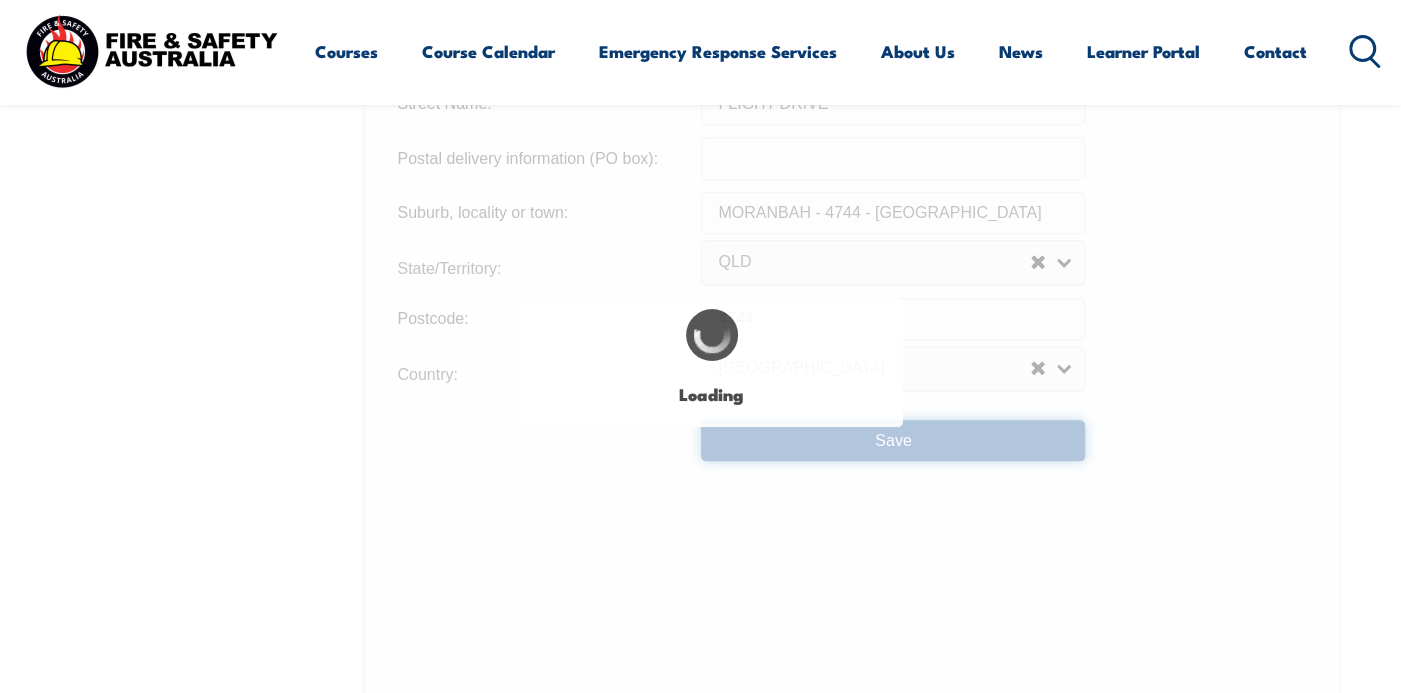 scroll, scrollTop: 0, scrollLeft: 0, axis: both 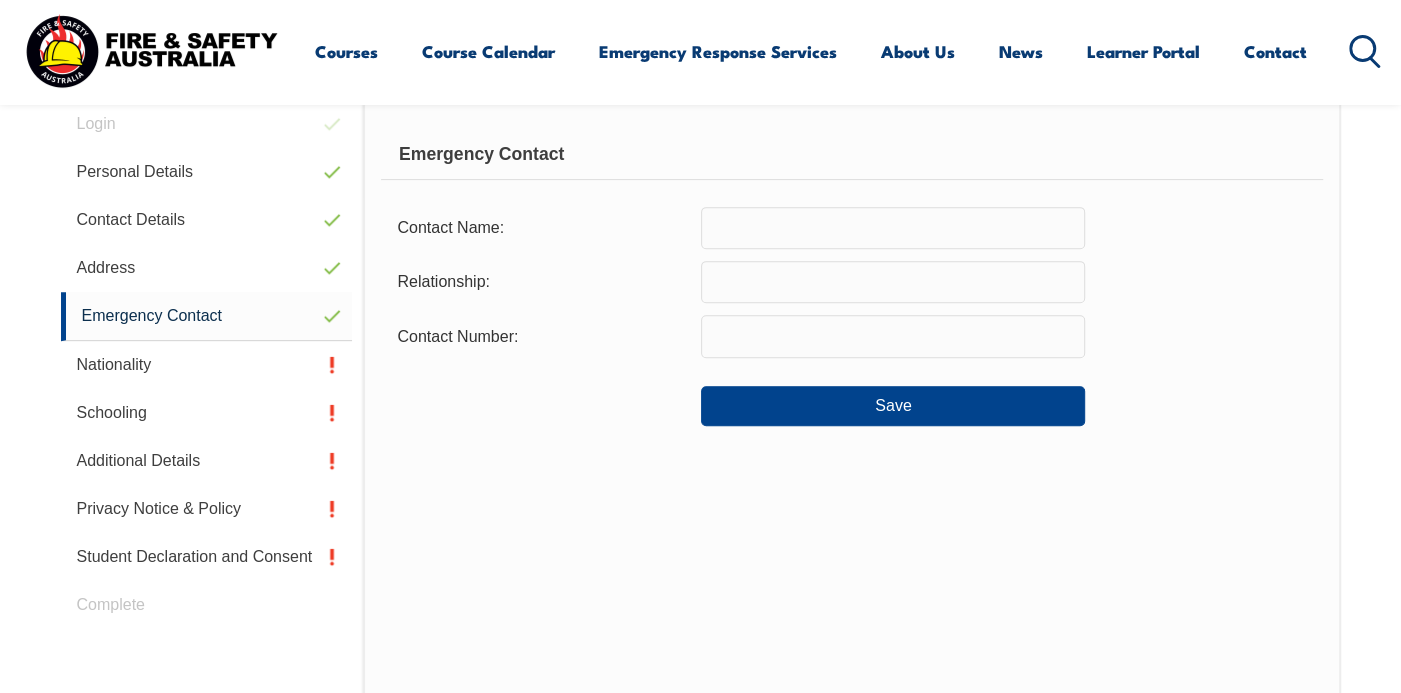 click at bounding box center (893, 228) 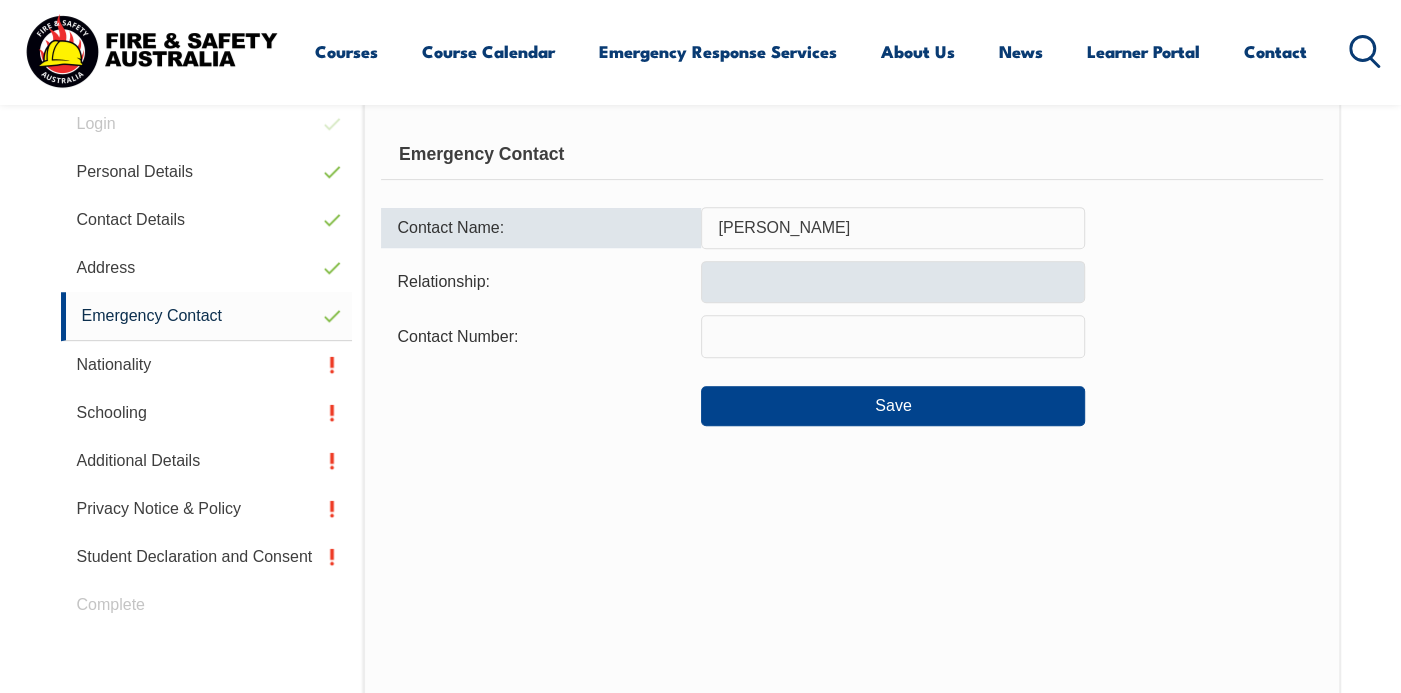 type on "CHRIS MARTORANA" 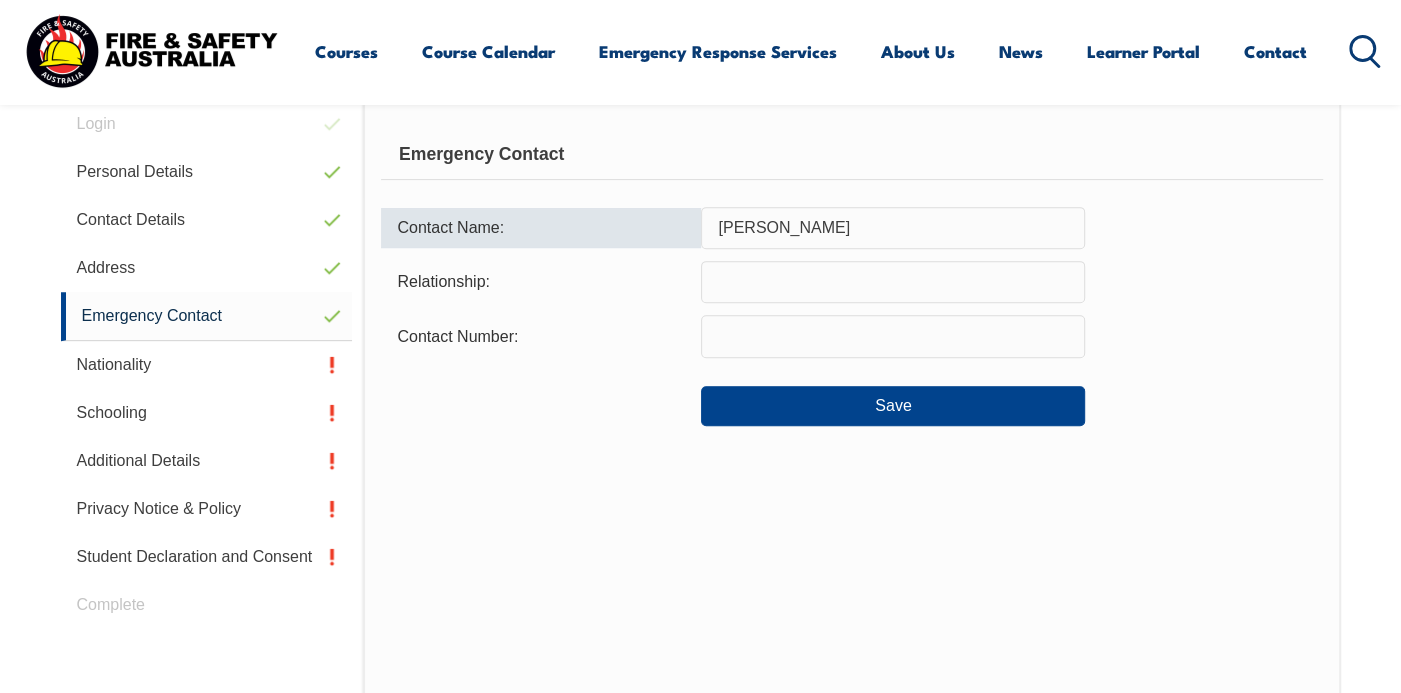 click at bounding box center (893, 282) 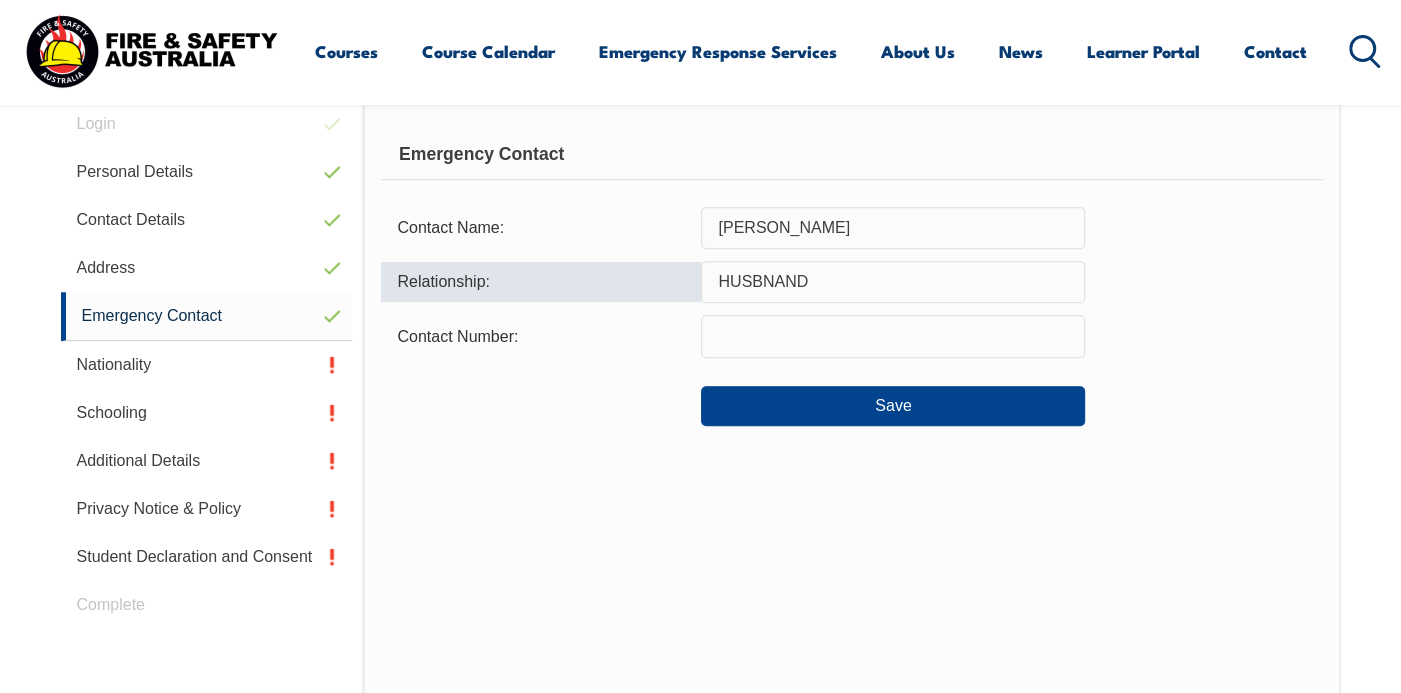 click on "HUSBNAND" at bounding box center (893, 282) 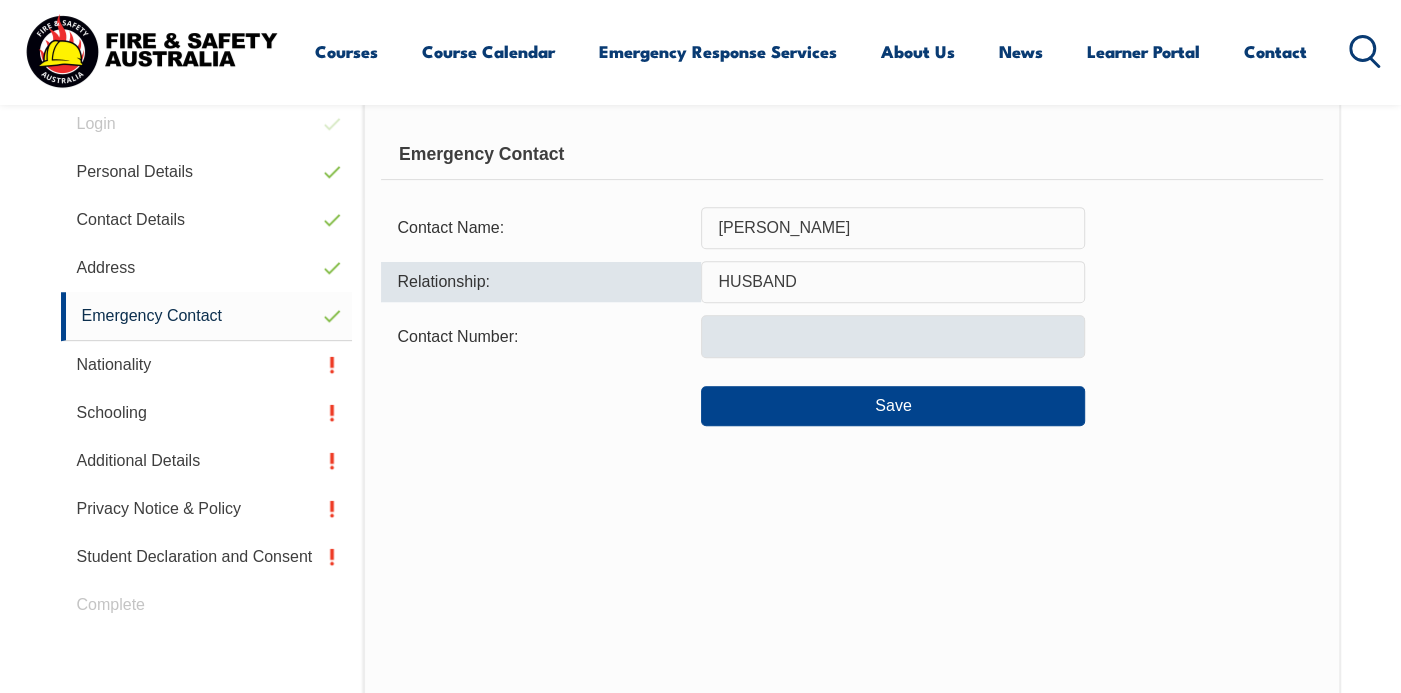 type on "HUSBAND" 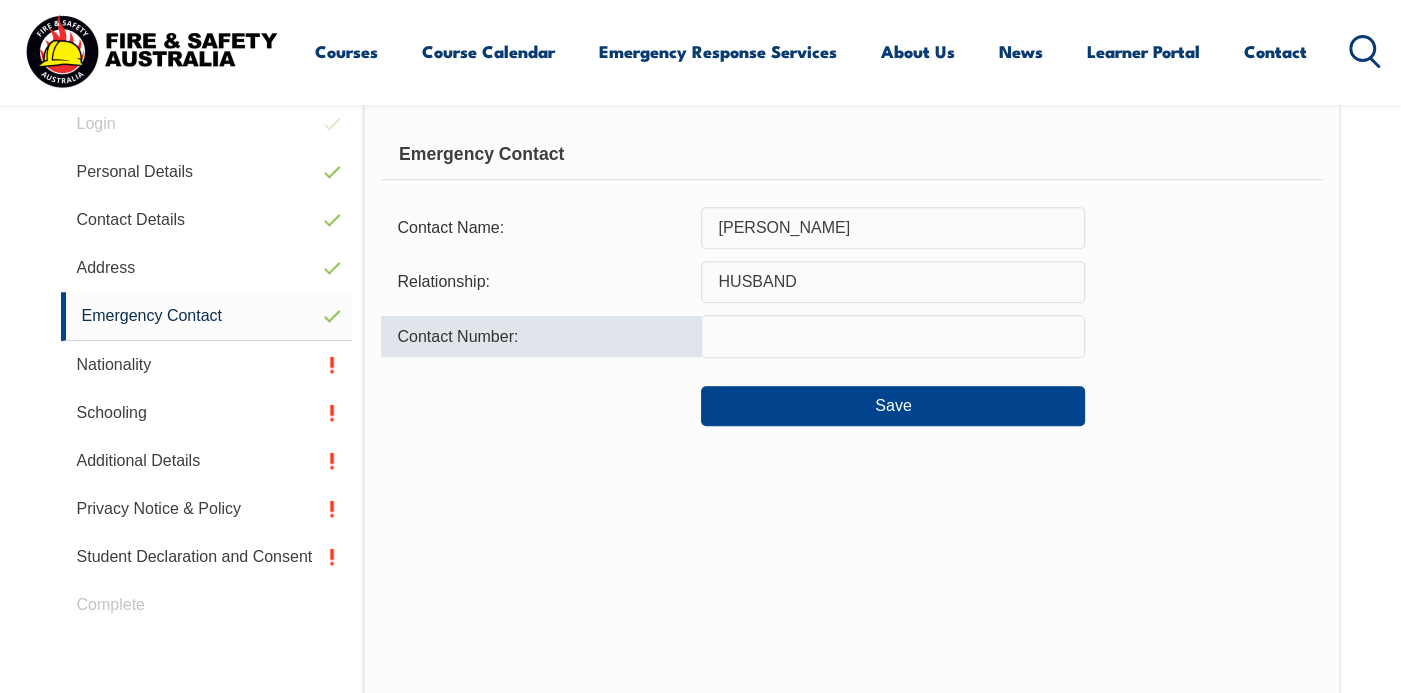click at bounding box center (893, 336) 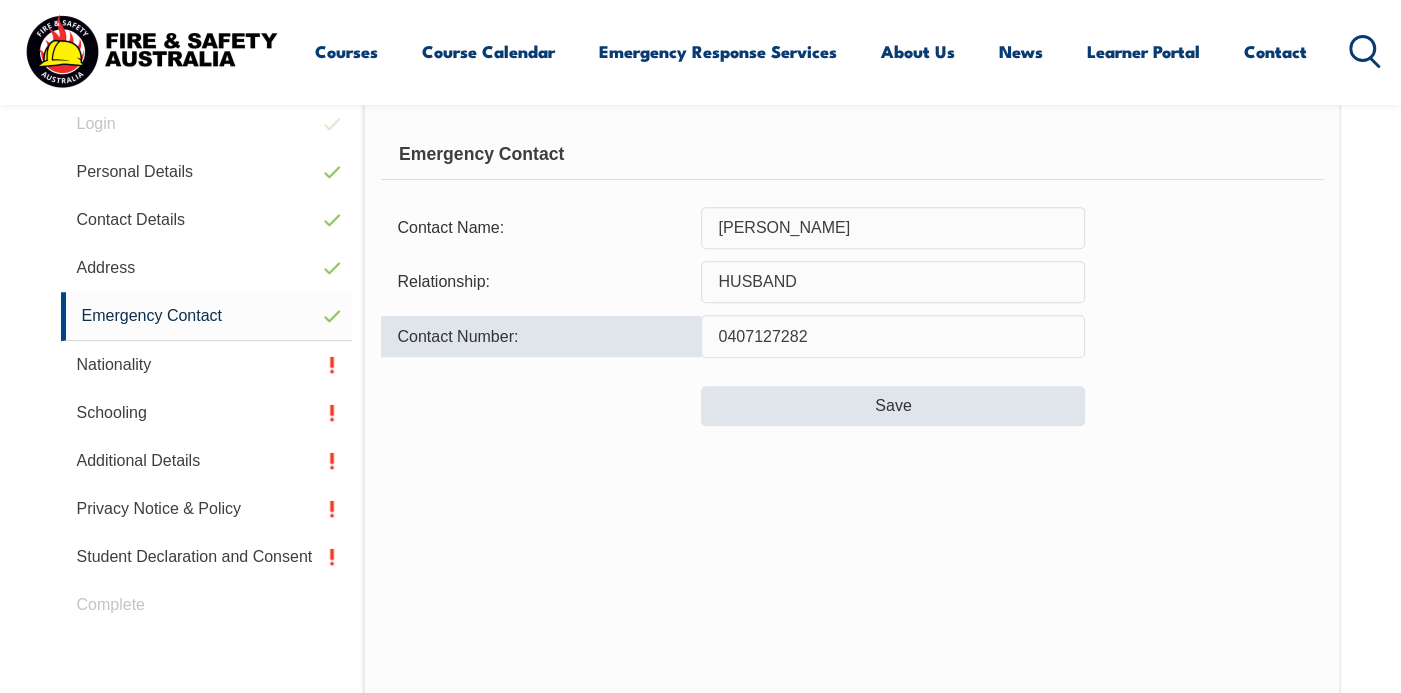 type on "0407127282" 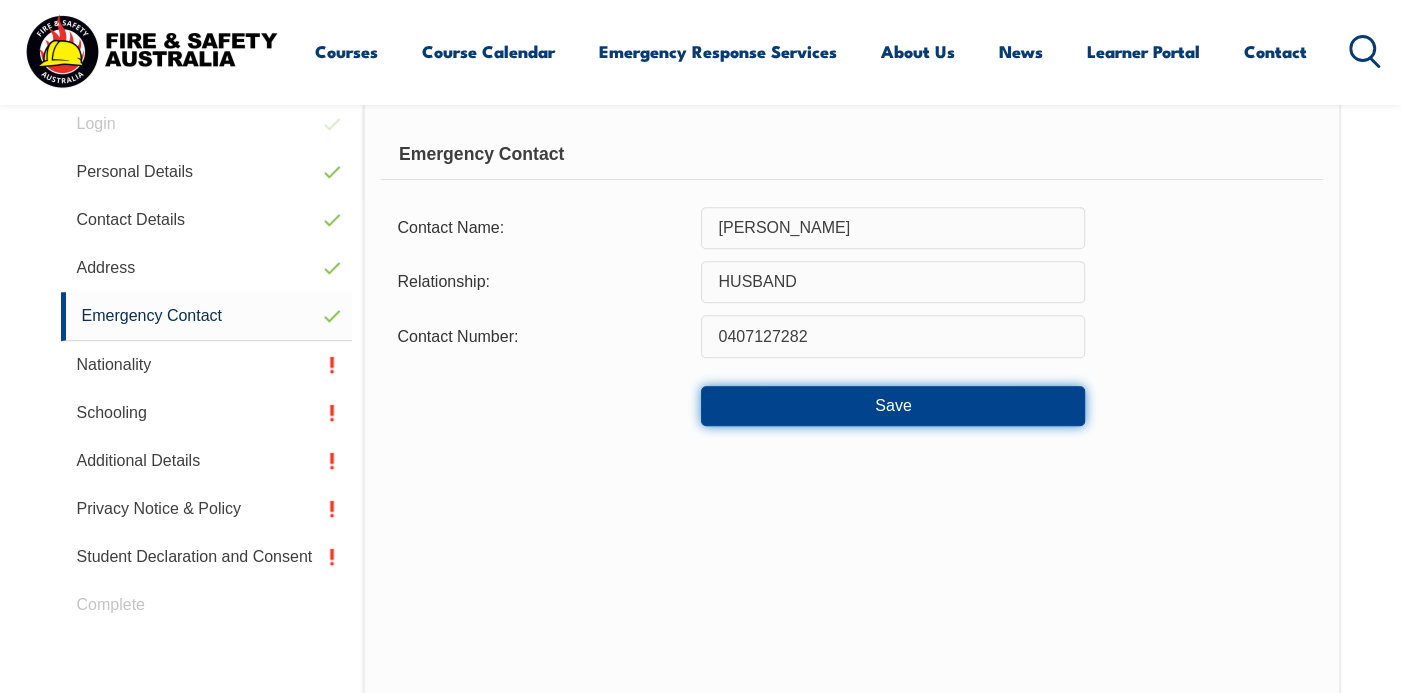click on "Save" at bounding box center (893, 406) 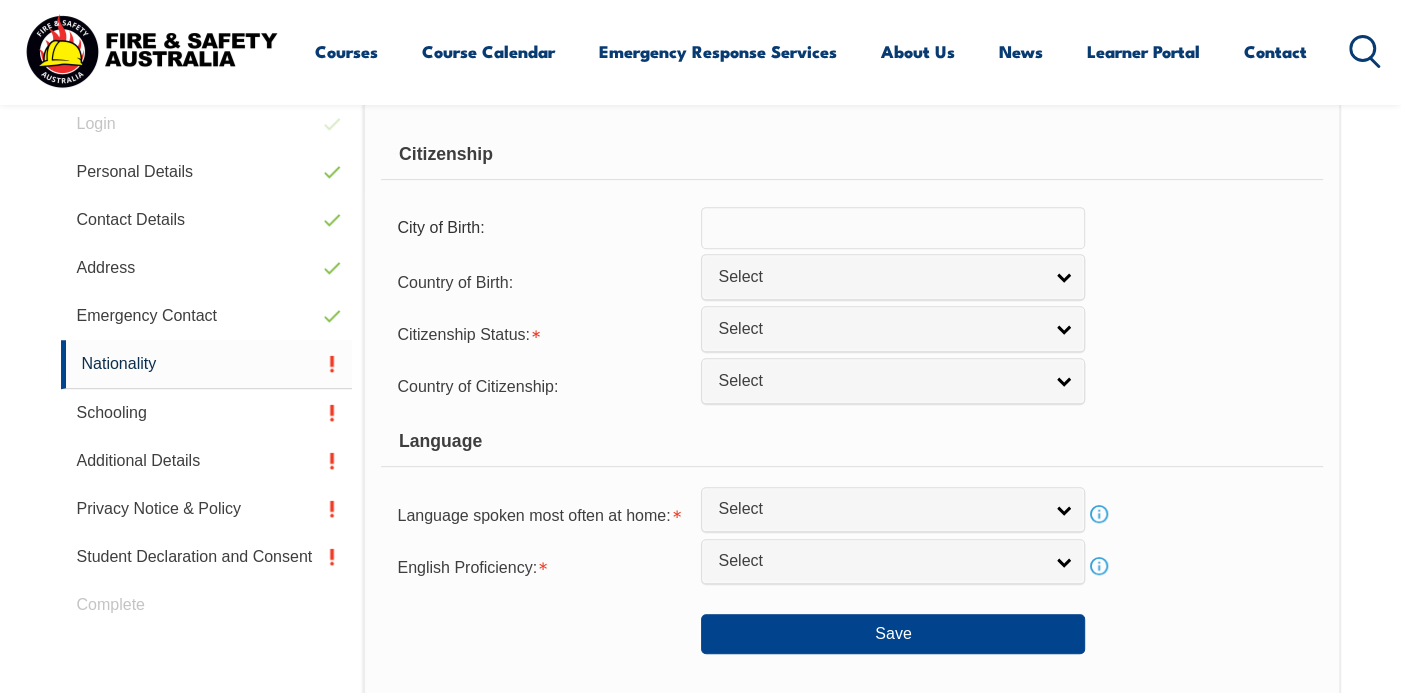 click at bounding box center (893, 228) 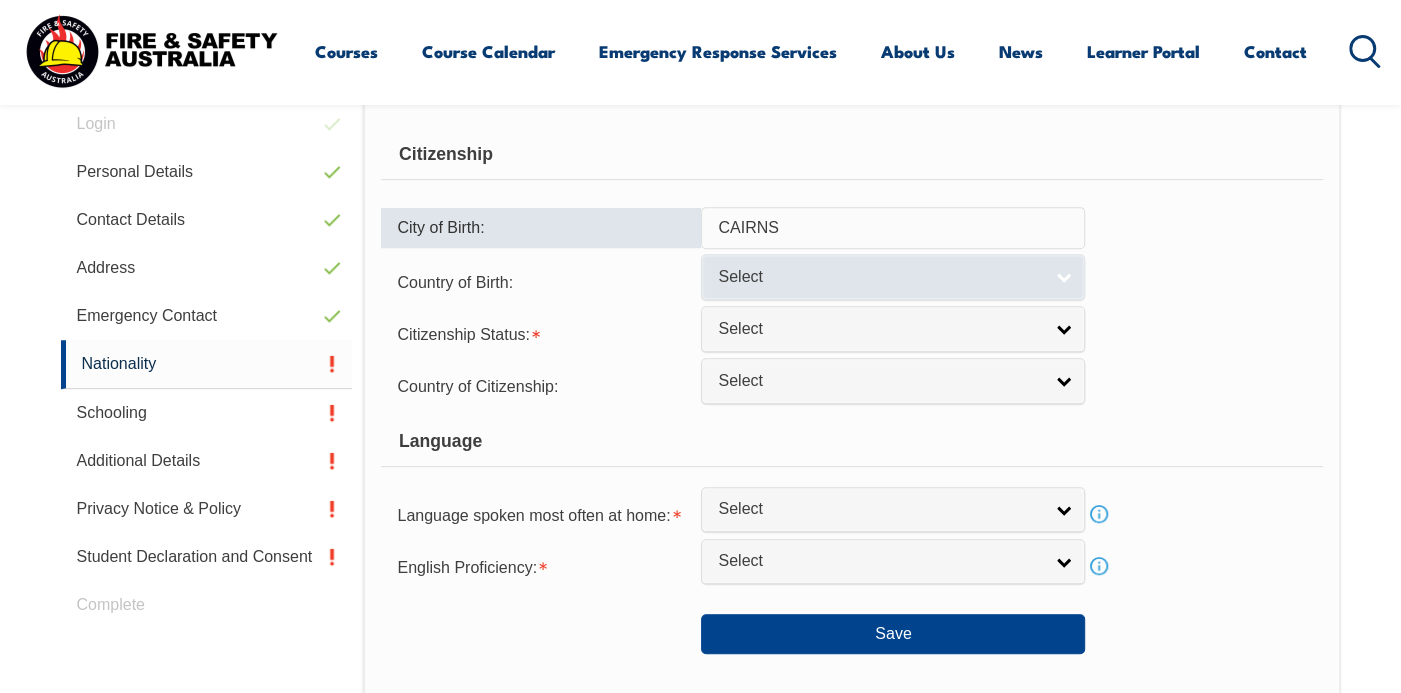 type on "CAIRNS" 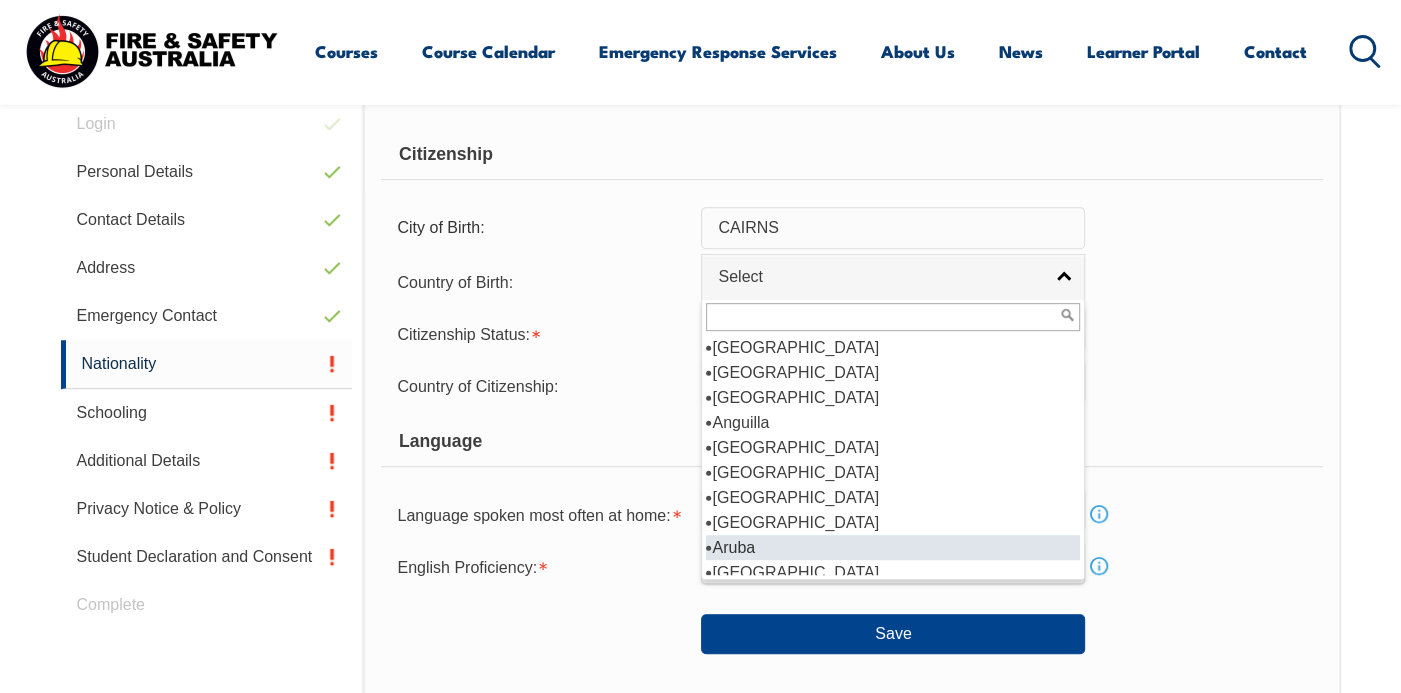 scroll, scrollTop: 125, scrollLeft: 0, axis: vertical 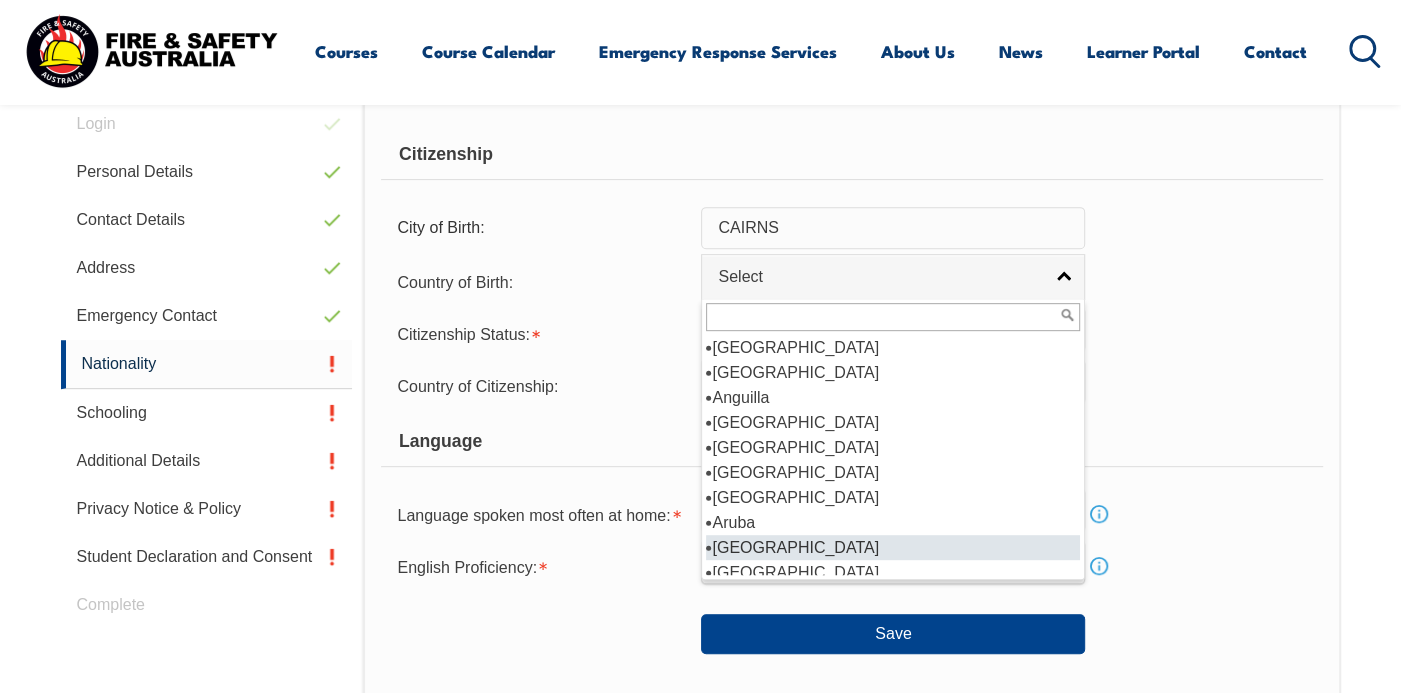 click on "Australia" at bounding box center (893, 547) 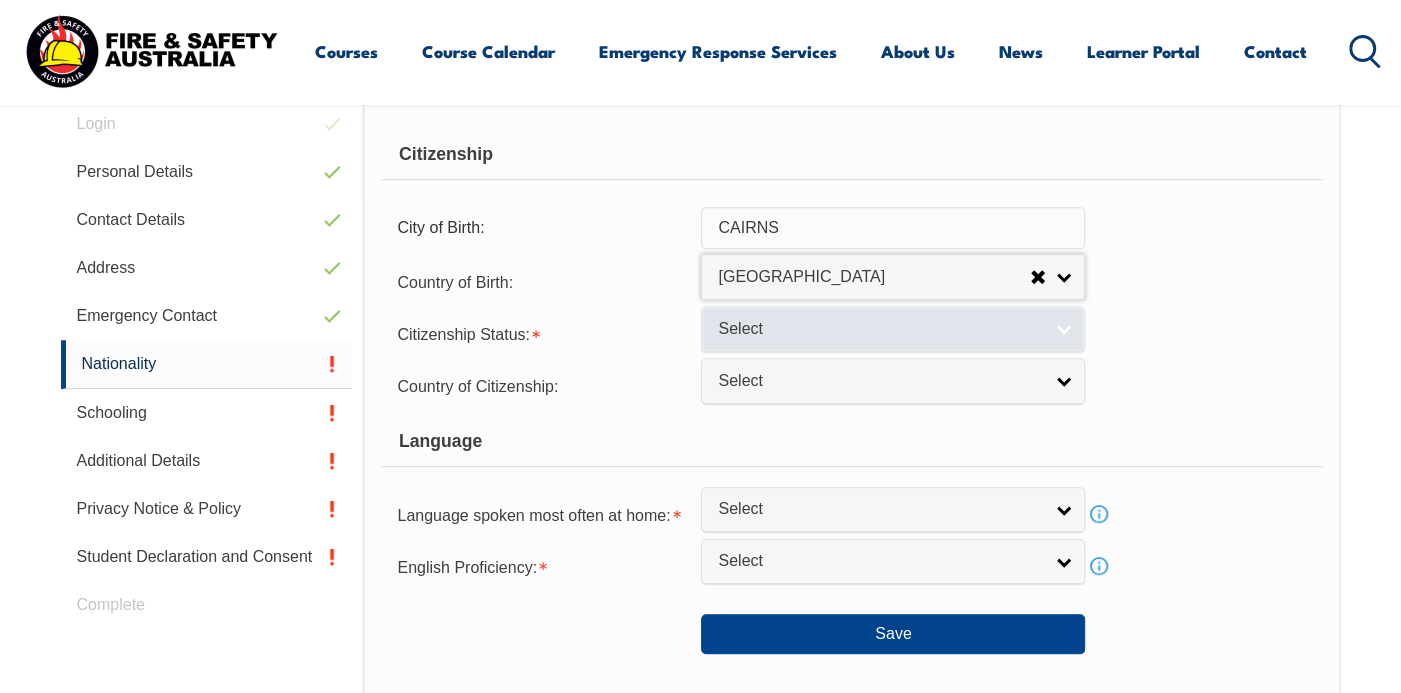 click on "Select" at bounding box center (880, 329) 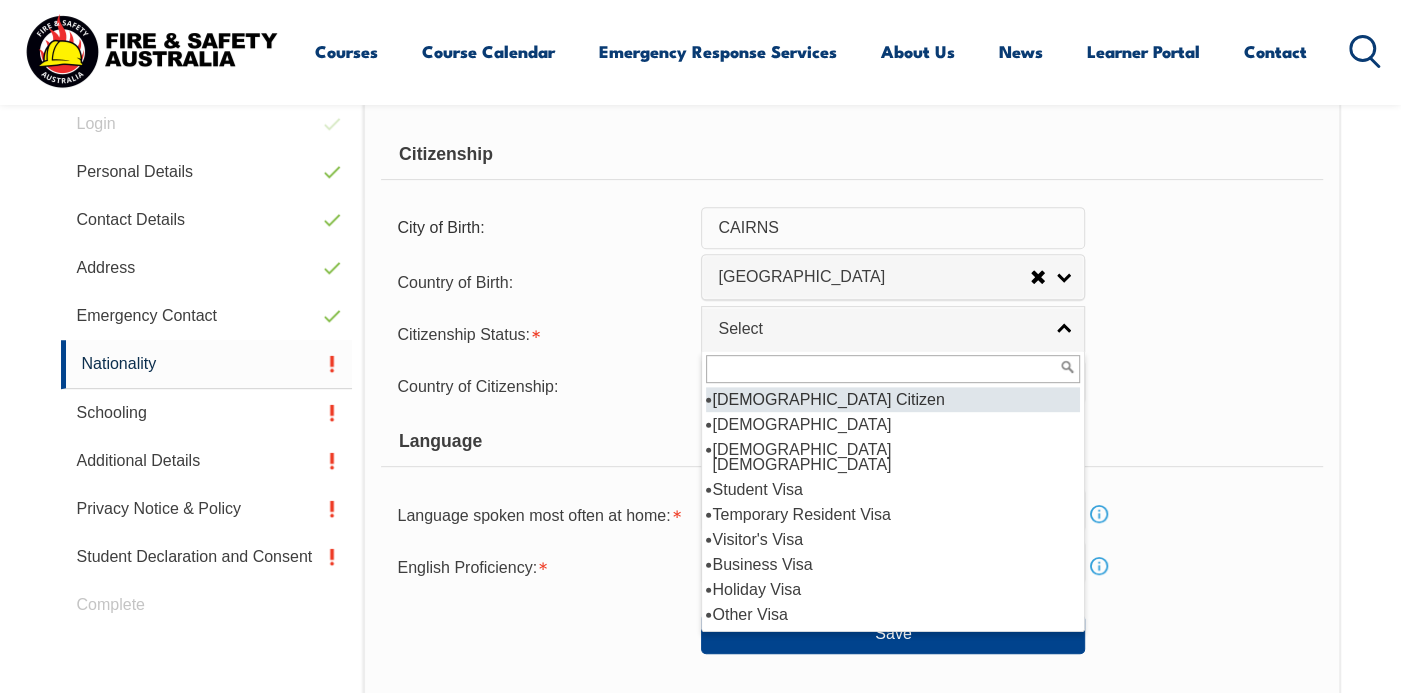 click on "Australian Citizen" at bounding box center (893, 399) 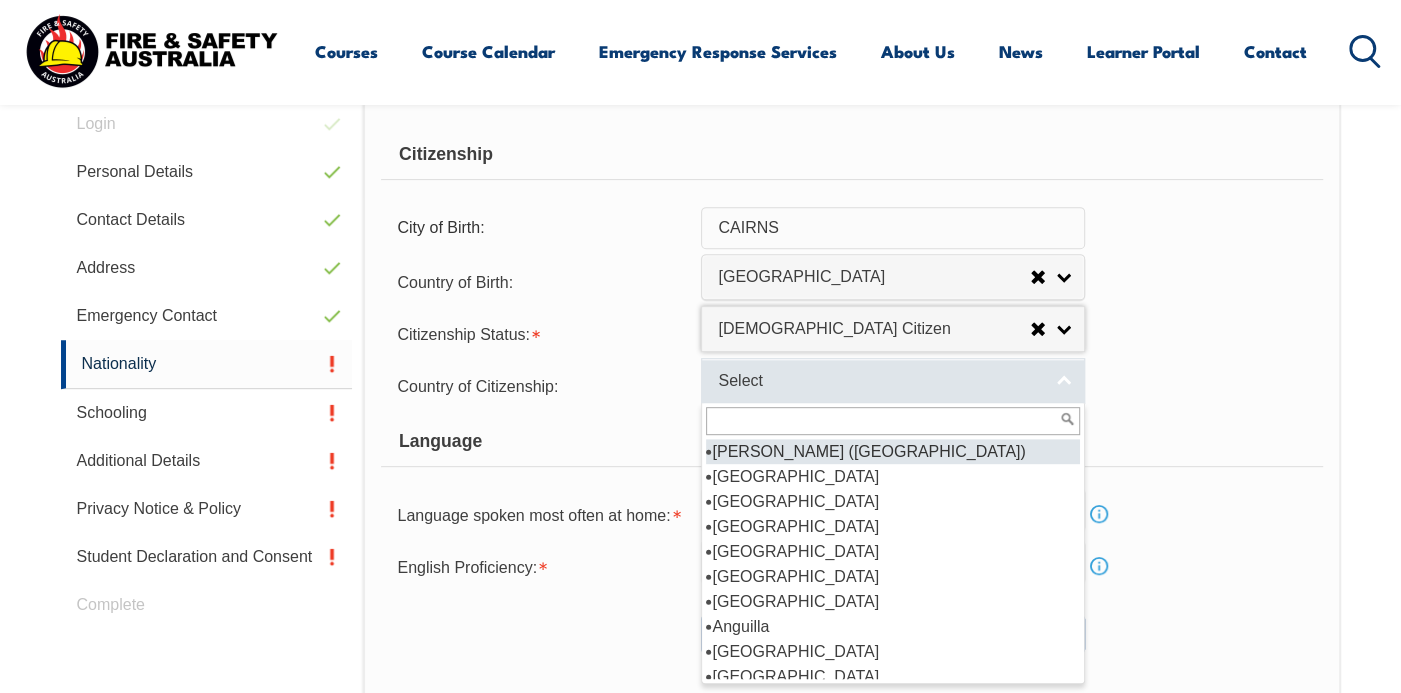 click on "Select" at bounding box center [880, 381] 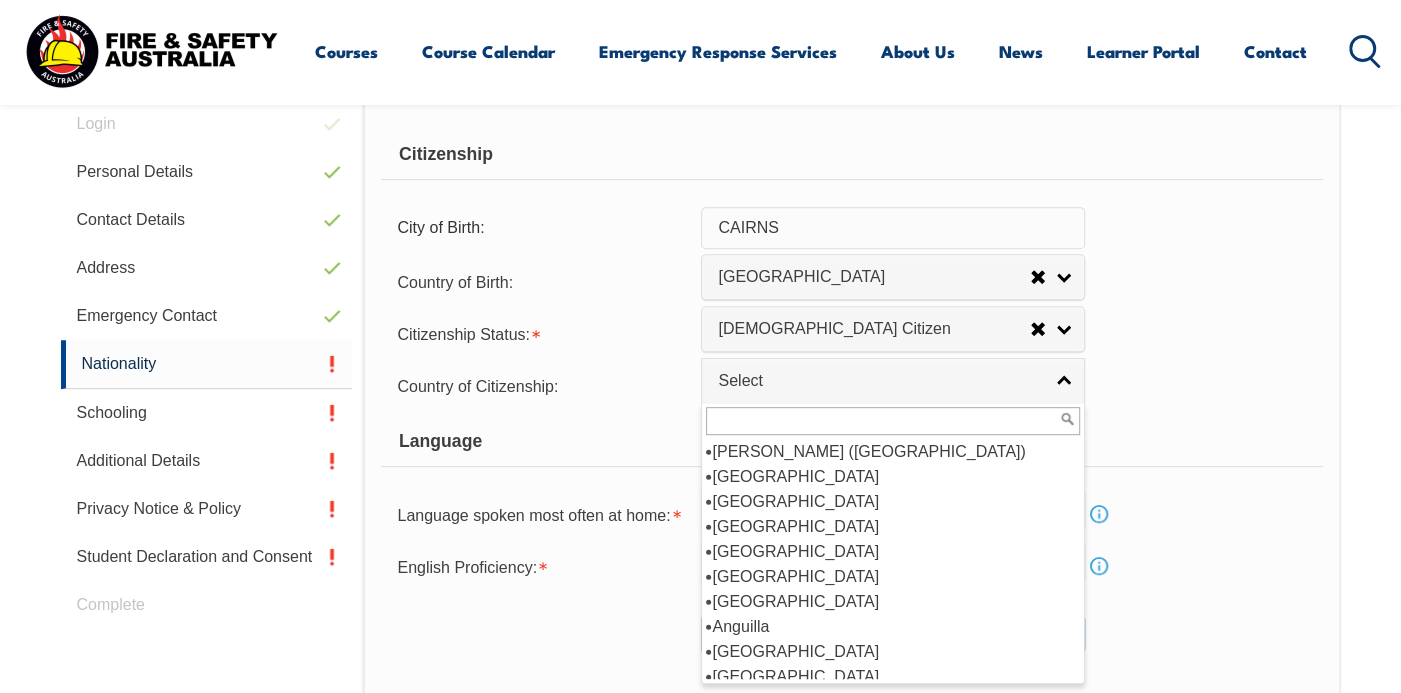 scroll, scrollTop: 176, scrollLeft: 0, axis: vertical 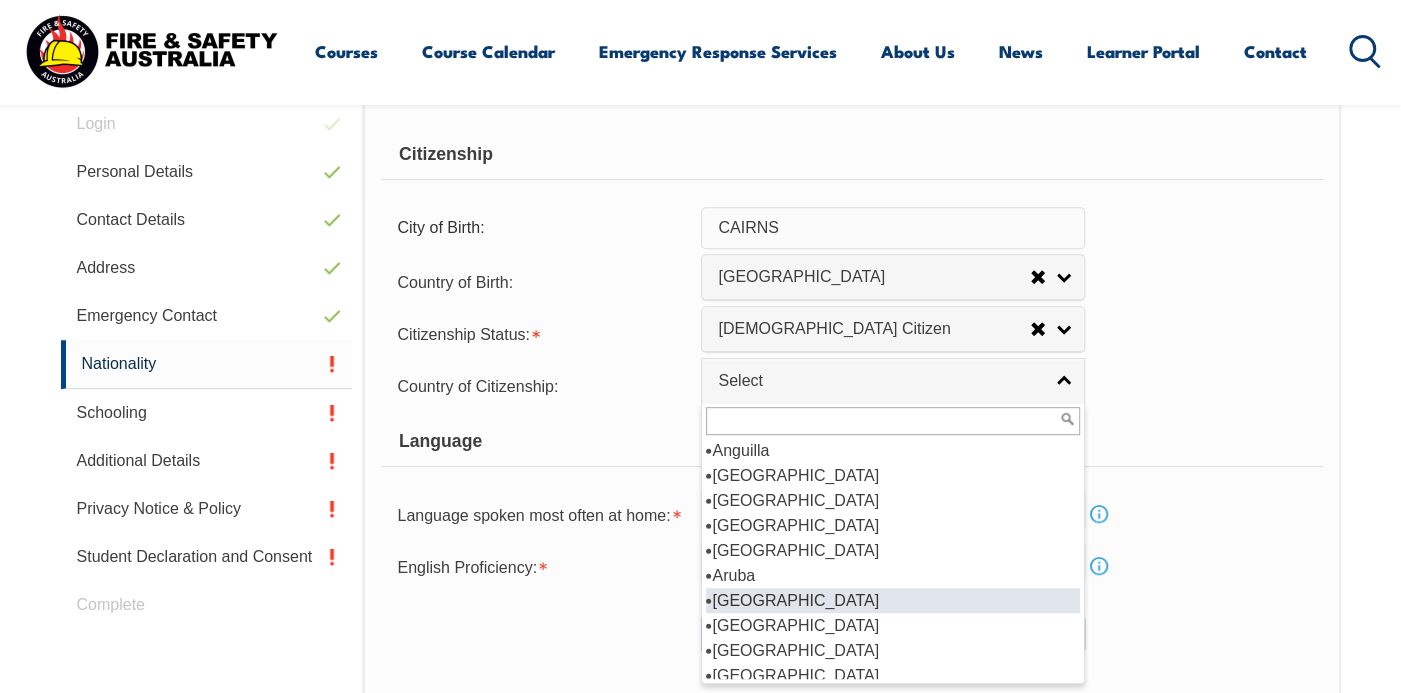 click on "Australia" at bounding box center [893, 600] 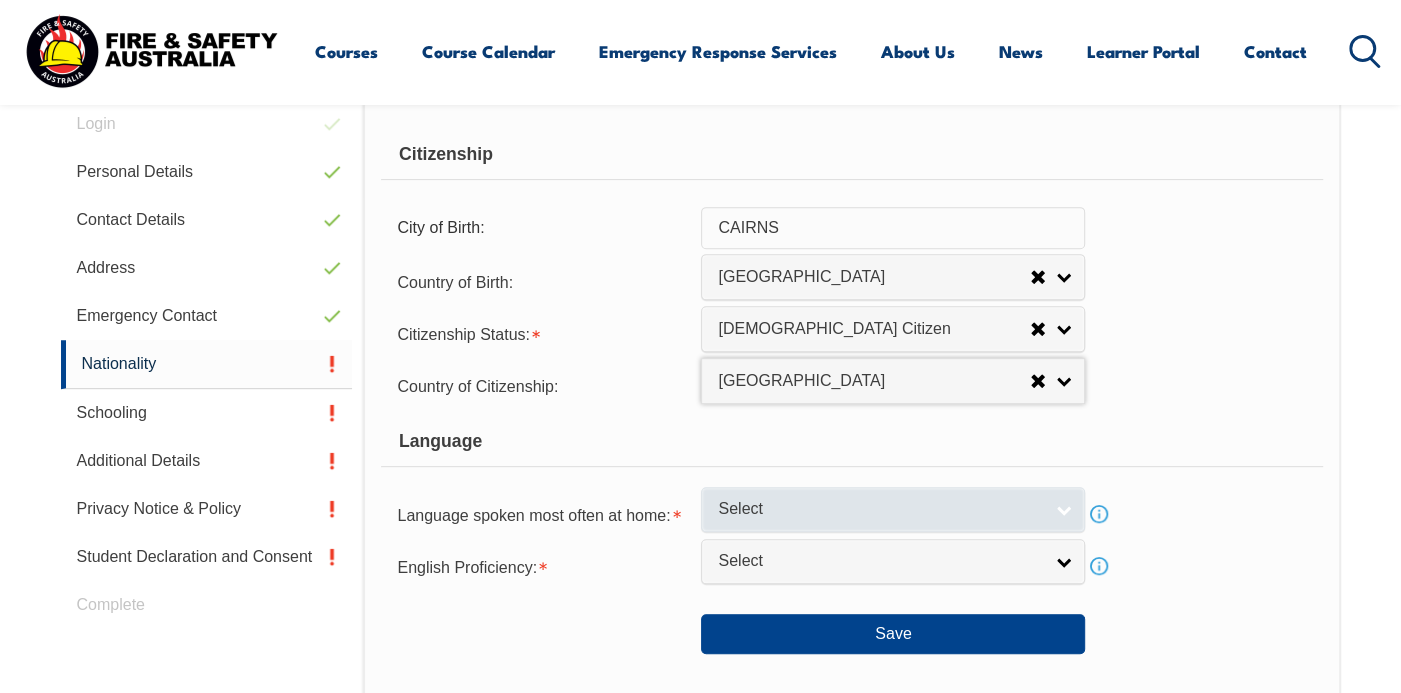 click on "Select" at bounding box center (880, 509) 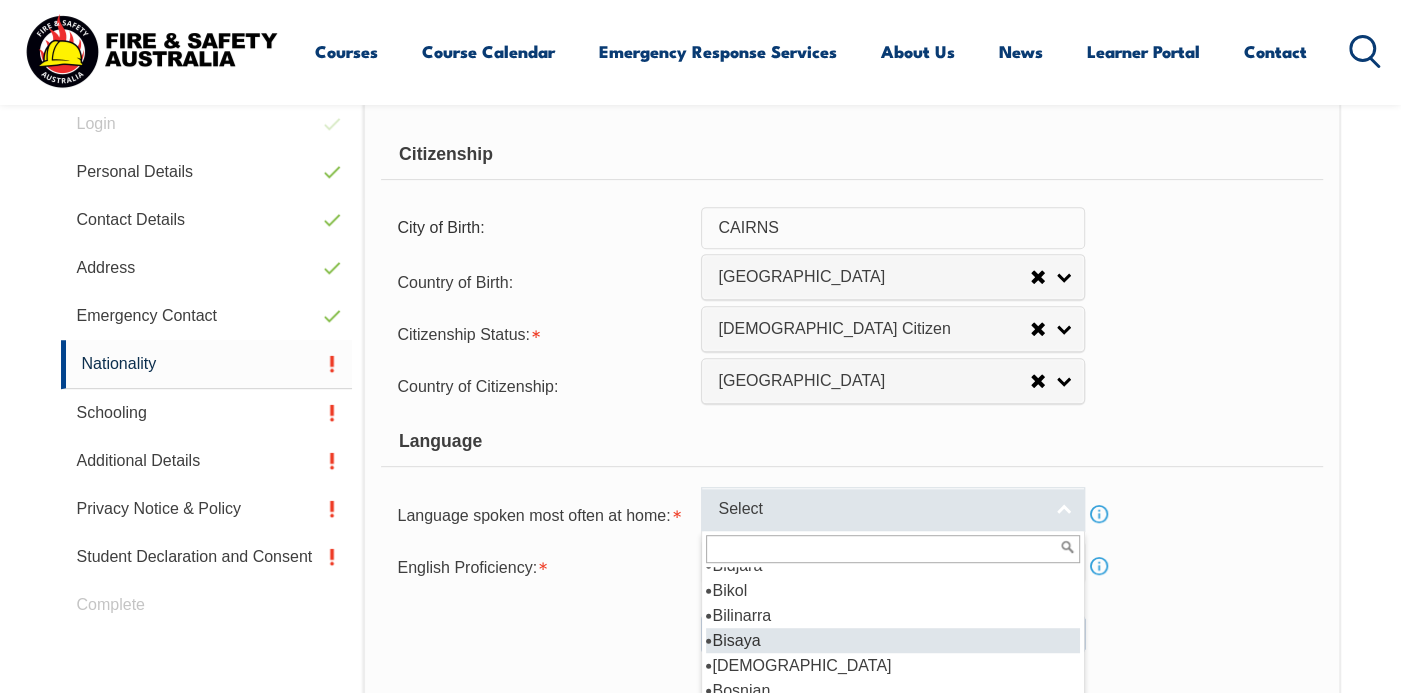 scroll, scrollTop: 1140, scrollLeft: 0, axis: vertical 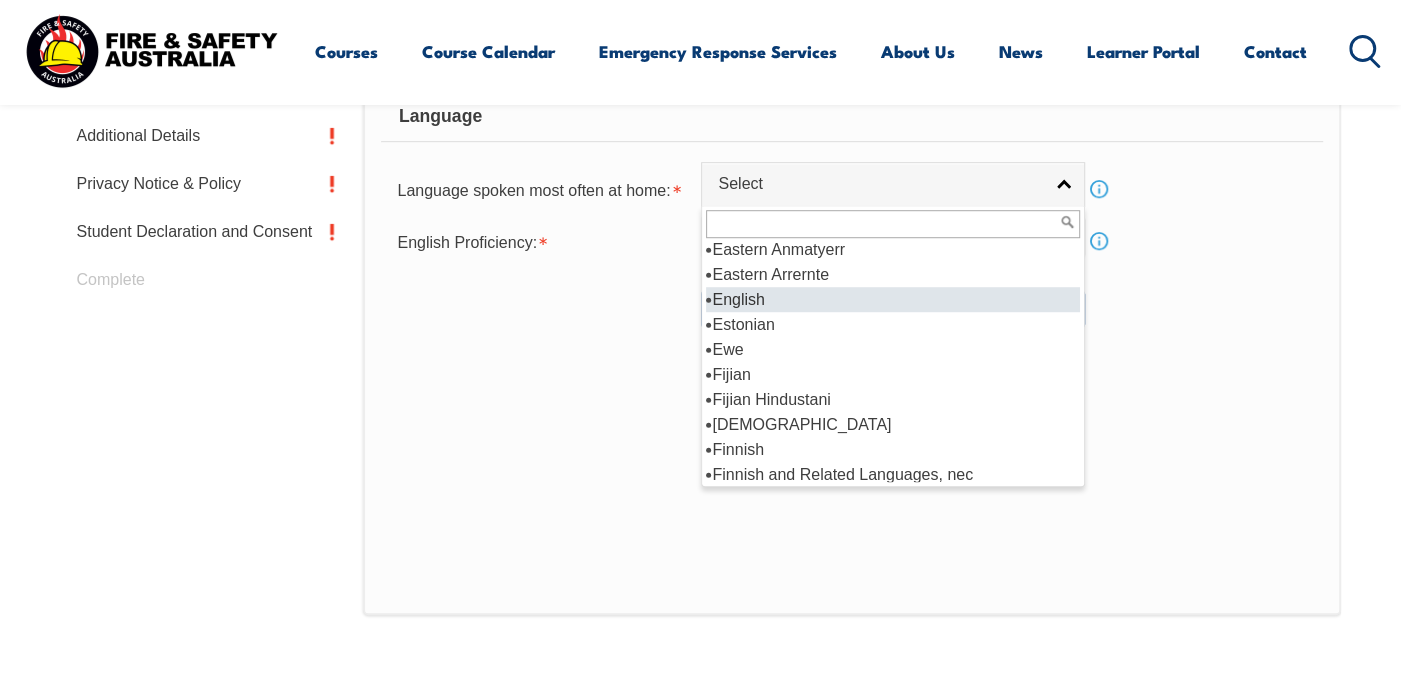 click on "English" at bounding box center (893, 299) 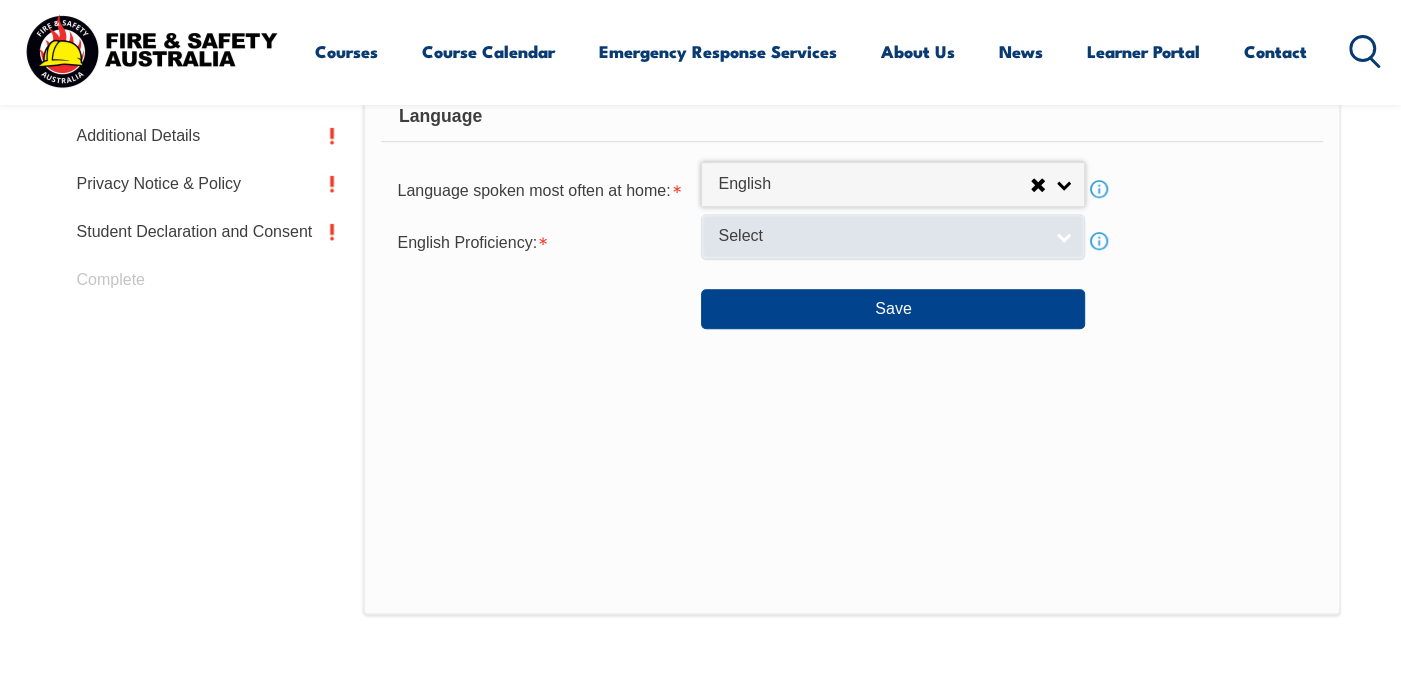 click on "Select" at bounding box center [880, 236] 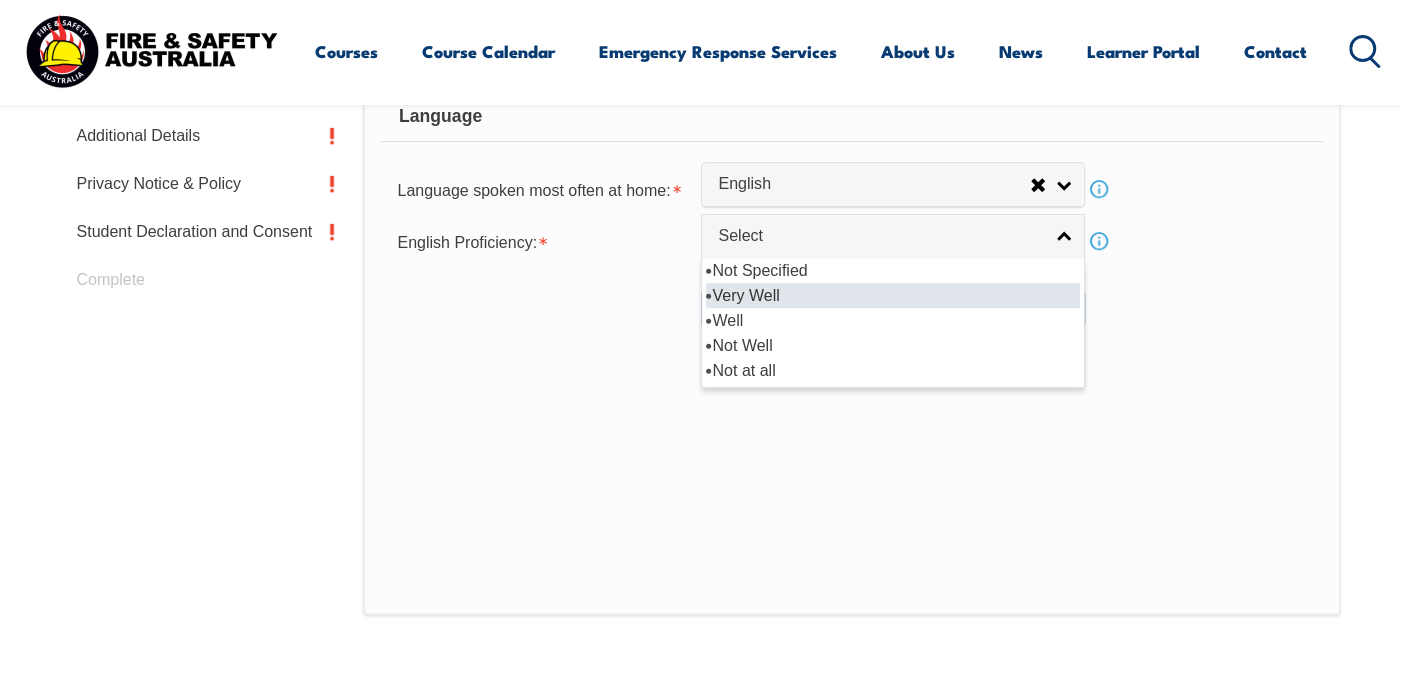 click on "Very Well" at bounding box center [893, 295] 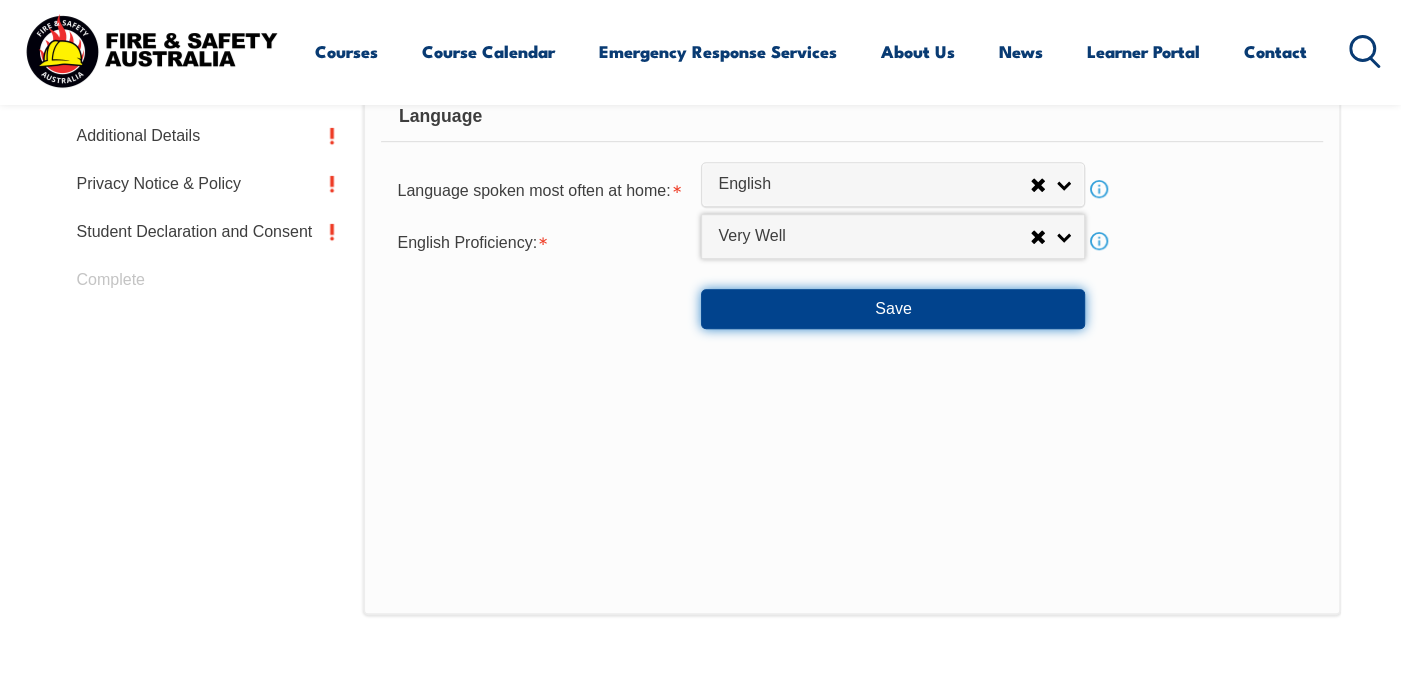 click on "Save" at bounding box center (893, 309) 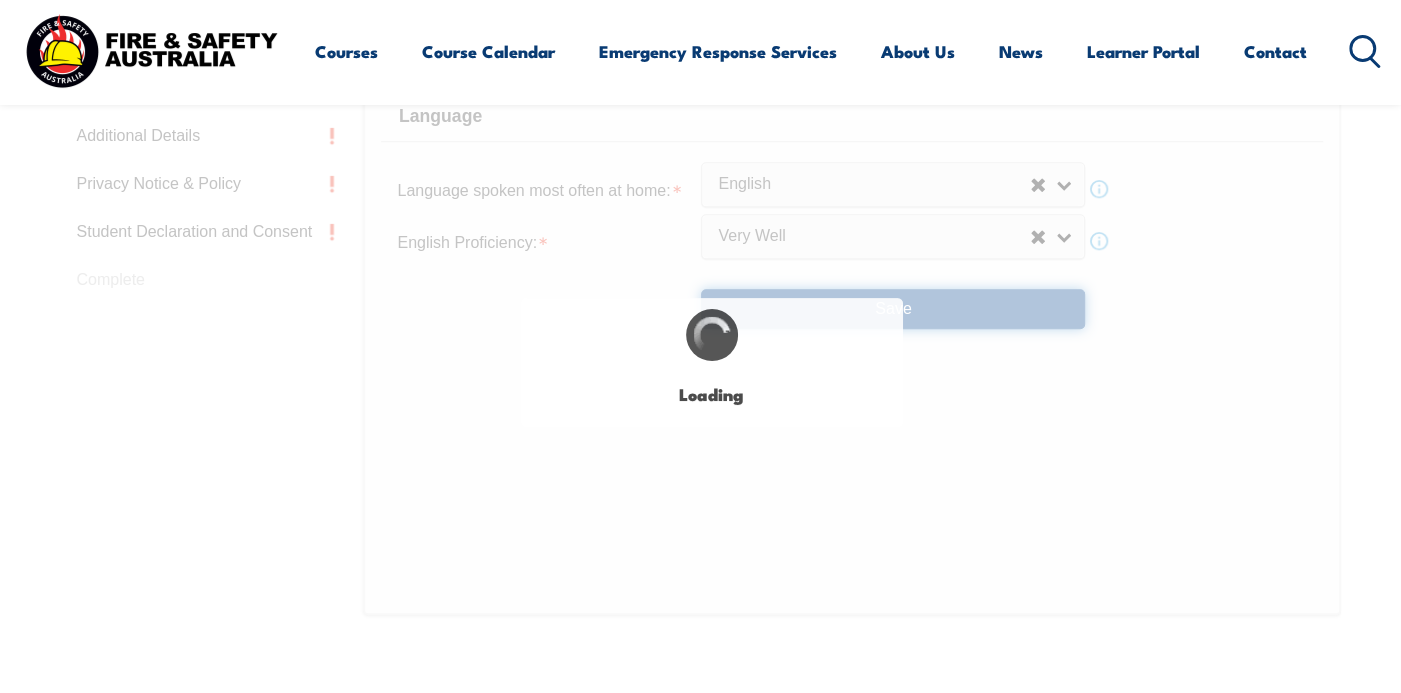 select on "false" 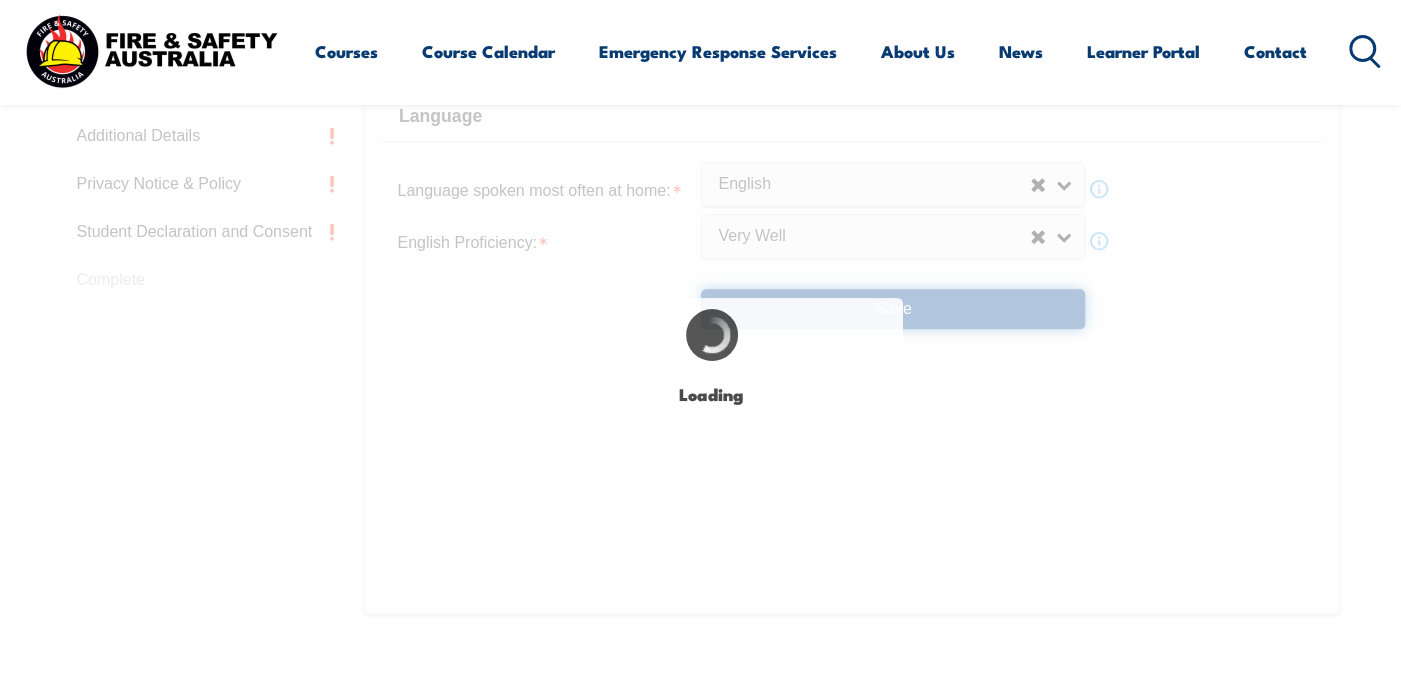 scroll, scrollTop: 0, scrollLeft: 0, axis: both 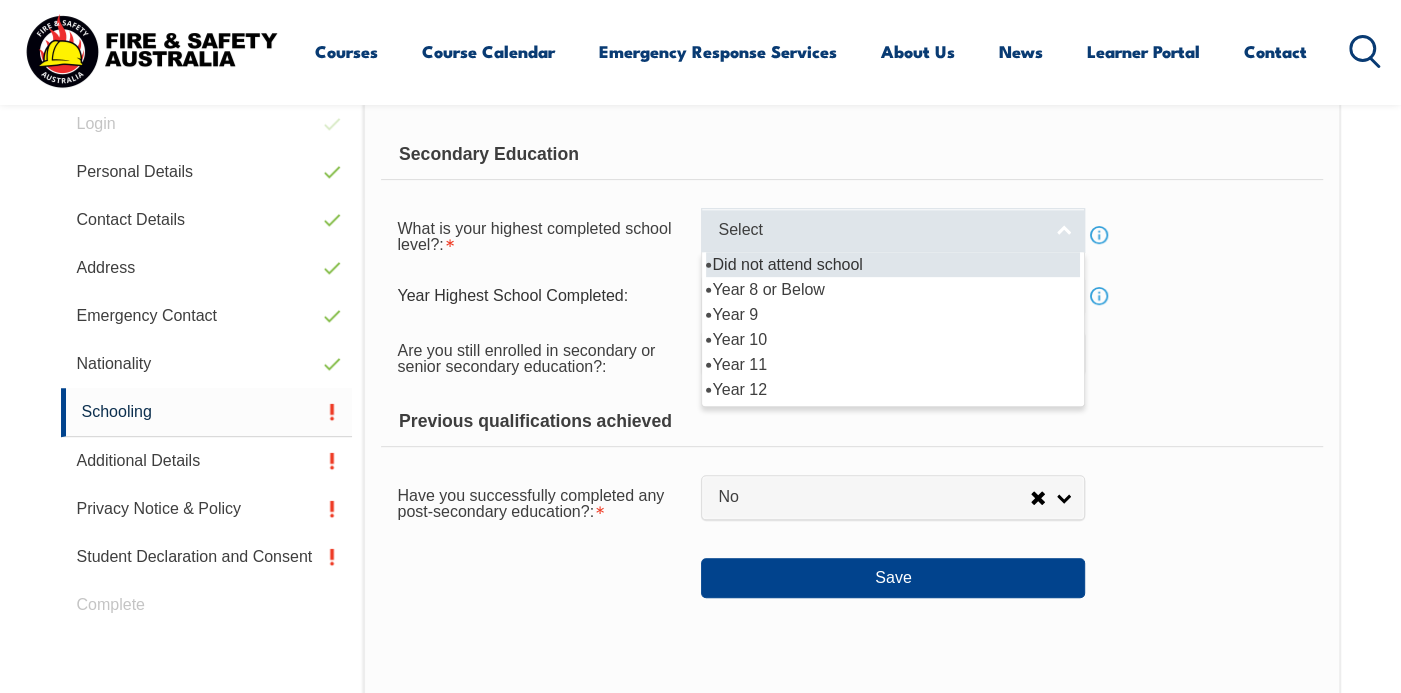 click on "Select" at bounding box center (880, 230) 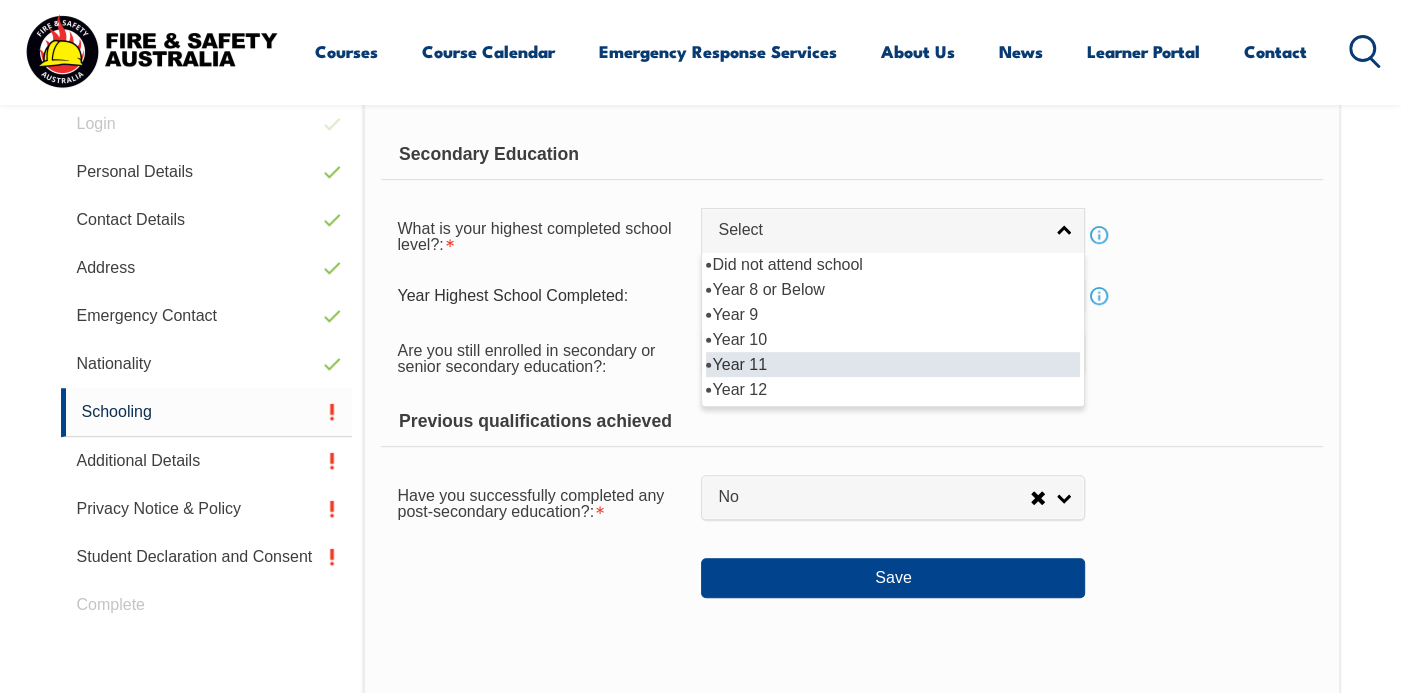 click on "Year 11" at bounding box center (893, 364) 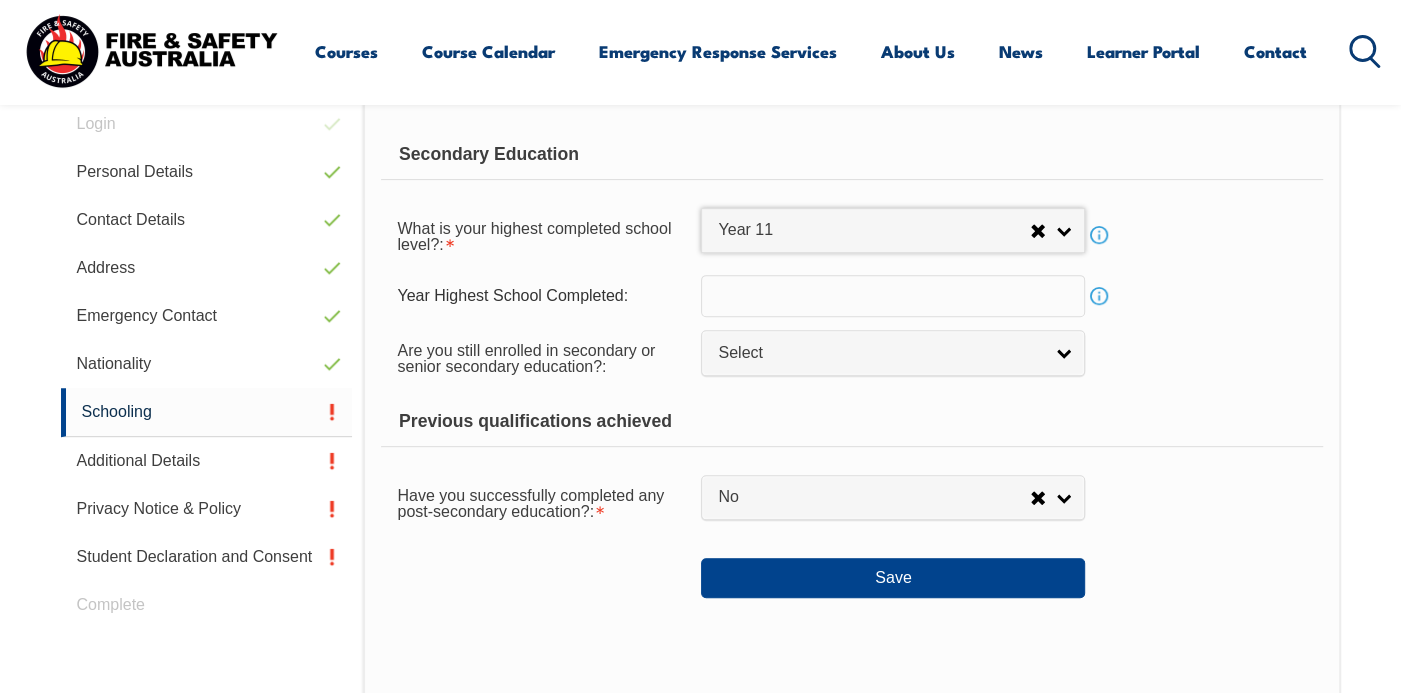 click at bounding box center [893, 296] 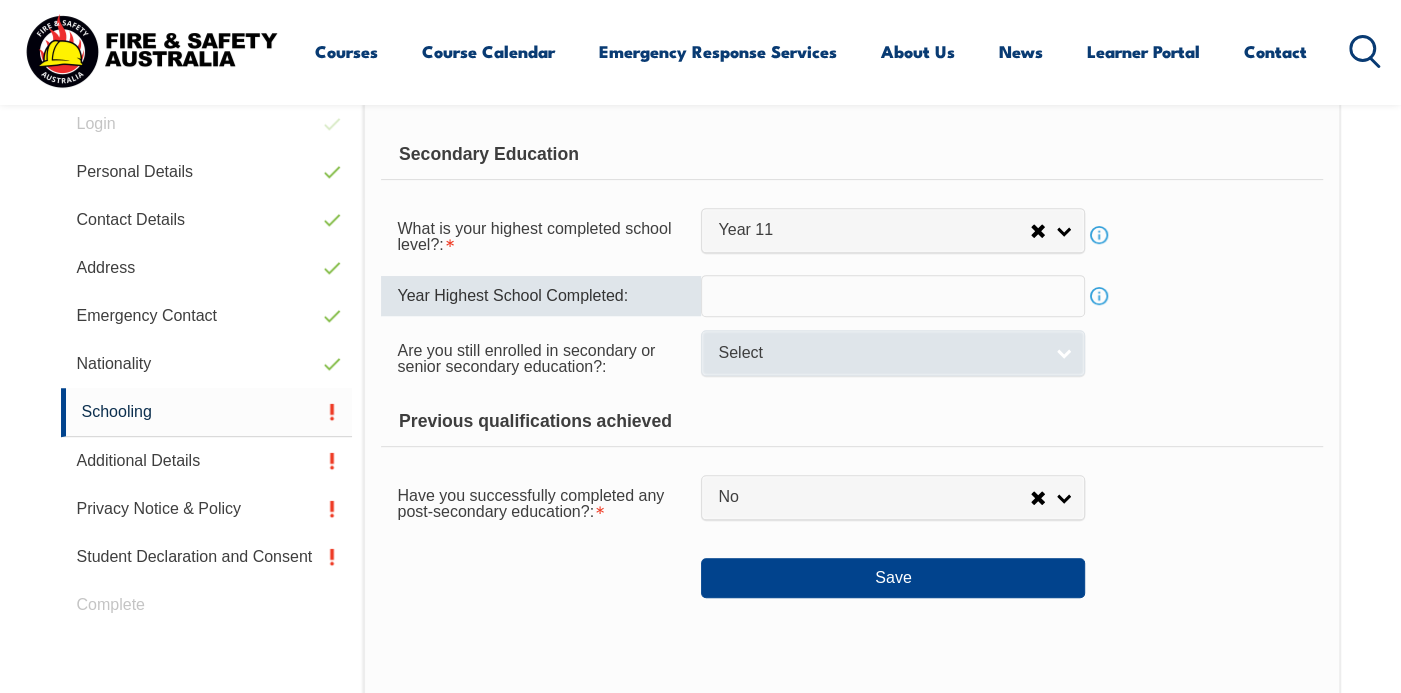 click on "Select" at bounding box center [880, 353] 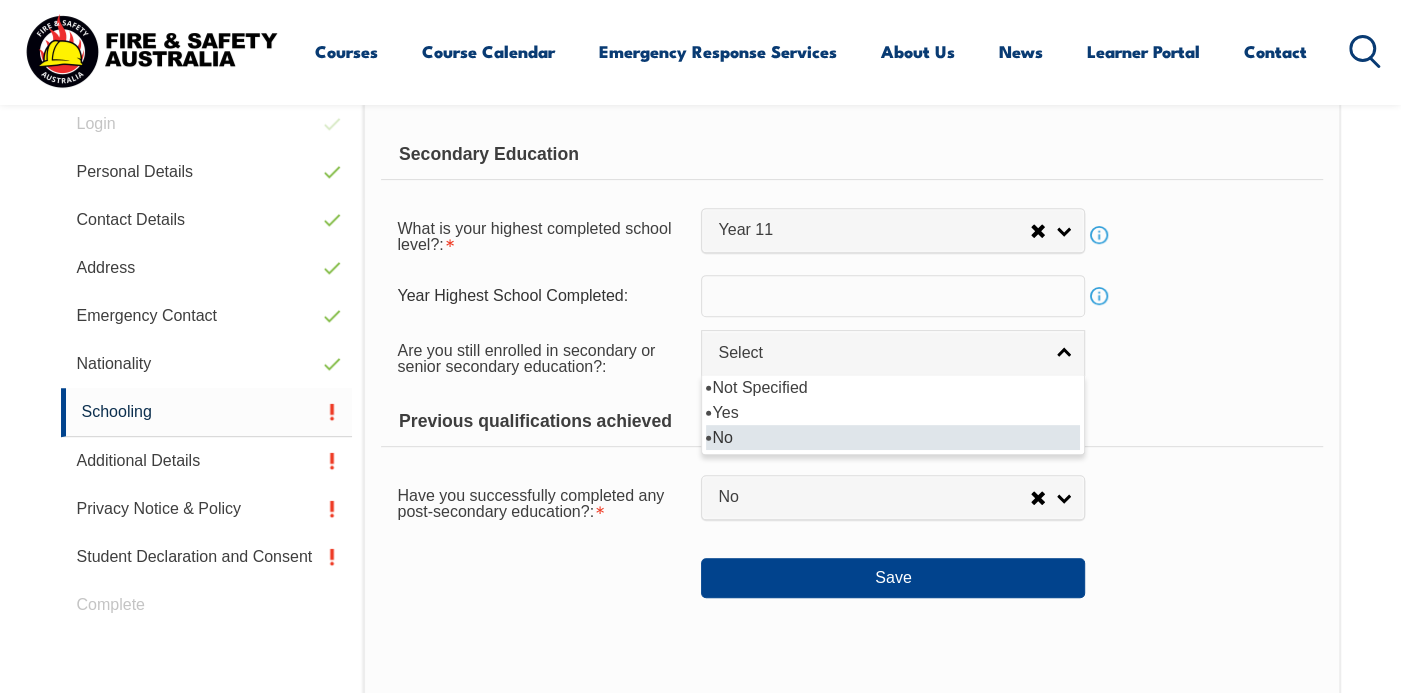 click on "No" at bounding box center (893, 437) 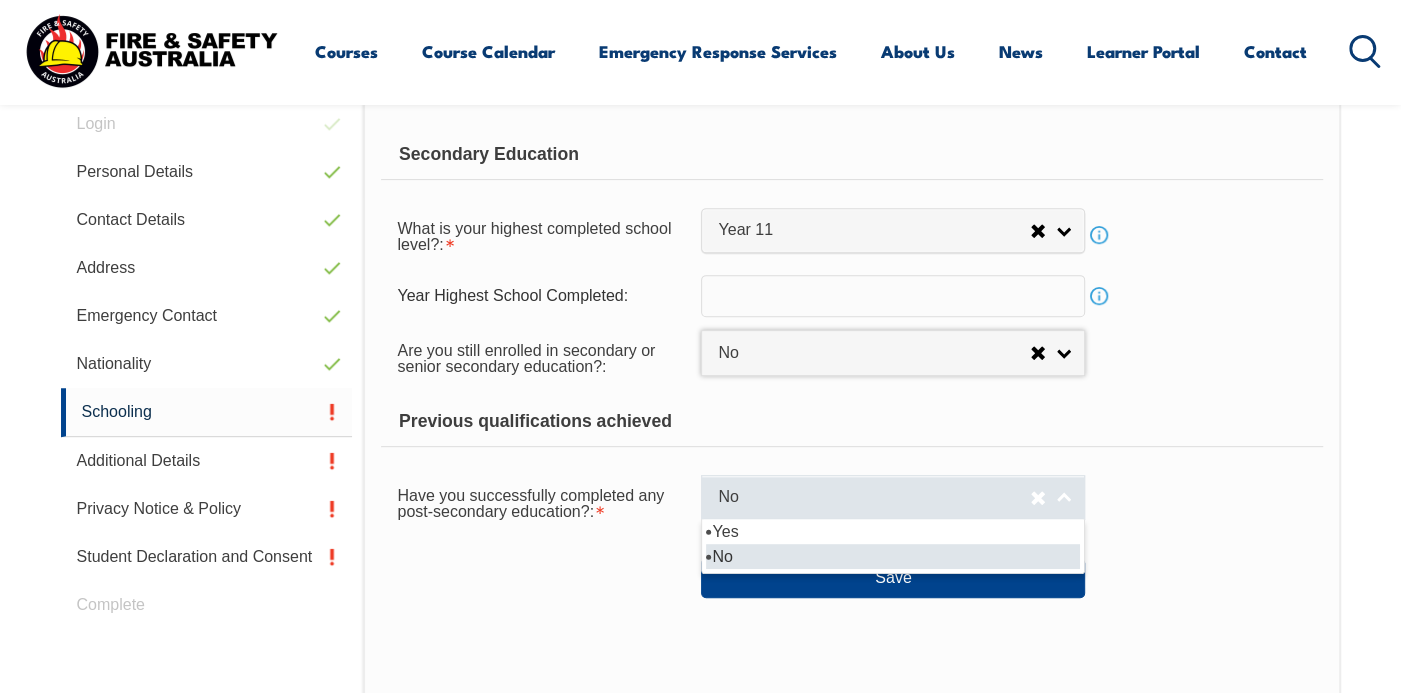 click on "No" at bounding box center (874, 497) 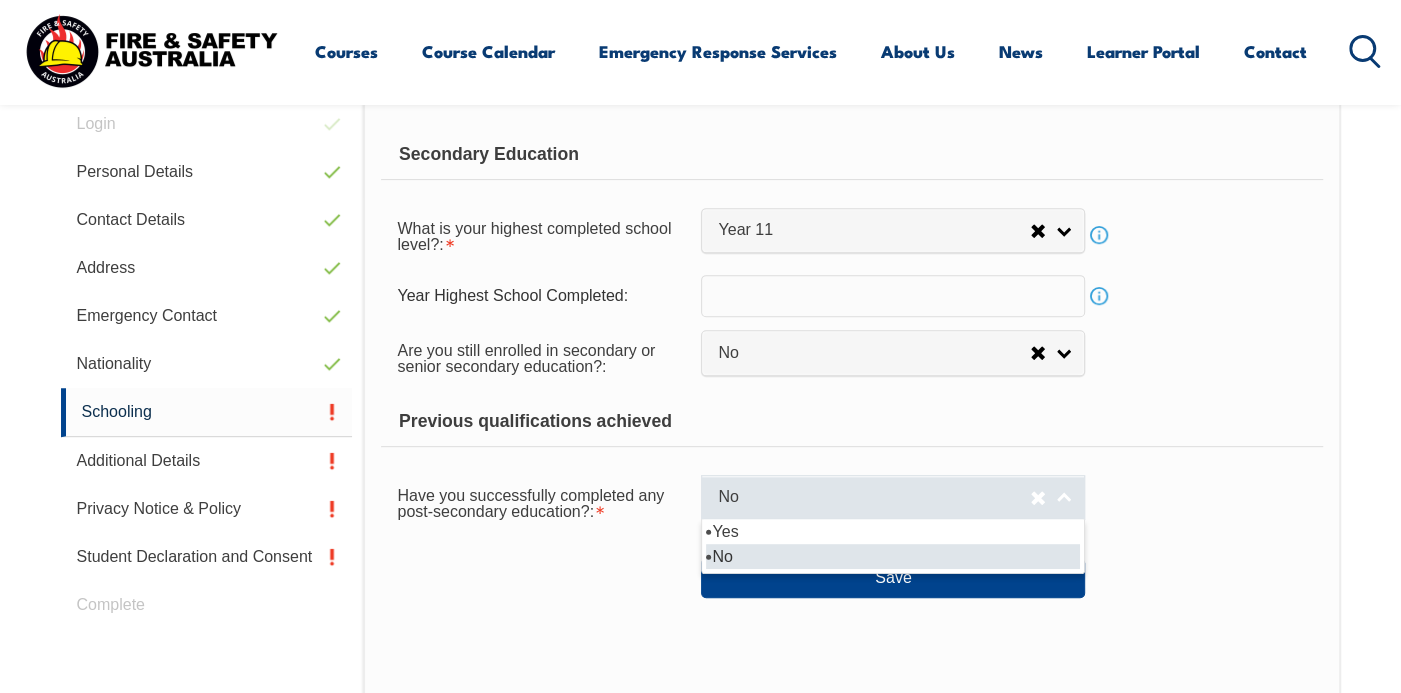 click on "No" at bounding box center (874, 497) 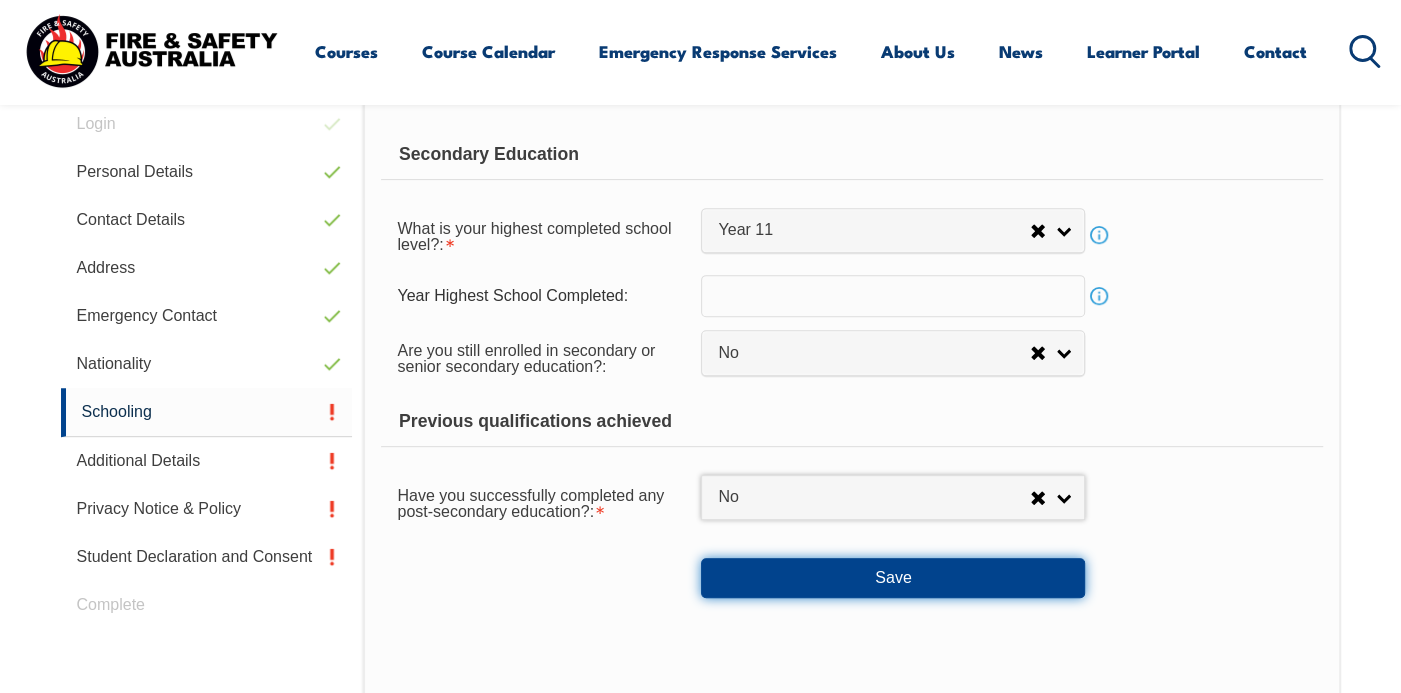 click on "Save" at bounding box center [893, 578] 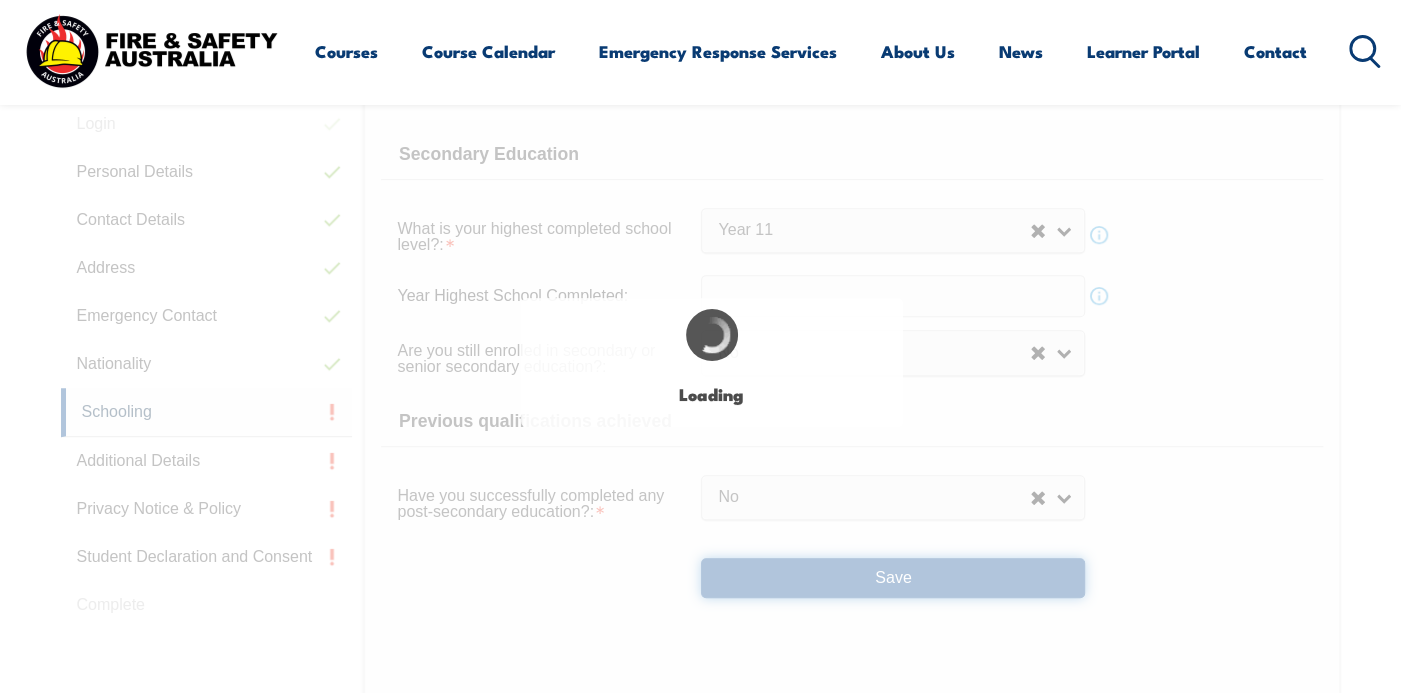 select 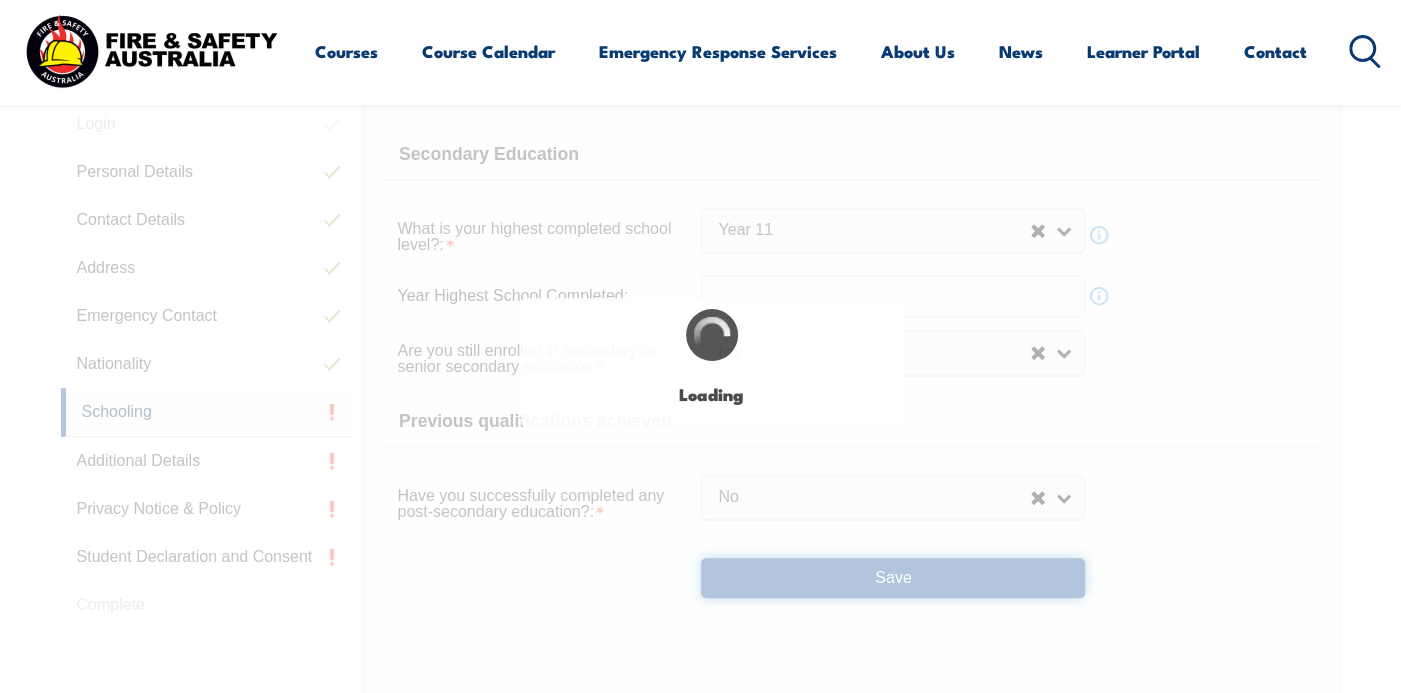 select on "false" 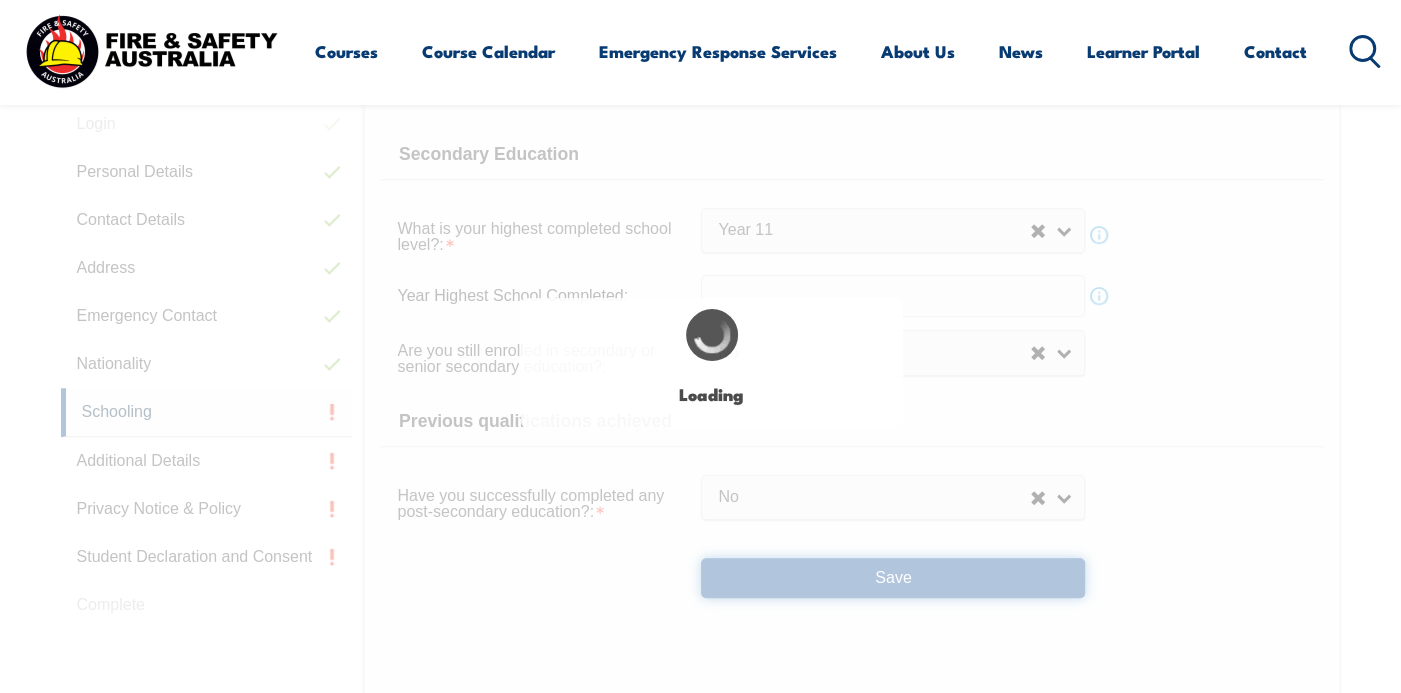 select on "false" 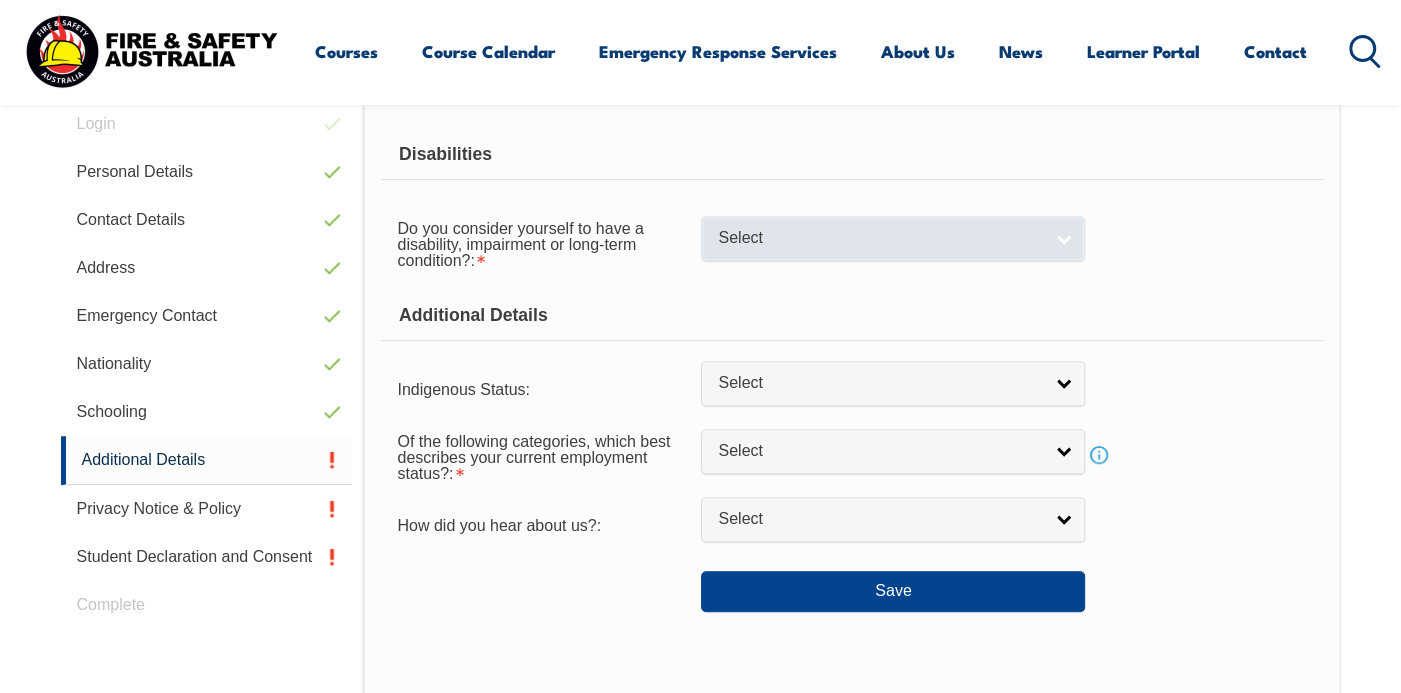 click on "Select" at bounding box center [880, 238] 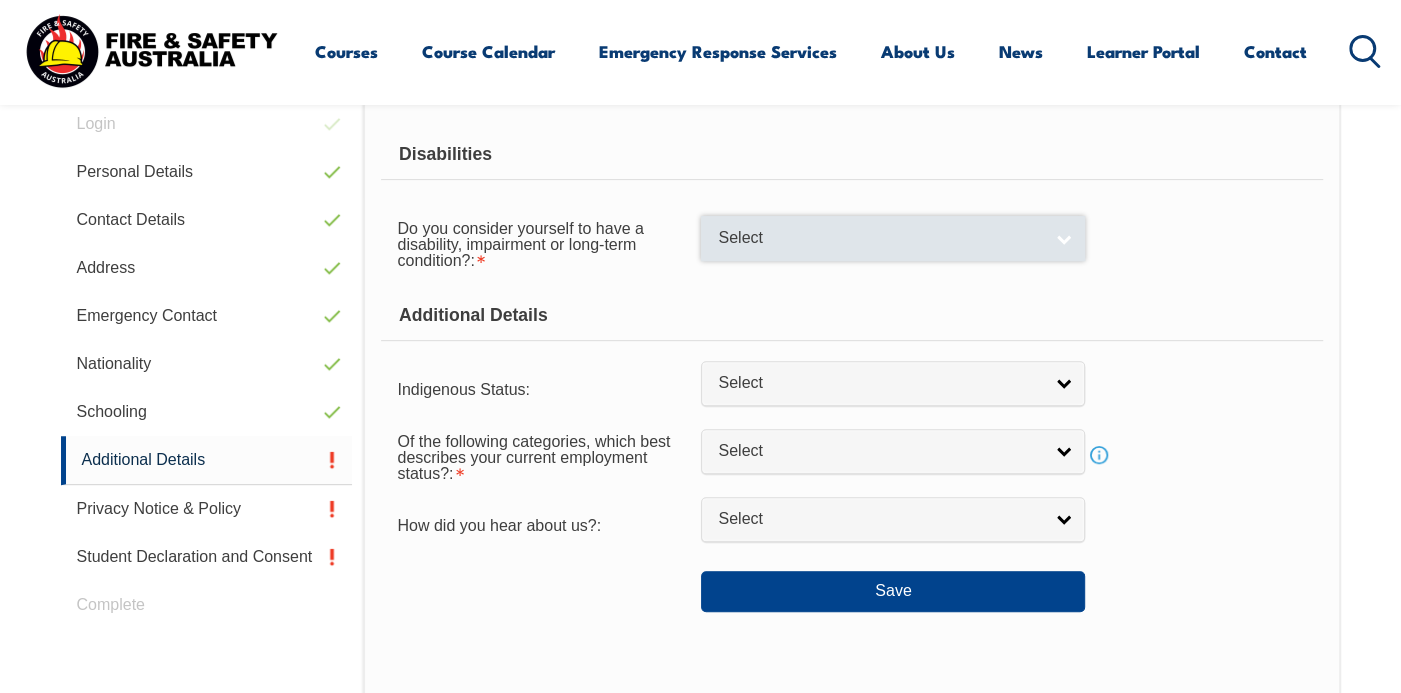 click on "Select" at bounding box center [880, 238] 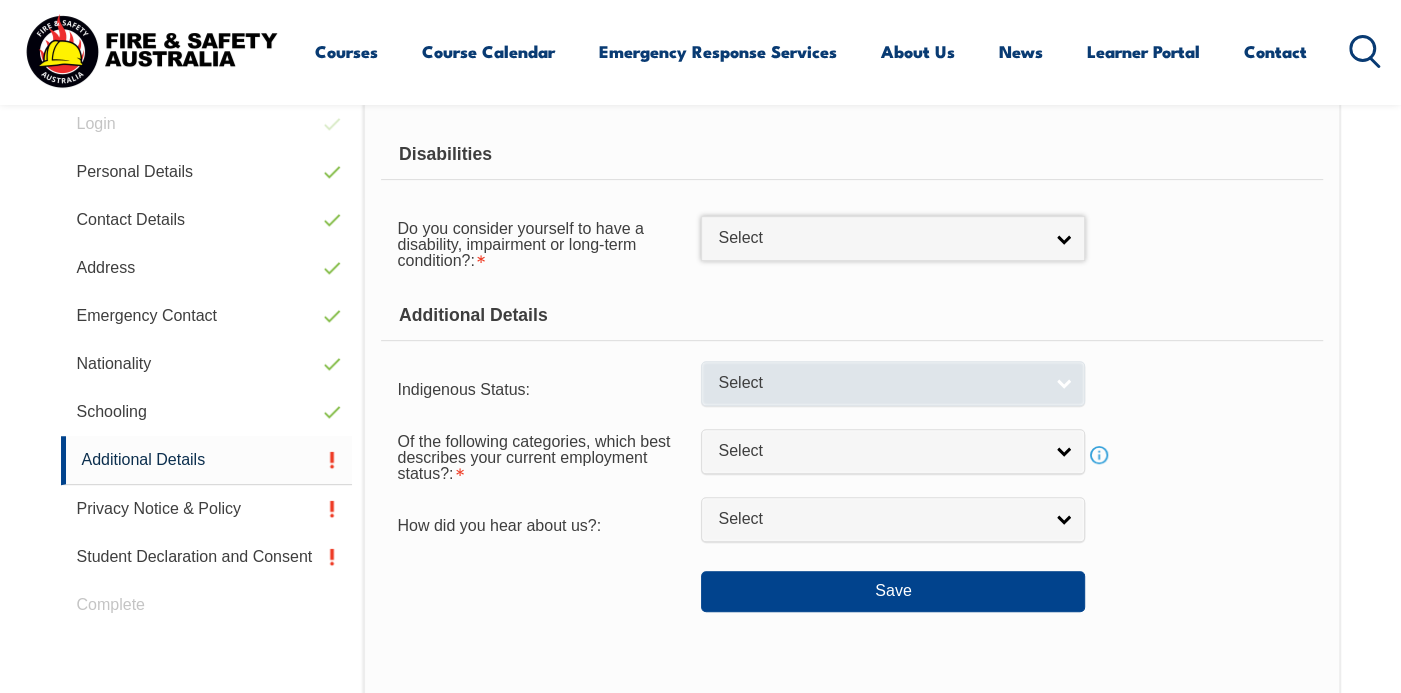 click on "Select" at bounding box center (880, 383) 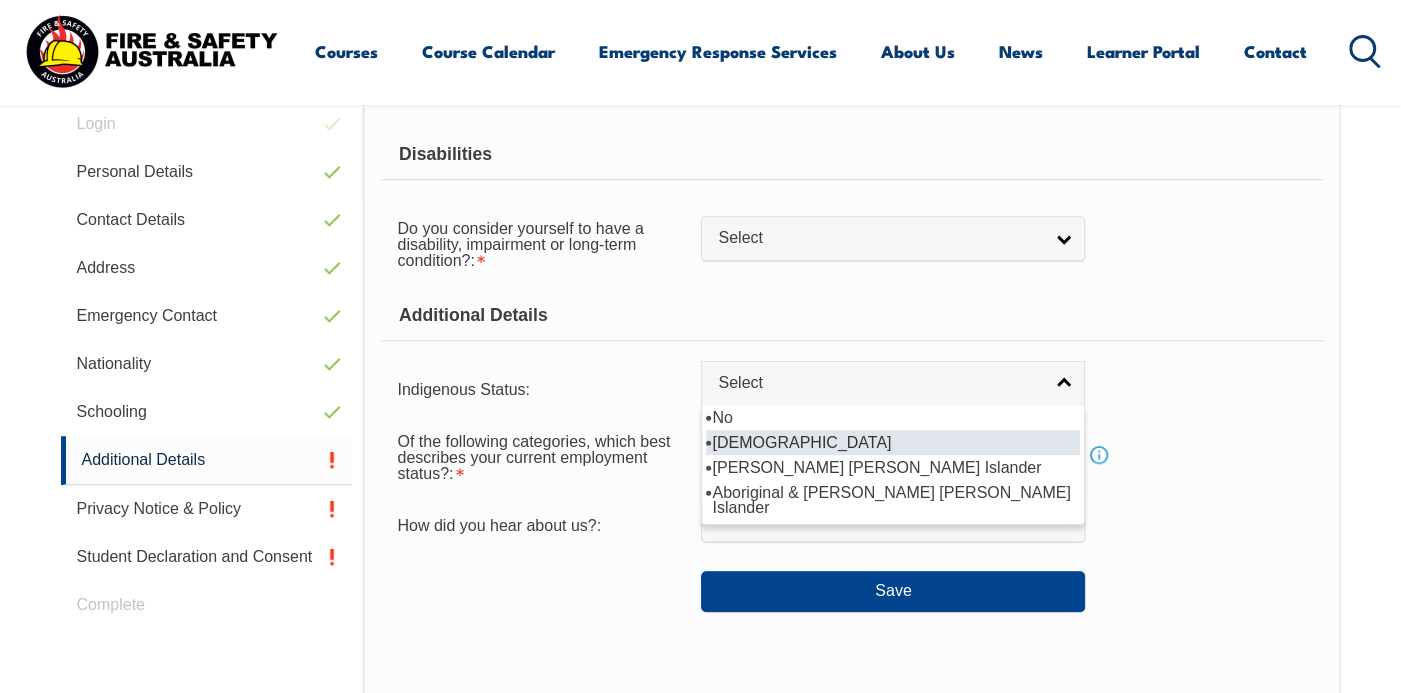 click on "Aboriginal" at bounding box center (893, 442) 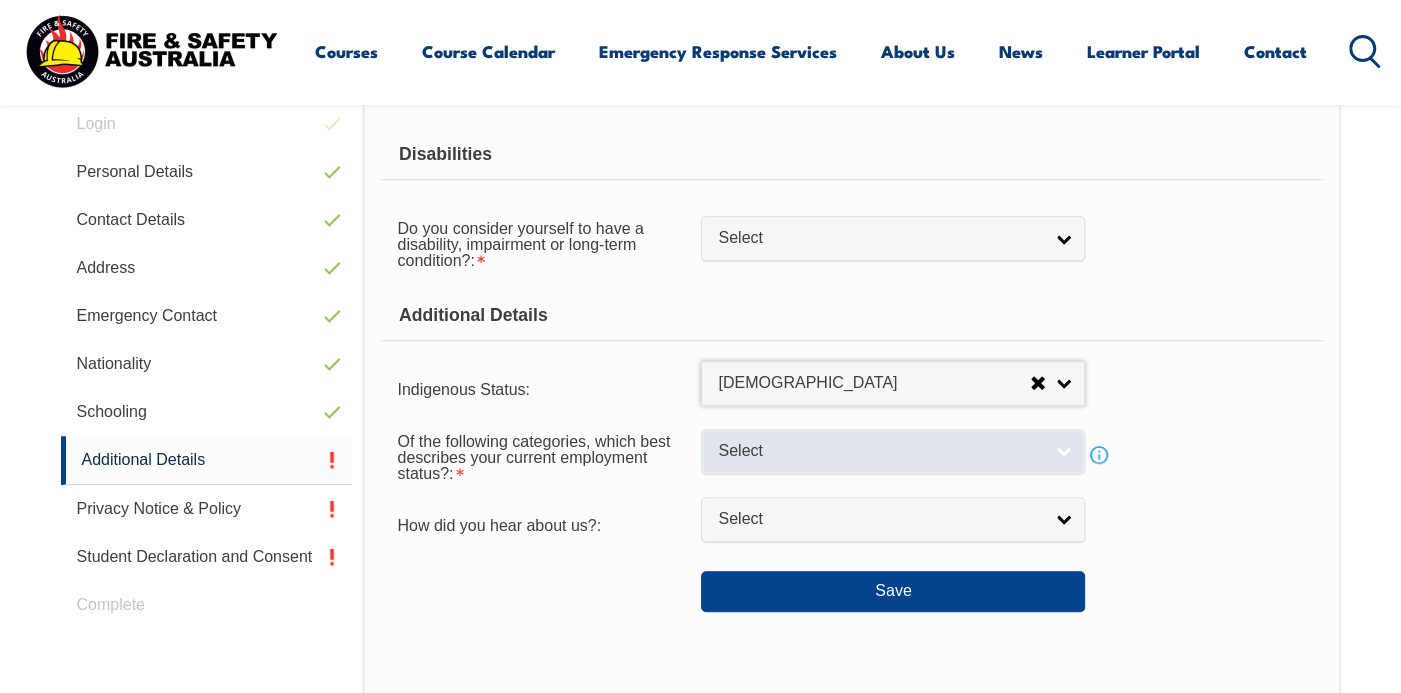 click on "Select" at bounding box center (880, 451) 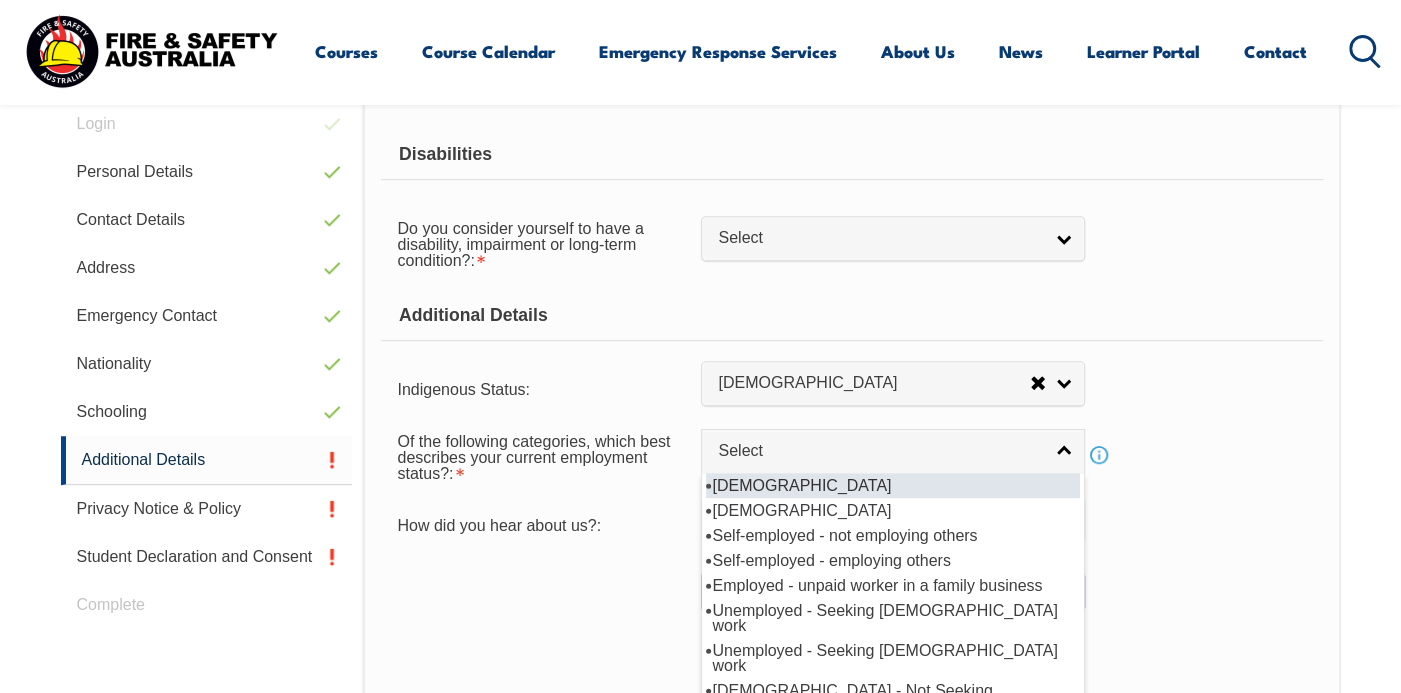 click on "Full-time employee" at bounding box center (893, 485) 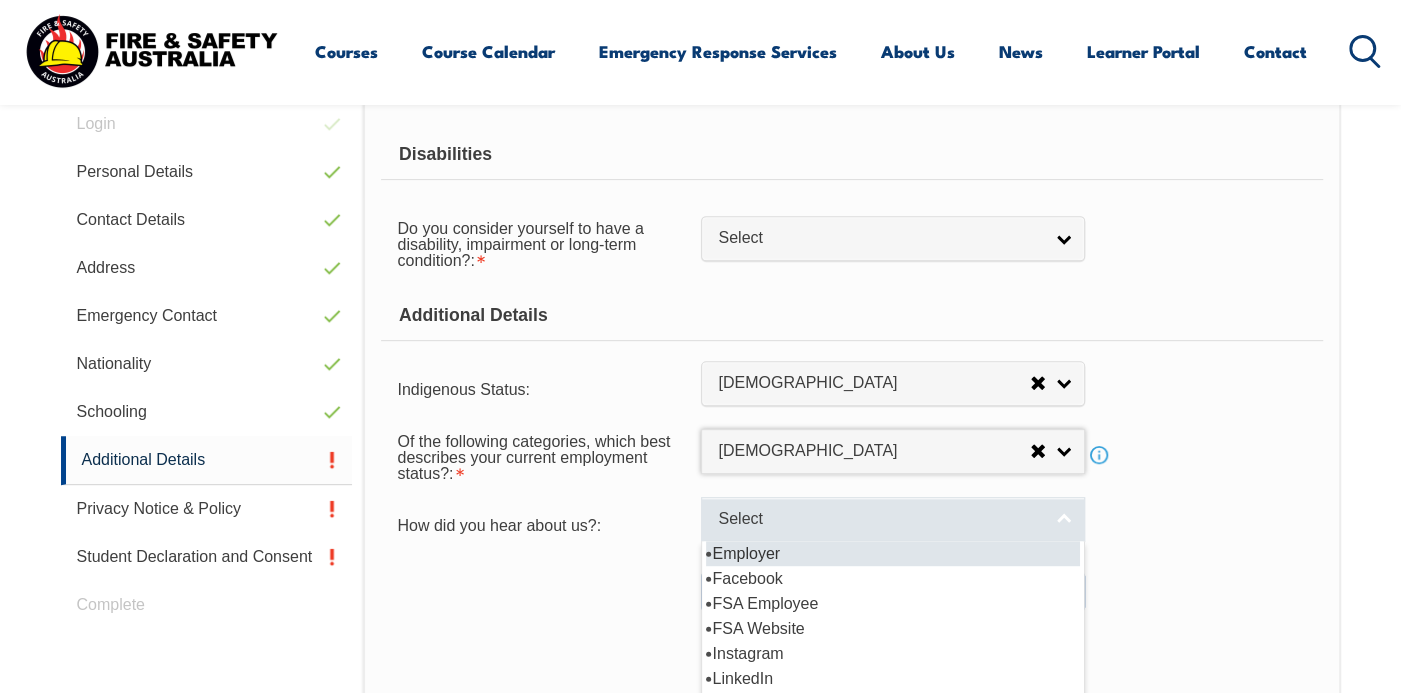 click on "Select" at bounding box center (880, 519) 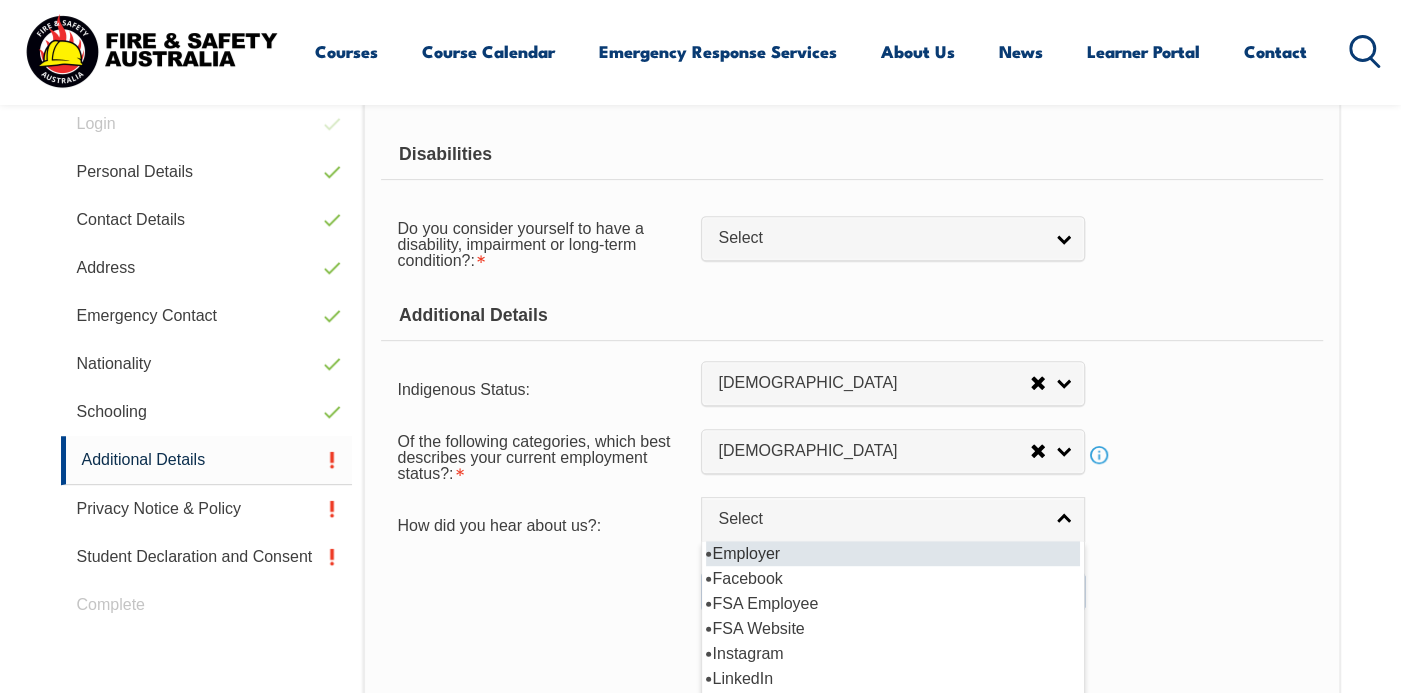 click on "Employer" at bounding box center [893, 553] 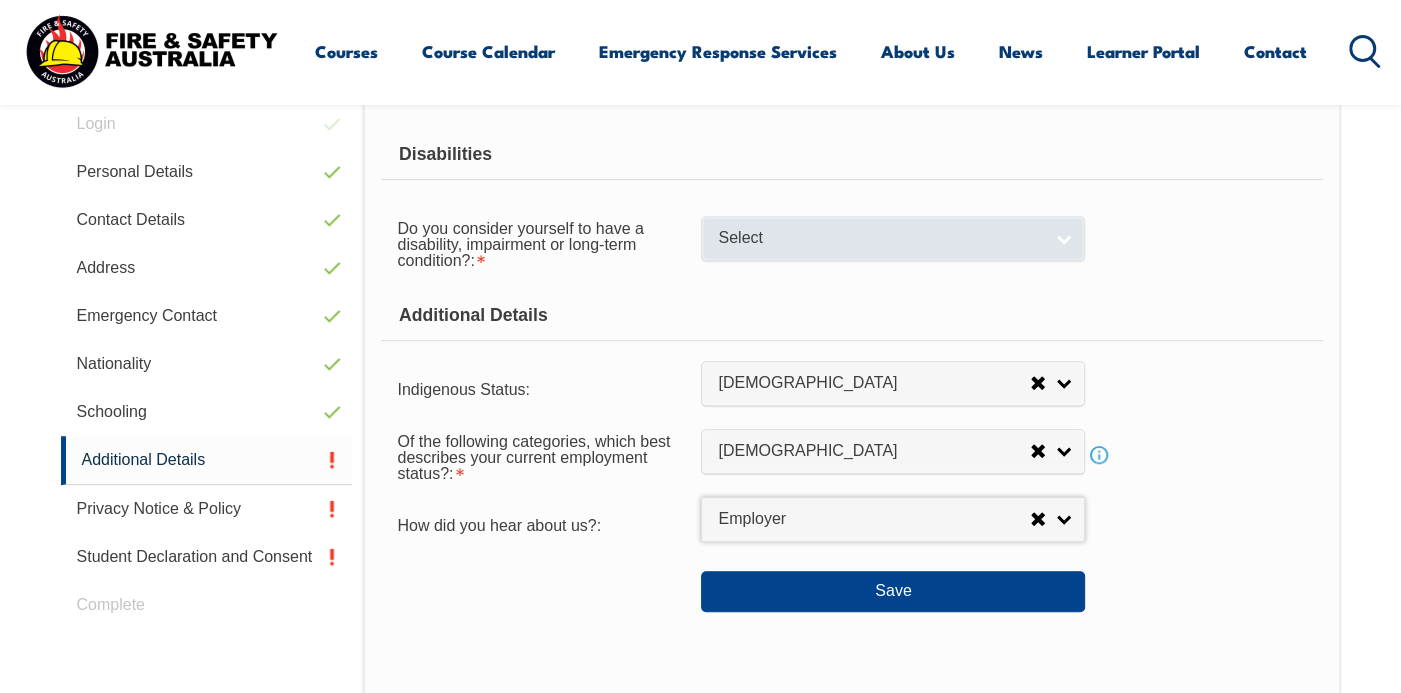 click on "Select" at bounding box center (880, 238) 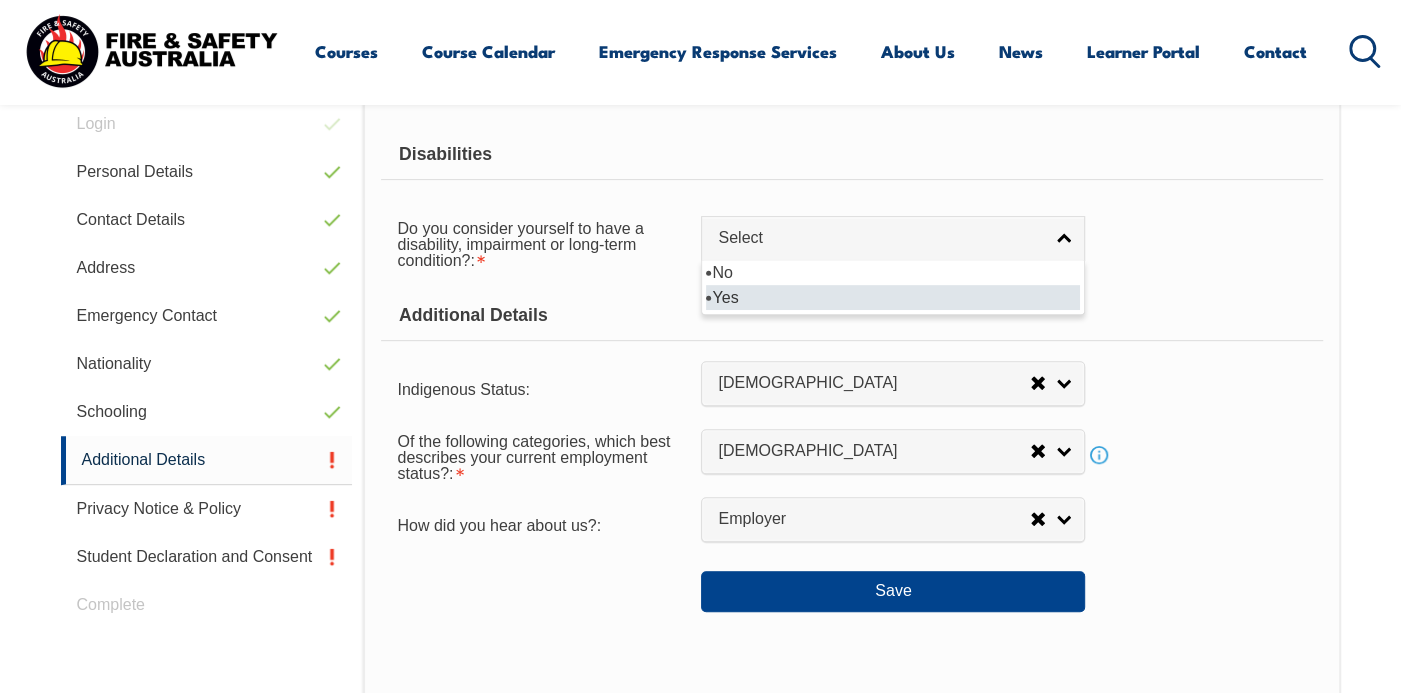 click on "Yes" at bounding box center (893, 297) 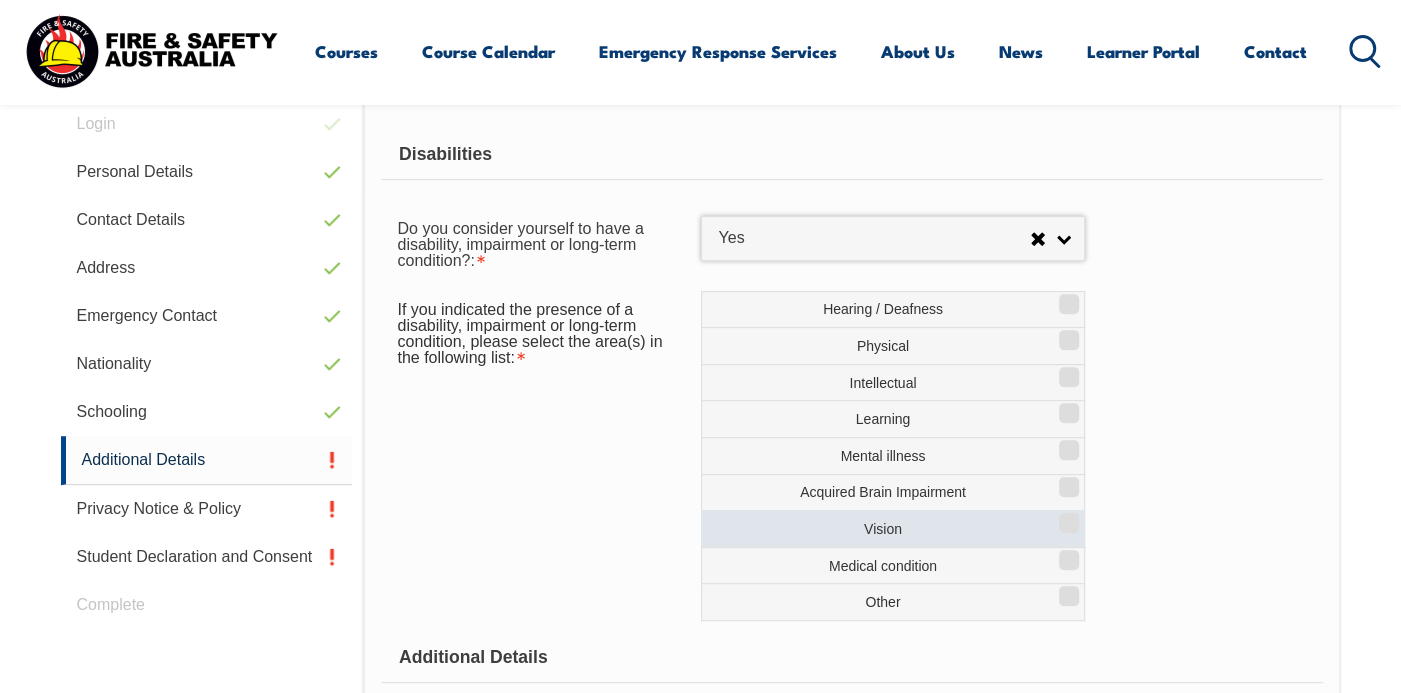 click on "Vision" at bounding box center (893, 528) 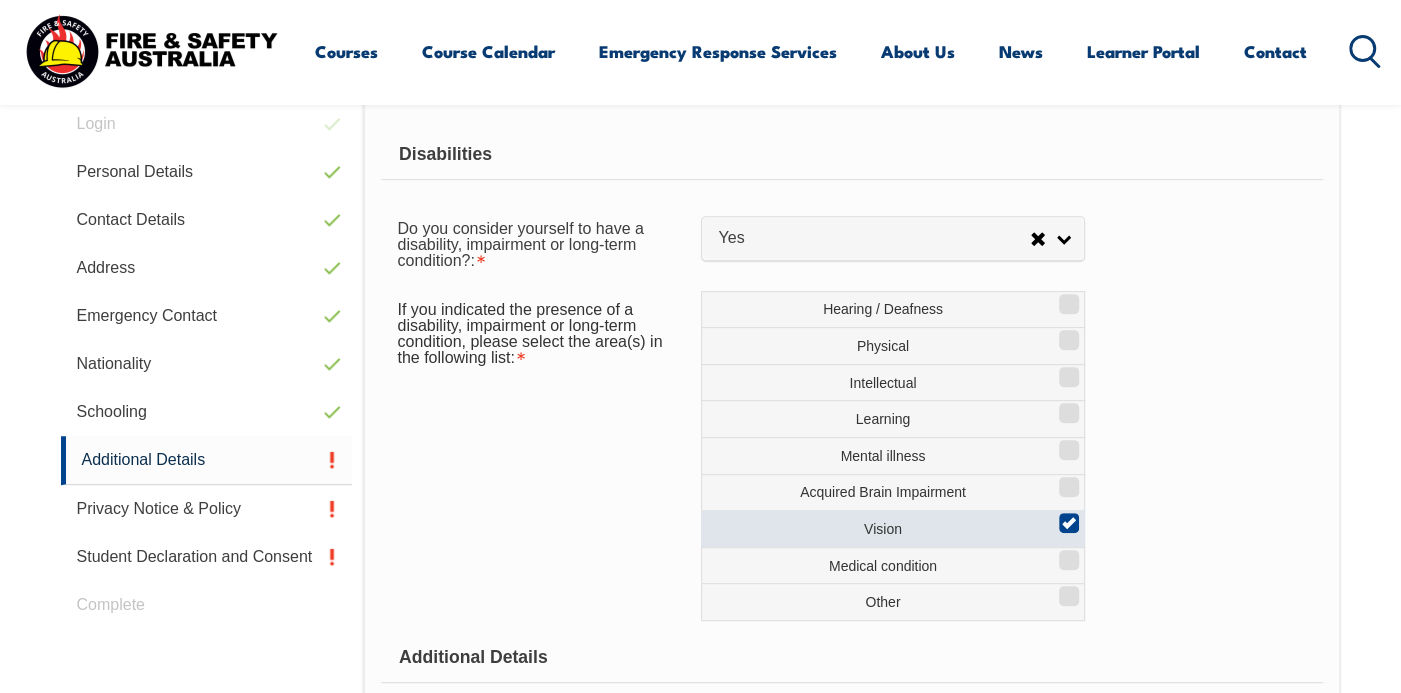 click on "Vision" at bounding box center [893, 528] 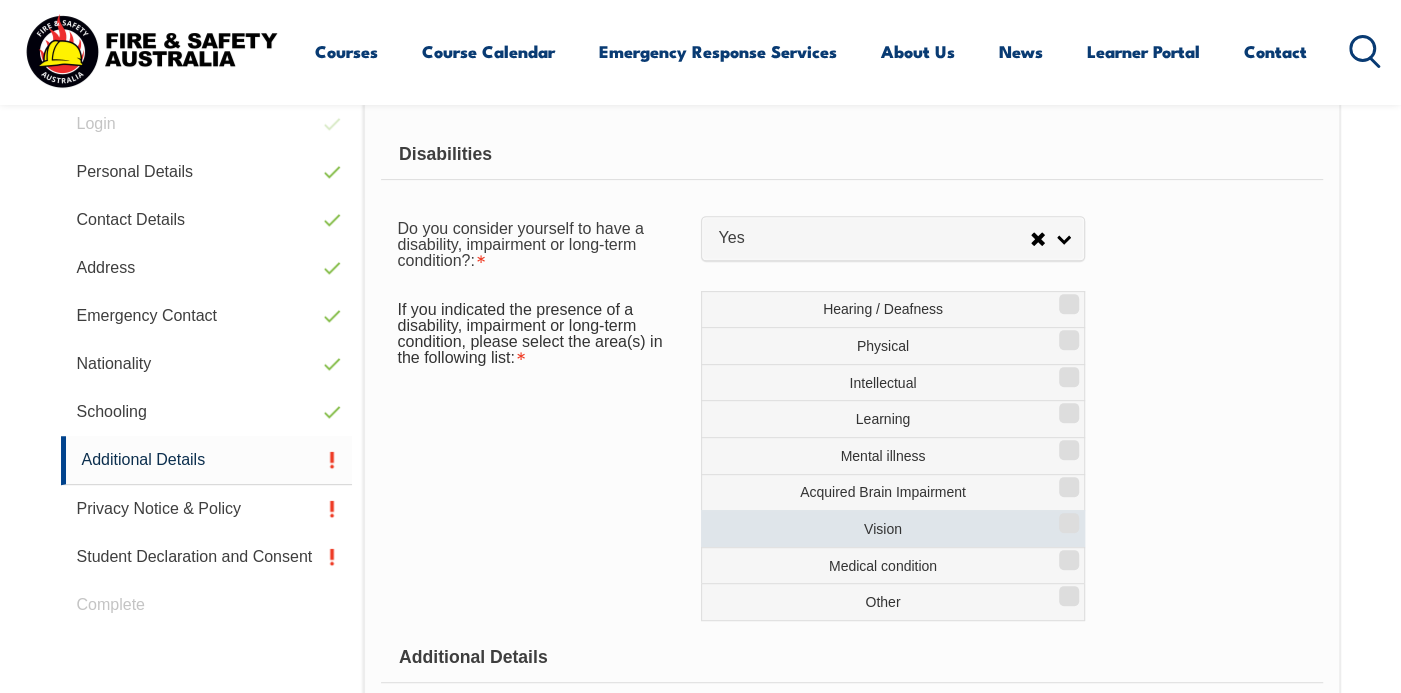 click on "Vision" at bounding box center [893, 528] 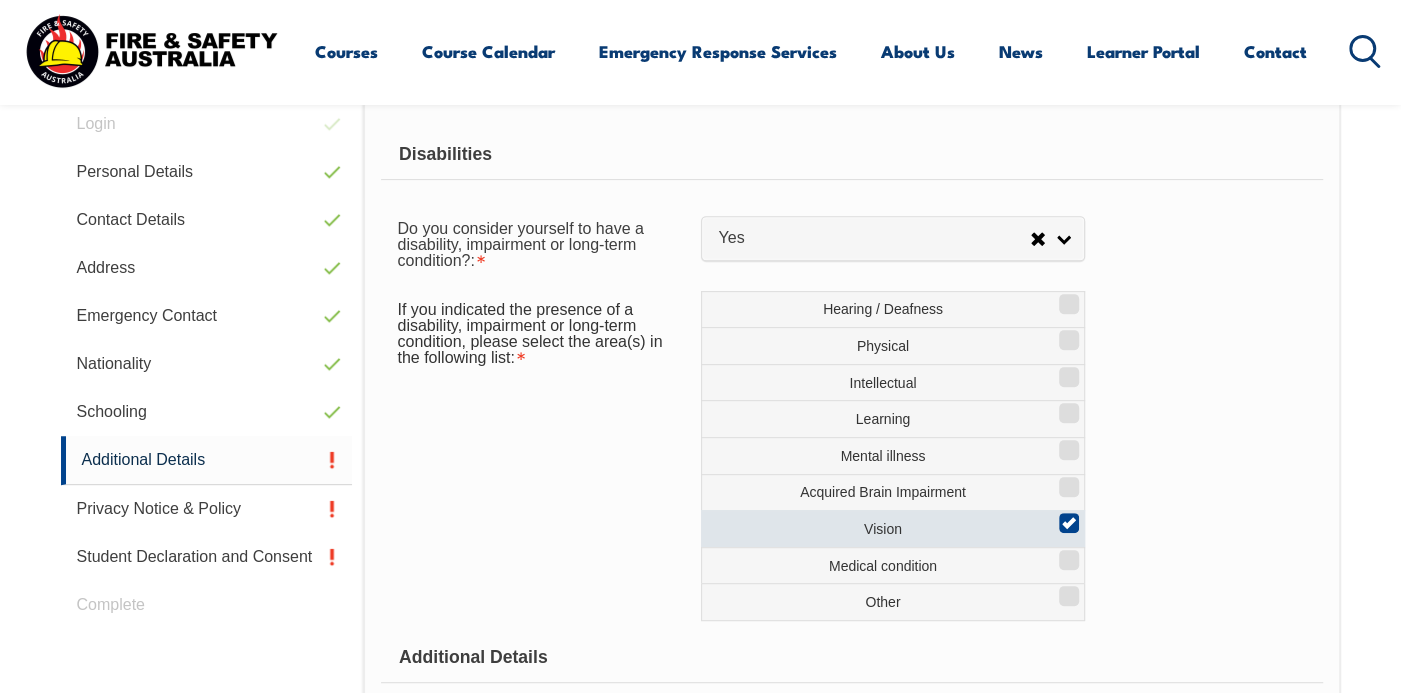 click on "Vision" at bounding box center (893, 528) 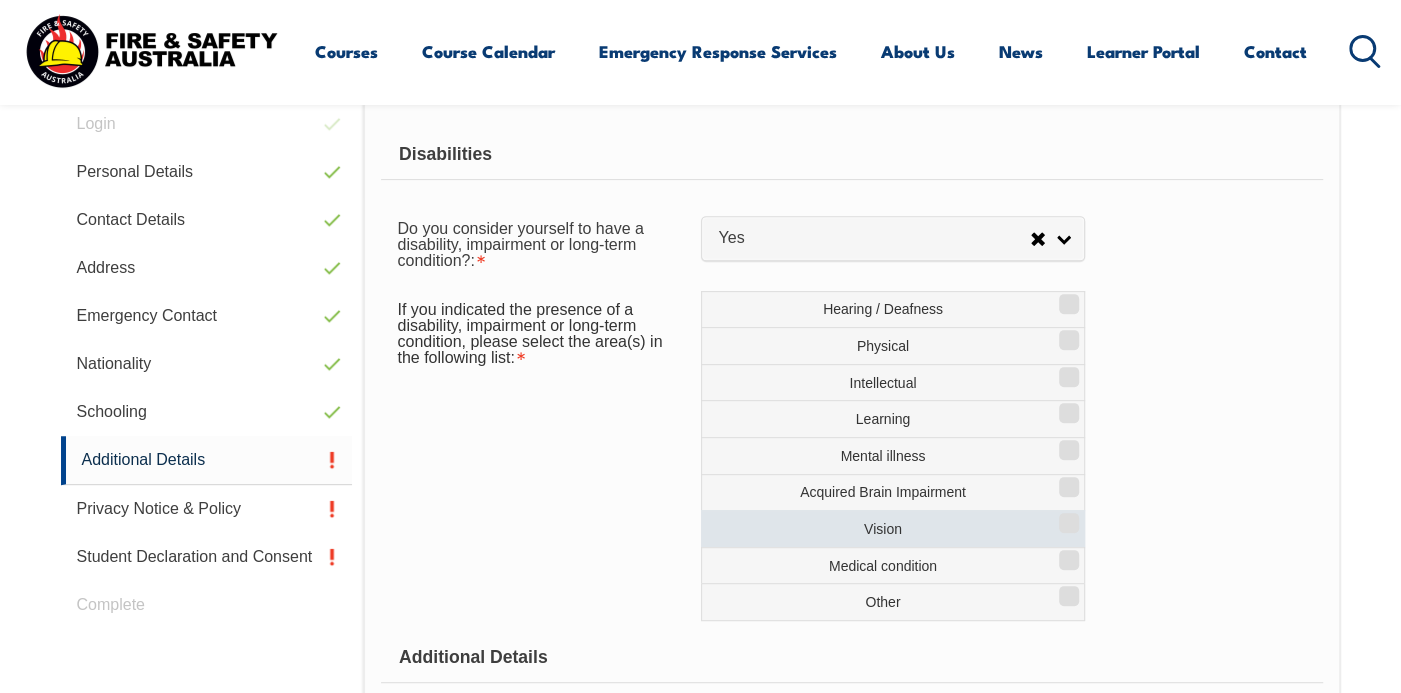 click on "Vision" at bounding box center (893, 528) 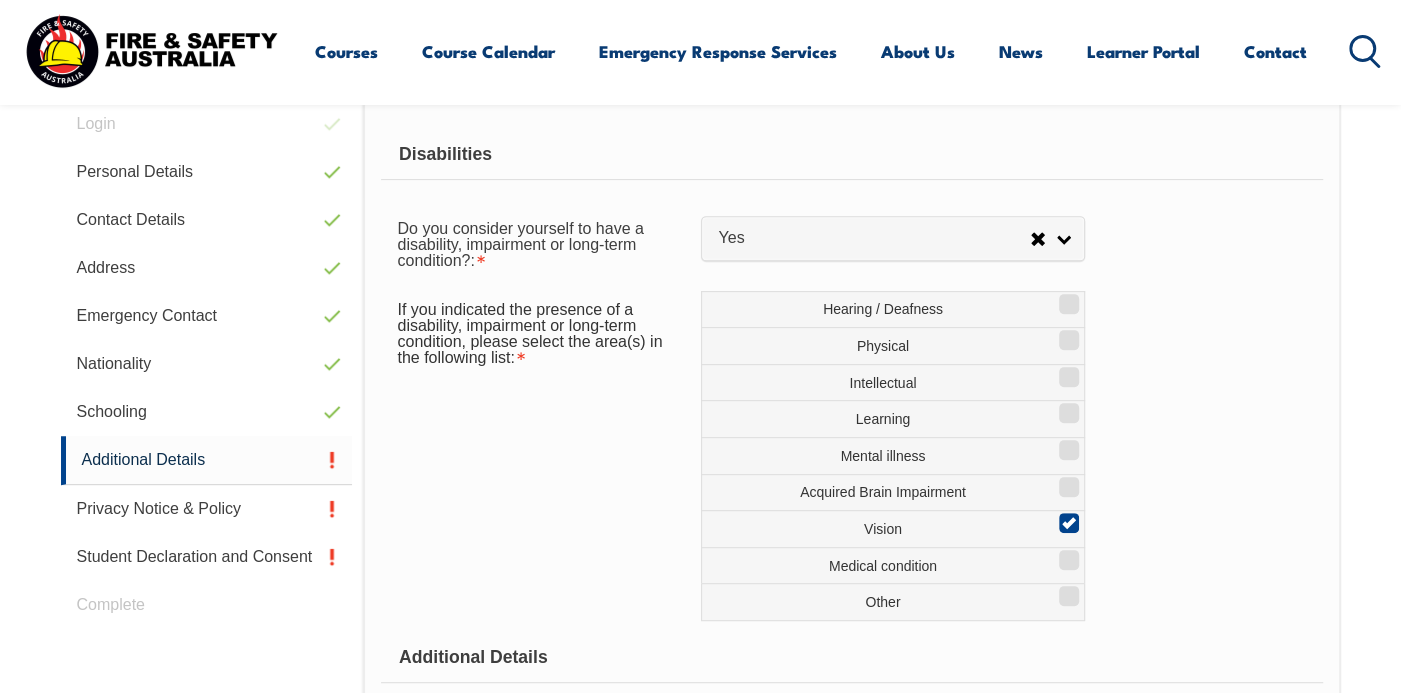 click on "If you indicated the presence of a disability, impairment or long-term condition, please select the area(s) in the following list: Hearing / Deafness Physical Intellectual Learning Mental illness Acquired Brain Impairment Vision Medical condition Other" at bounding box center [851, 456] 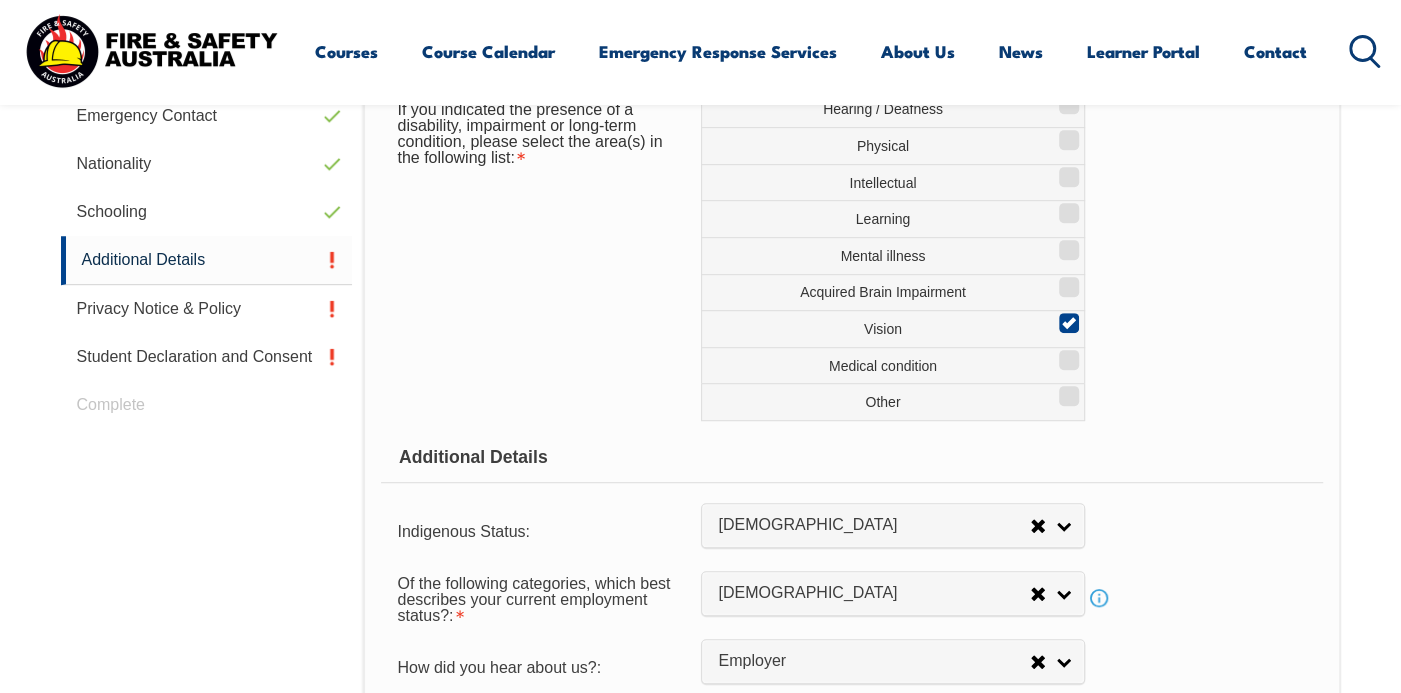 scroll, scrollTop: 1265, scrollLeft: 0, axis: vertical 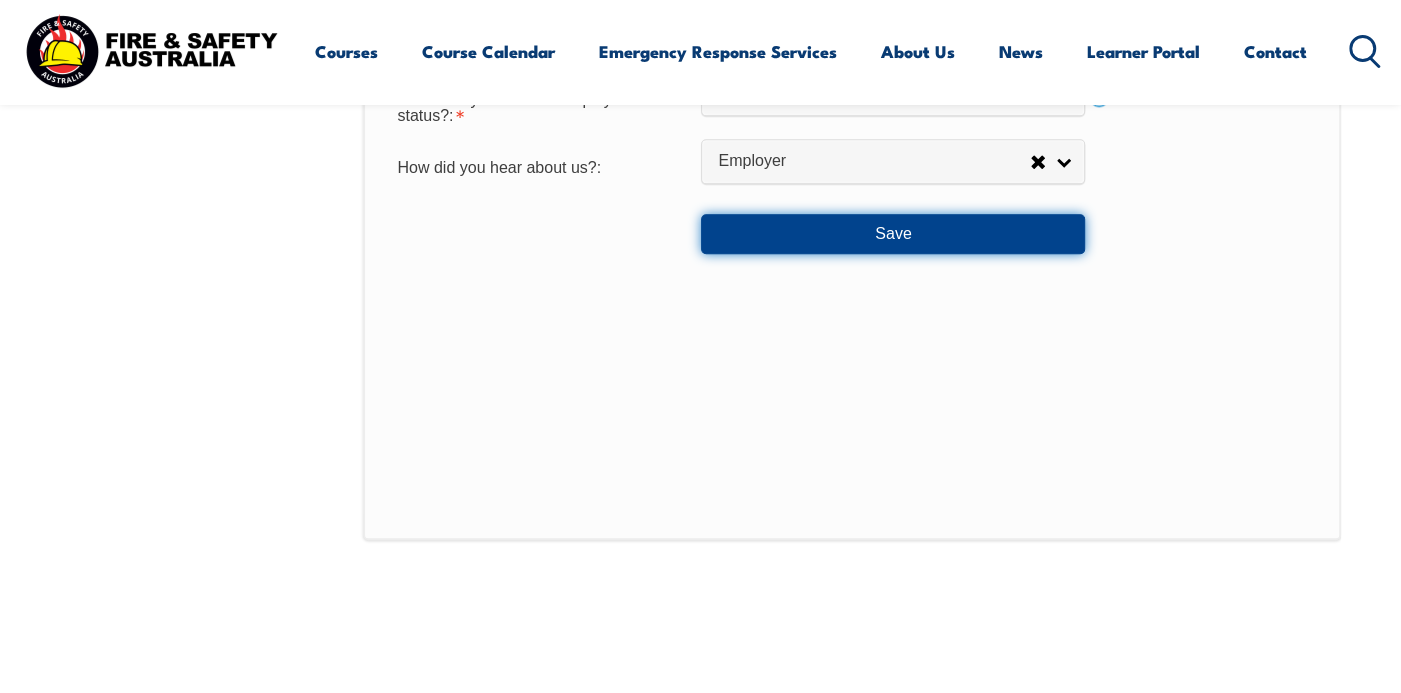 click on "Save" at bounding box center [893, 234] 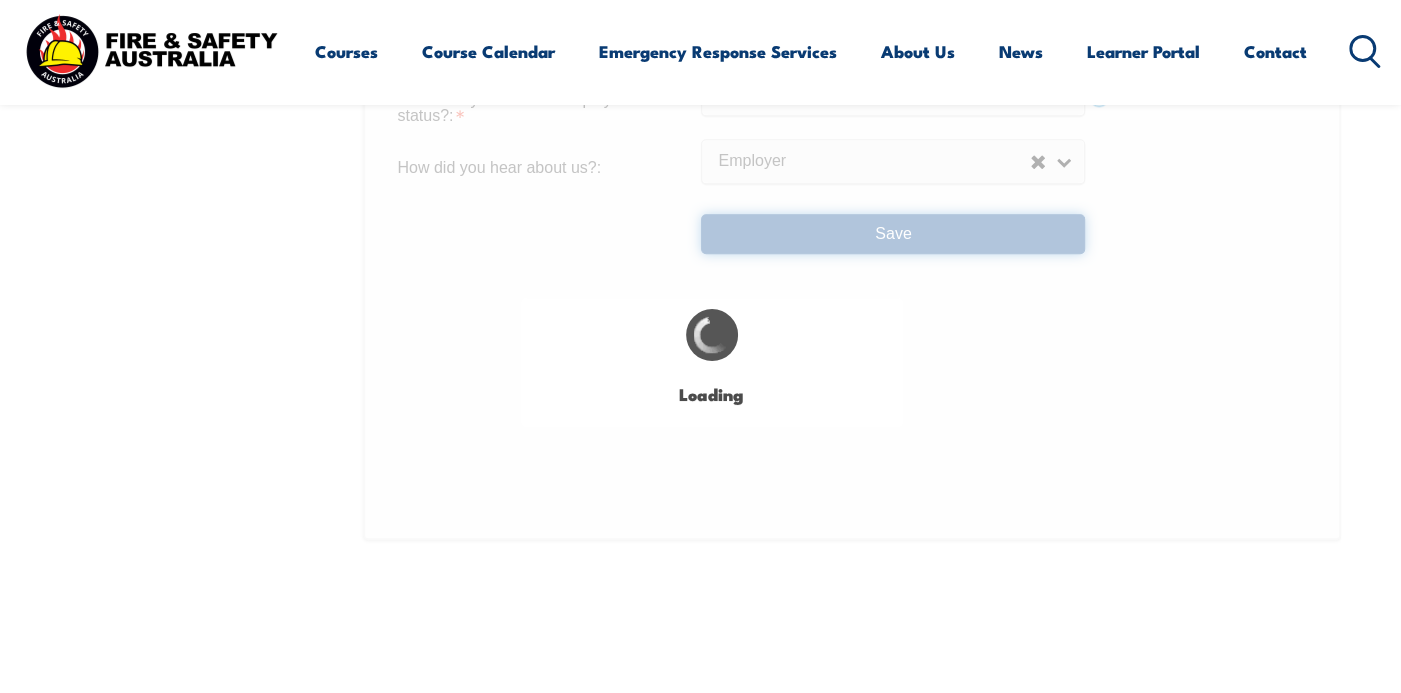 select on "true" 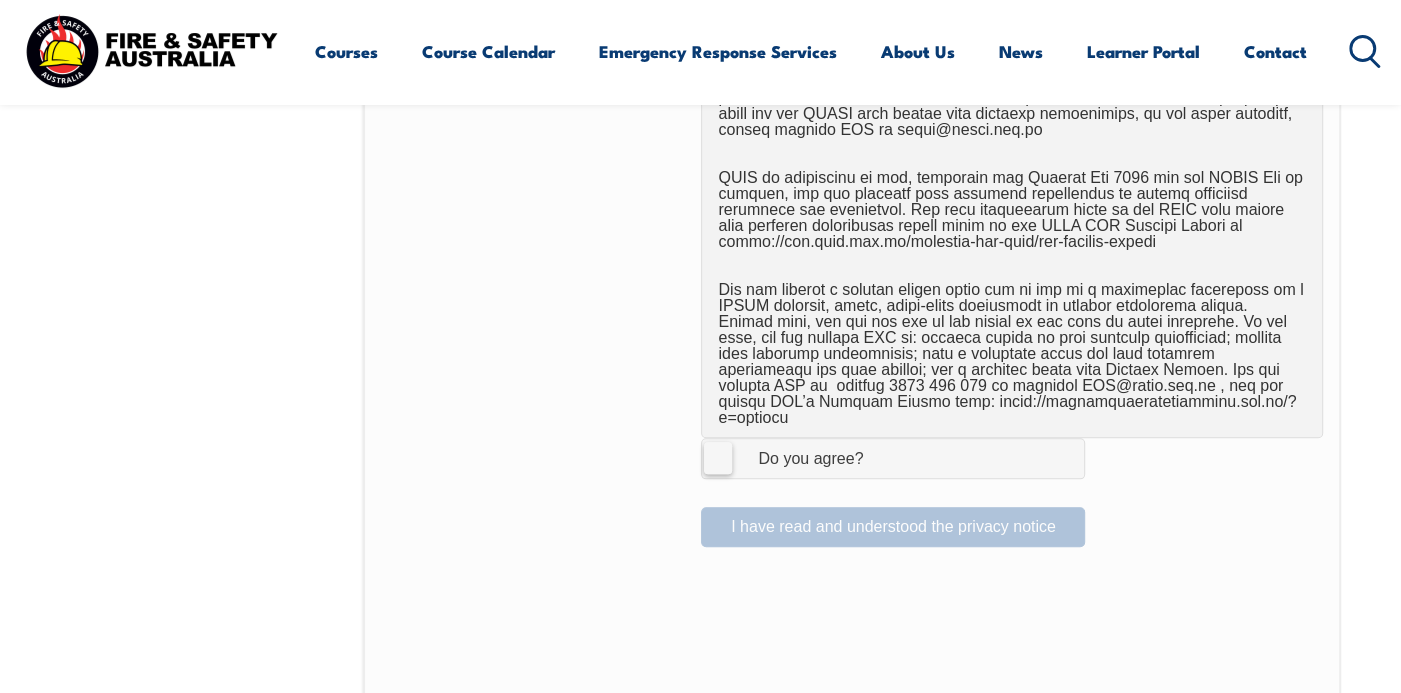 scroll, scrollTop: 1215, scrollLeft: 0, axis: vertical 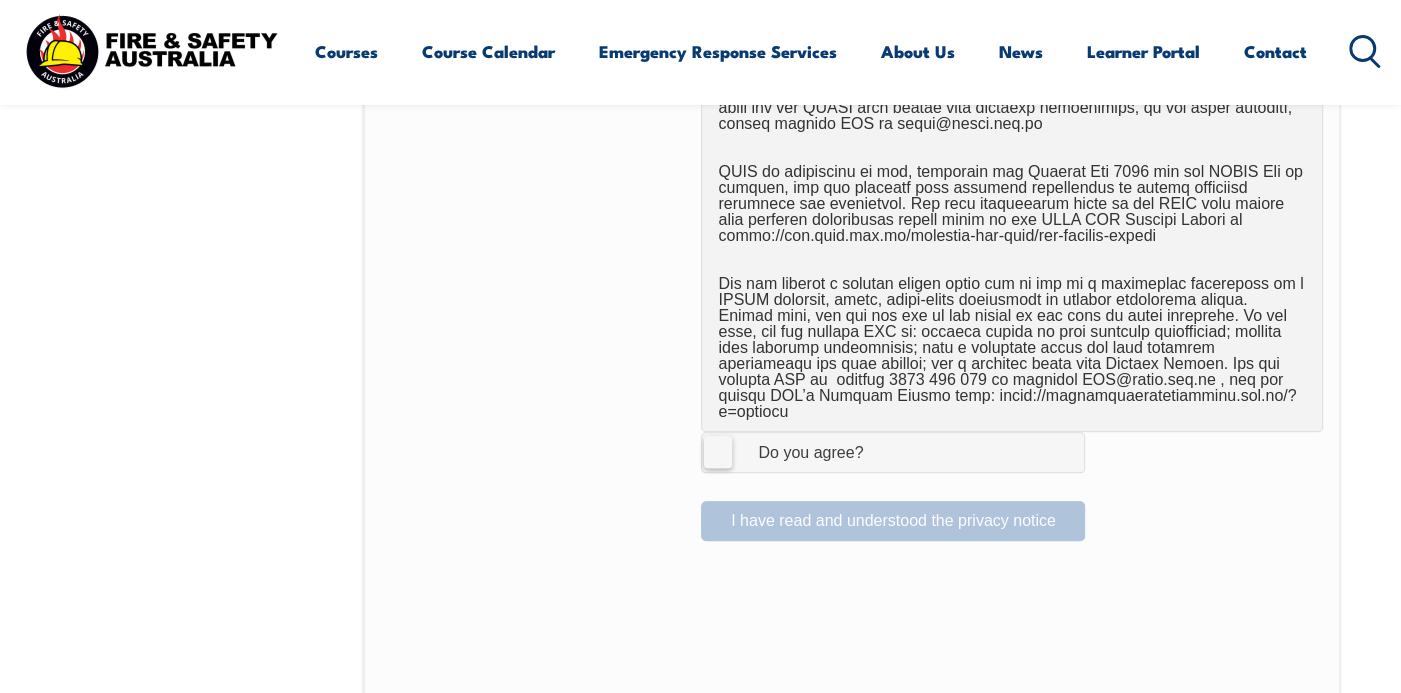 click on "I Agree Do you agree?" at bounding box center [893, 452] 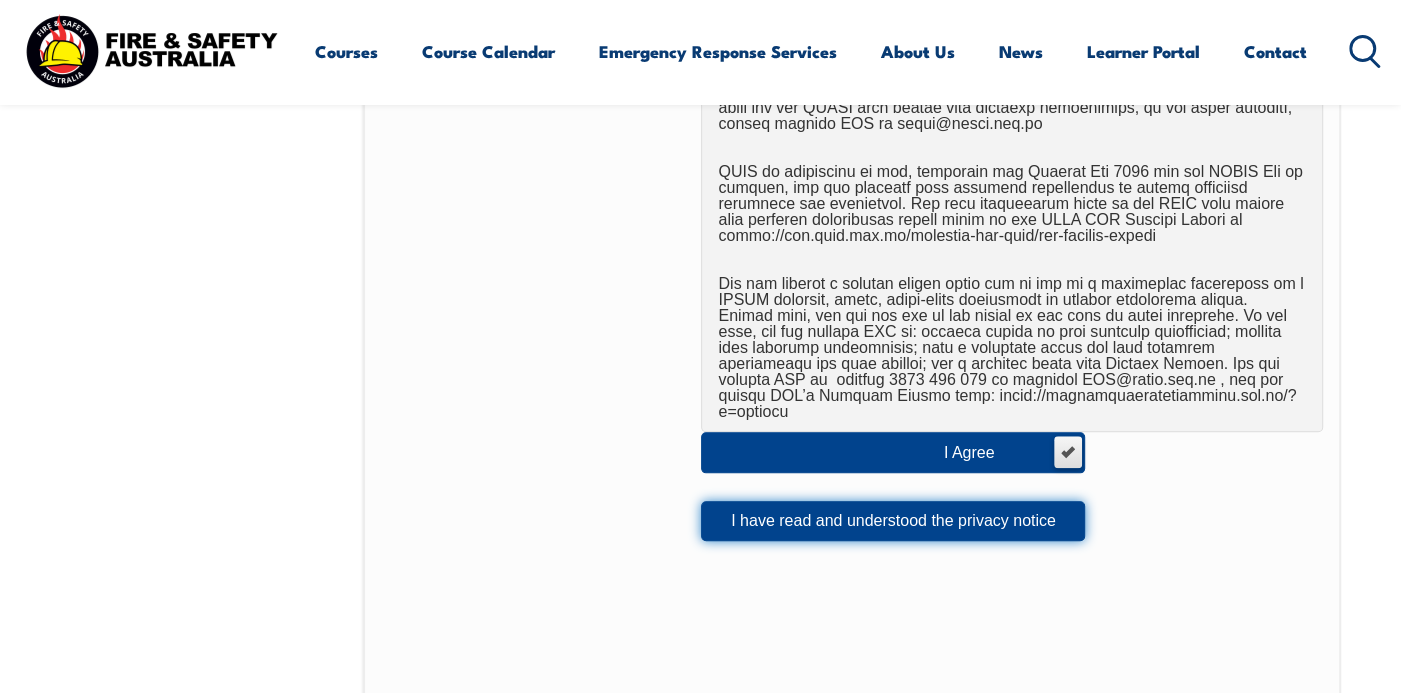 click on "I have read and understood the privacy notice" at bounding box center [893, 521] 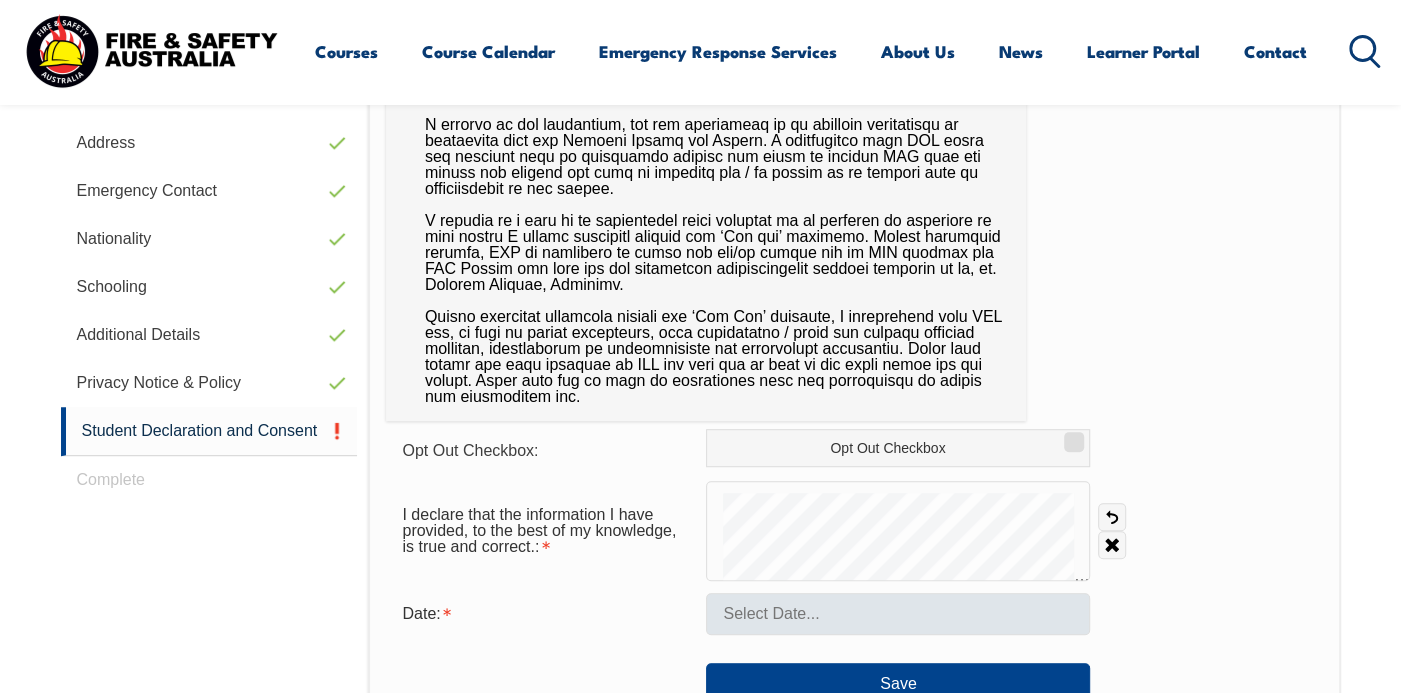 scroll, scrollTop: 715, scrollLeft: 0, axis: vertical 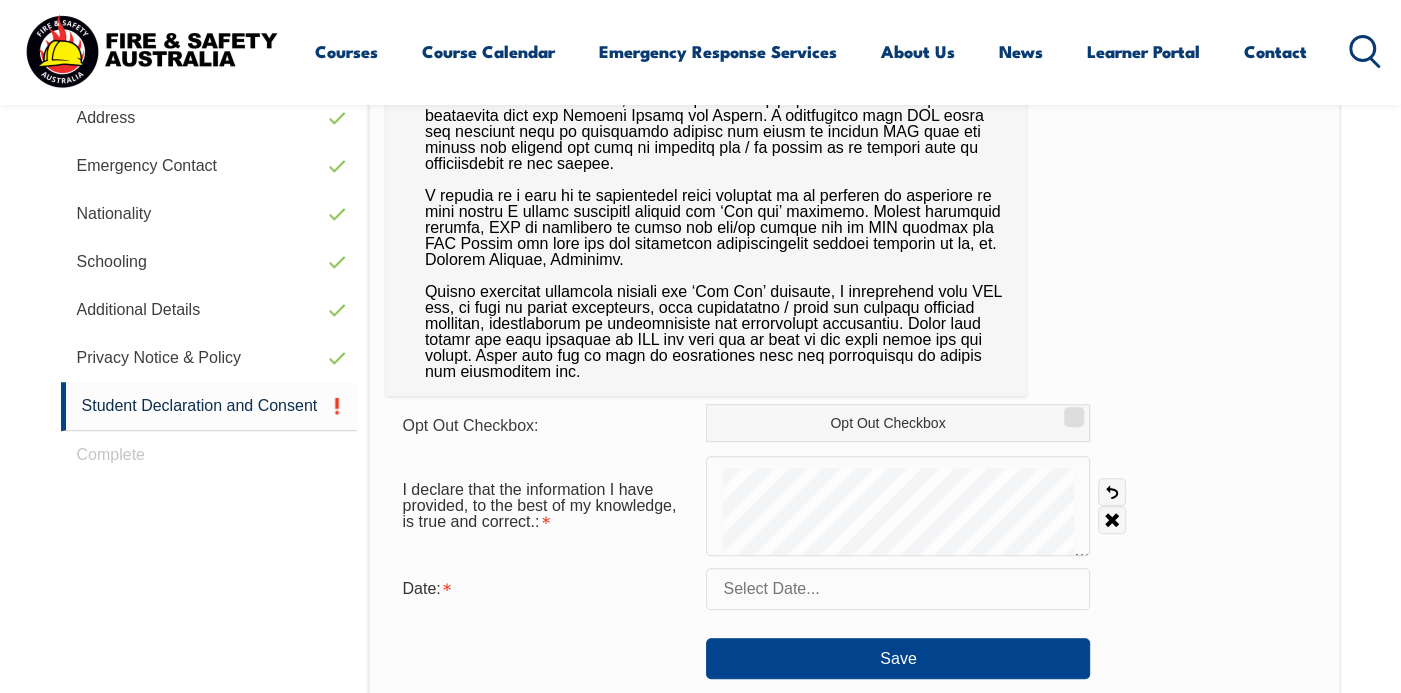 click at bounding box center [898, 589] 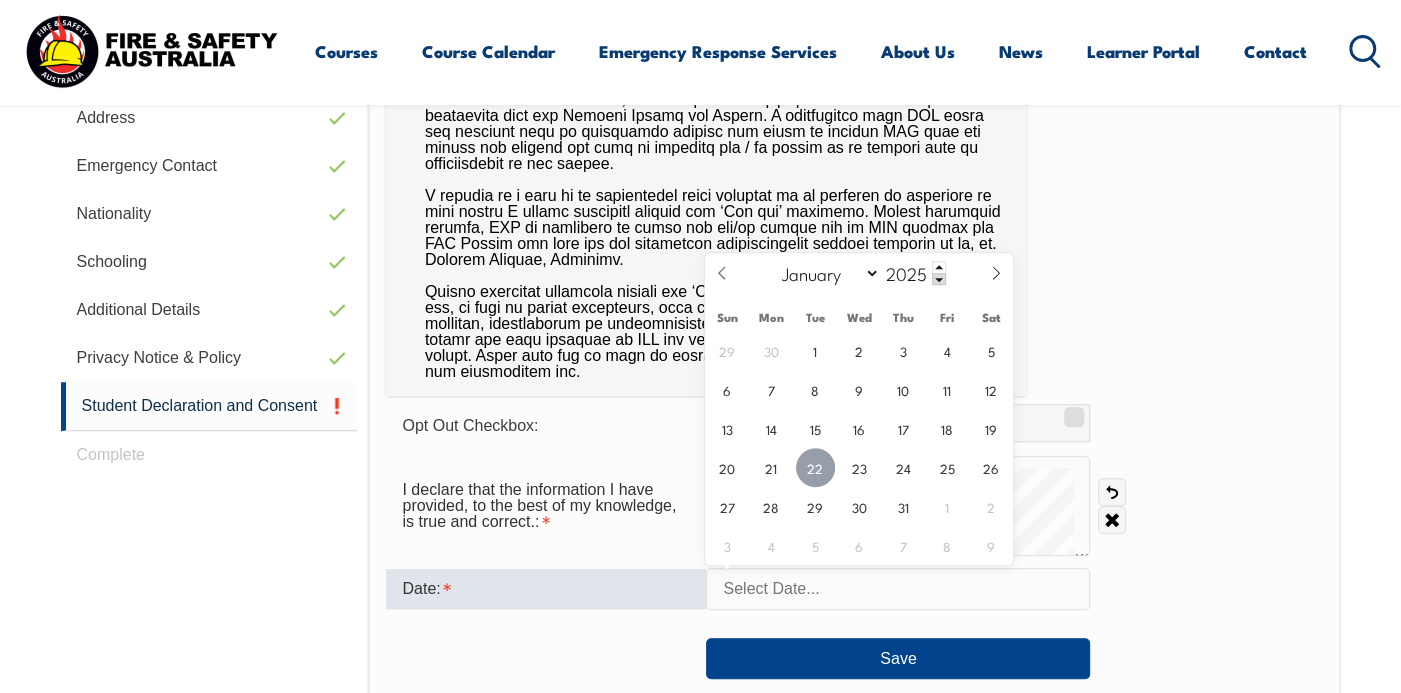 click on "22" at bounding box center [815, 467] 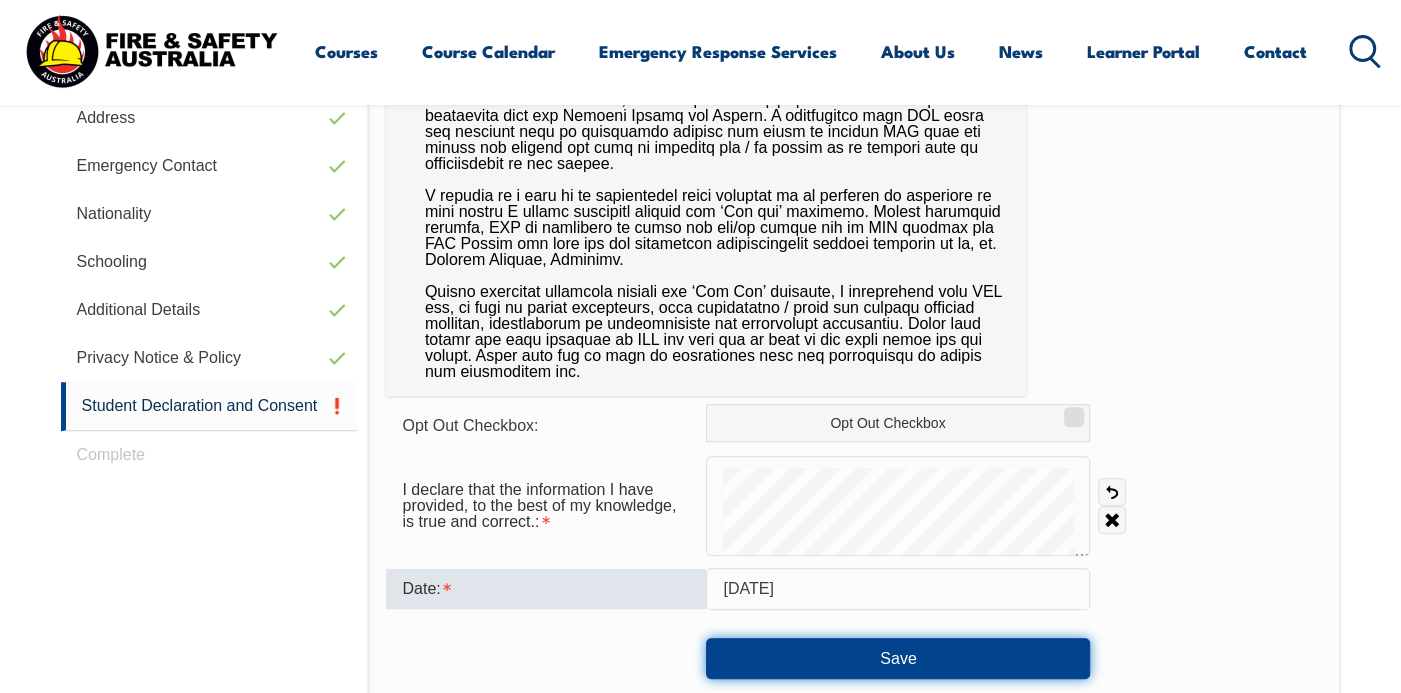 click on "Save" at bounding box center [898, 658] 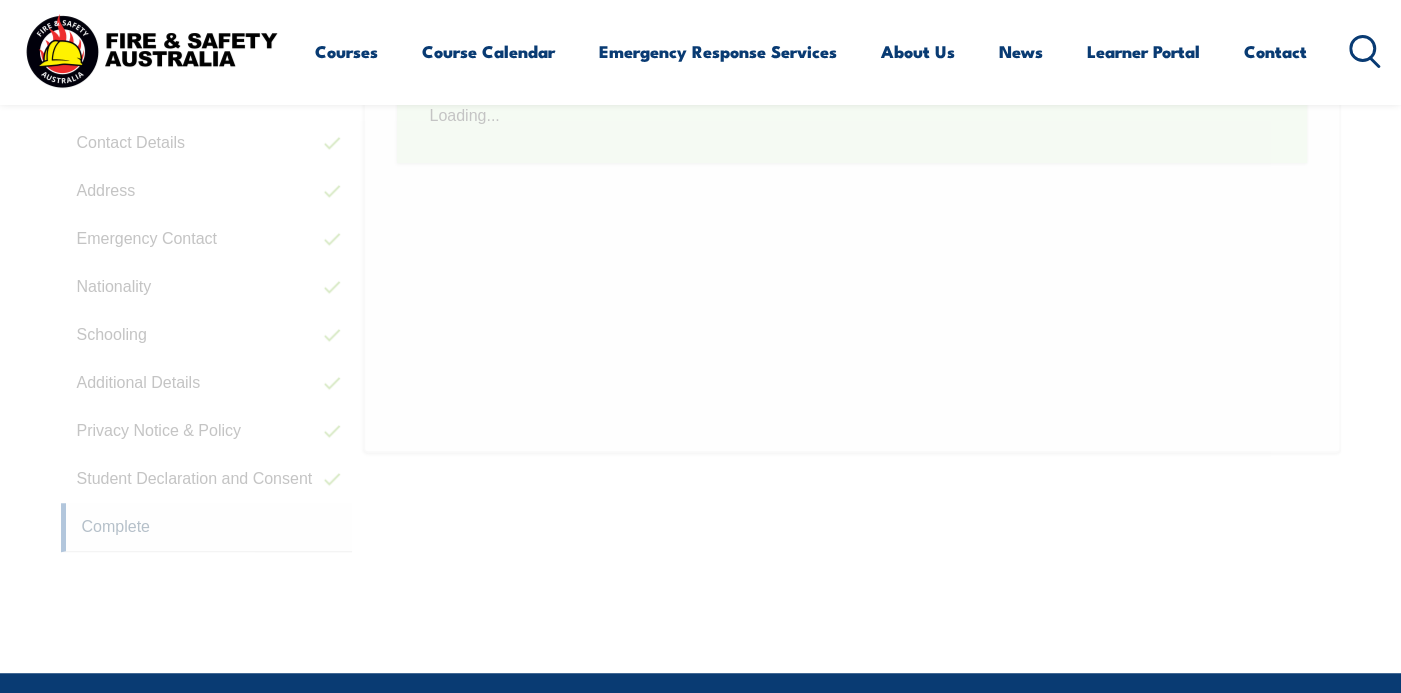 scroll, scrollTop: 565, scrollLeft: 0, axis: vertical 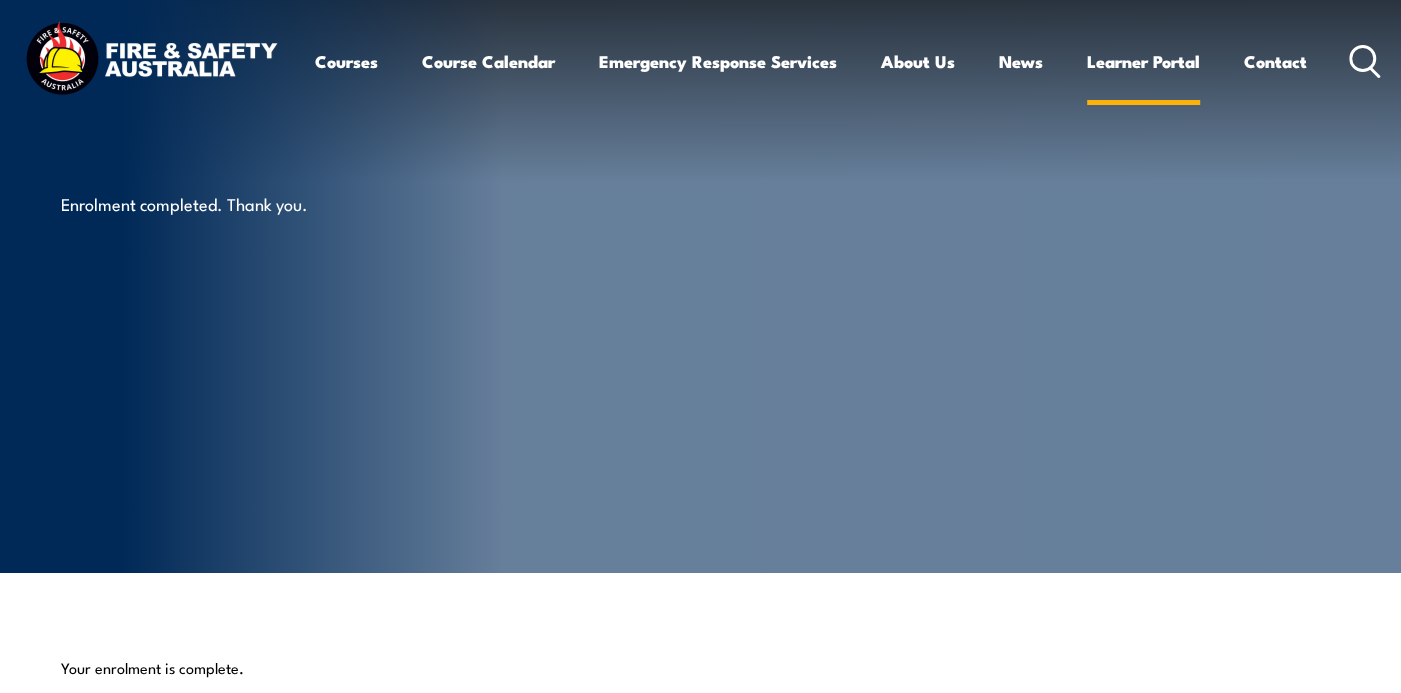 click on "Learner Portal" at bounding box center [1143, 61] 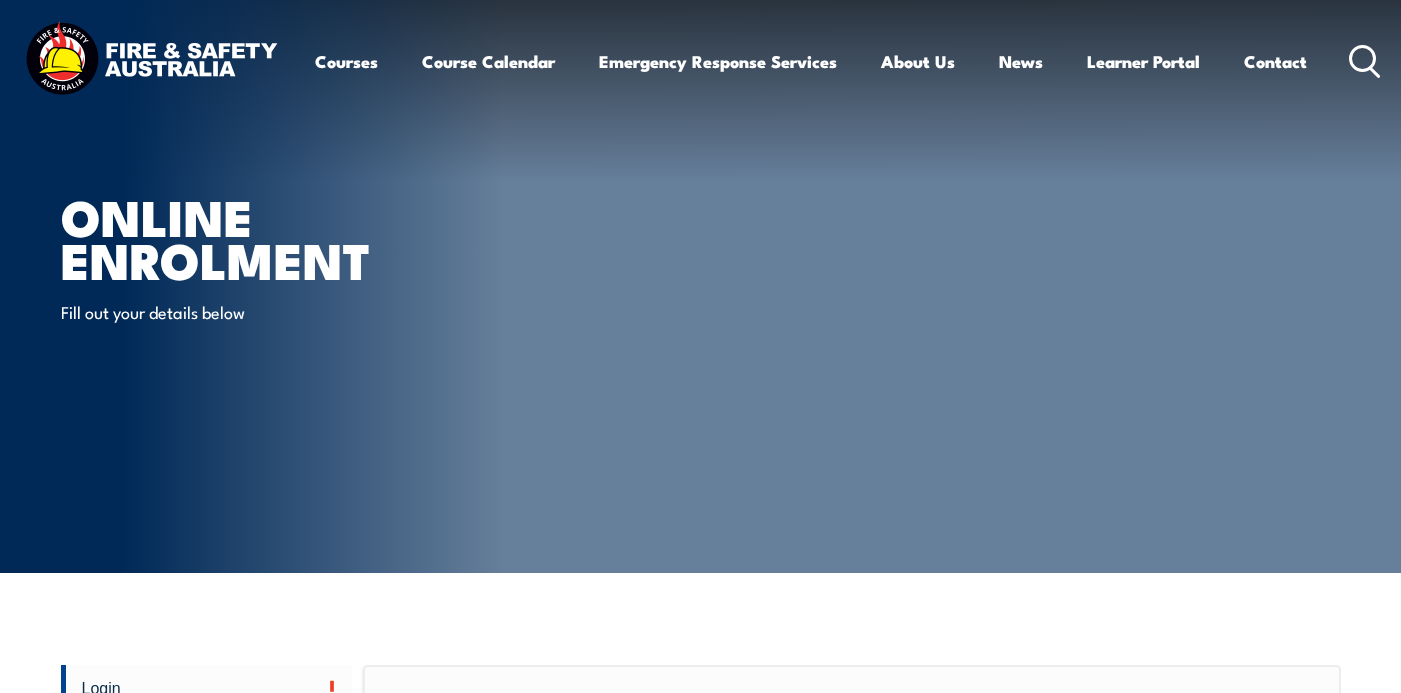 scroll, scrollTop: 0, scrollLeft: 0, axis: both 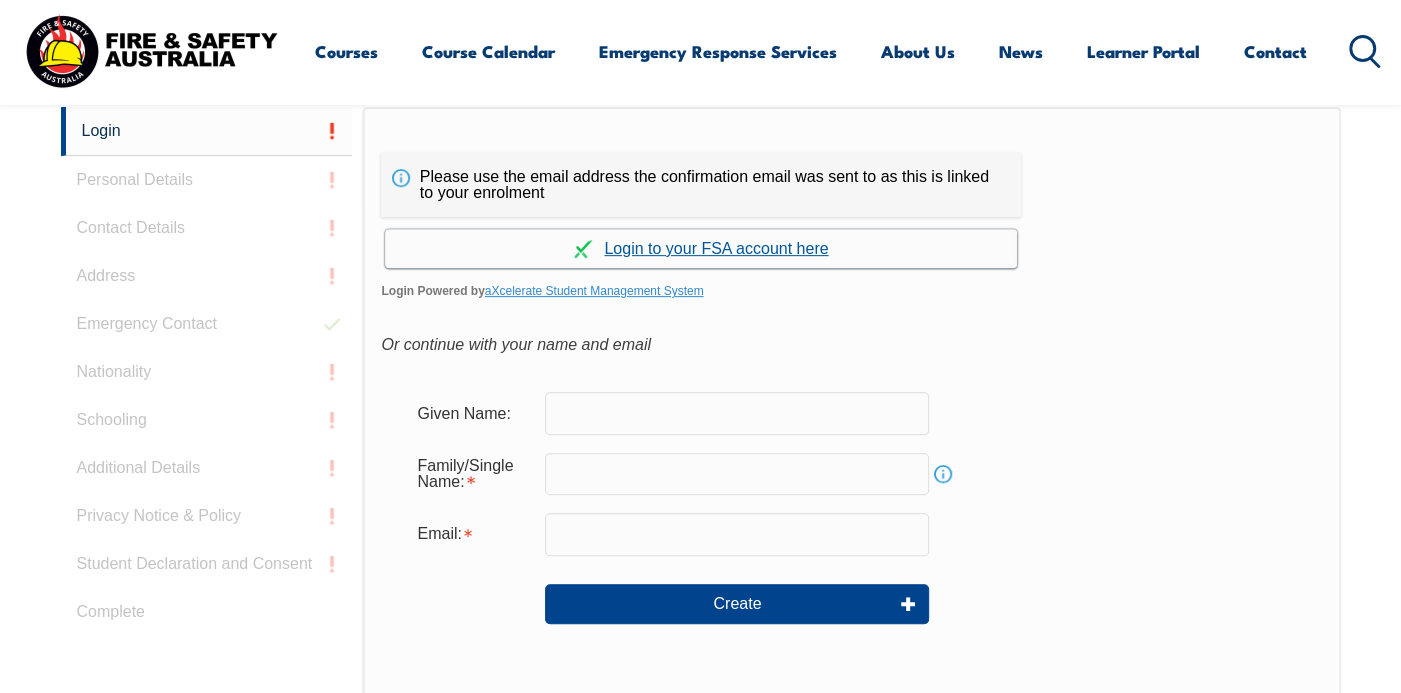 click on "Continue with aXcelerate" at bounding box center [701, 248] 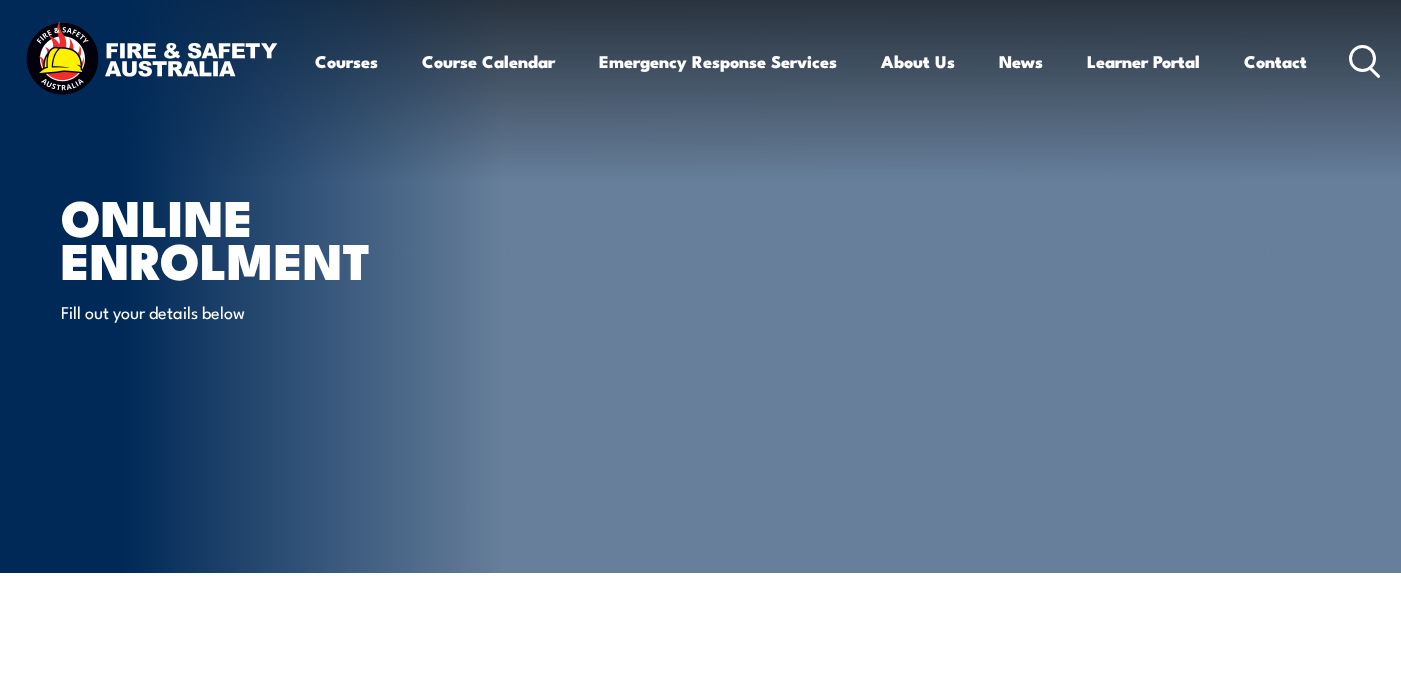 scroll, scrollTop: 0, scrollLeft: 0, axis: both 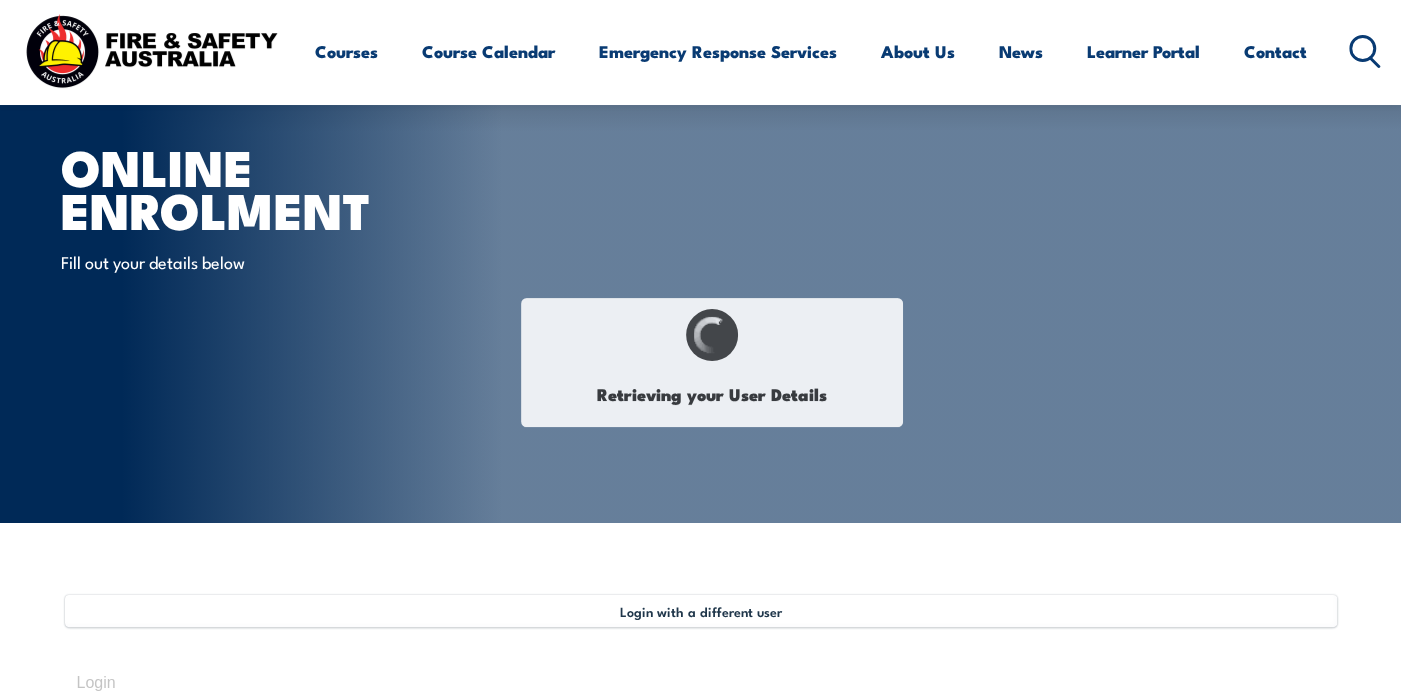 type on "[PERSON_NAME]" 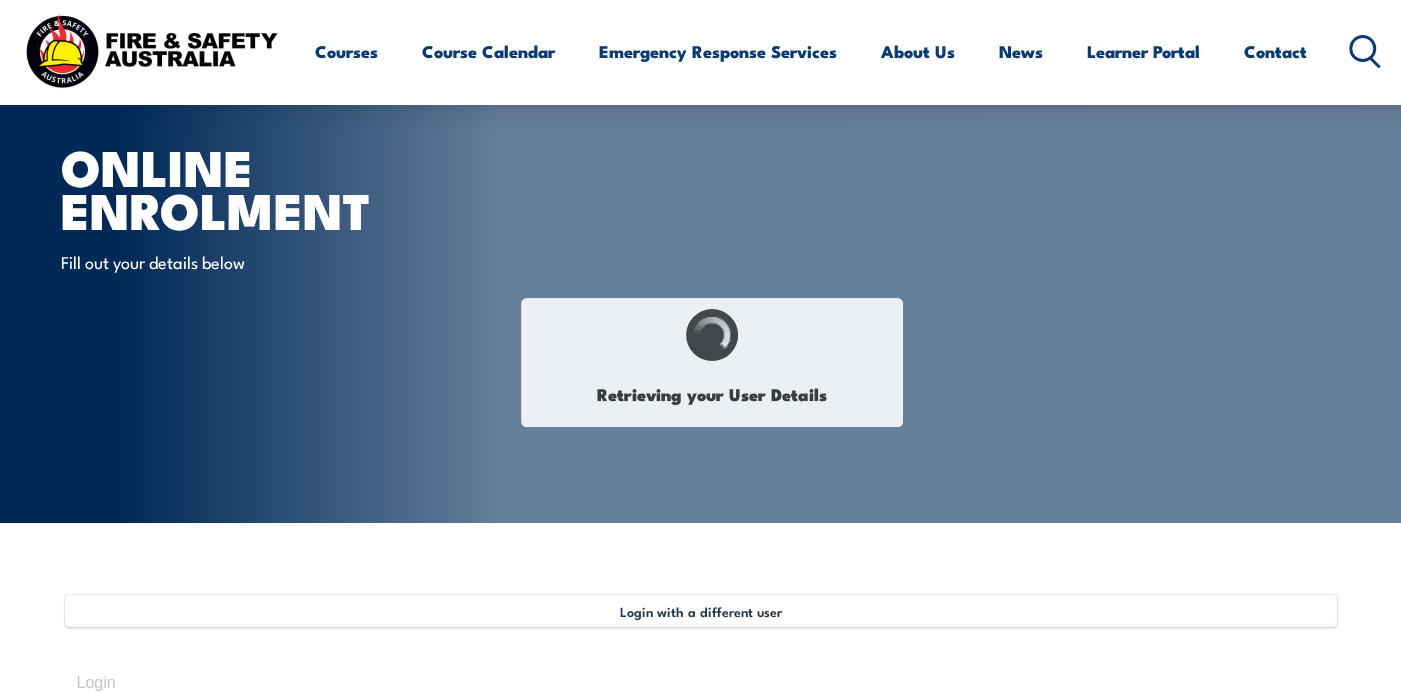 type on "[PERSON_NAME]" 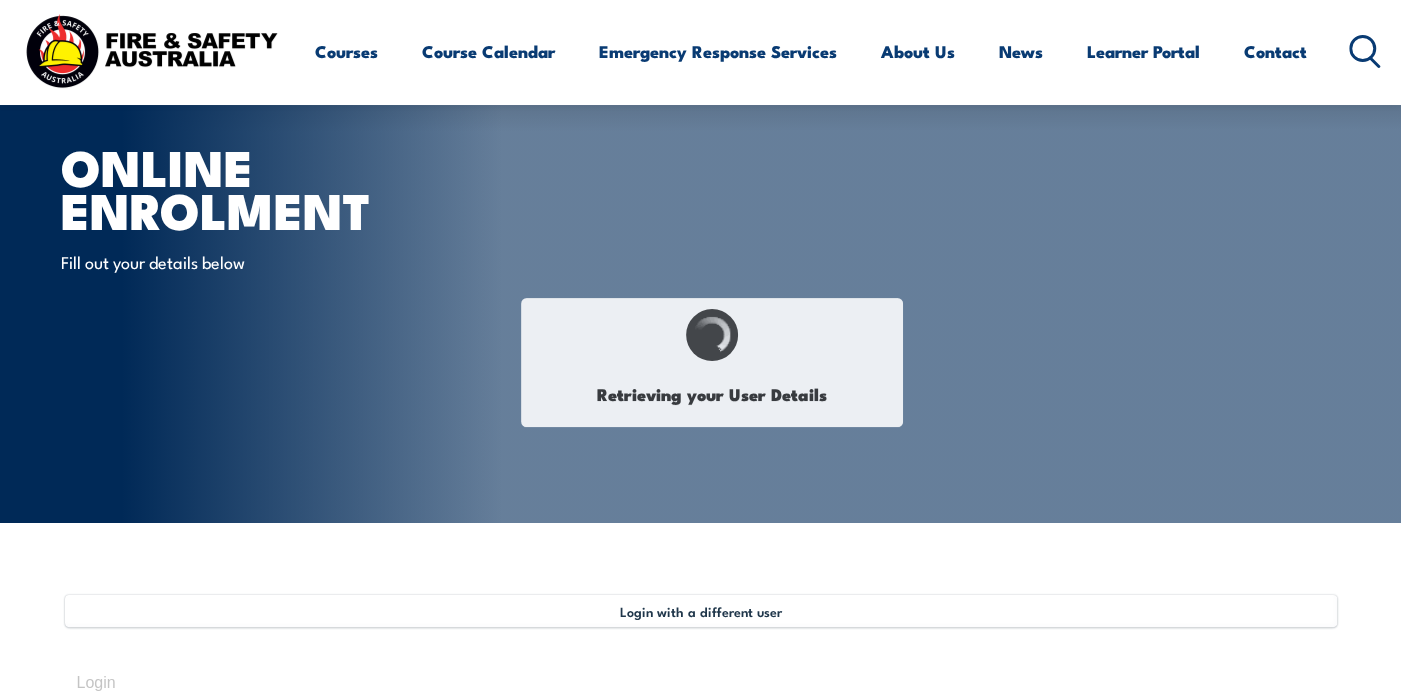 type on "[DATE]" 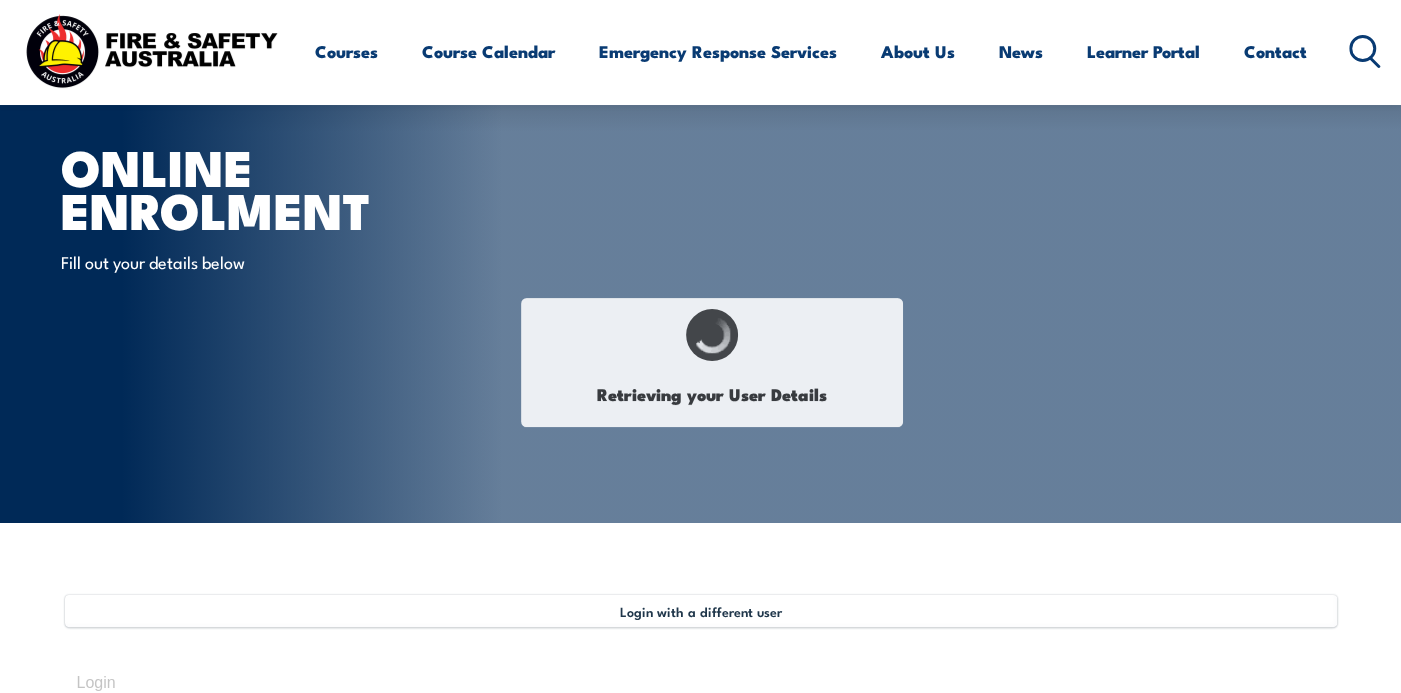 type on "CMSJMN72NC" 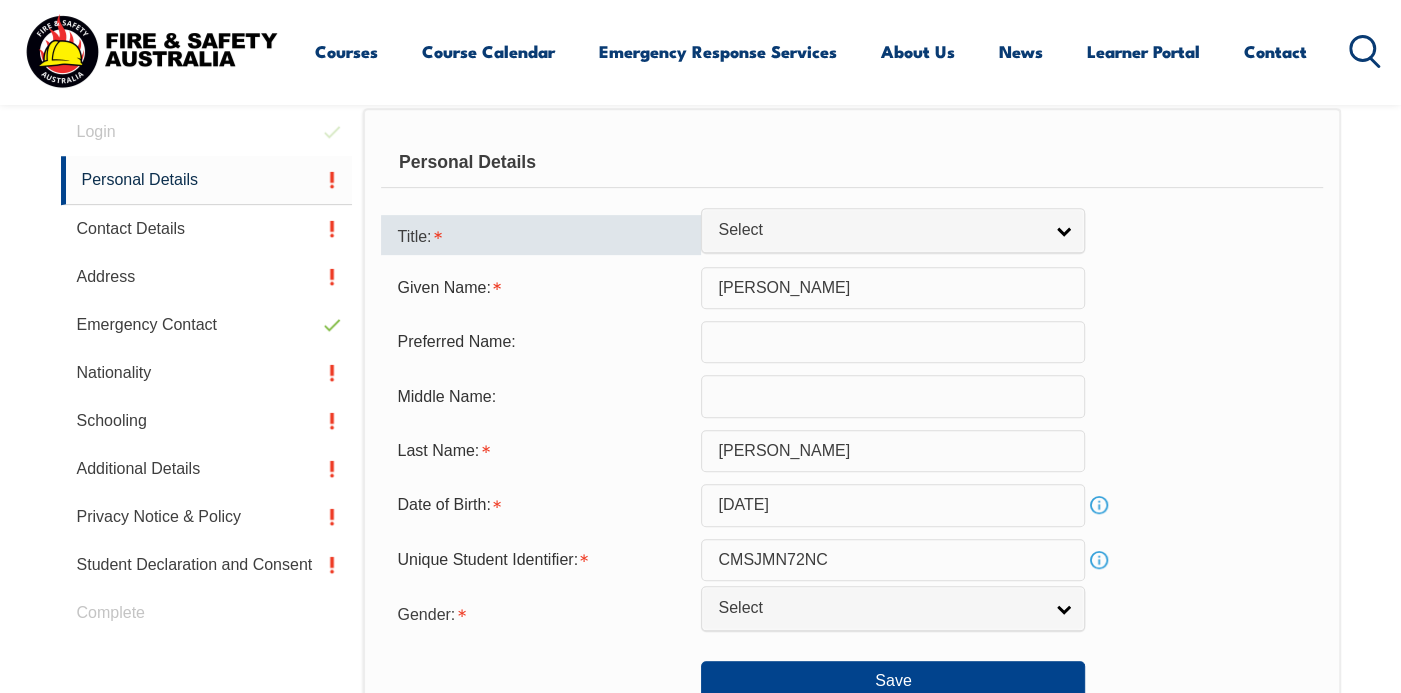 scroll, scrollTop: 602, scrollLeft: 0, axis: vertical 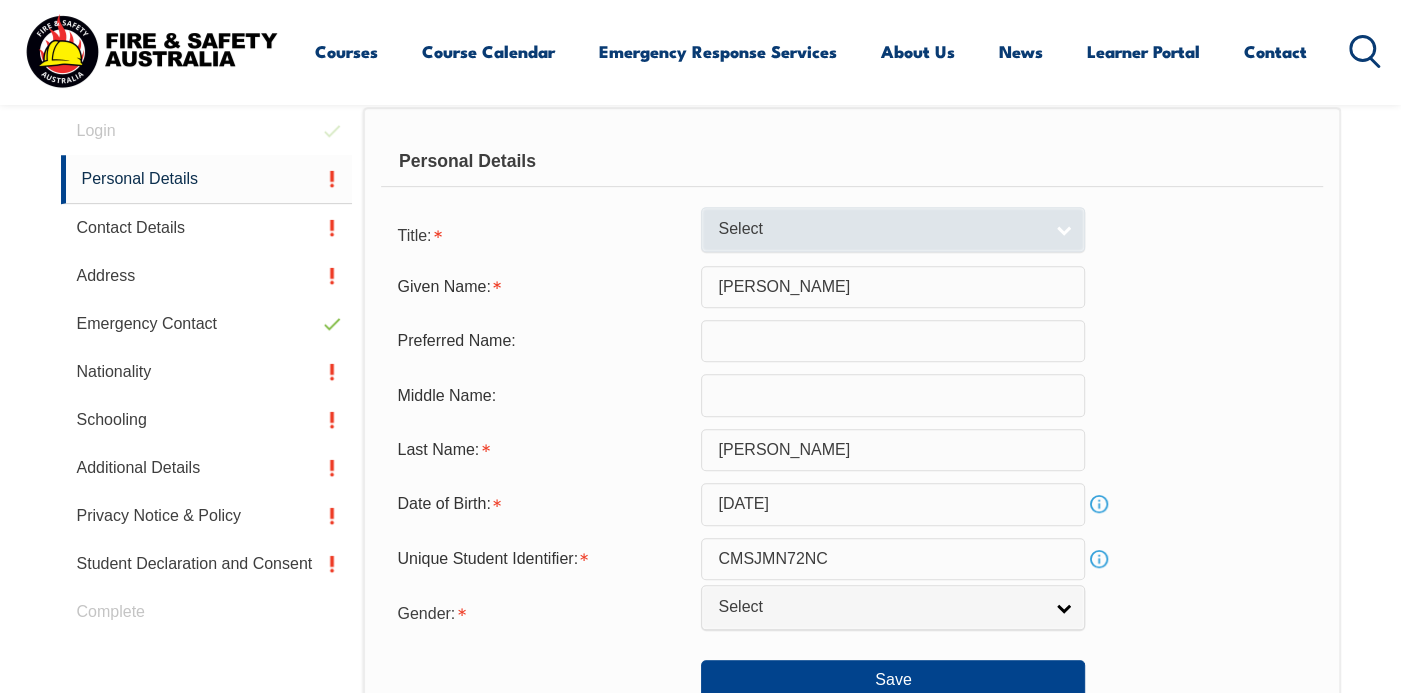 click on "Select" at bounding box center [880, 229] 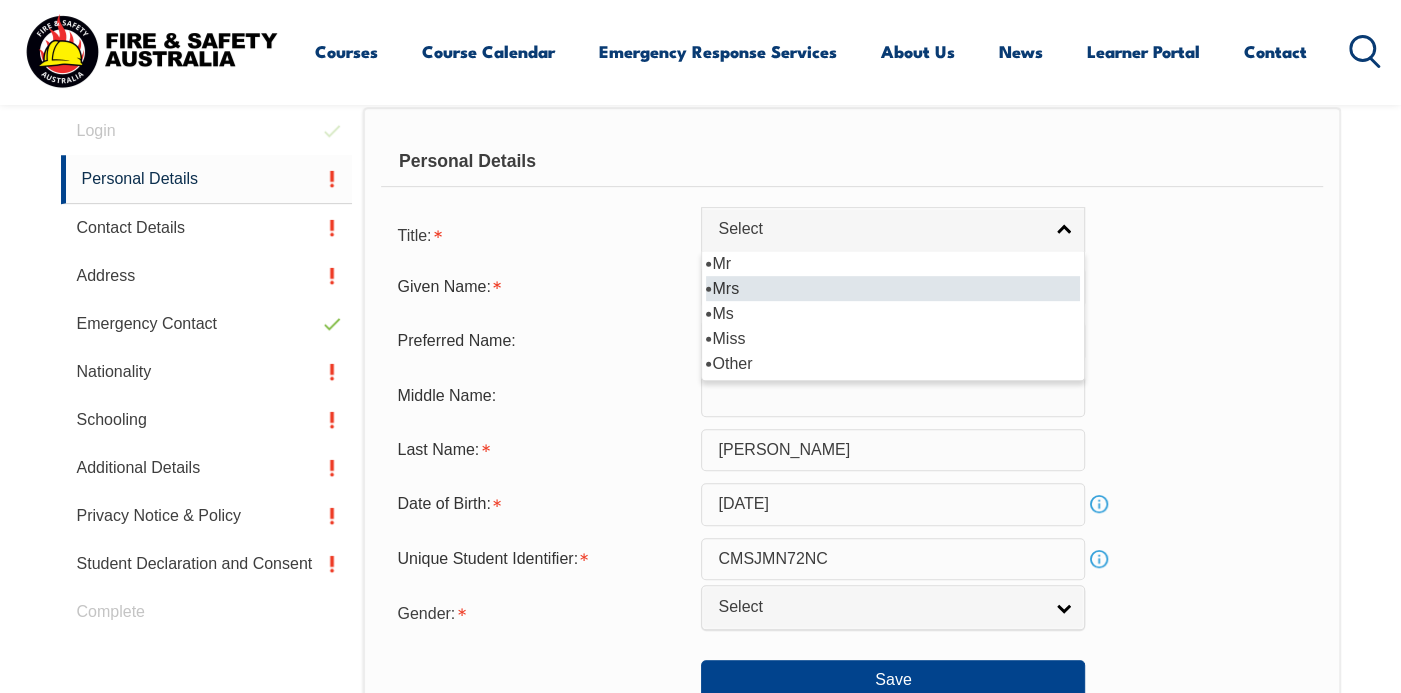 click on "Mrs" at bounding box center [893, 288] 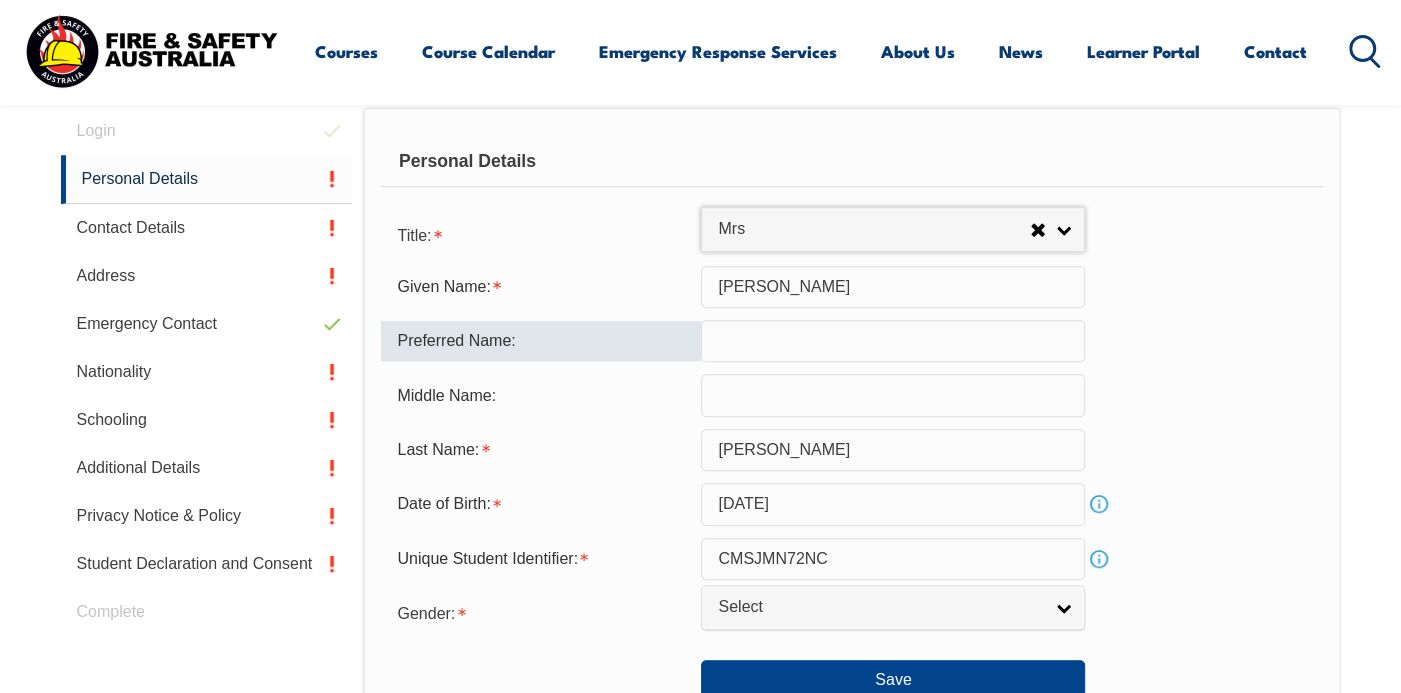 click at bounding box center (893, 341) 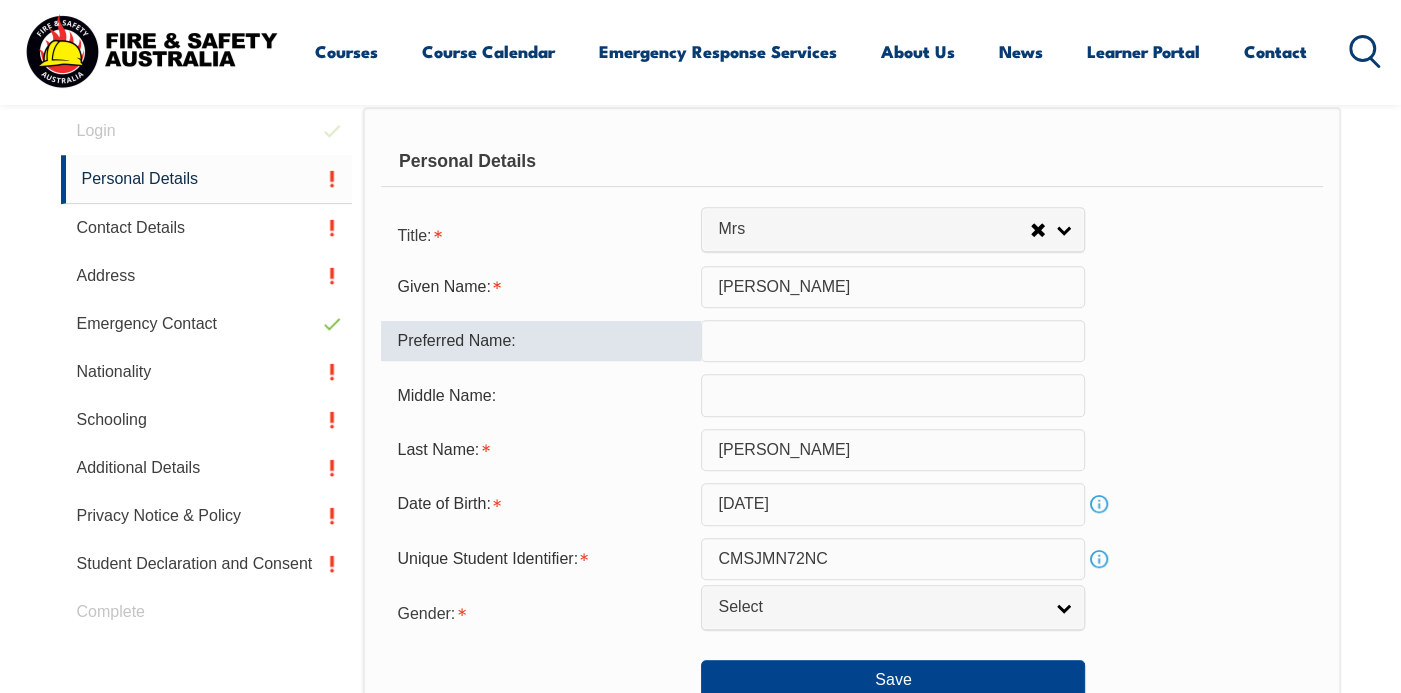 type on "Jessie" 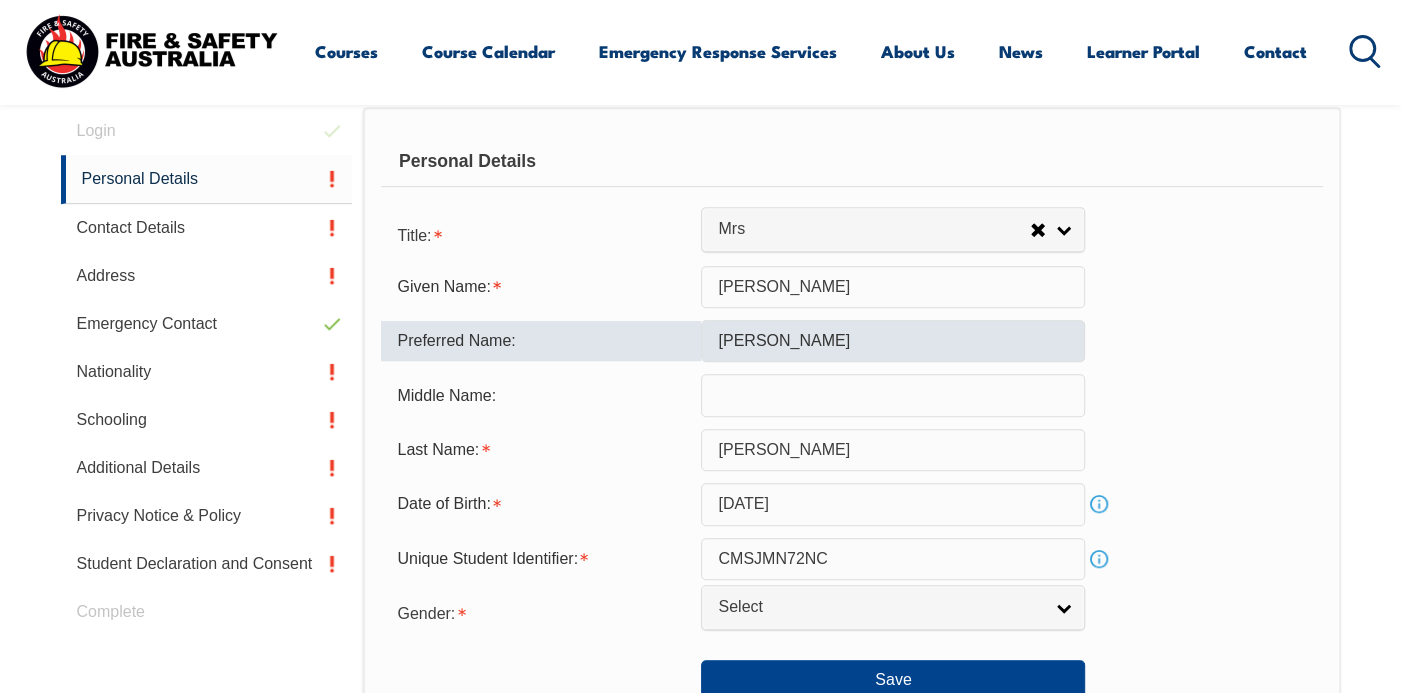 type on "maree" 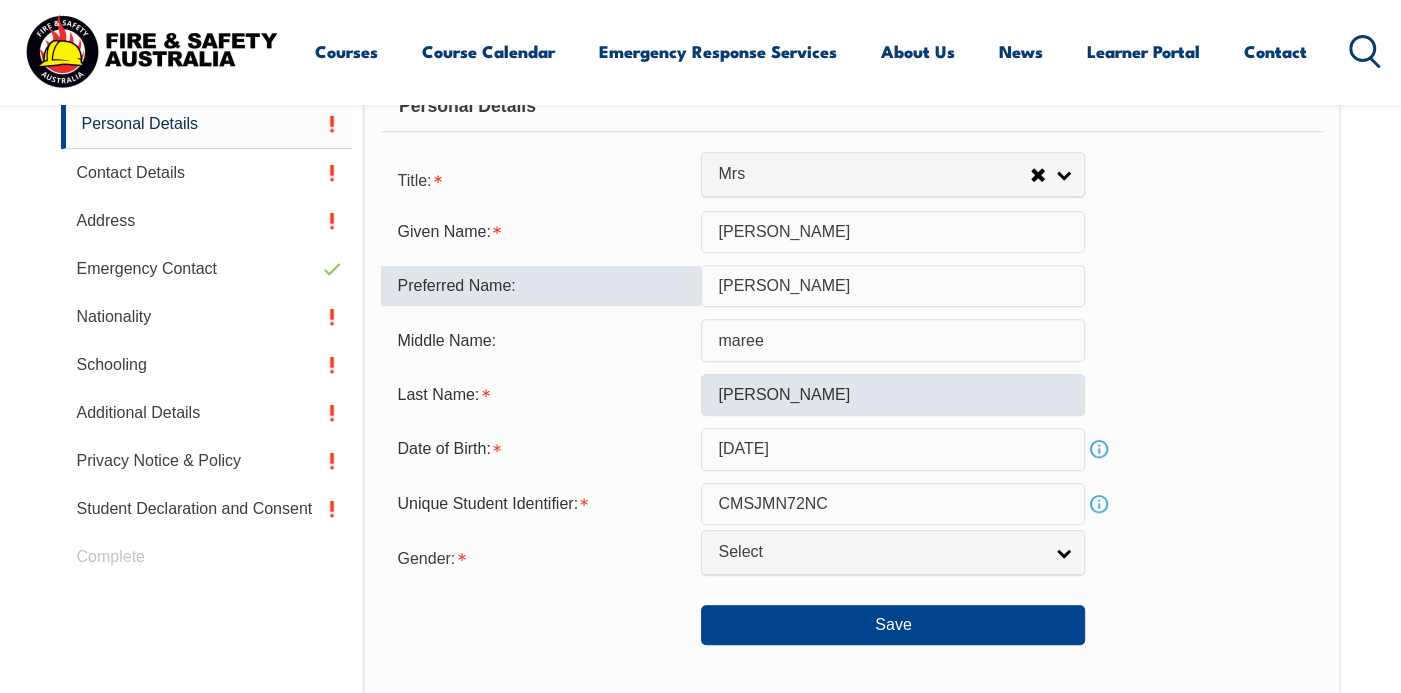 scroll, scrollTop: 651, scrollLeft: 0, axis: vertical 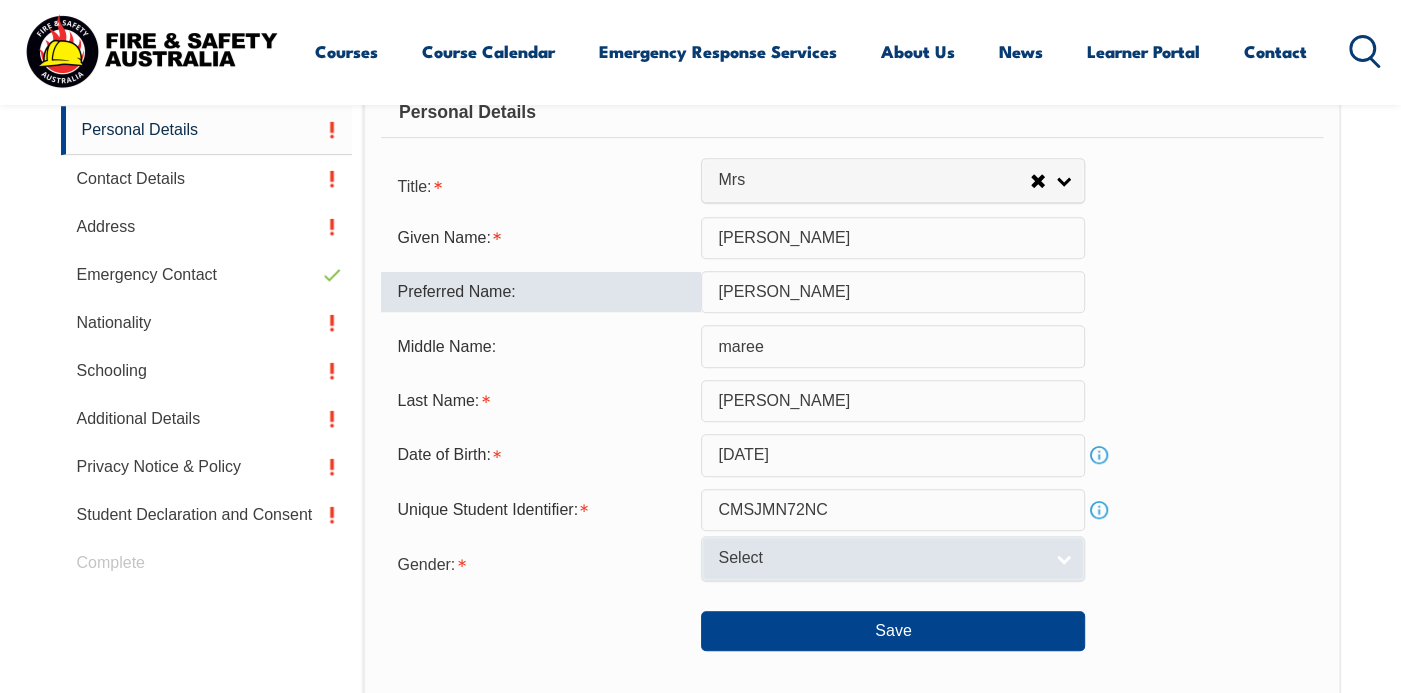 click on "Select" at bounding box center (880, 558) 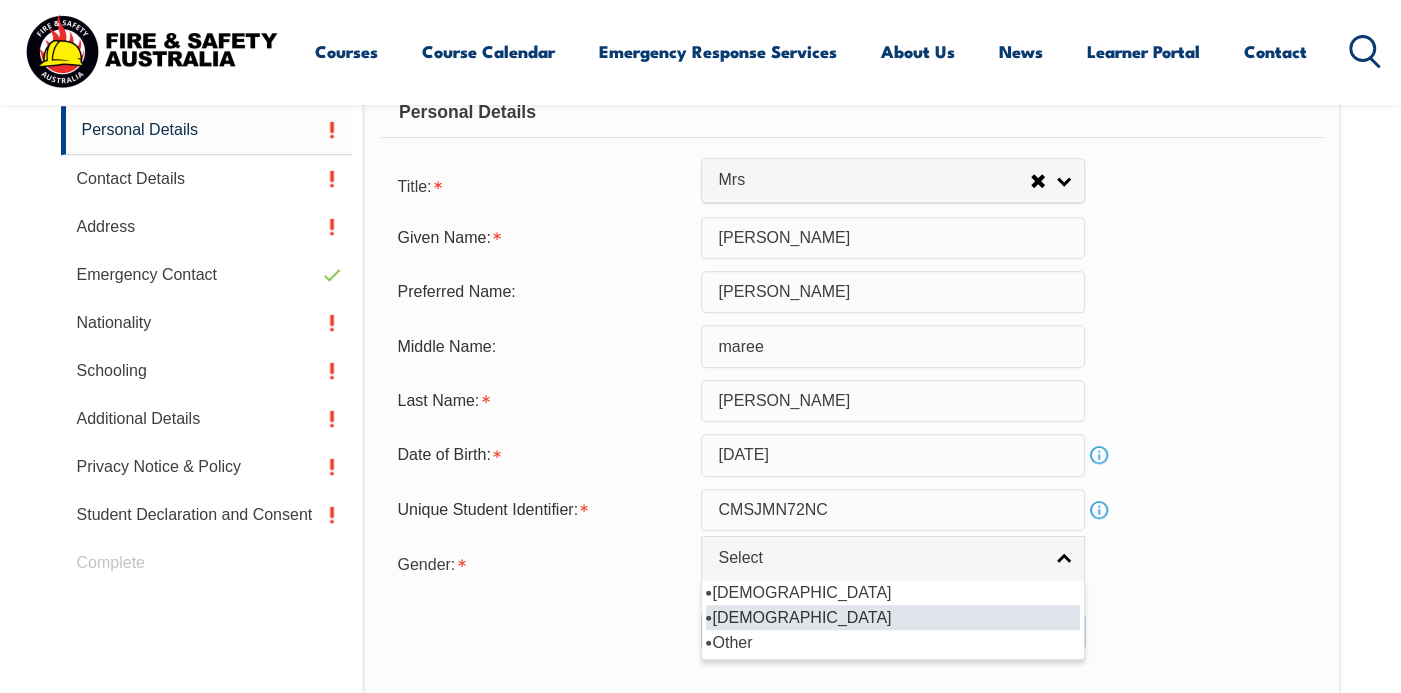 click on "Female" at bounding box center [893, 617] 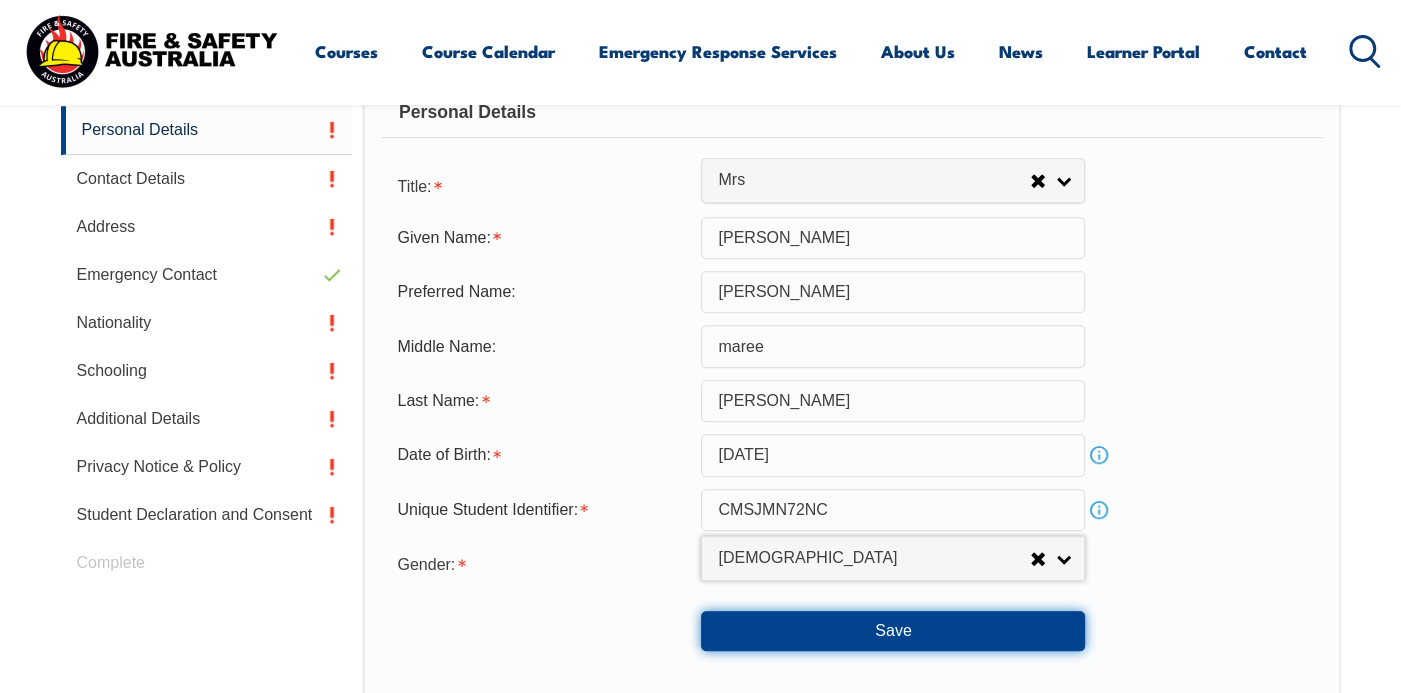 click on "Save" at bounding box center (893, 631) 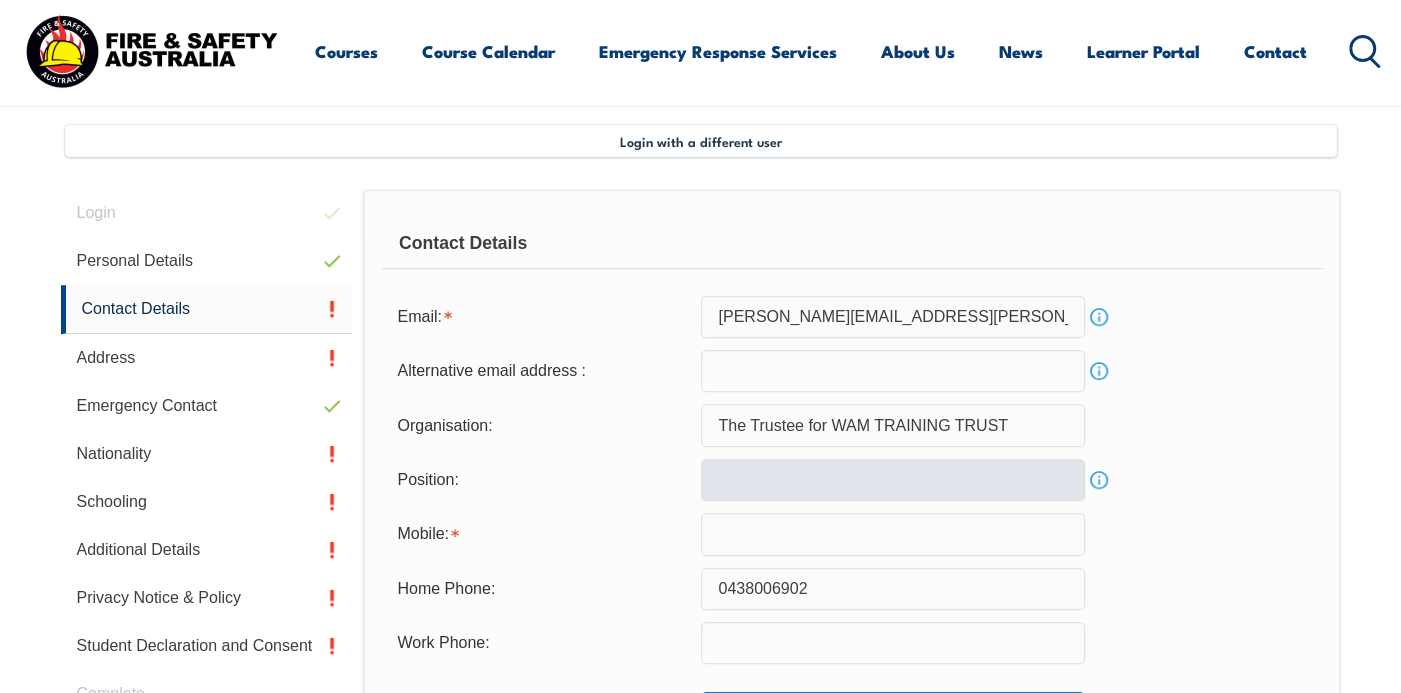 scroll, scrollTop: 520, scrollLeft: 0, axis: vertical 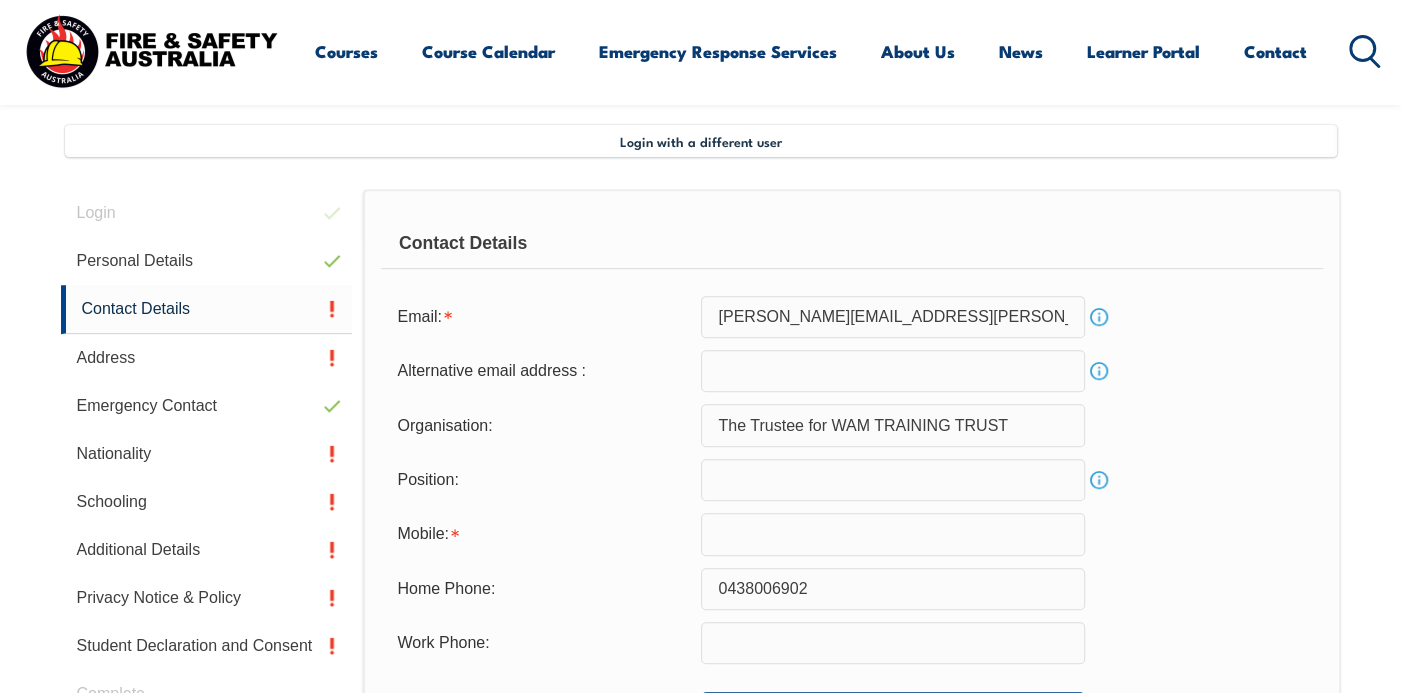 click on "The Trustee for WAM TRAINING TRUST" at bounding box center [893, 425] 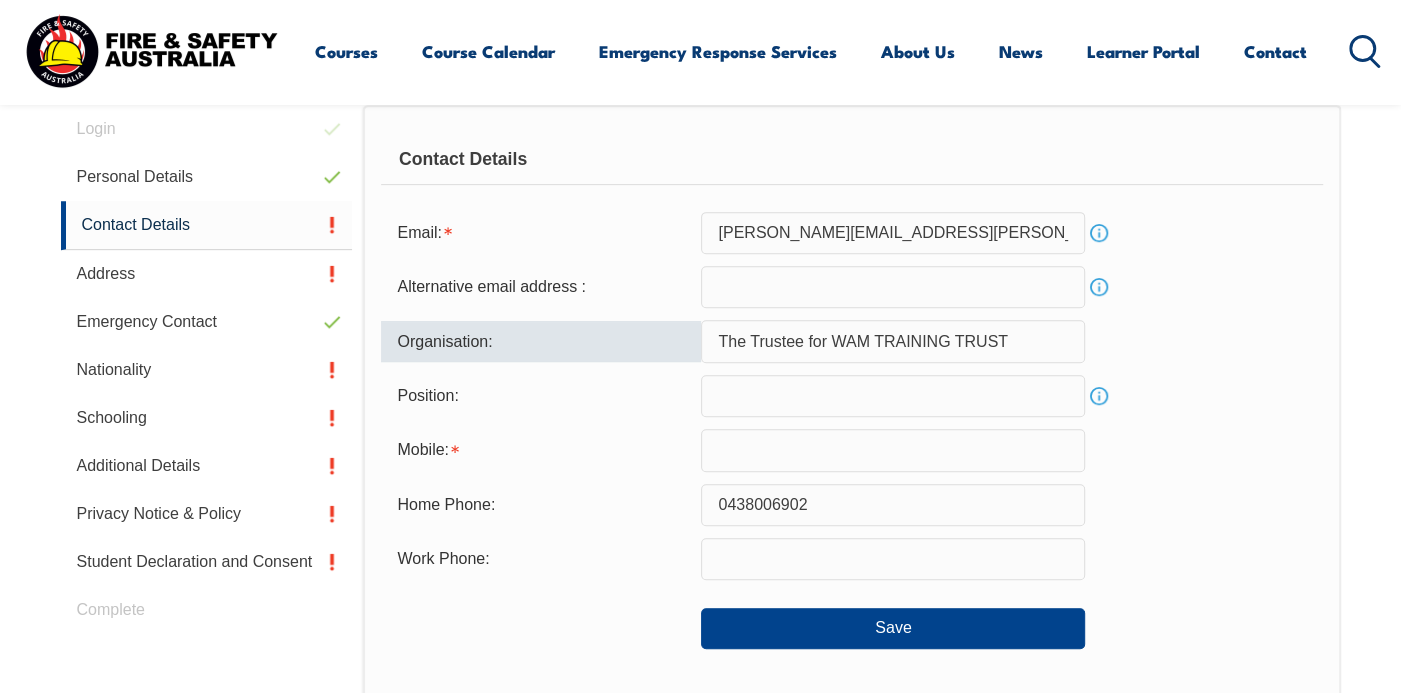 scroll, scrollTop: 625, scrollLeft: 0, axis: vertical 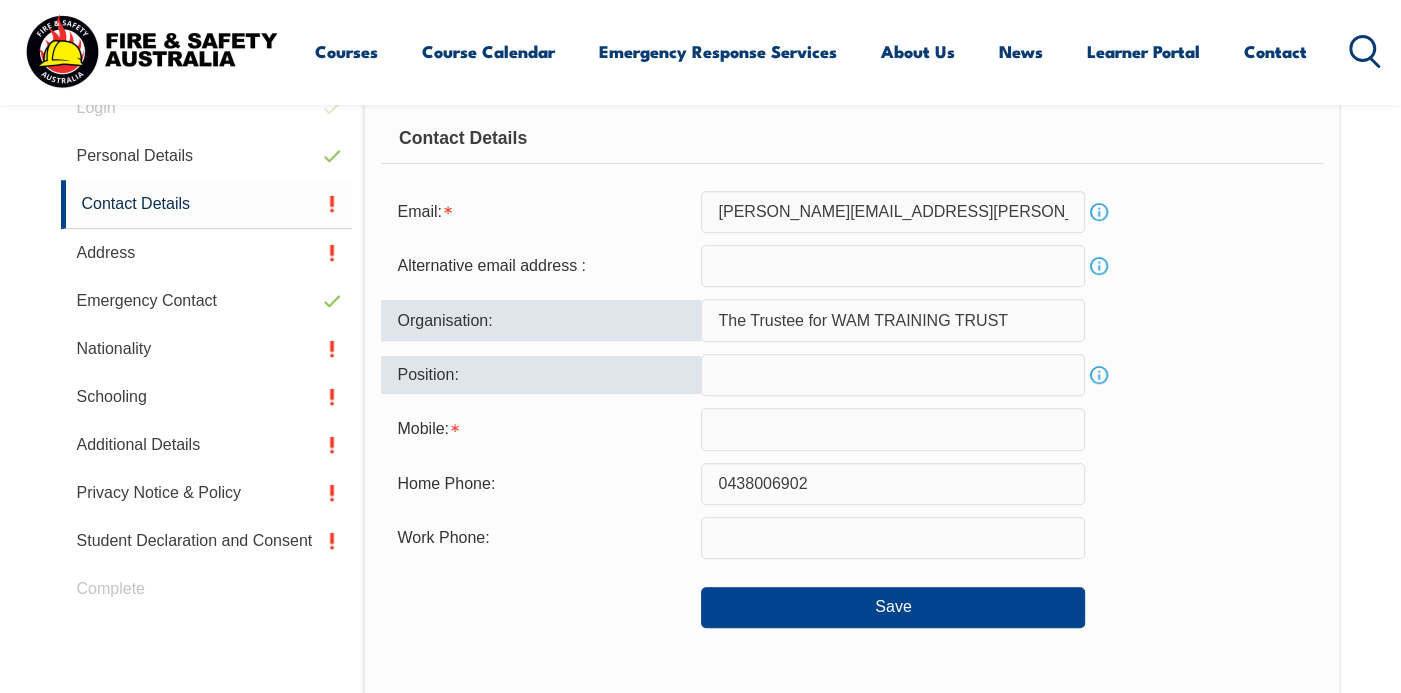 drag, startPoint x: 1034, startPoint y: 325, endPoint x: 521, endPoint y: 368, distance: 514.799 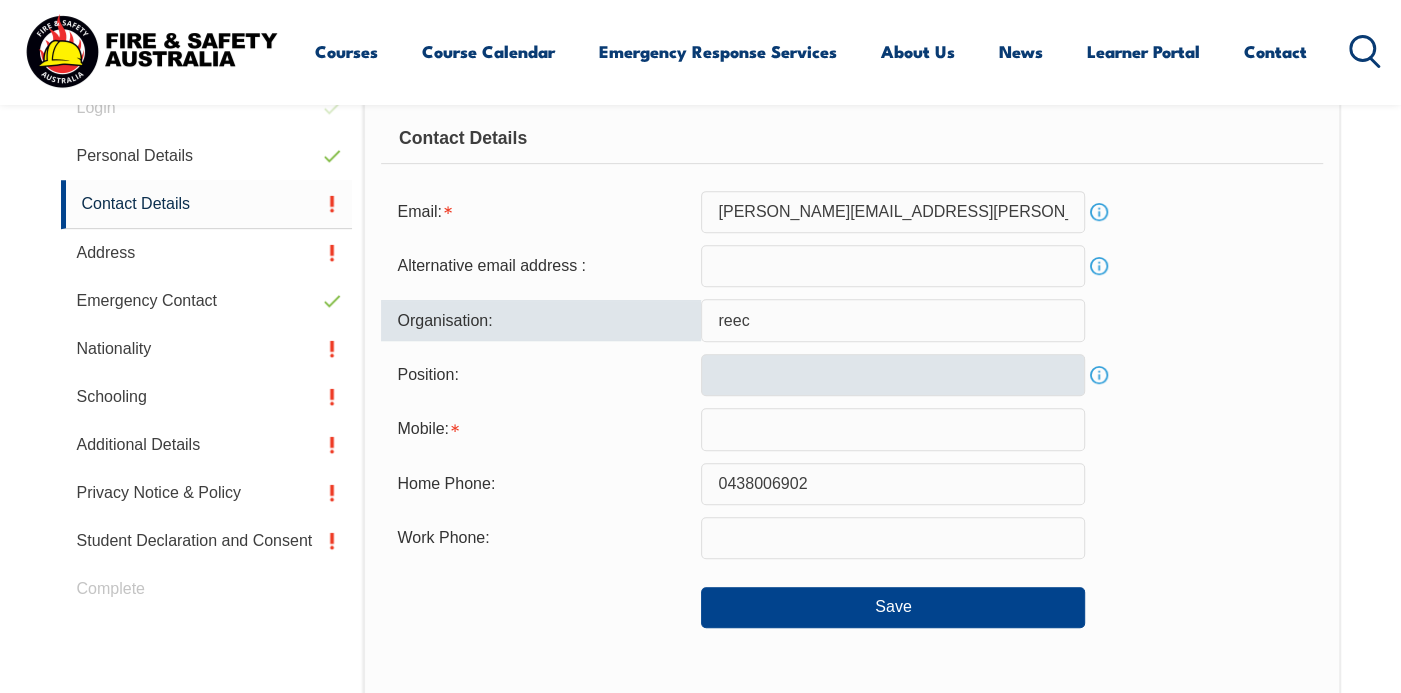type on "Reece plumbing" 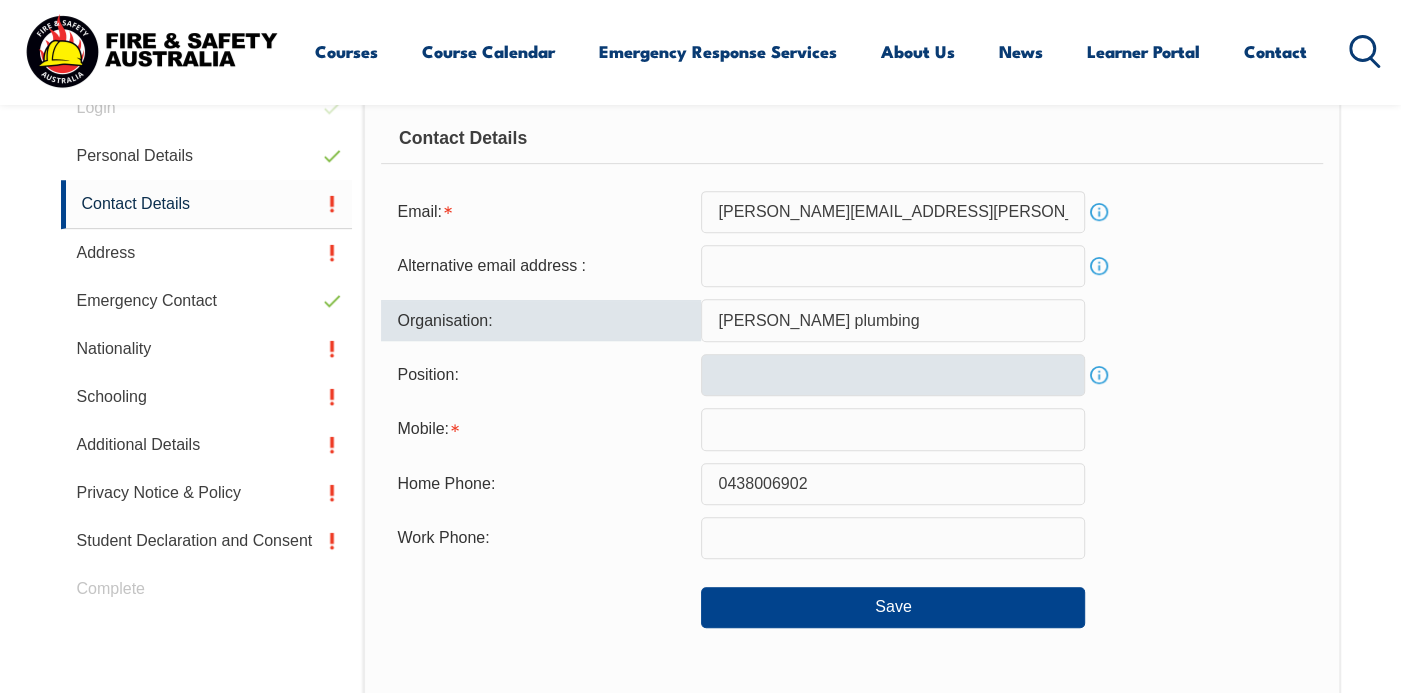 type on "jessmartorana85@gmail.com" 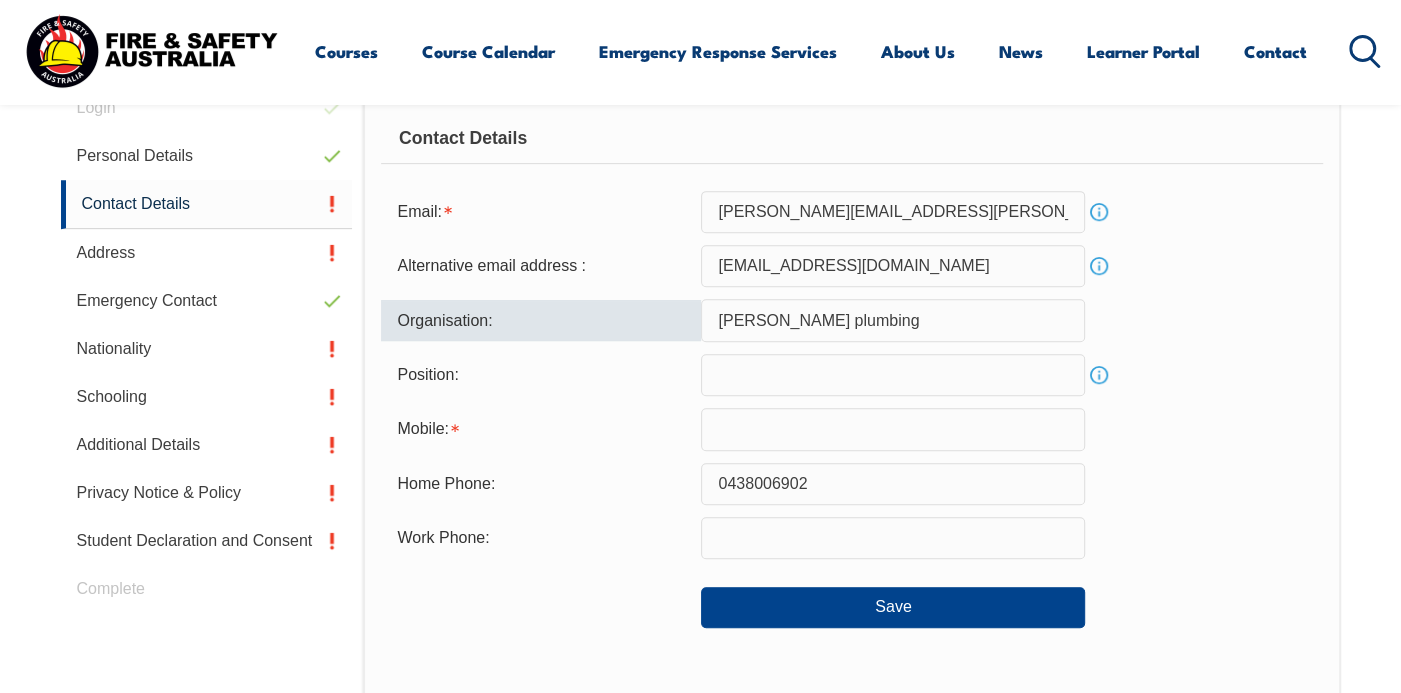 type on "BRANCH STAFF" 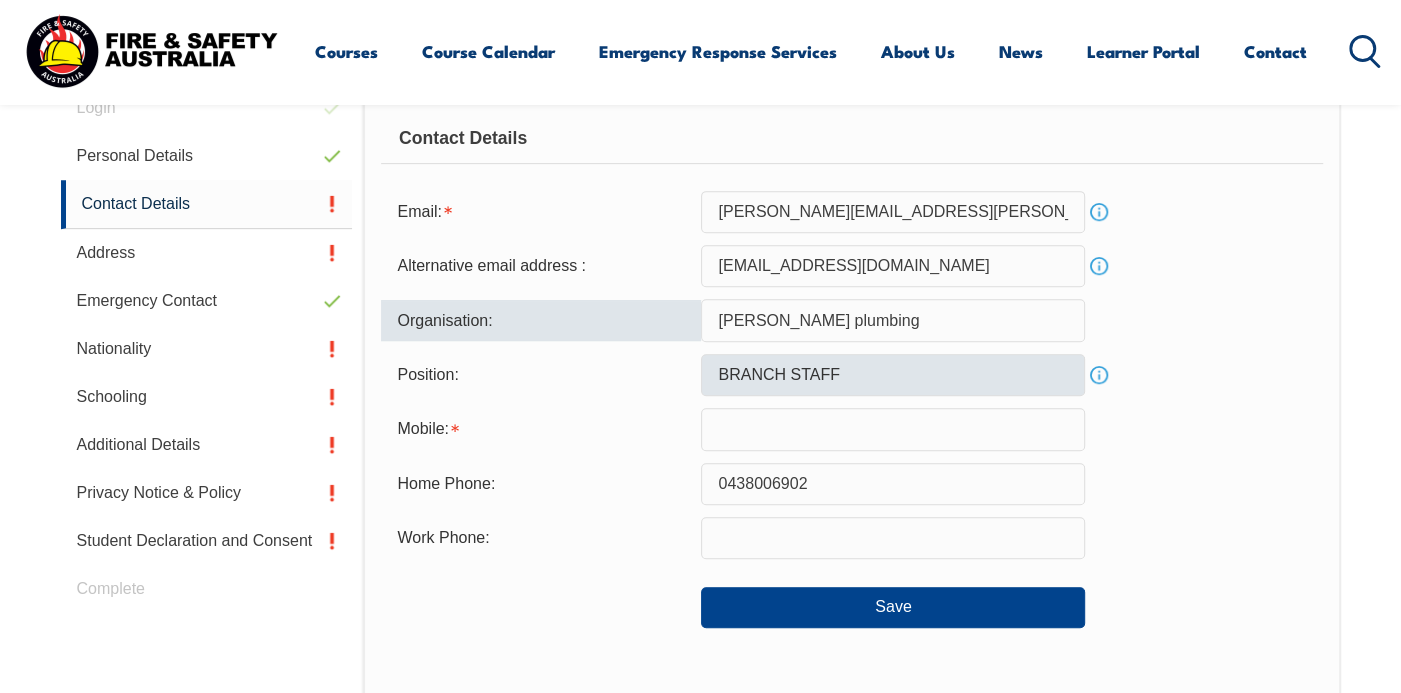 type on "0438006902" 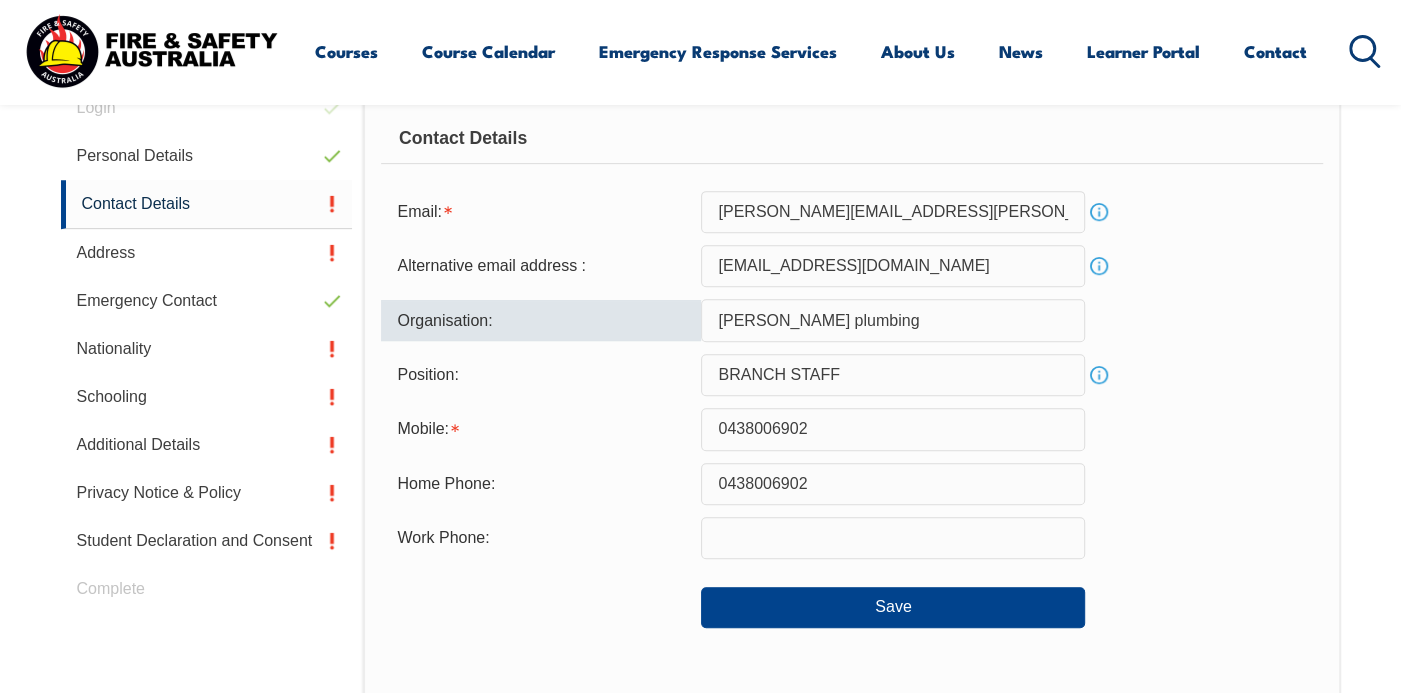 click at bounding box center (893, 538) 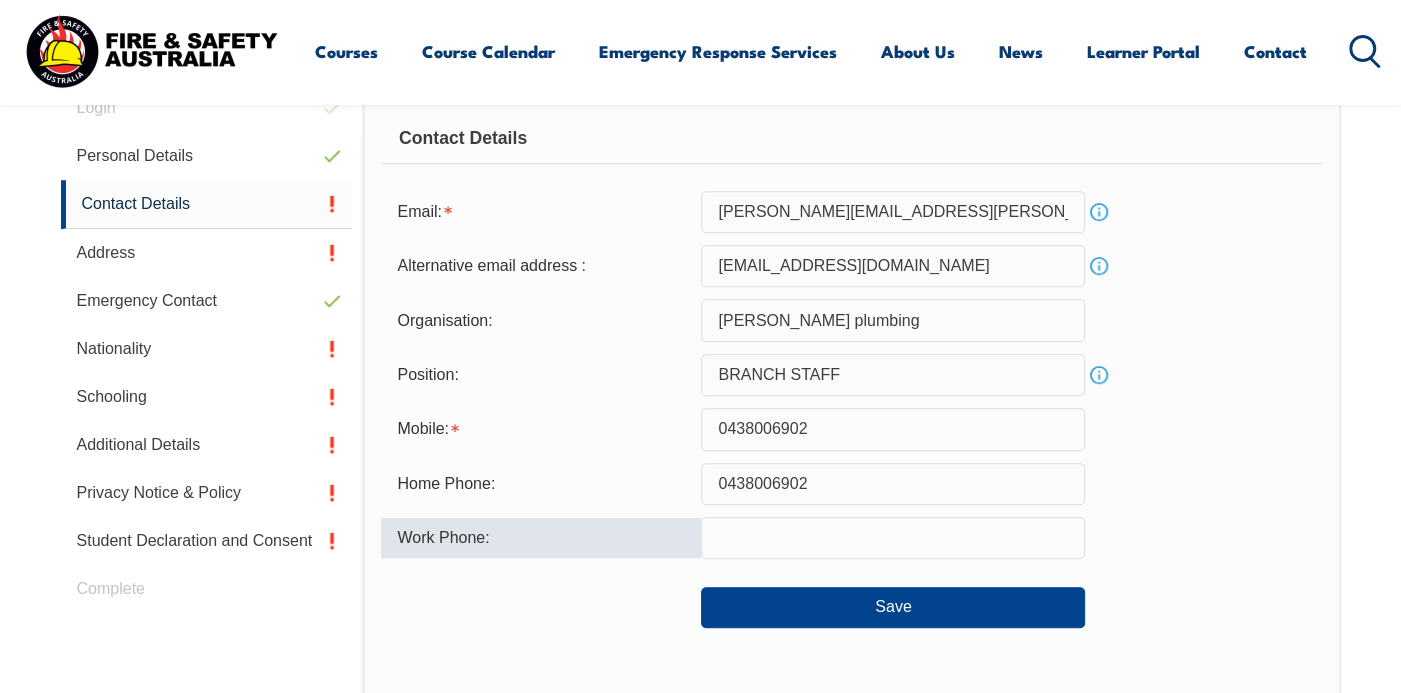 type on "0748167210" 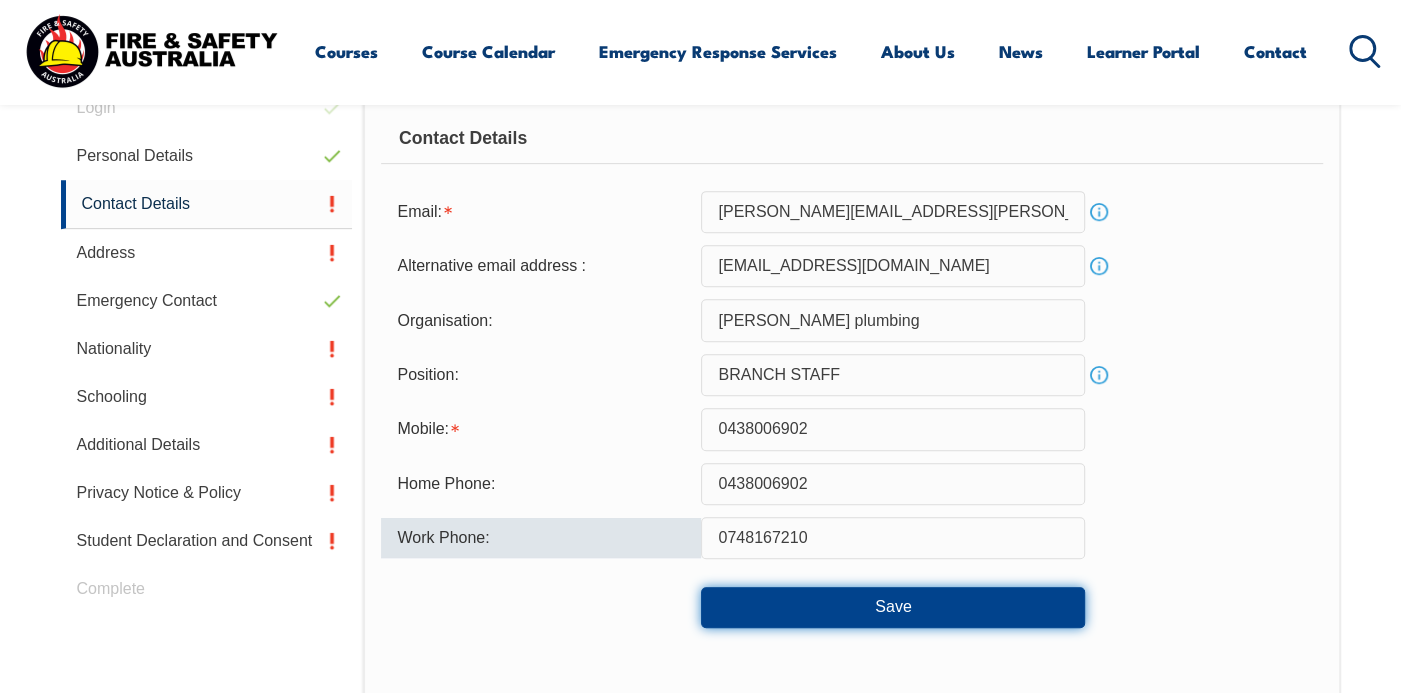 click on "Save" at bounding box center [893, 607] 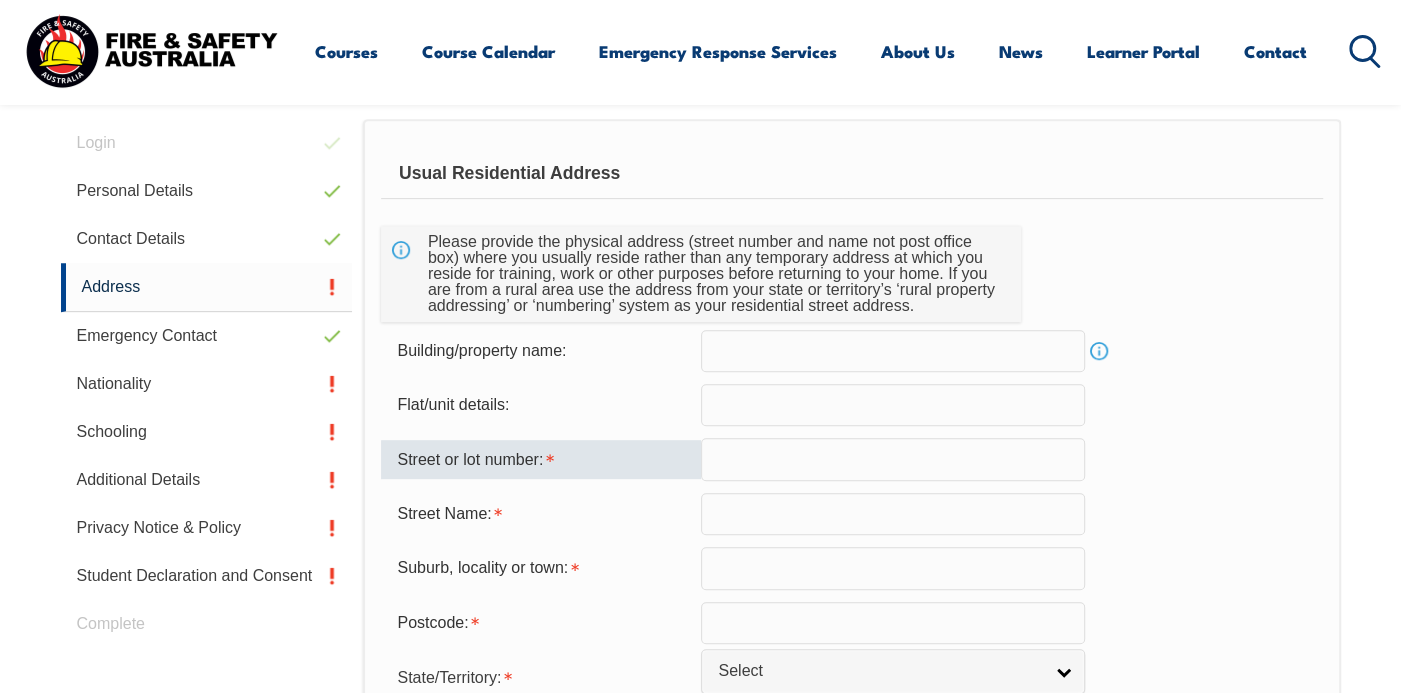 scroll, scrollTop: 595, scrollLeft: 0, axis: vertical 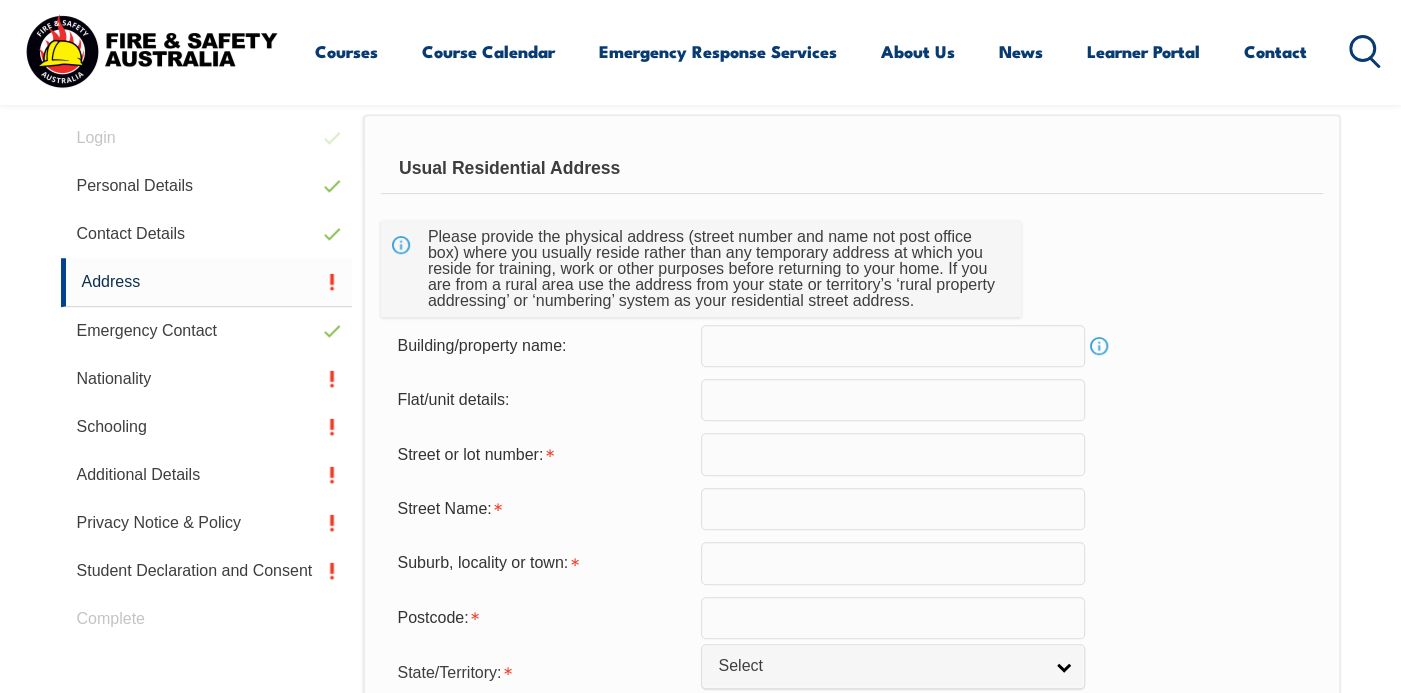 click at bounding box center (893, 454) 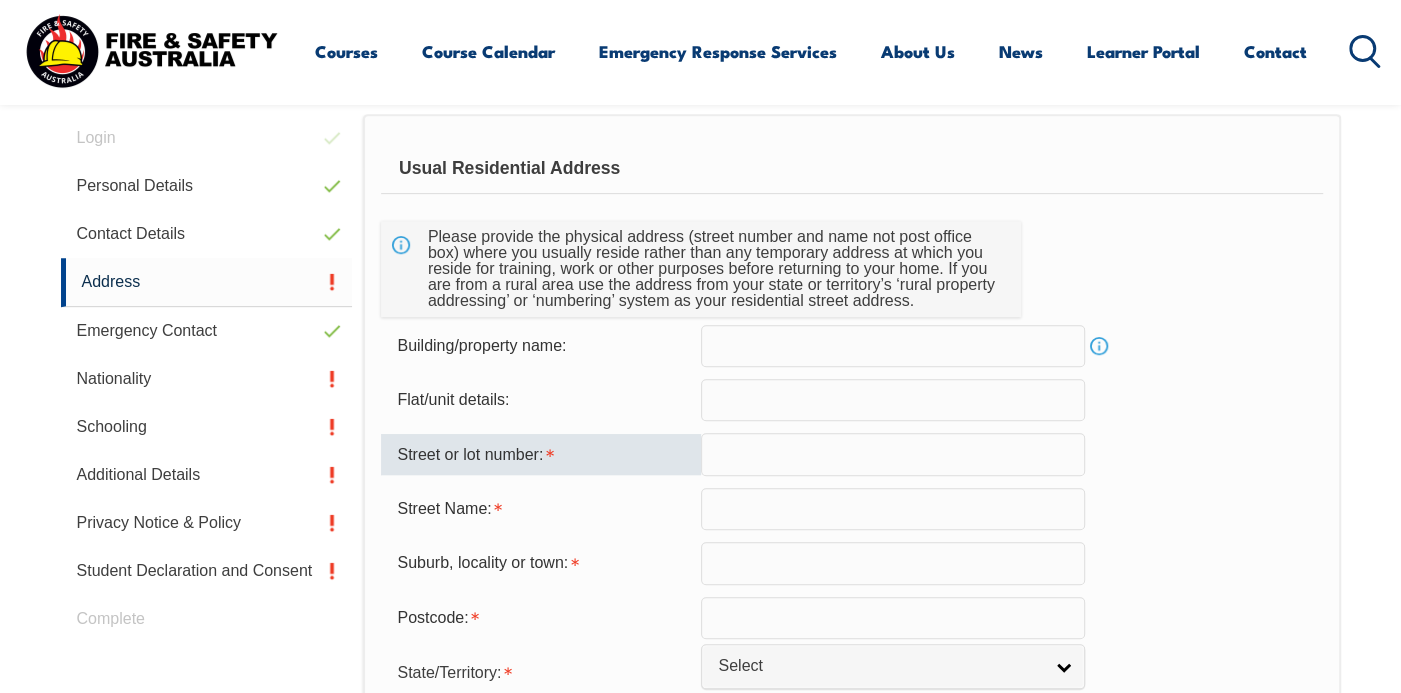 type on "15" 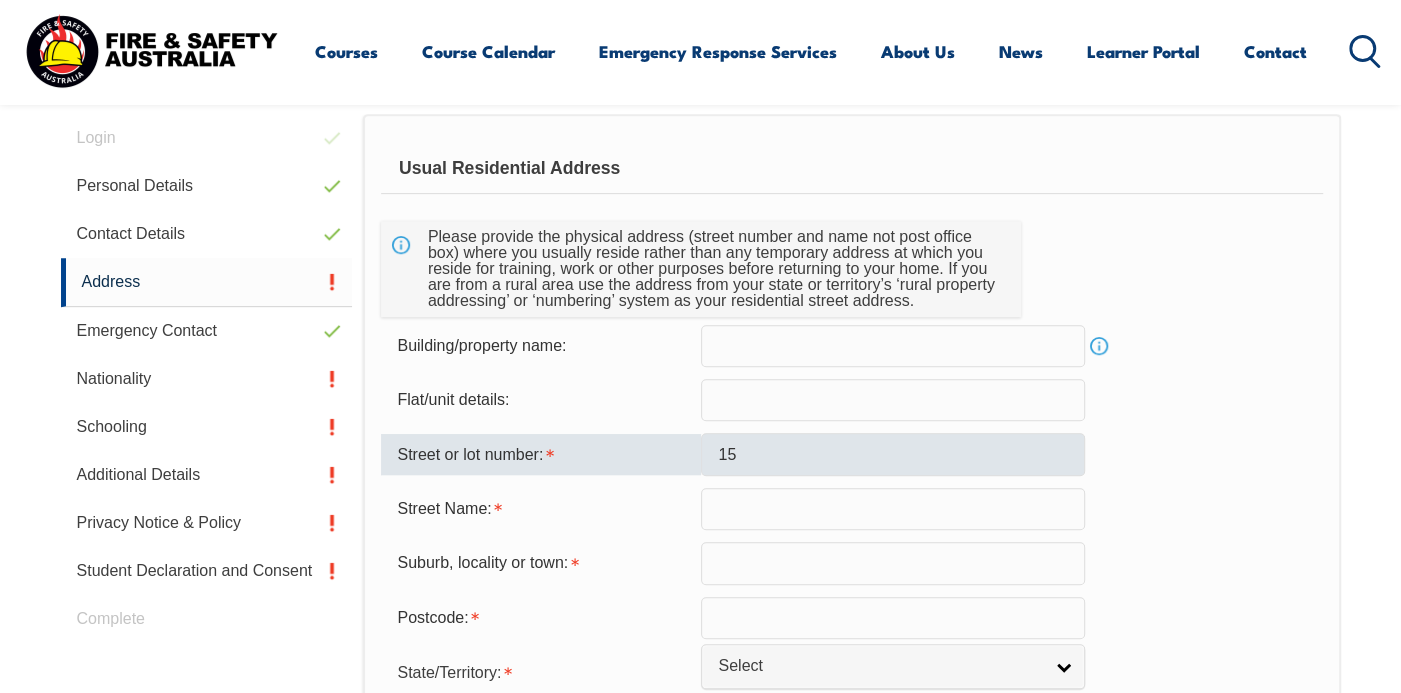 type on "FLIGHT DRIVE" 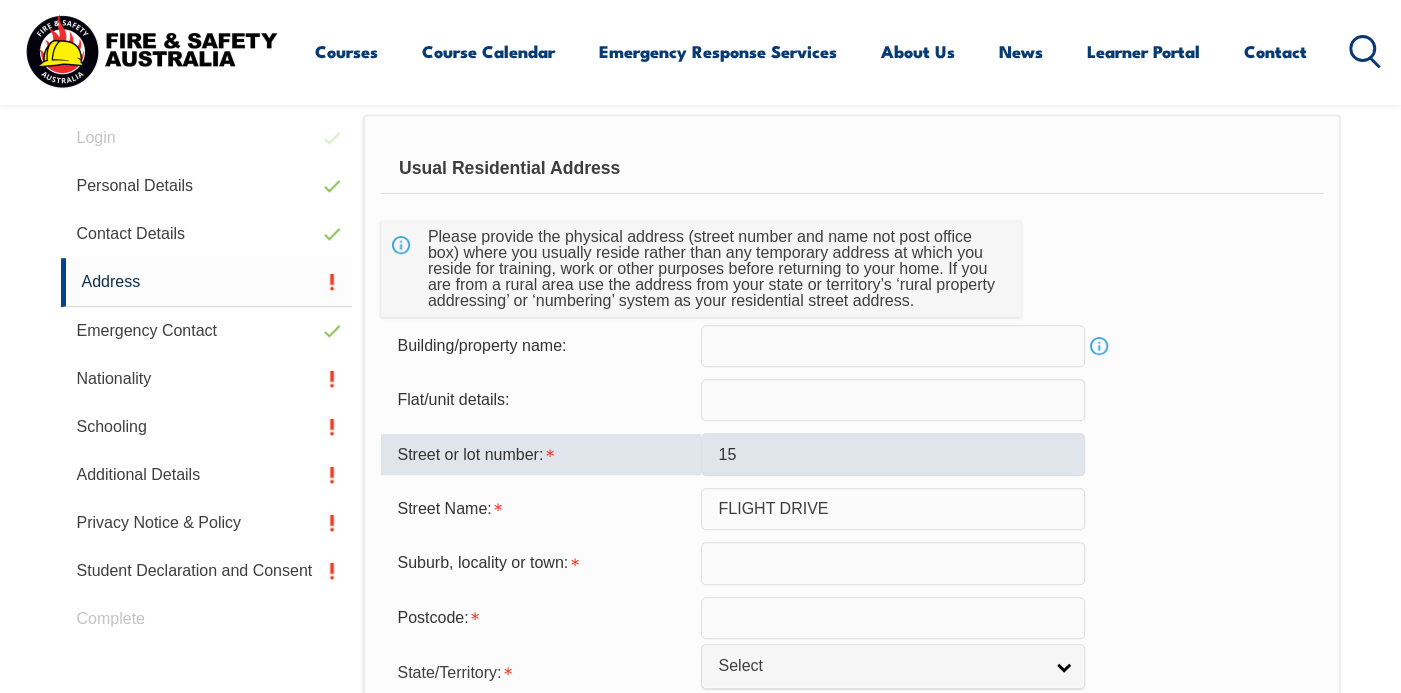 type on "MORANBAH - 4744 - QLD" 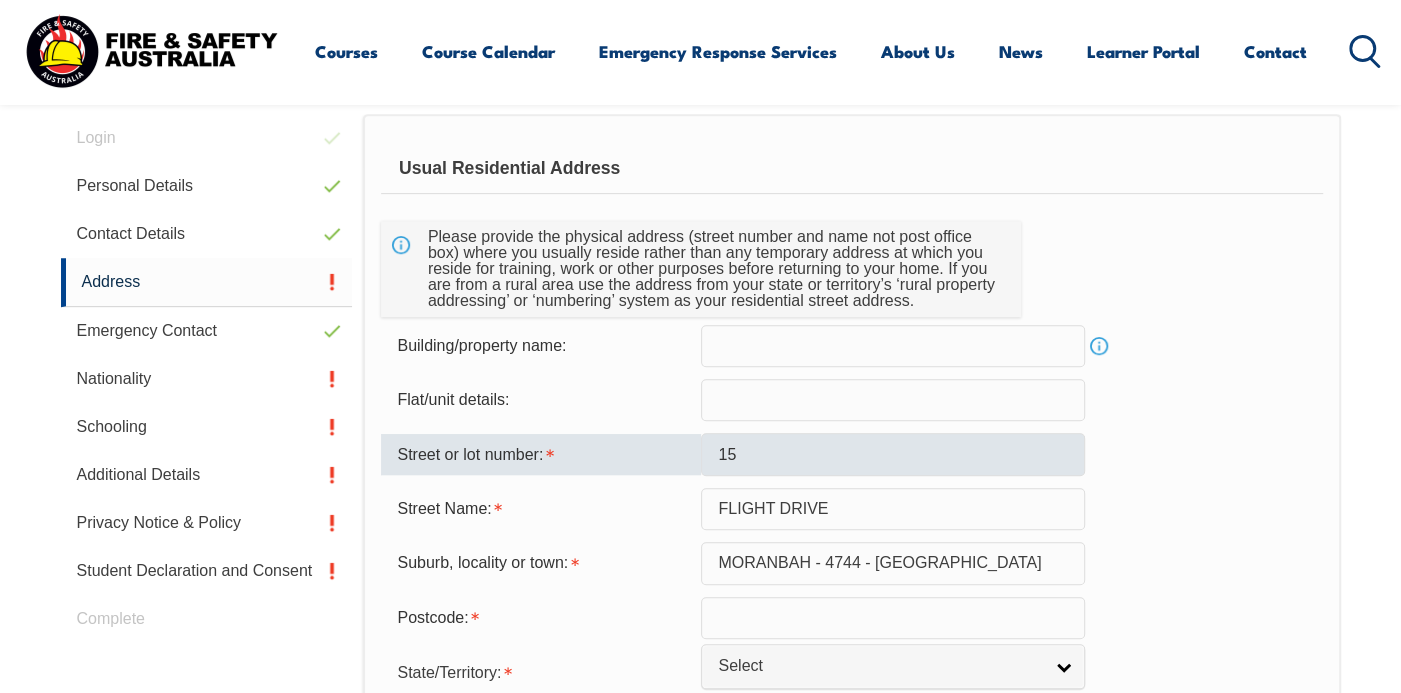 type on "4744" 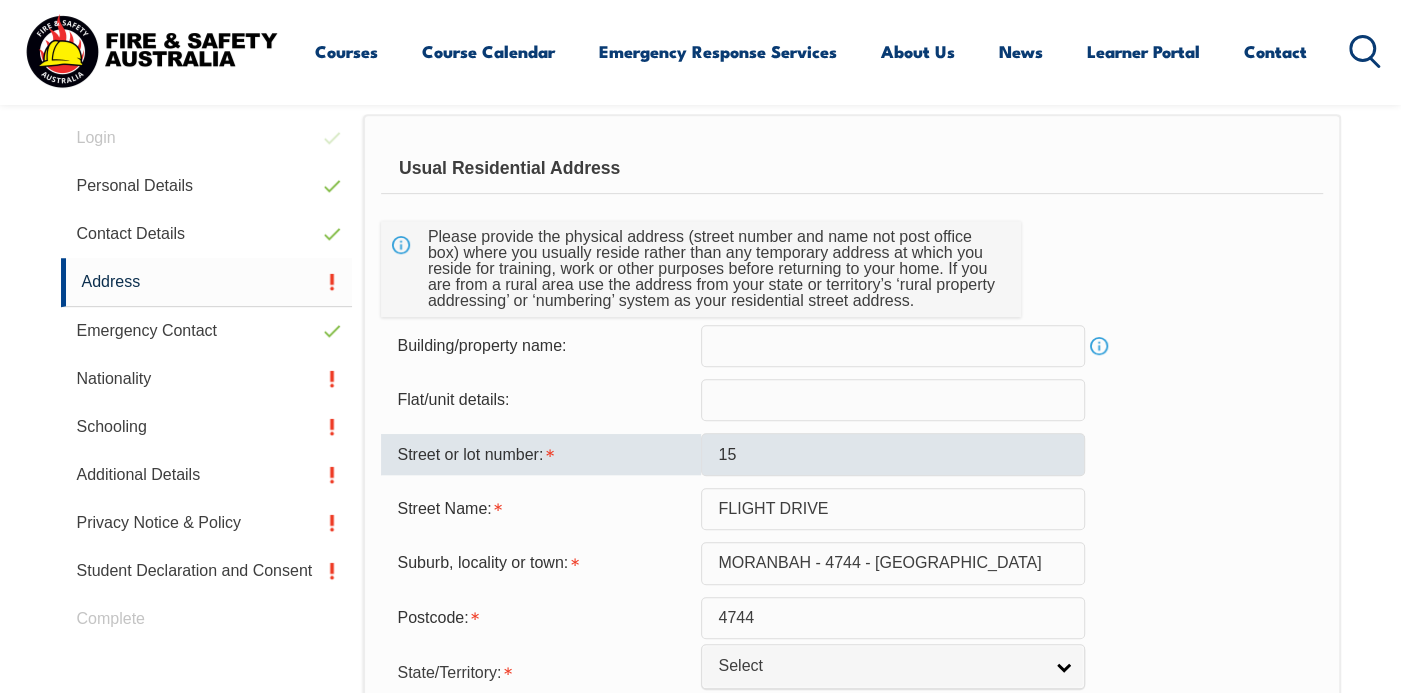 select on "QLD" 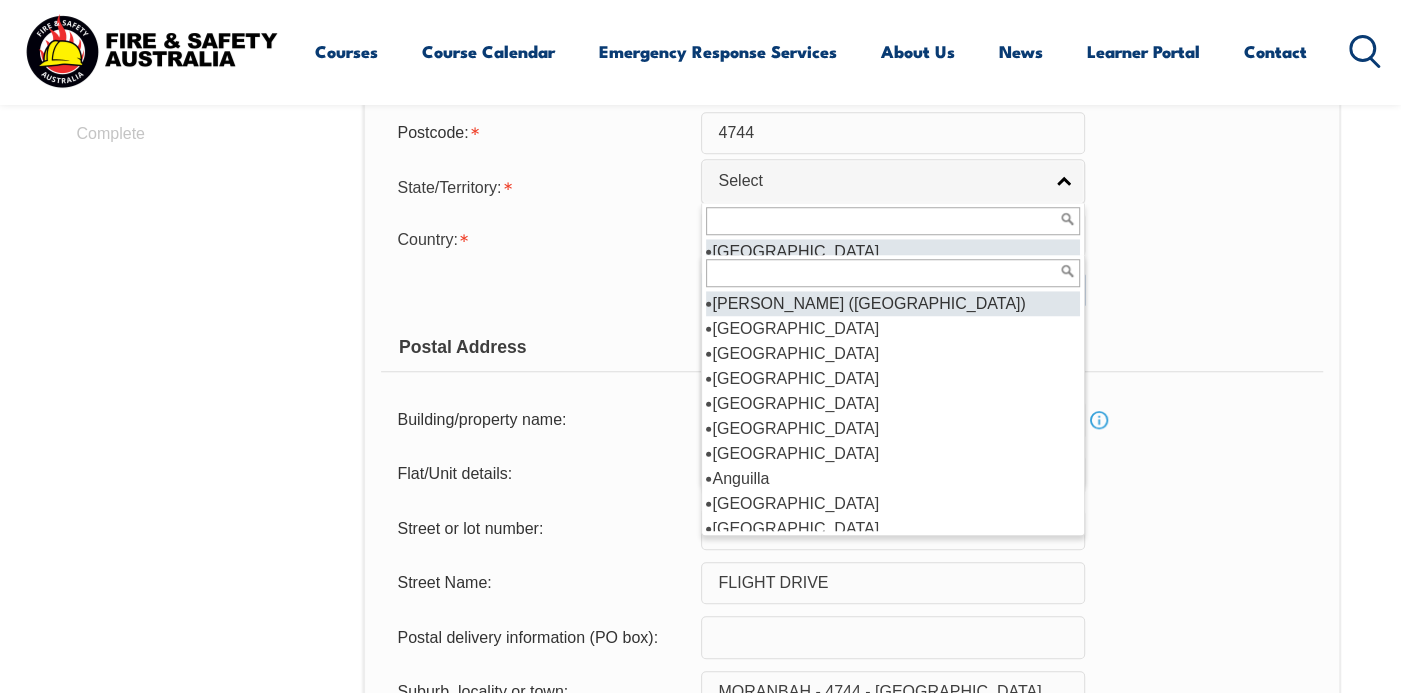 scroll, scrollTop: 1568, scrollLeft: 0, axis: vertical 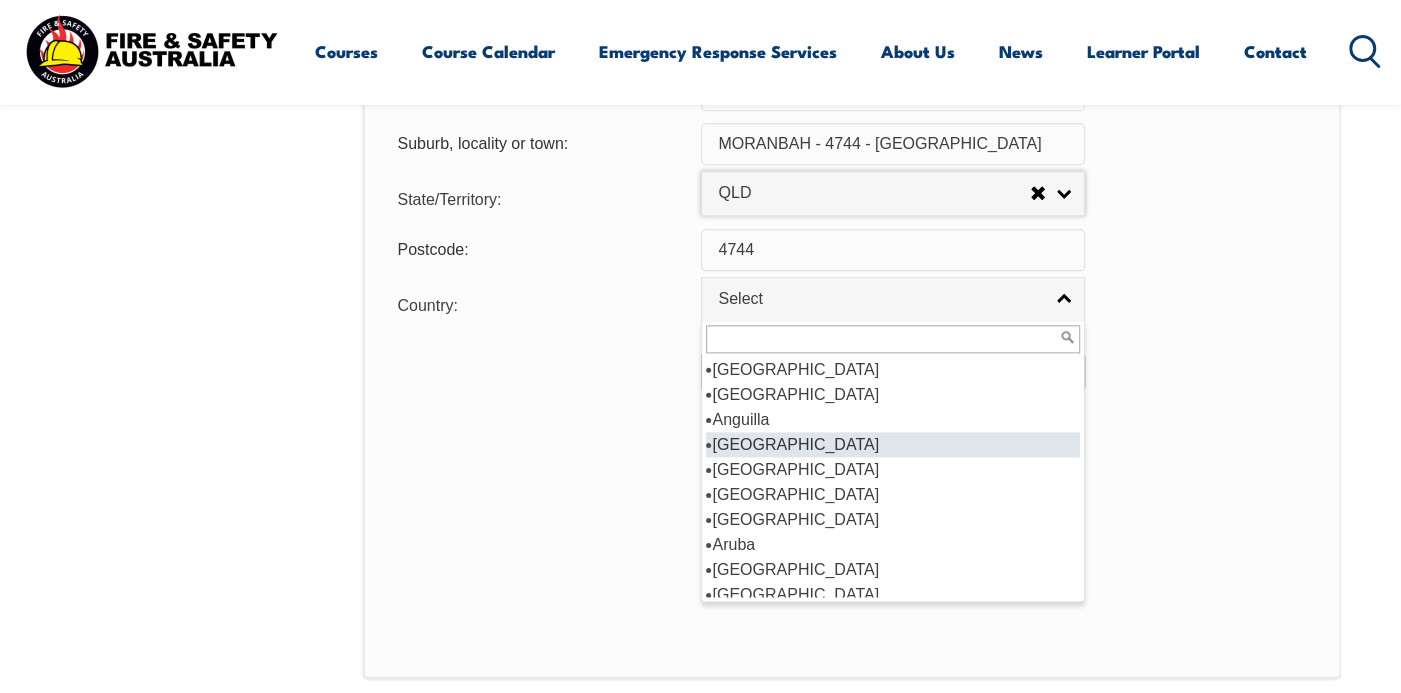 select on "8402" 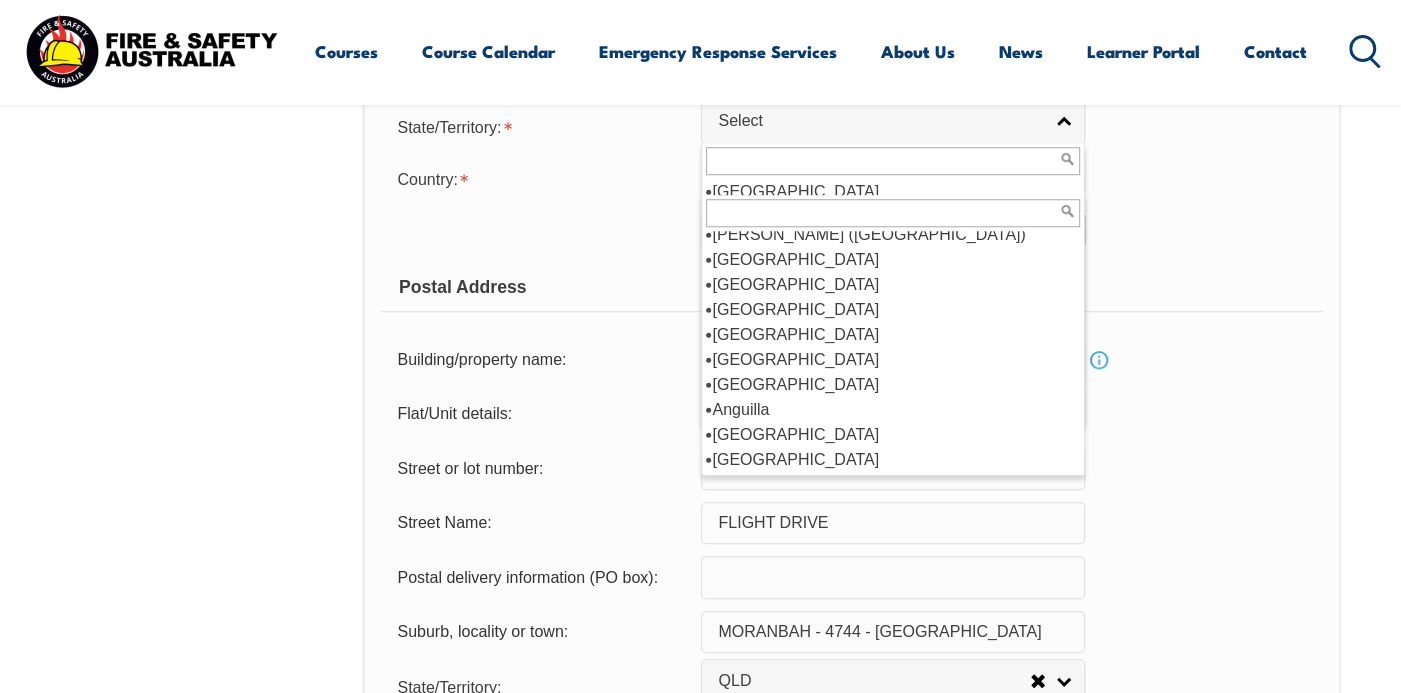 scroll, scrollTop: 1078, scrollLeft: 0, axis: vertical 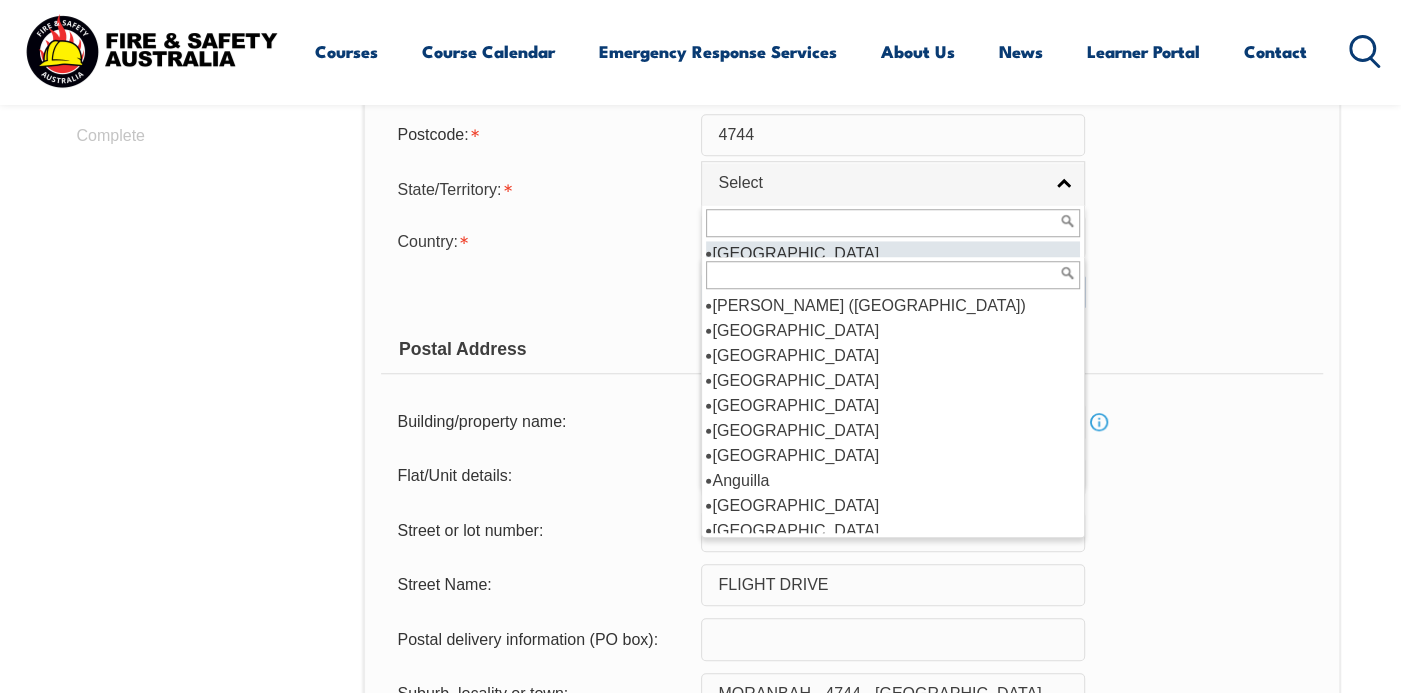 click at bounding box center (893, 223) 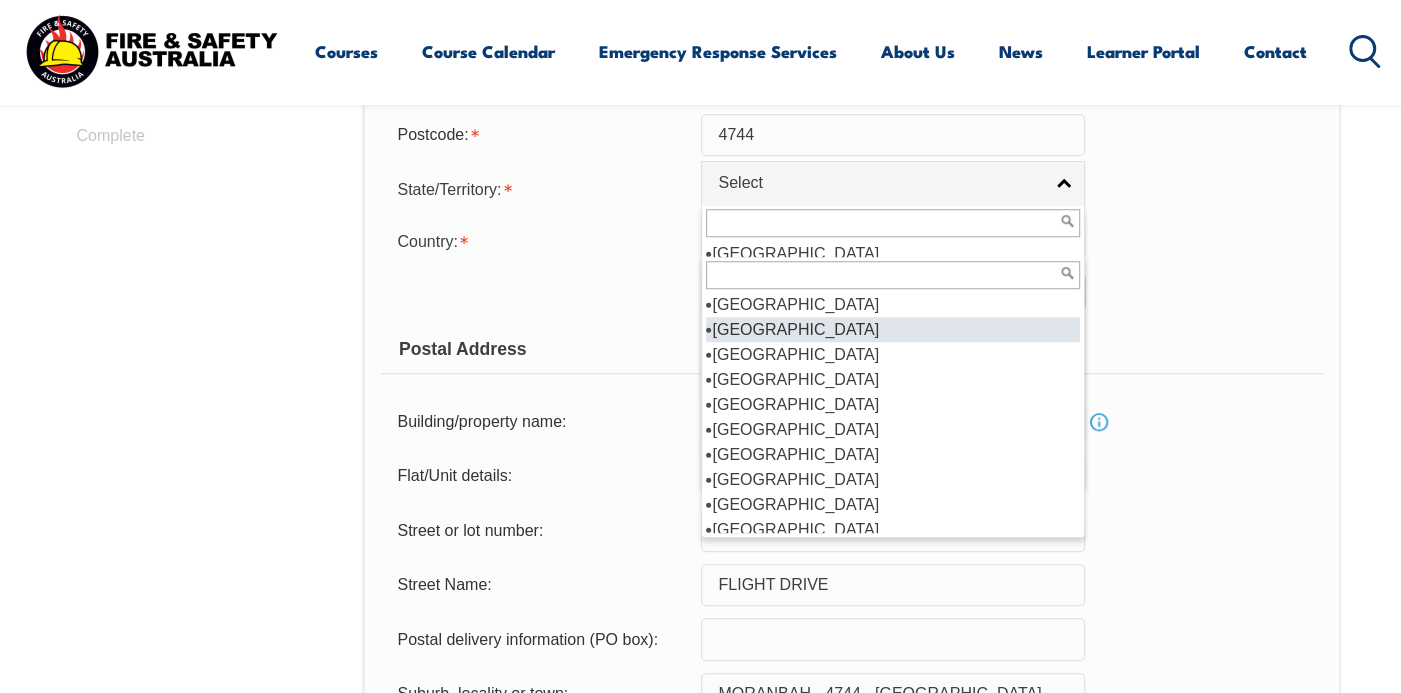 scroll, scrollTop: 300, scrollLeft: 0, axis: vertical 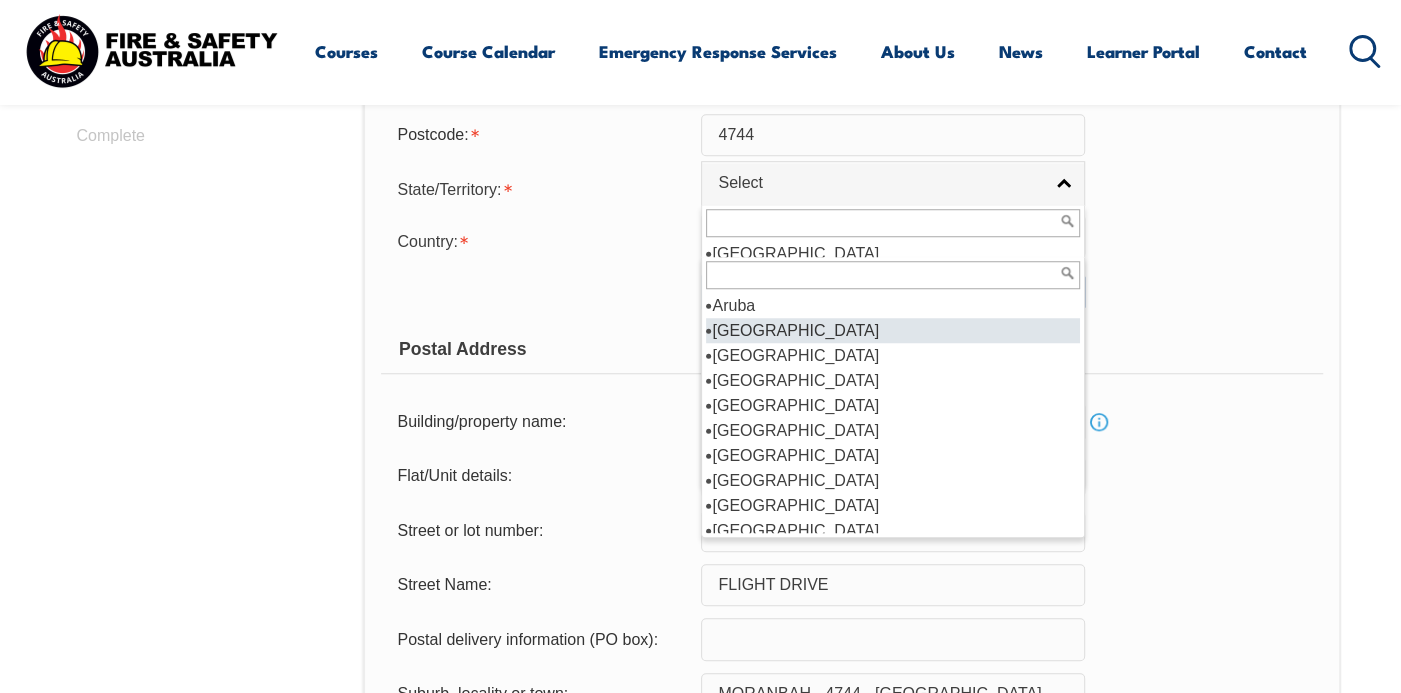 select on "7201" 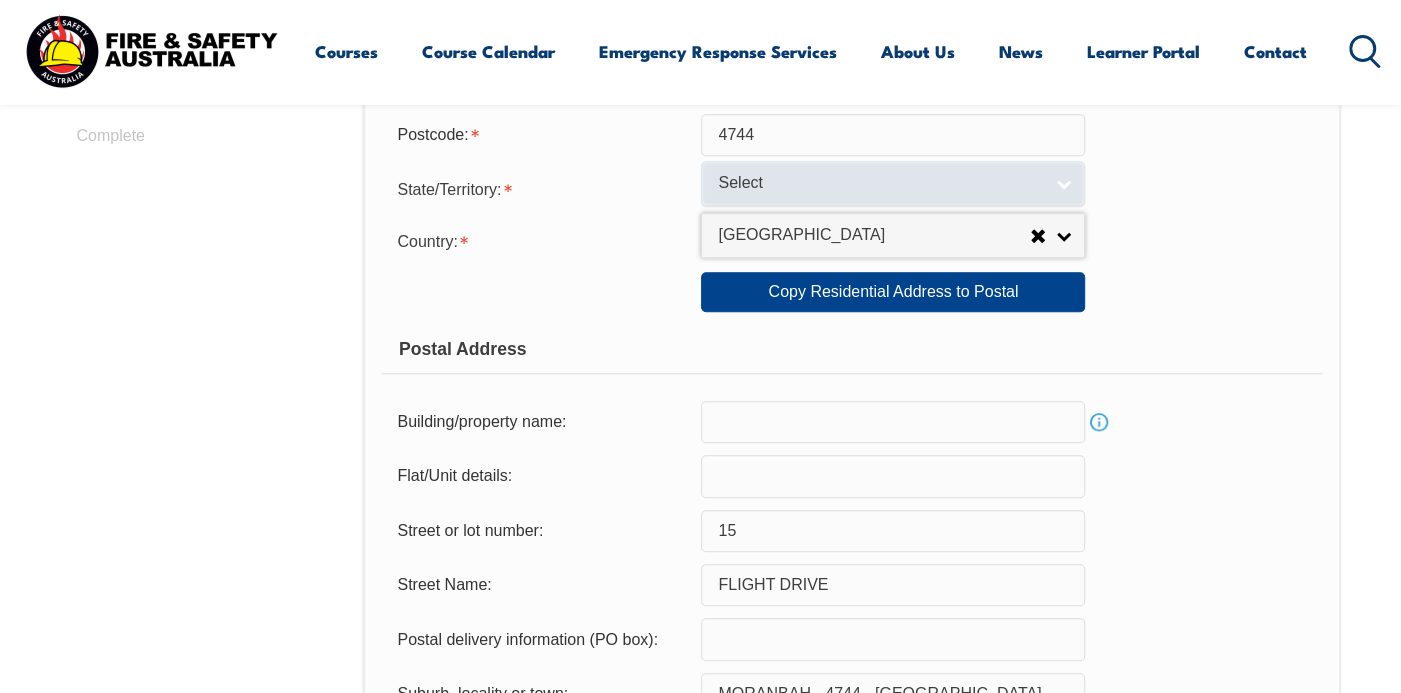 click on "Select" at bounding box center [880, 183] 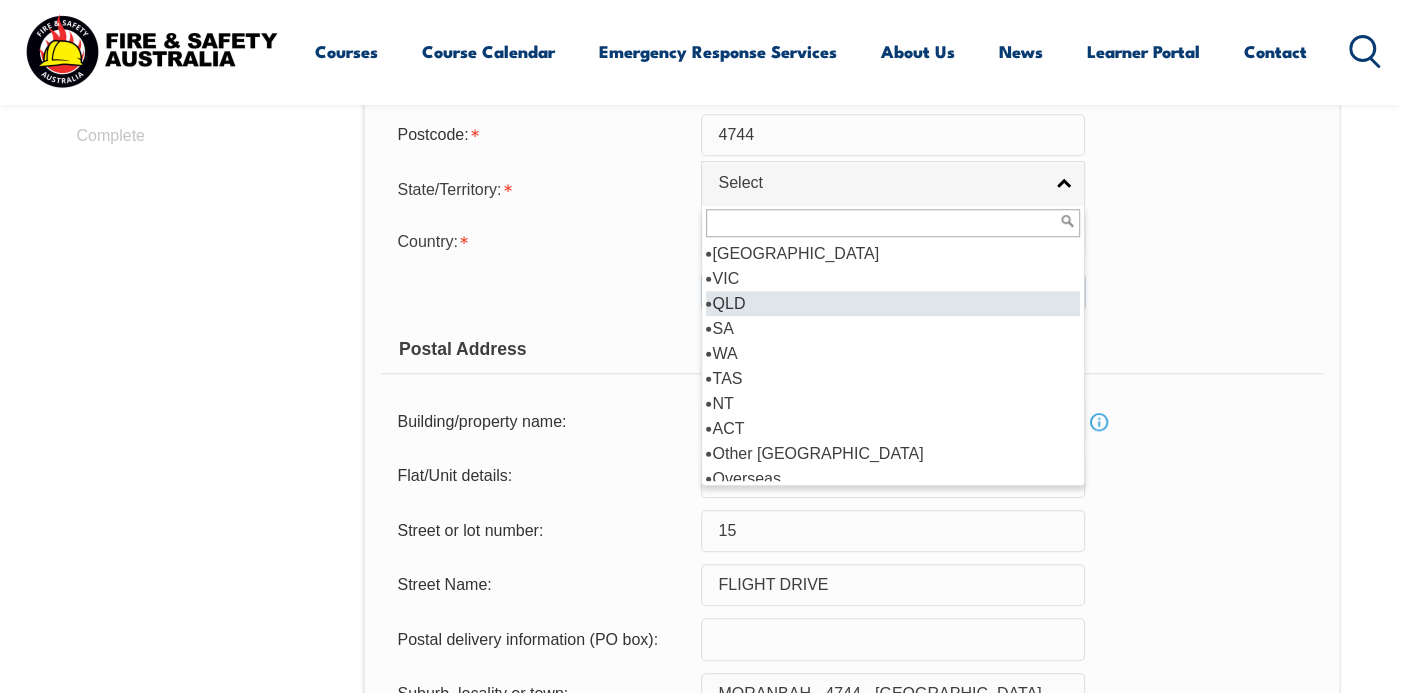 click on "QLD" at bounding box center (893, 303) 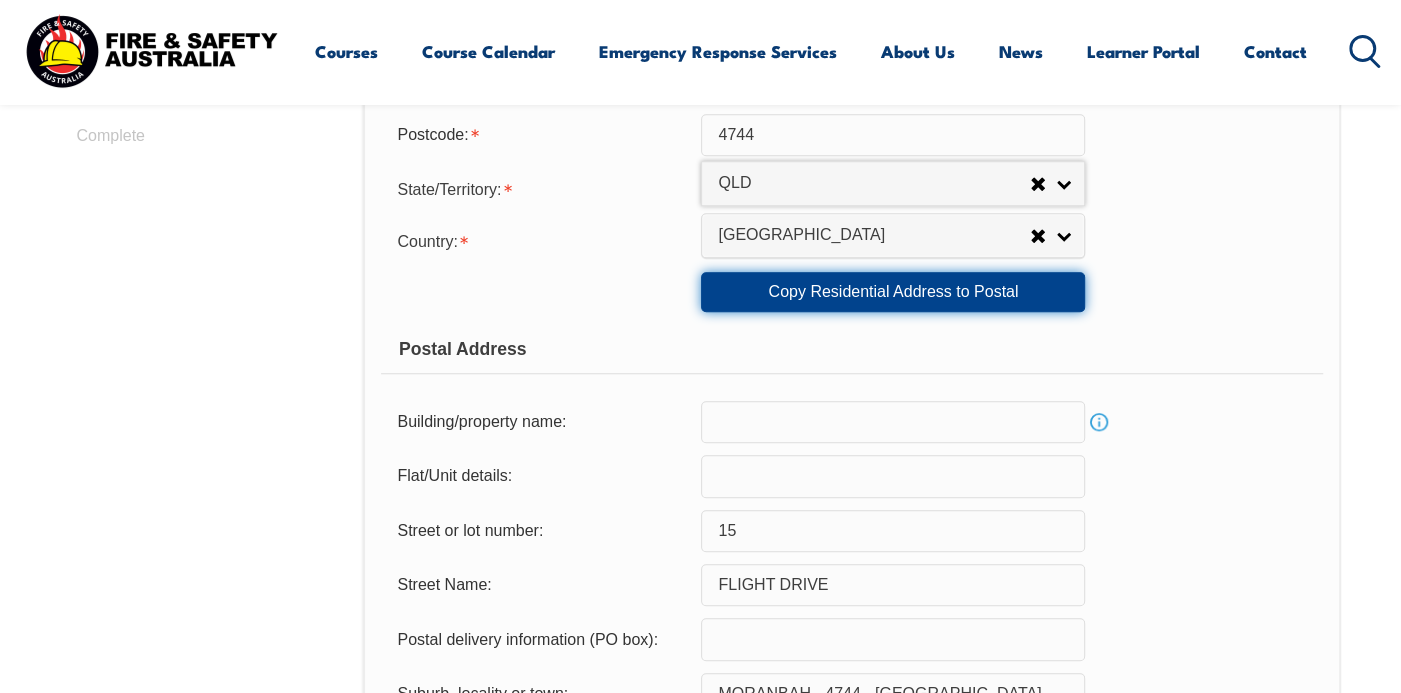 click on "Copy Residential Address to Postal" at bounding box center [893, 292] 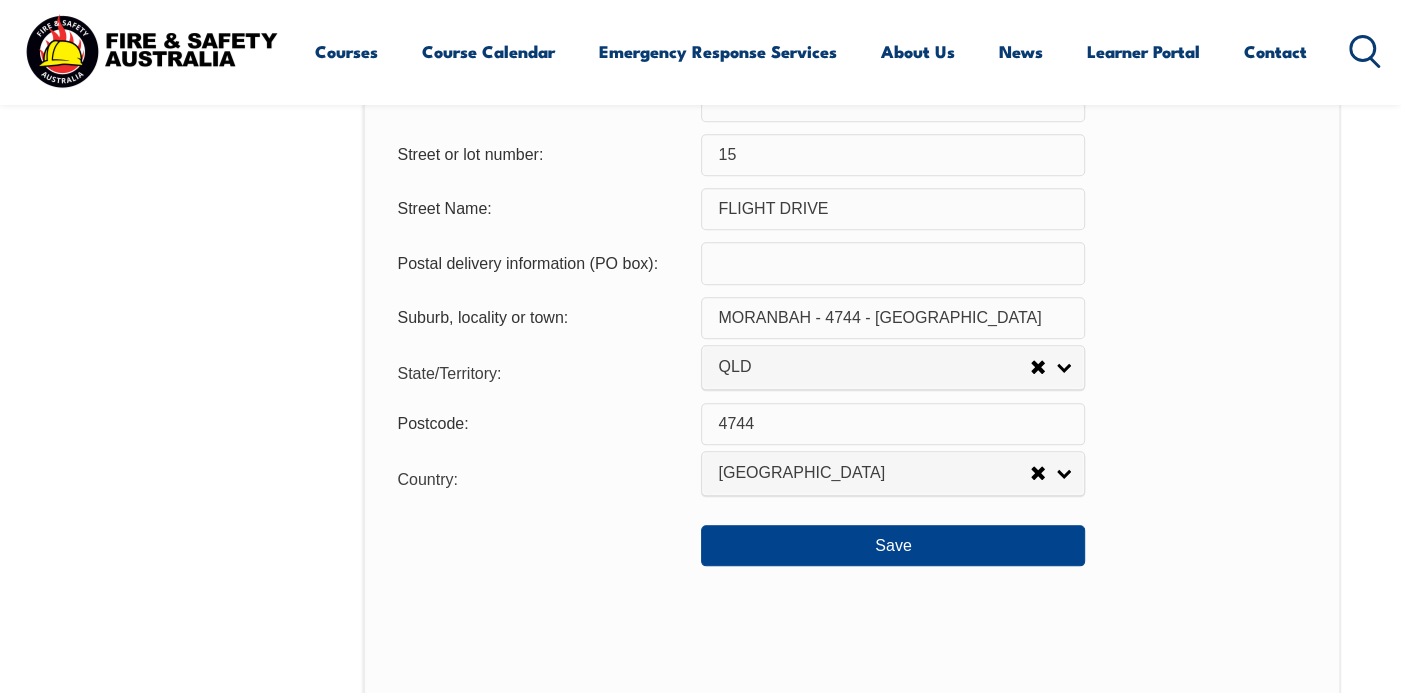 scroll, scrollTop: 1653, scrollLeft: 0, axis: vertical 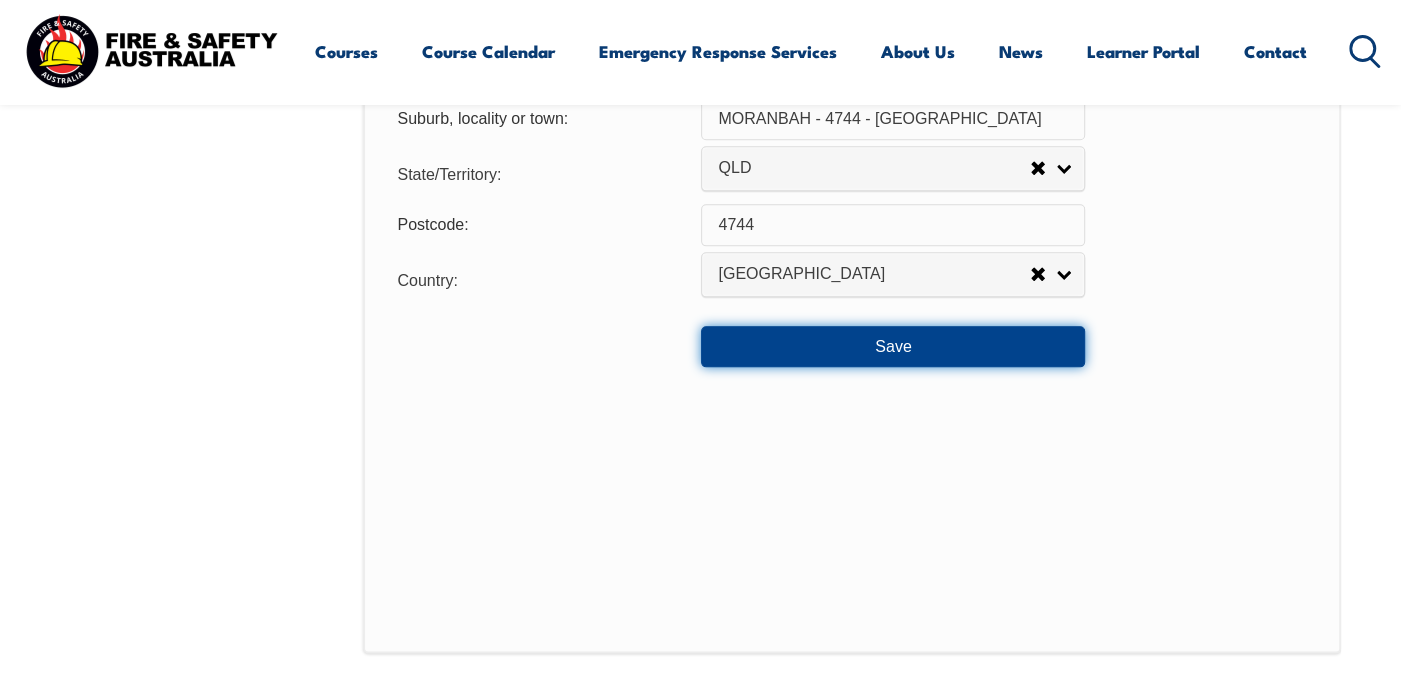 click on "Save" at bounding box center [893, 346] 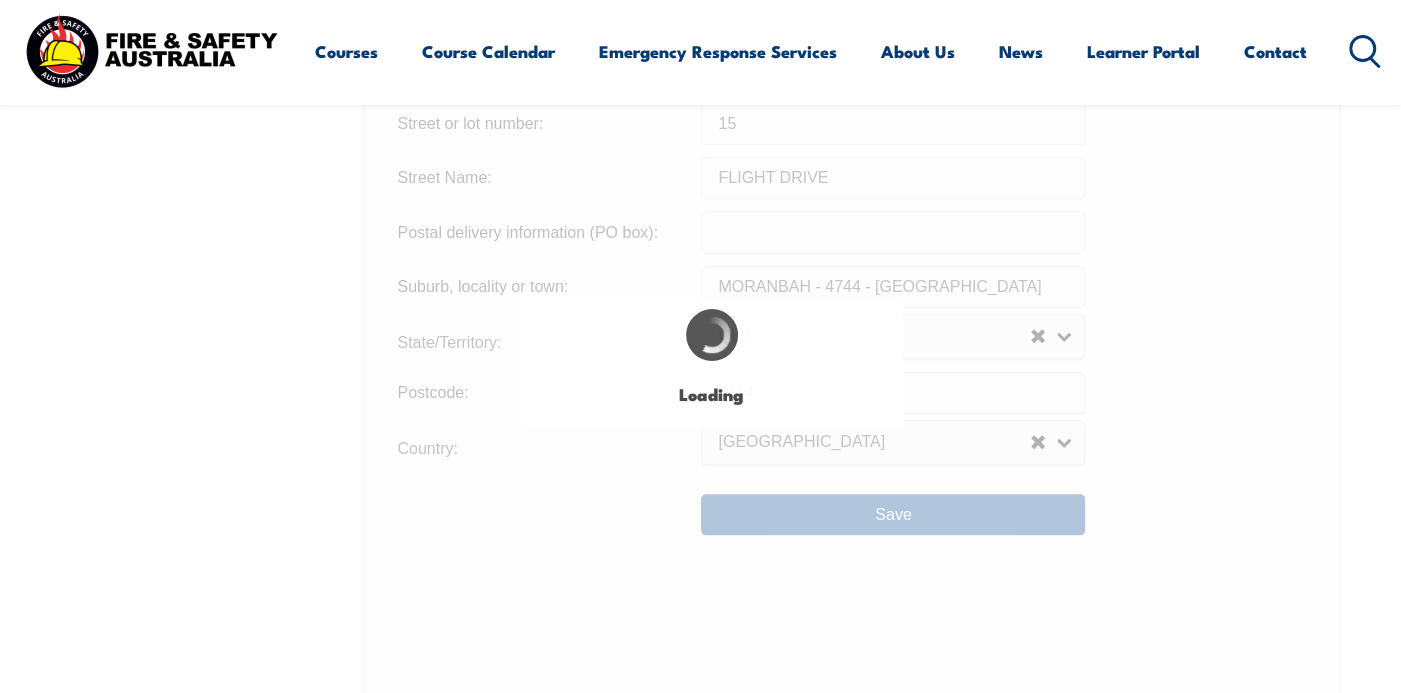click on "Fire & Safety Australia acknowledge the traditional owners of the land on which we live and work. We pay respect to [DEMOGRAPHIC_DATA] and [PERSON_NAME][DEMOGRAPHIC_DATA][PERSON_NAME] people and to their Elders past, present, and emerging." at bounding box center [867, 1224] 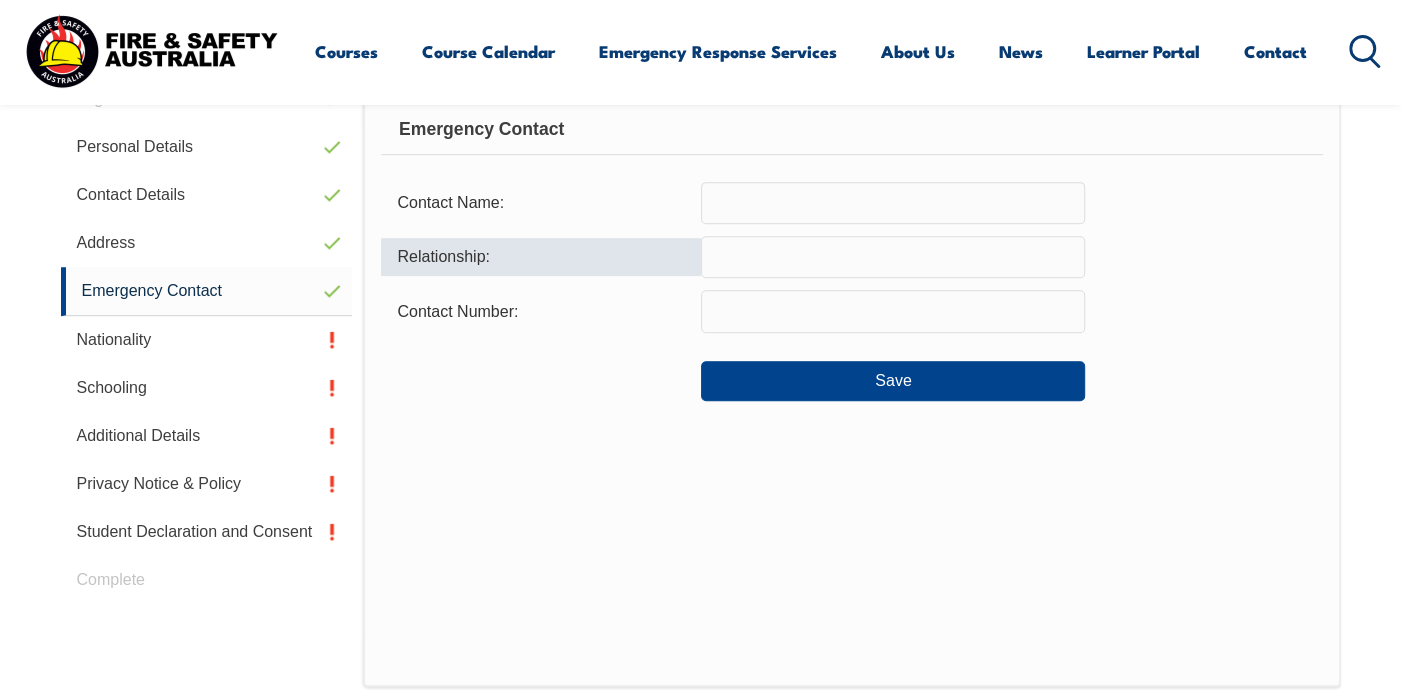 scroll, scrollTop: 545, scrollLeft: 0, axis: vertical 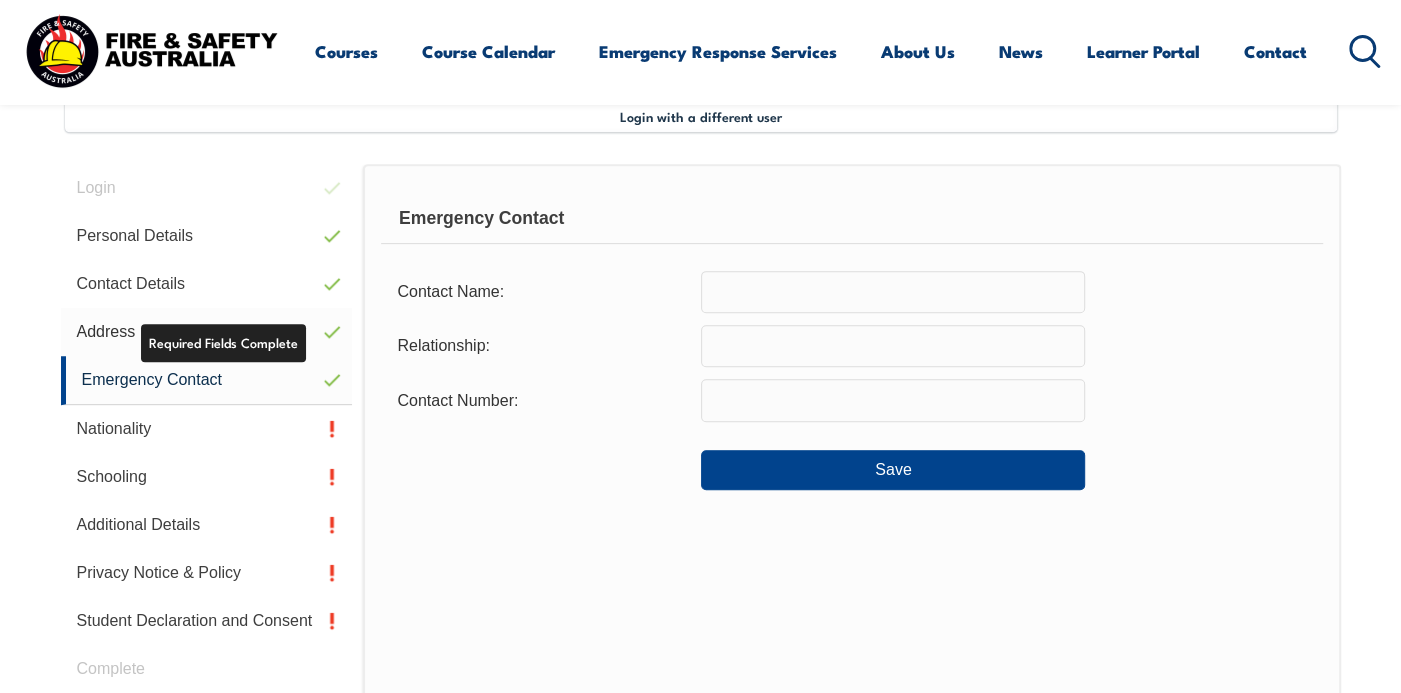 click on "Address" at bounding box center [207, 332] 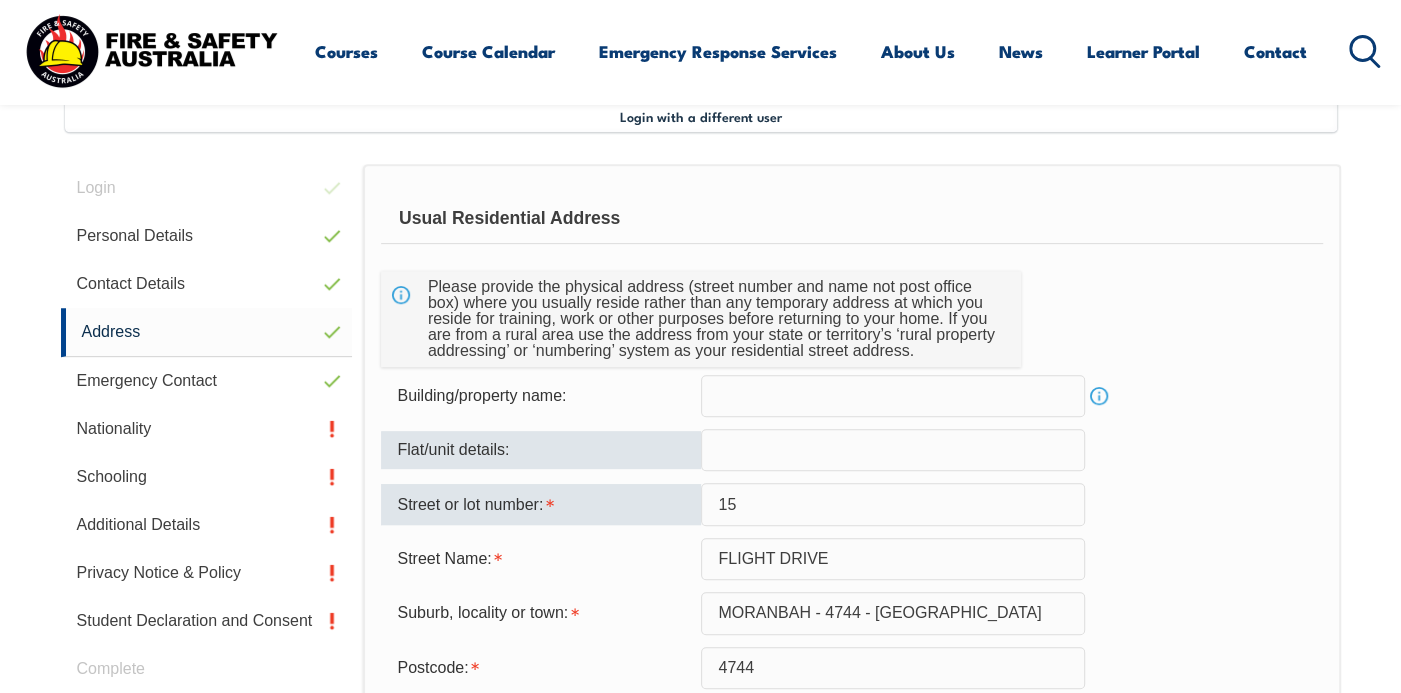 scroll, scrollTop: 970, scrollLeft: 0, axis: vertical 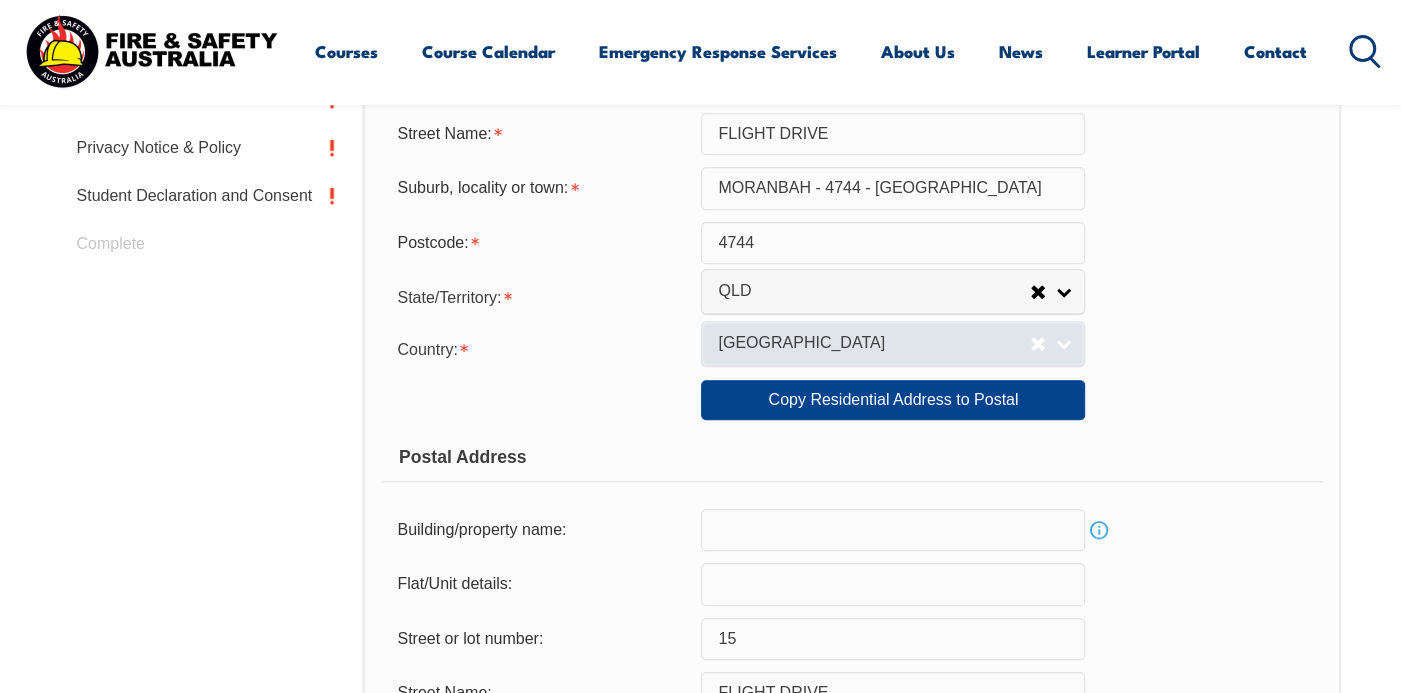 click on "Afghanistan" at bounding box center [893, 343] 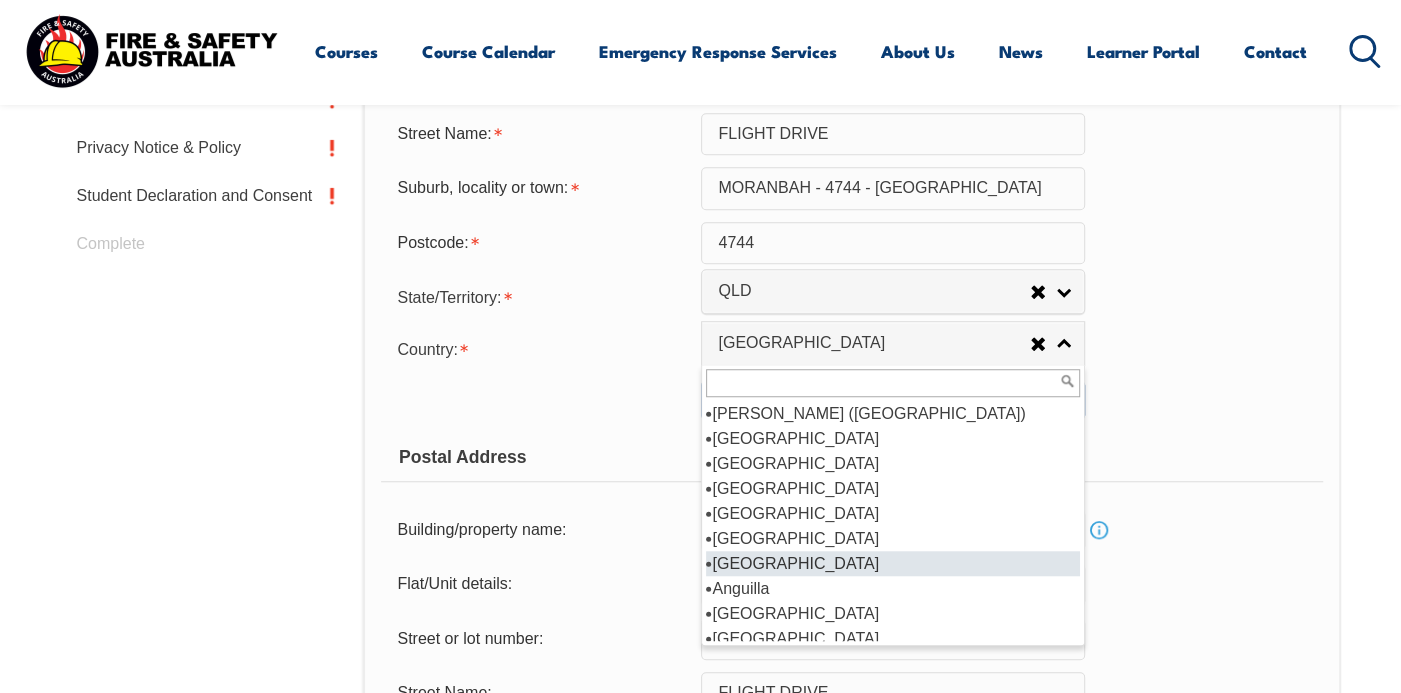 scroll, scrollTop: 176, scrollLeft: 0, axis: vertical 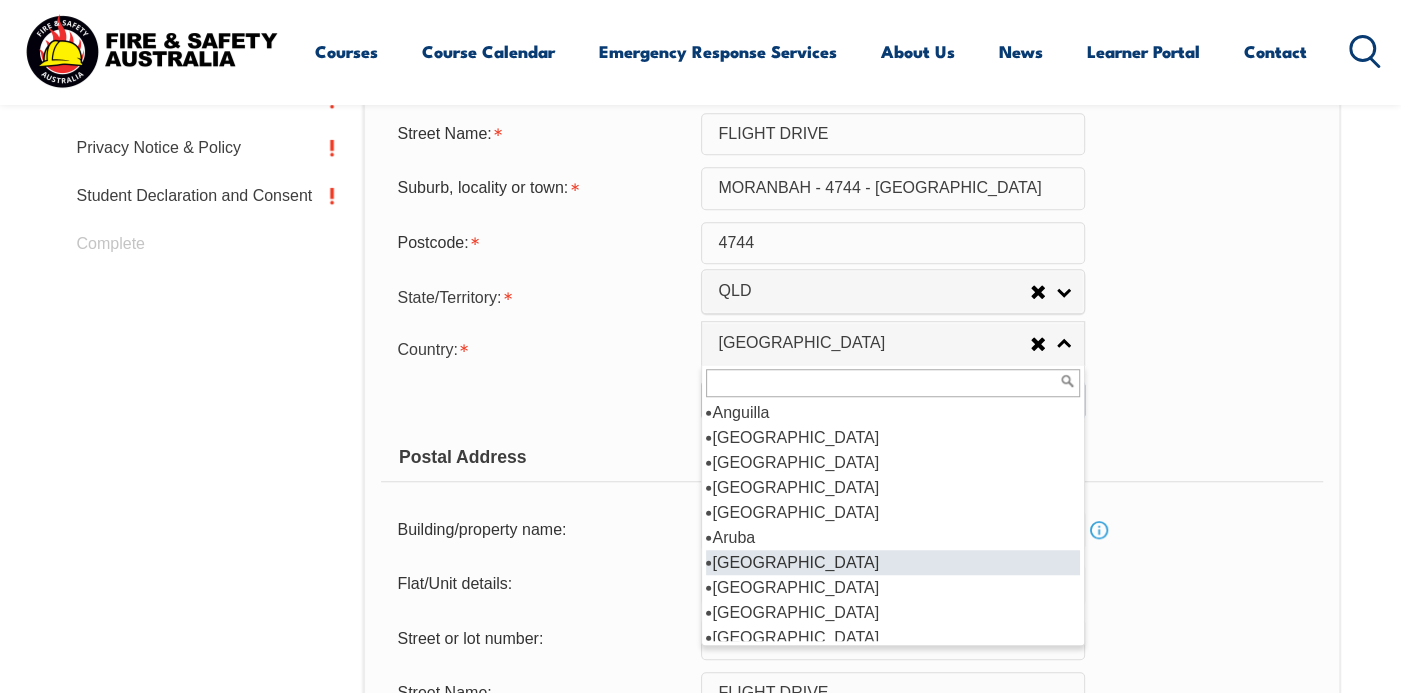 click on "Australia" at bounding box center (893, 562) 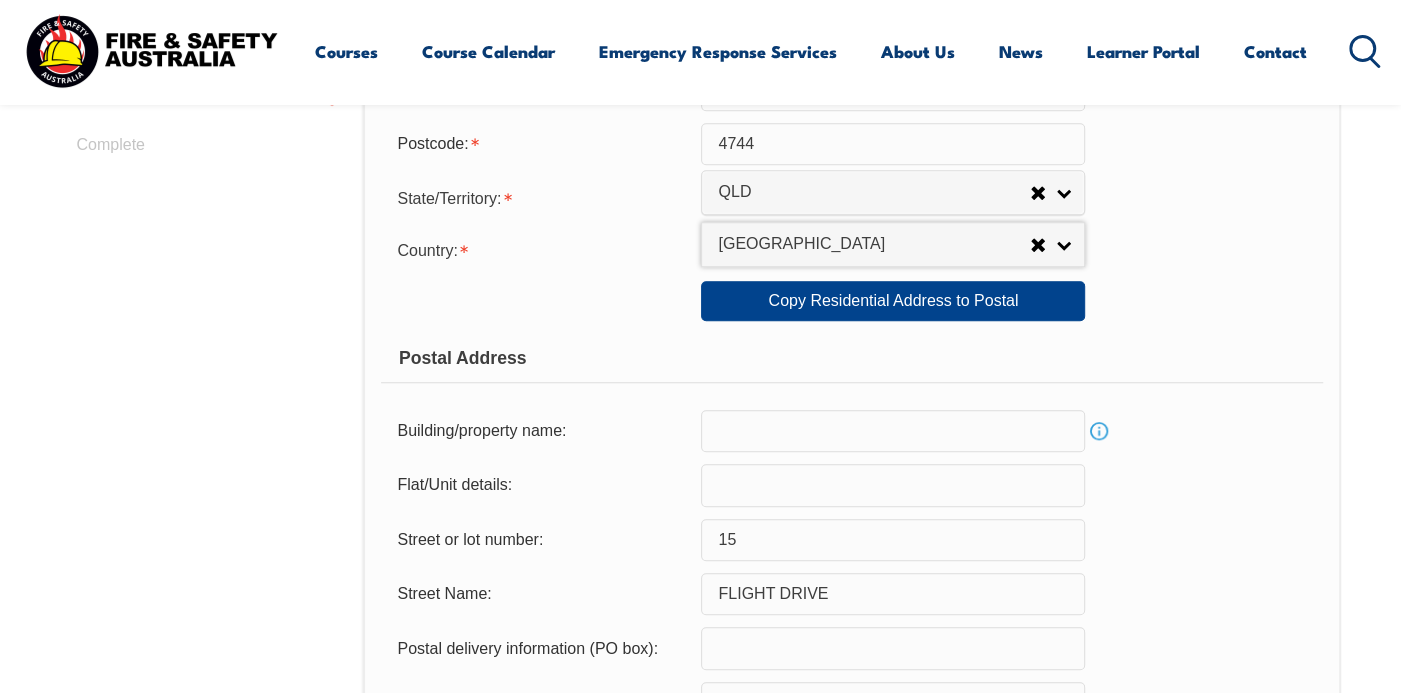 scroll, scrollTop: 1070, scrollLeft: 0, axis: vertical 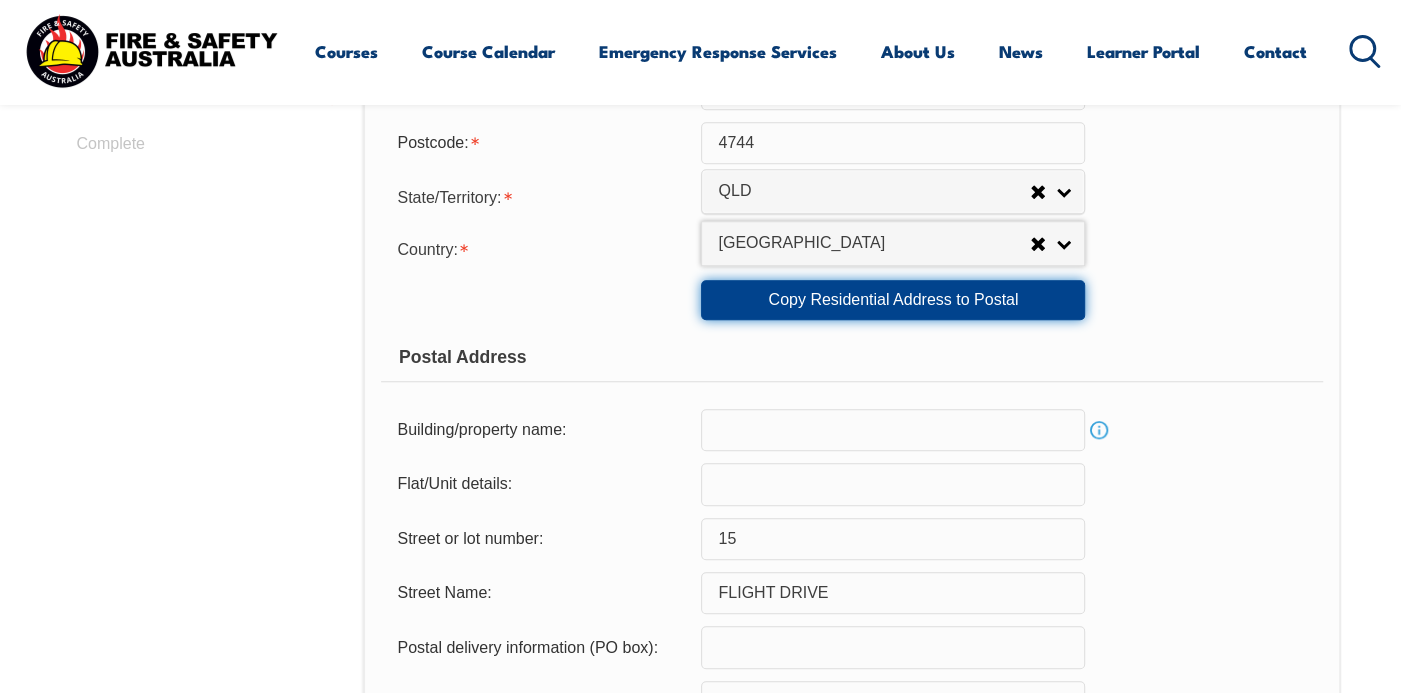 click on "Copy Residential Address to Postal" at bounding box center (893, 300) 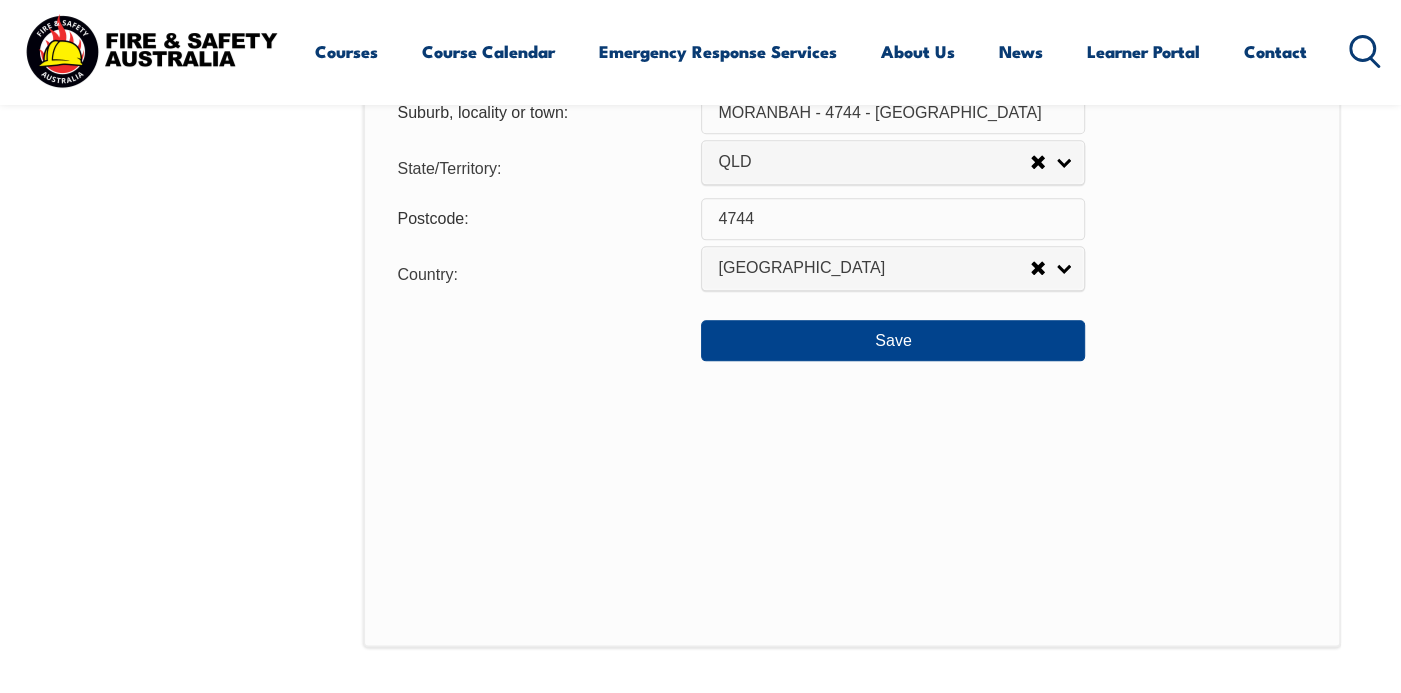 scroll, scrollTop: 1670, scrollLeft: 0, axis: vertical 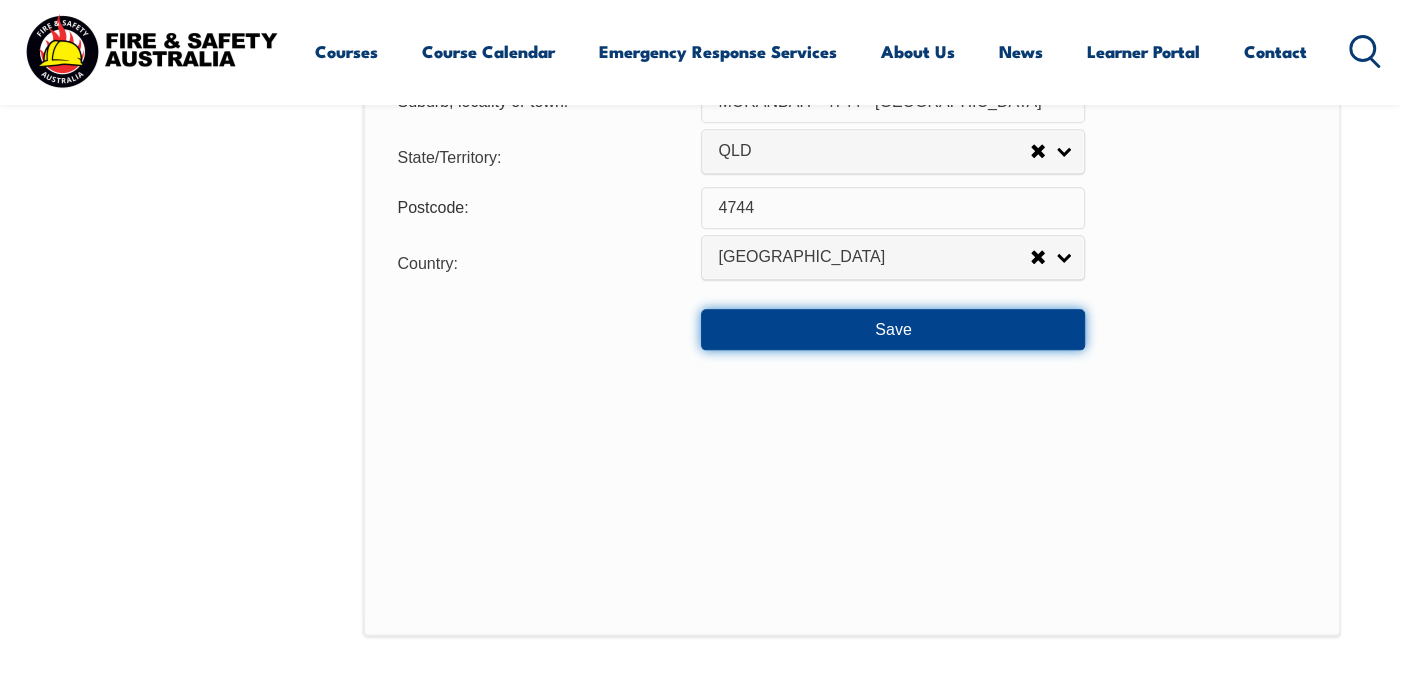 click on "Save" at bounding box center [893, 329] 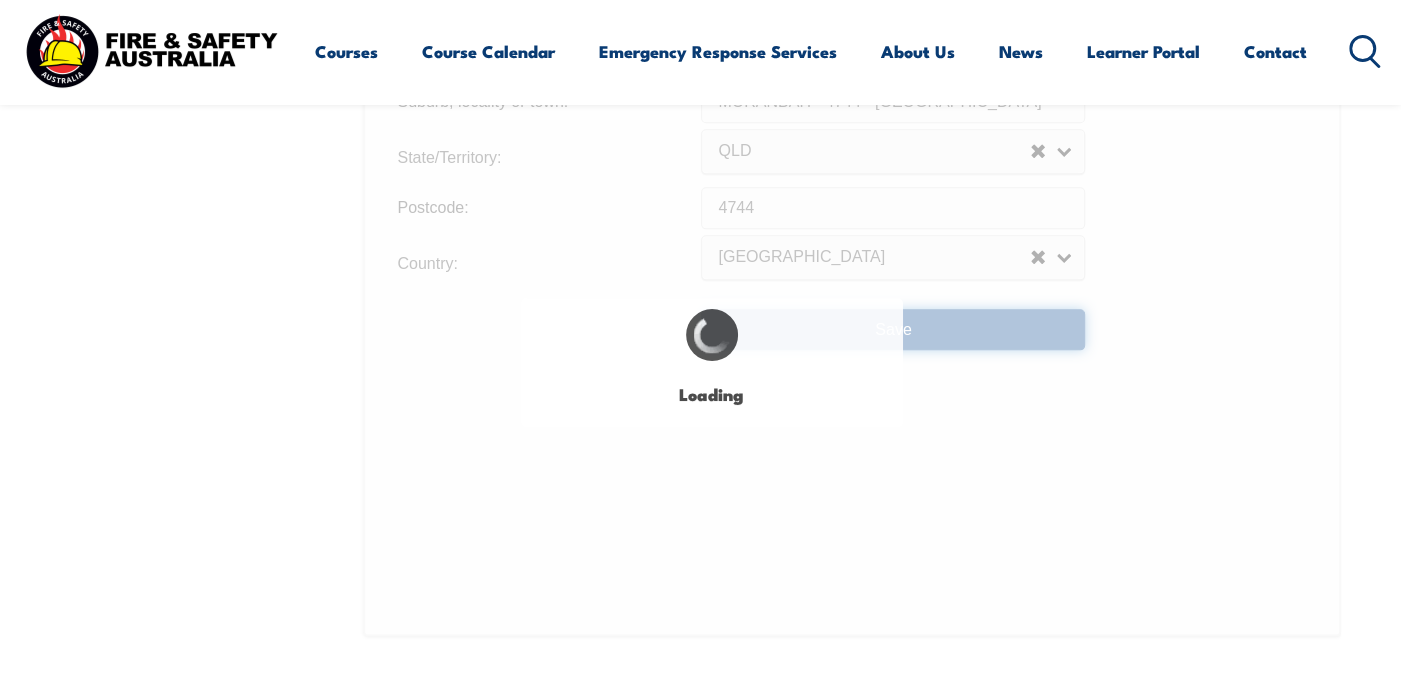 scroll, scrollTop: 0, scrollLeft: 0, axis: both 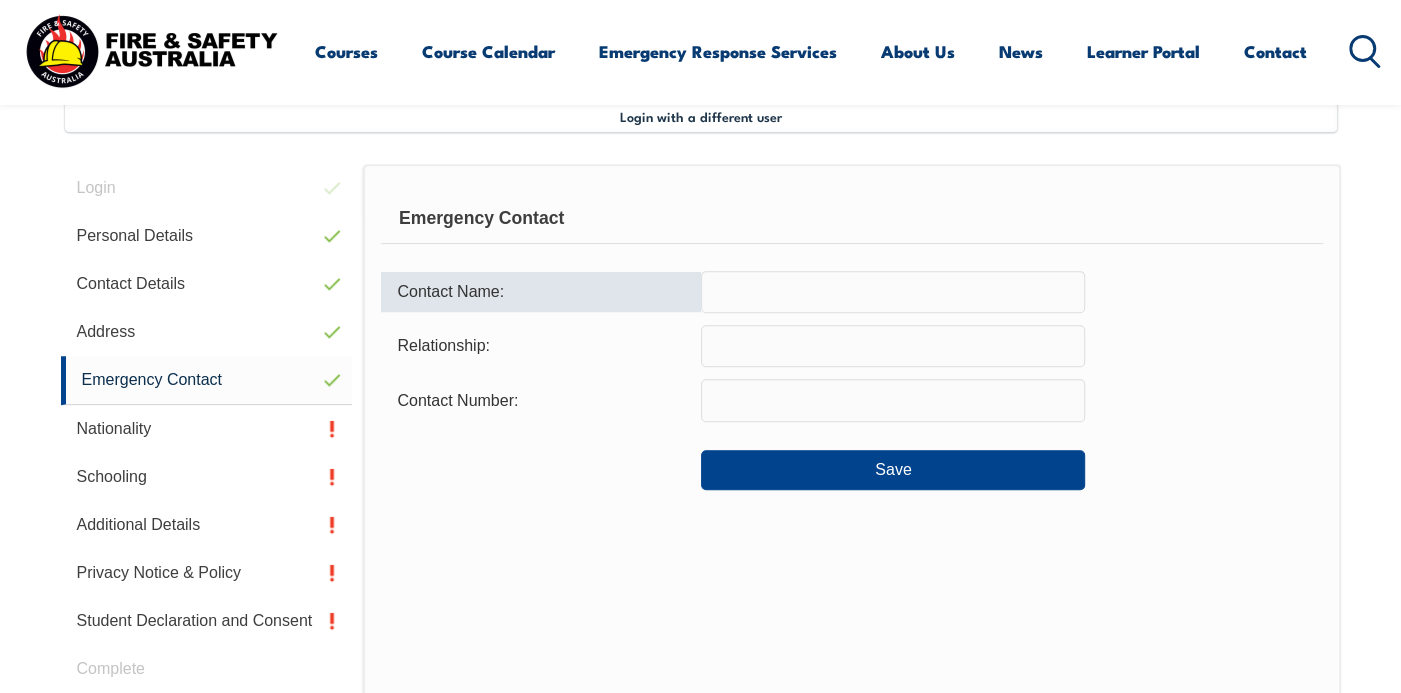 click at bounding box center (893, 292) 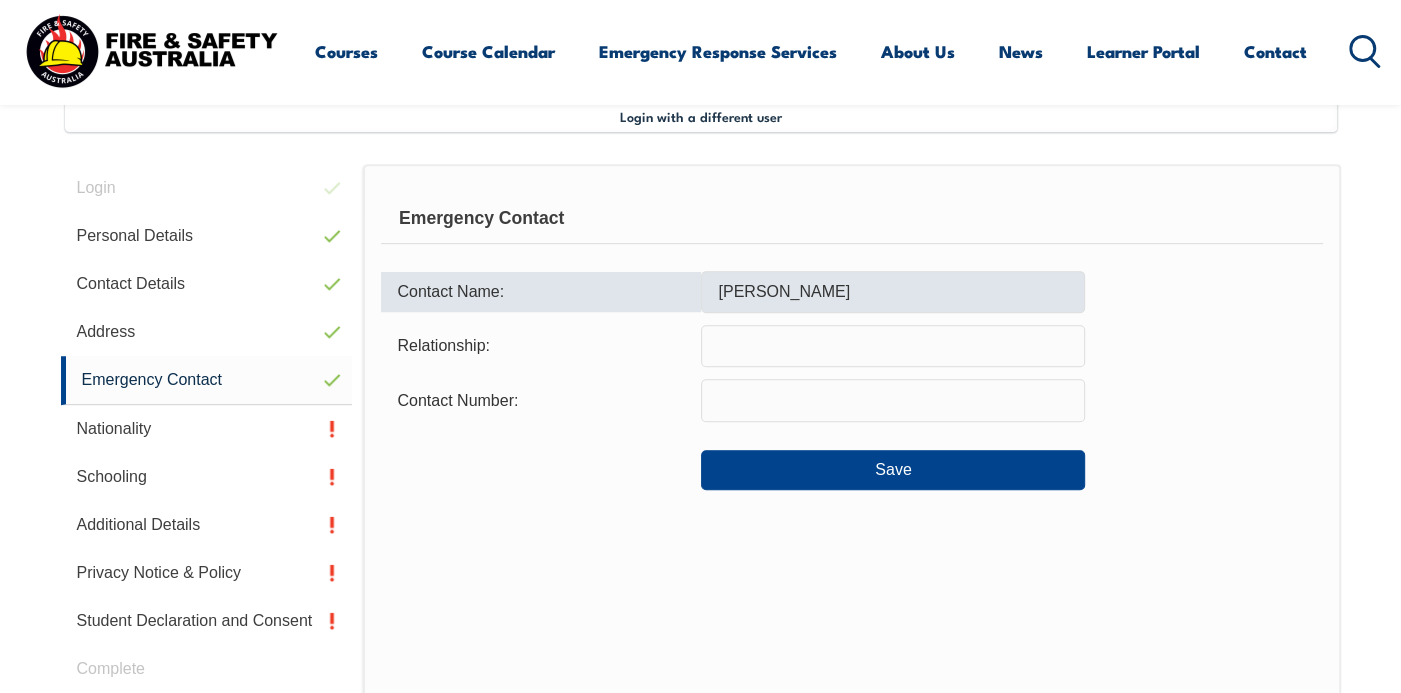 type on "HUSBAND" 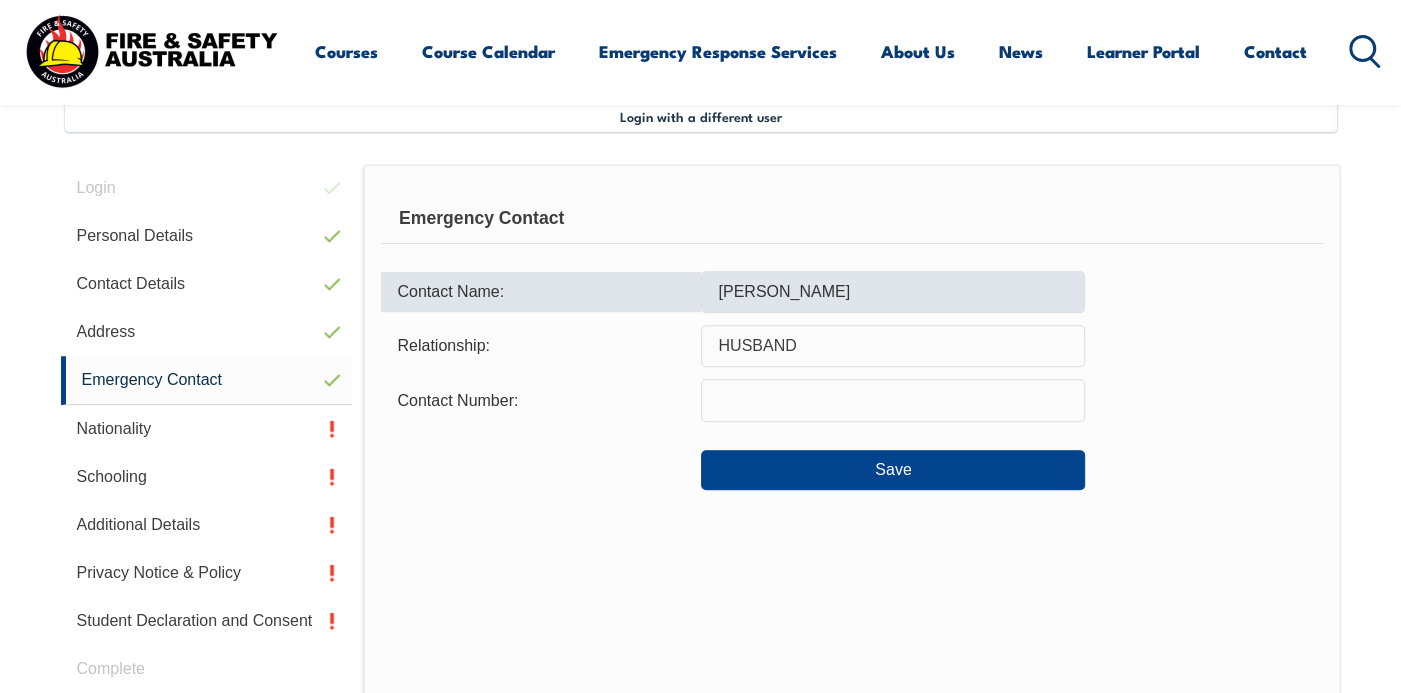type on "0407127282" 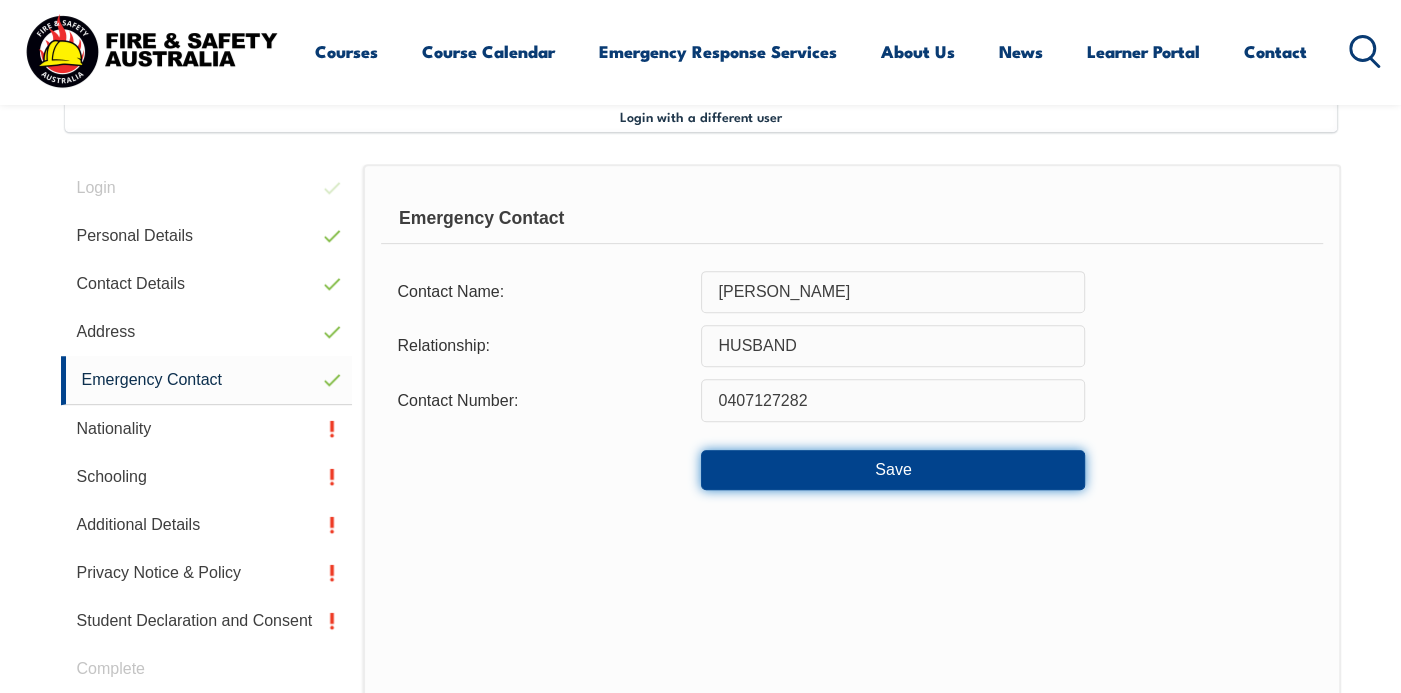 click on "Save" at bounding box center [893, 470] 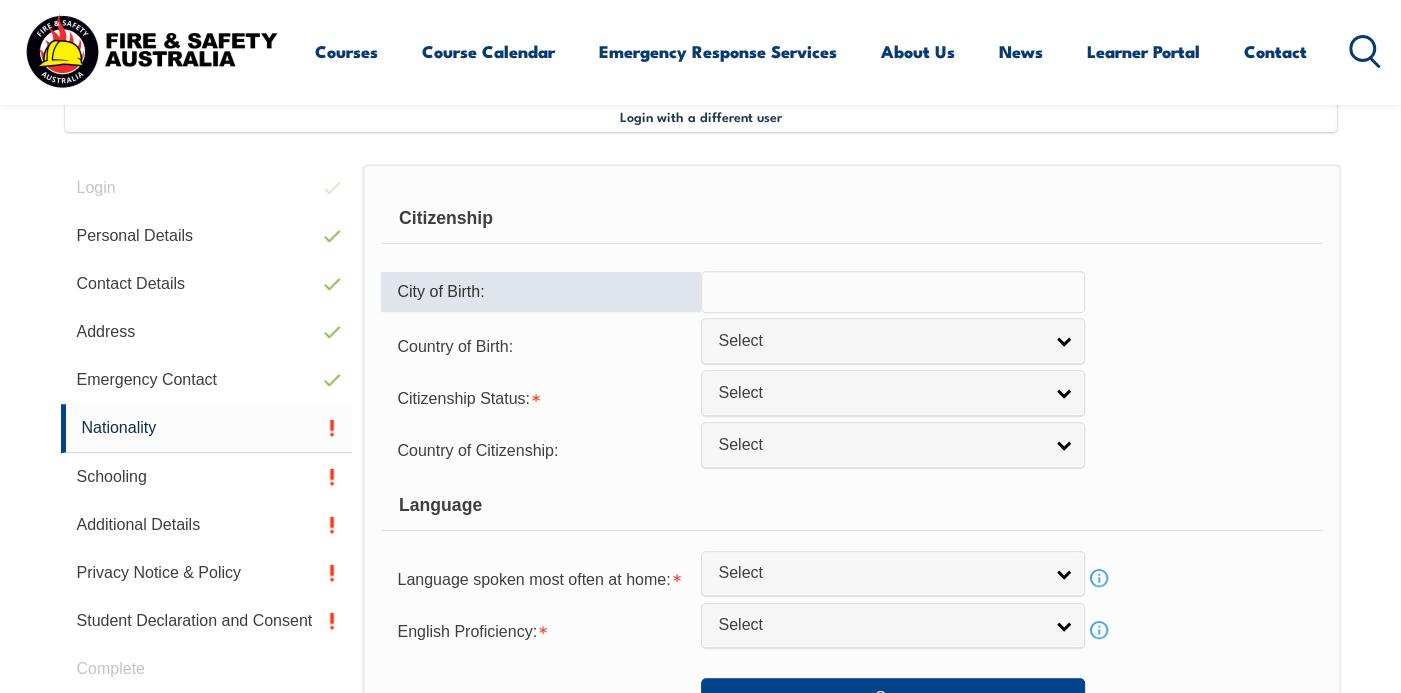 click at bounding box center [893, 292] 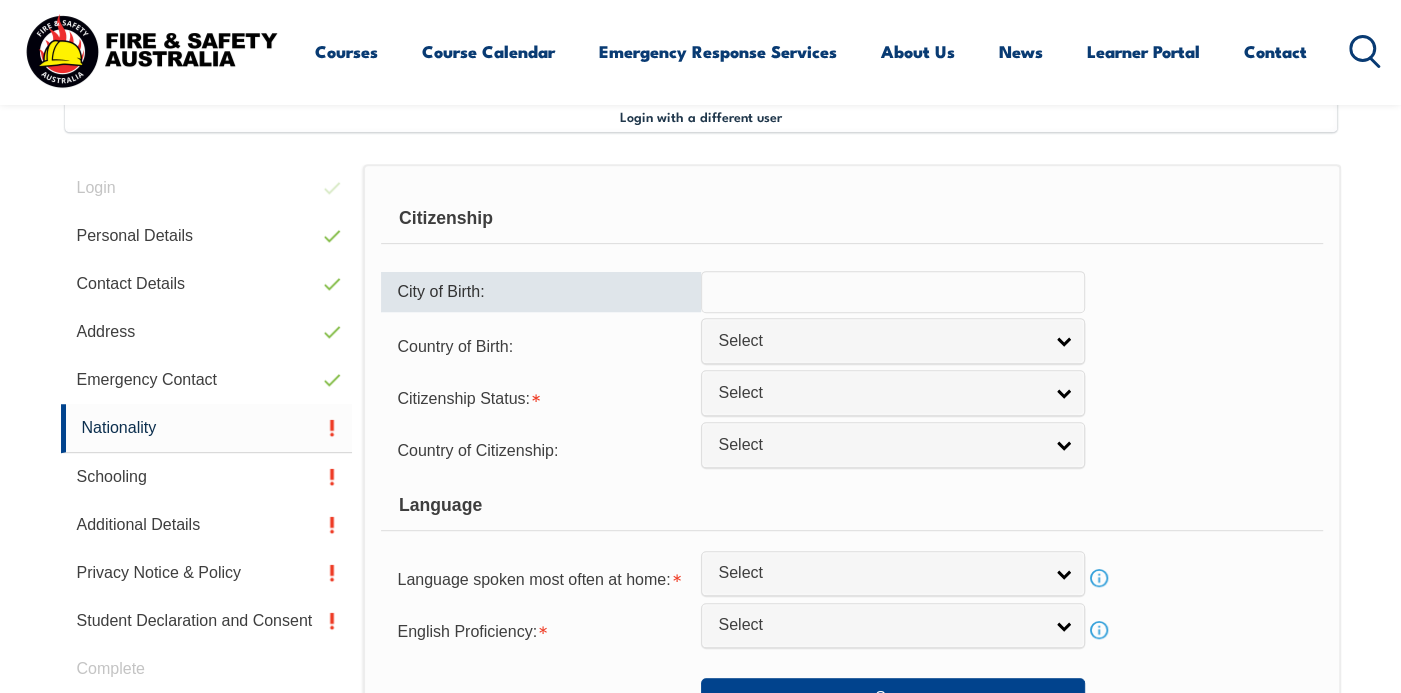 type on "CAIRNS" 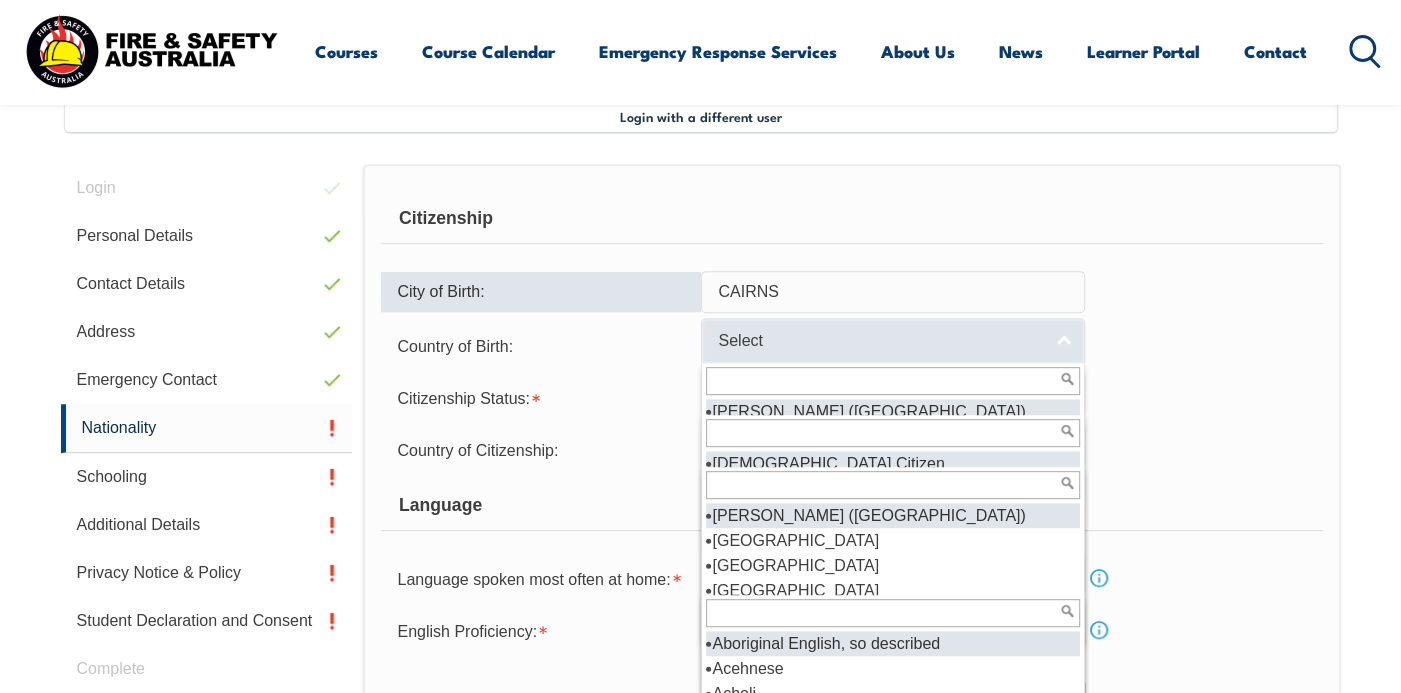 click on "Select" at bounding box center [880, 341] 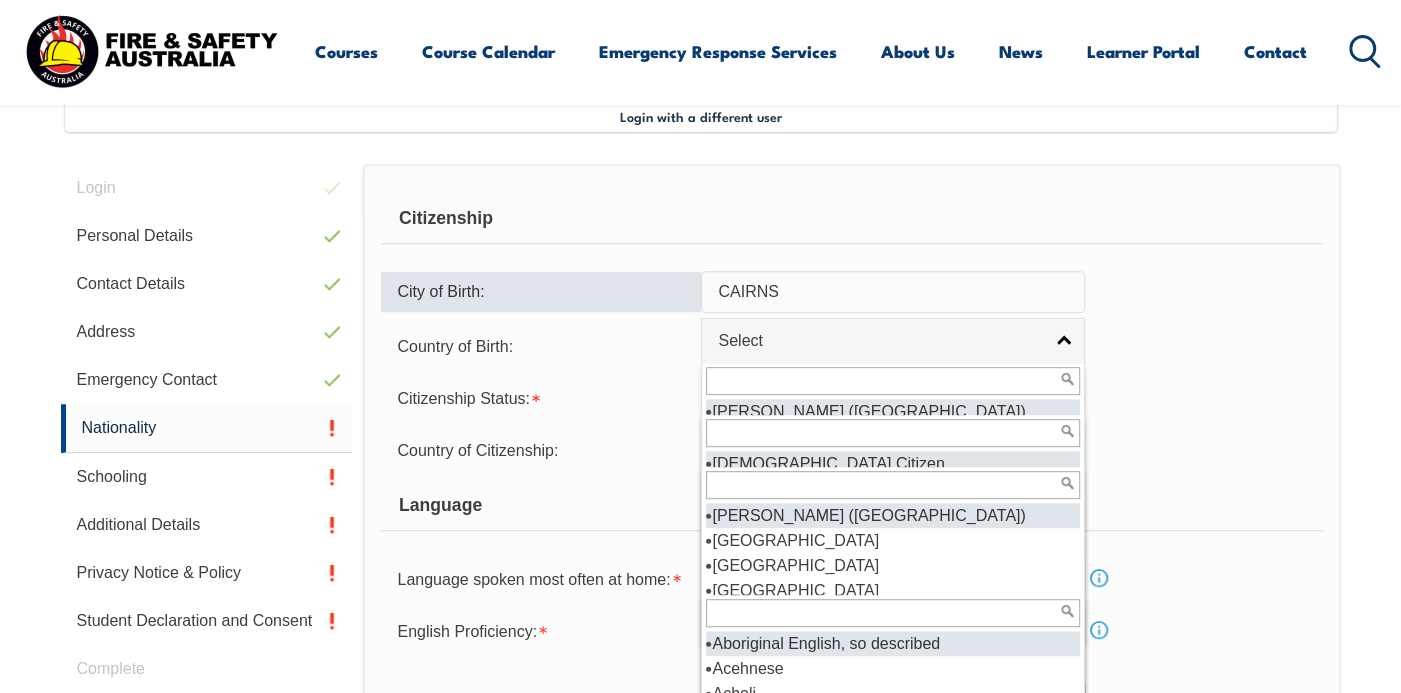 click at bounding box center (893, 381) 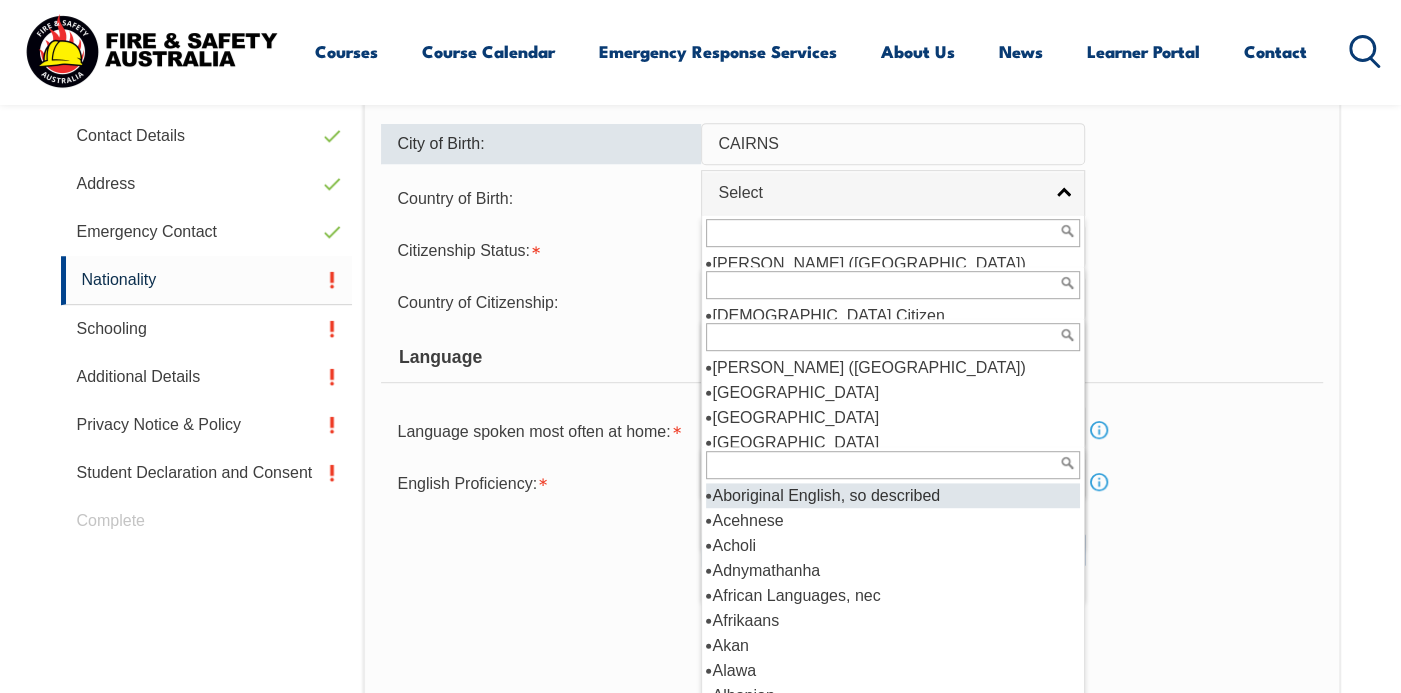 scroll, scrollTop: 720, scrollLeft: 0, axis: vertical 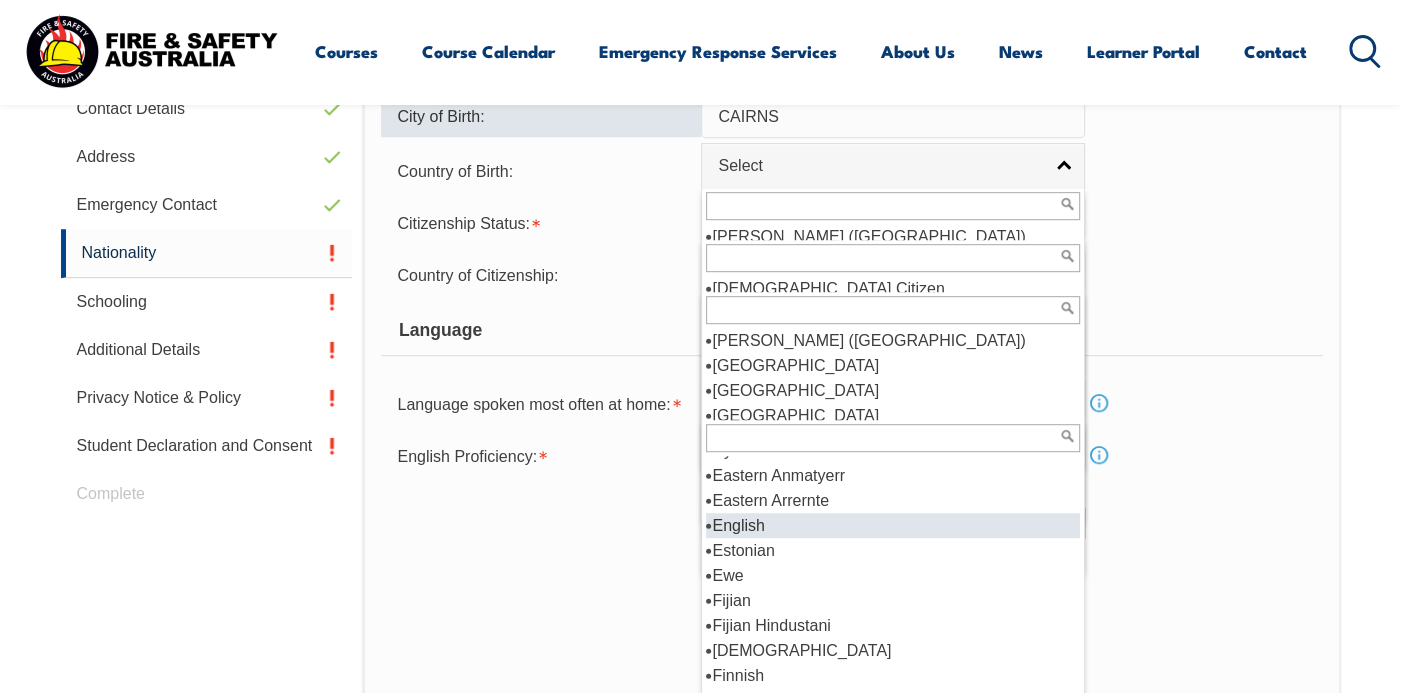 select on "9201" 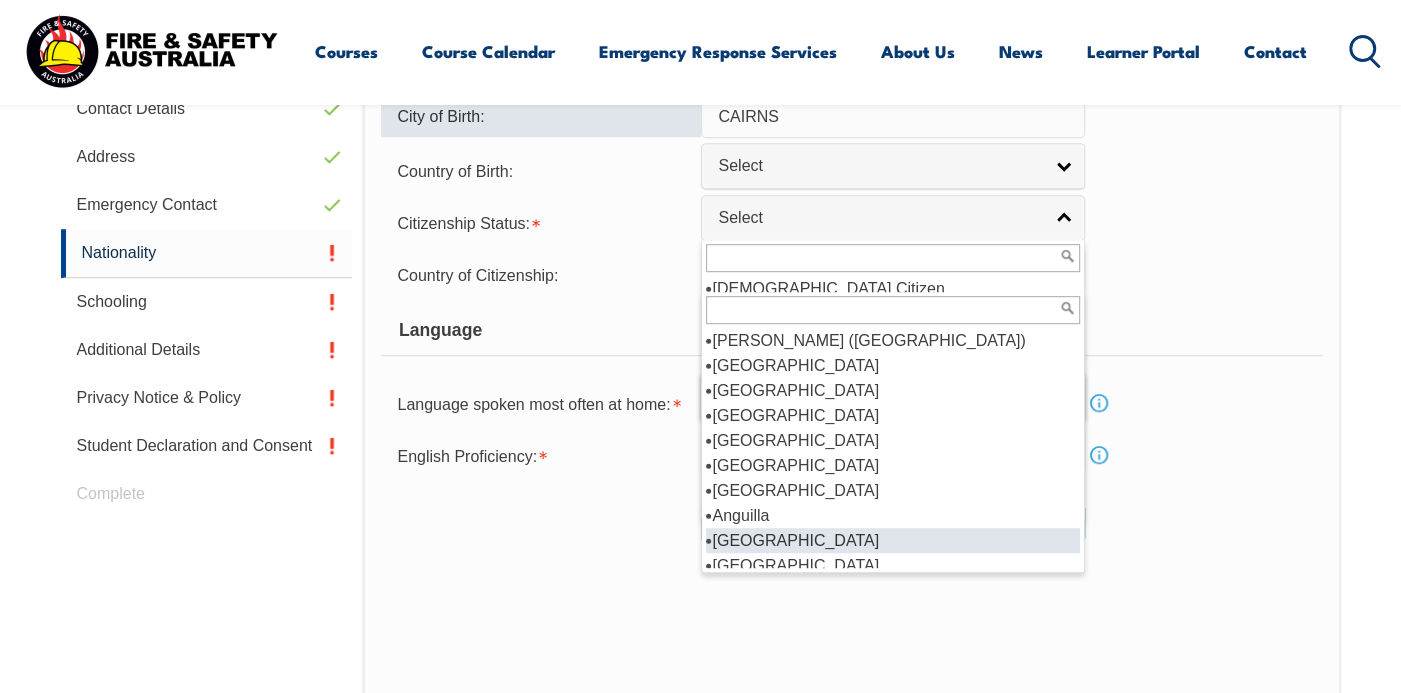 scroll, scrollTop: 0, scrollLeft: 0, axis: both 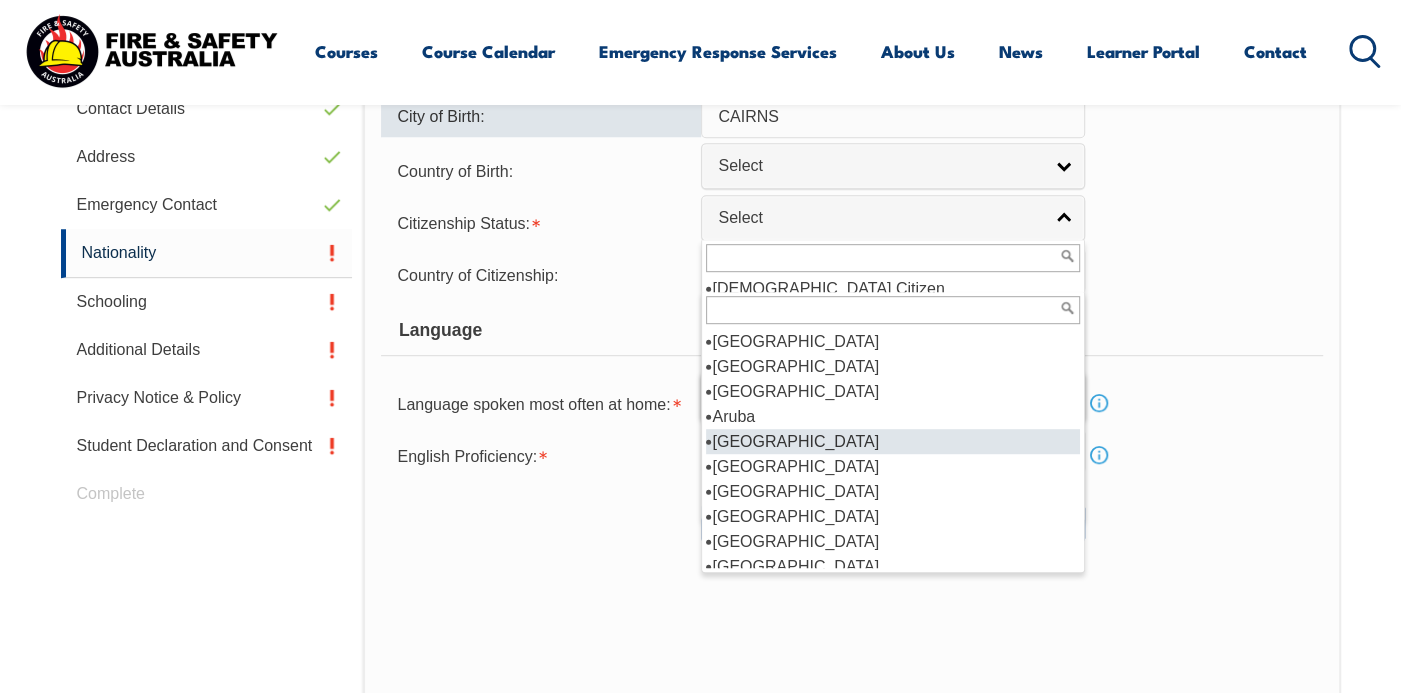 select on "4101" 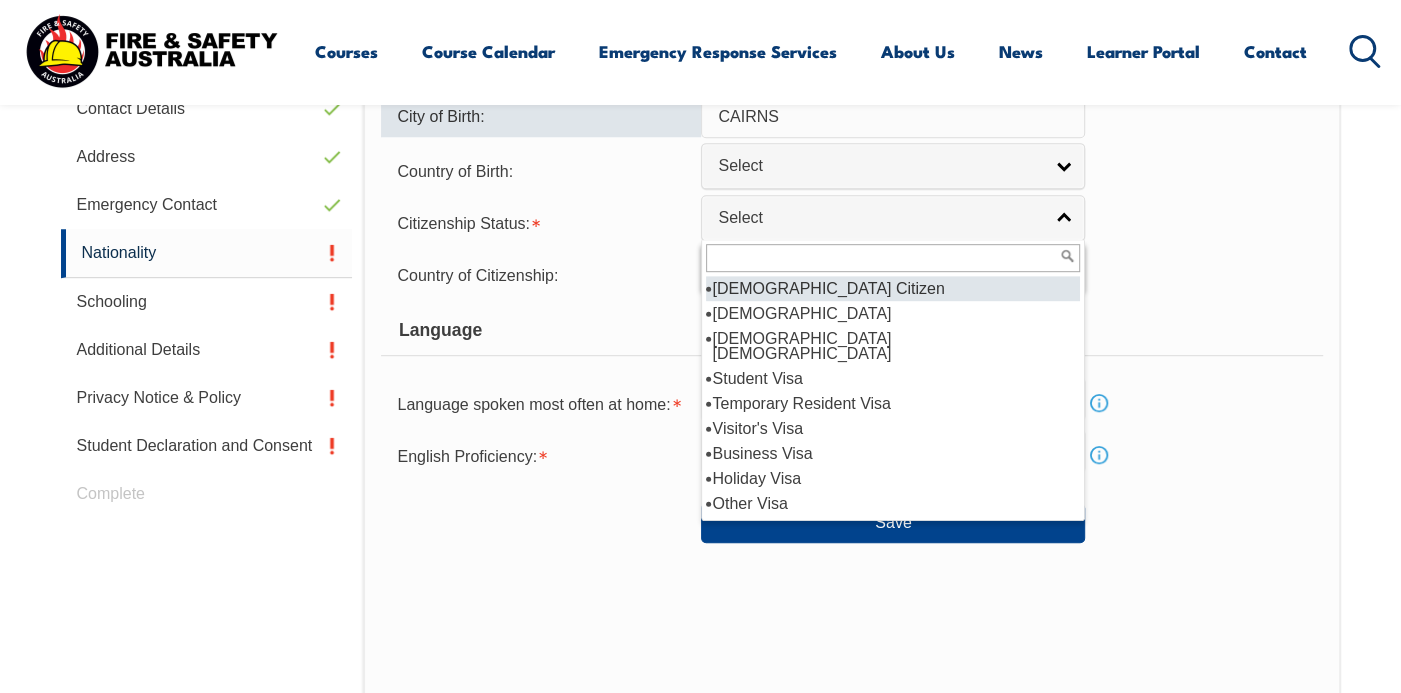 select on "1" 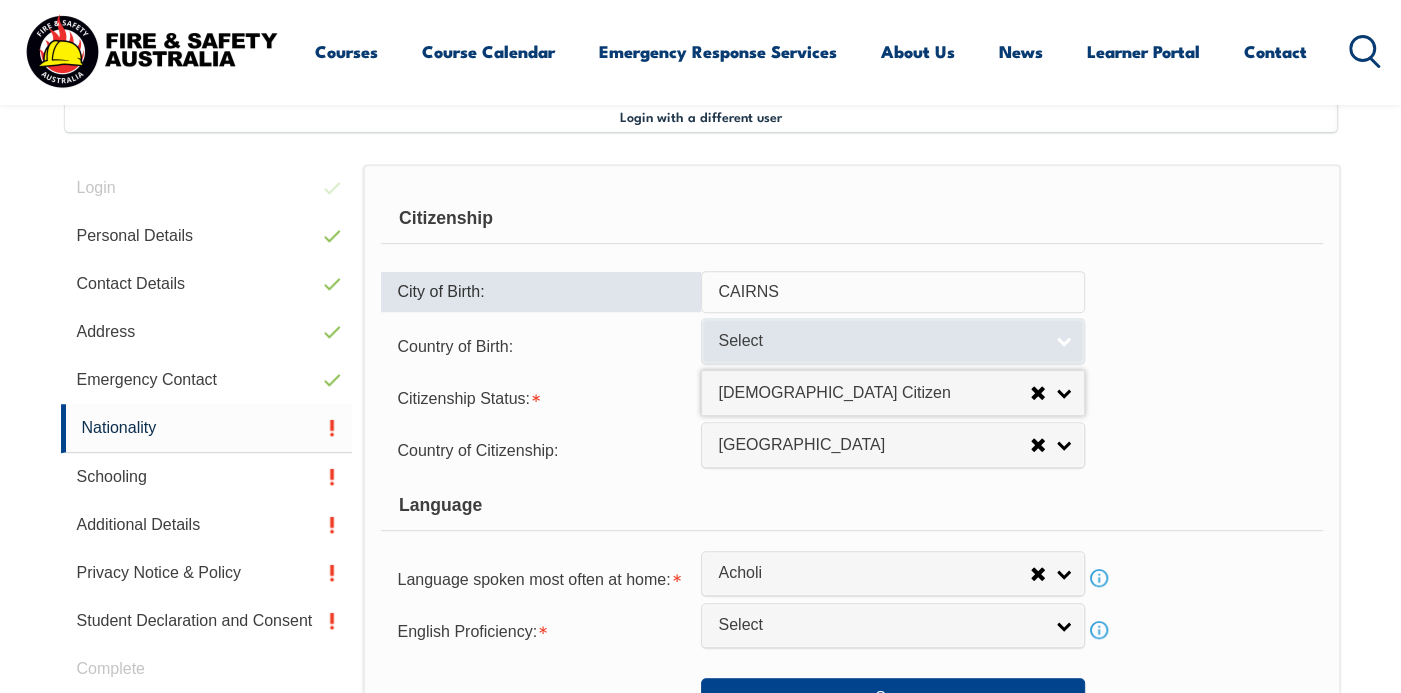scroll, scrollTop: 545, scrollLeft: 0, axis: vertical 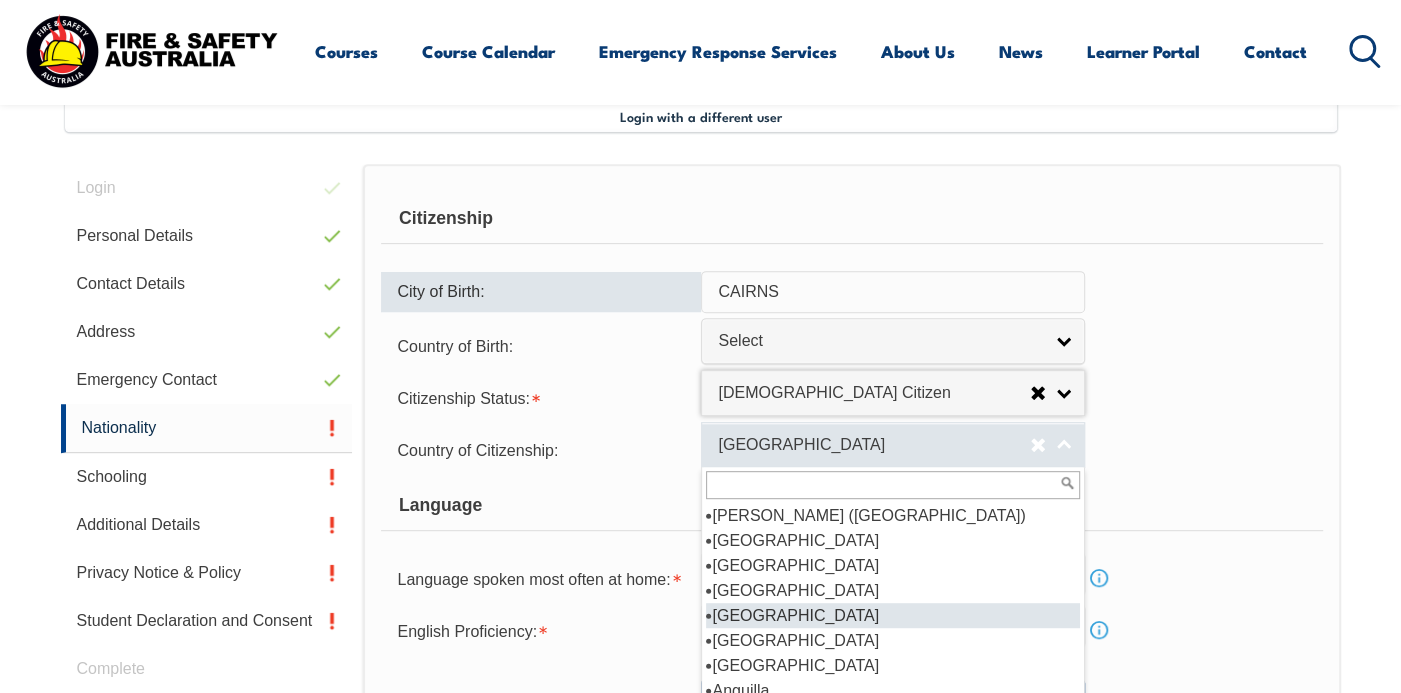 click on "Algeria" at bounding box center (874, 445) 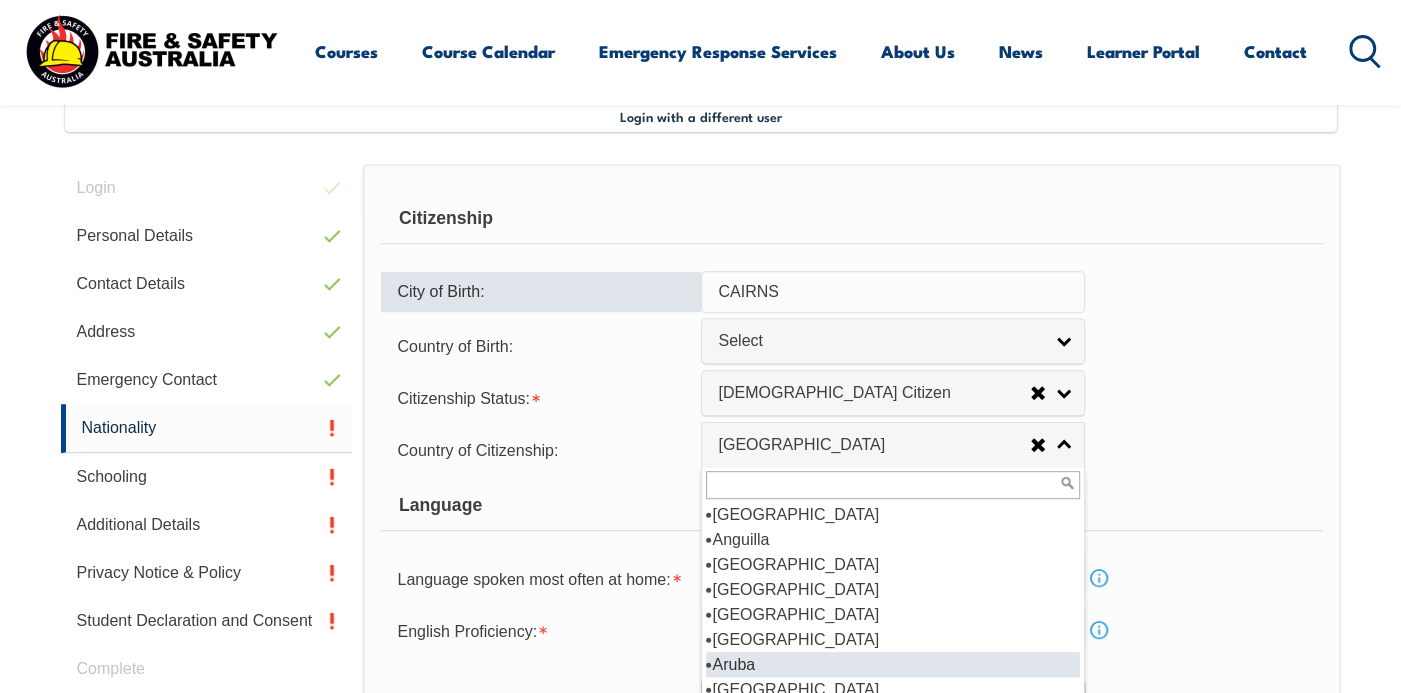 scroll, scrollTop: 201, scrollLeft: 0, axis: vertical 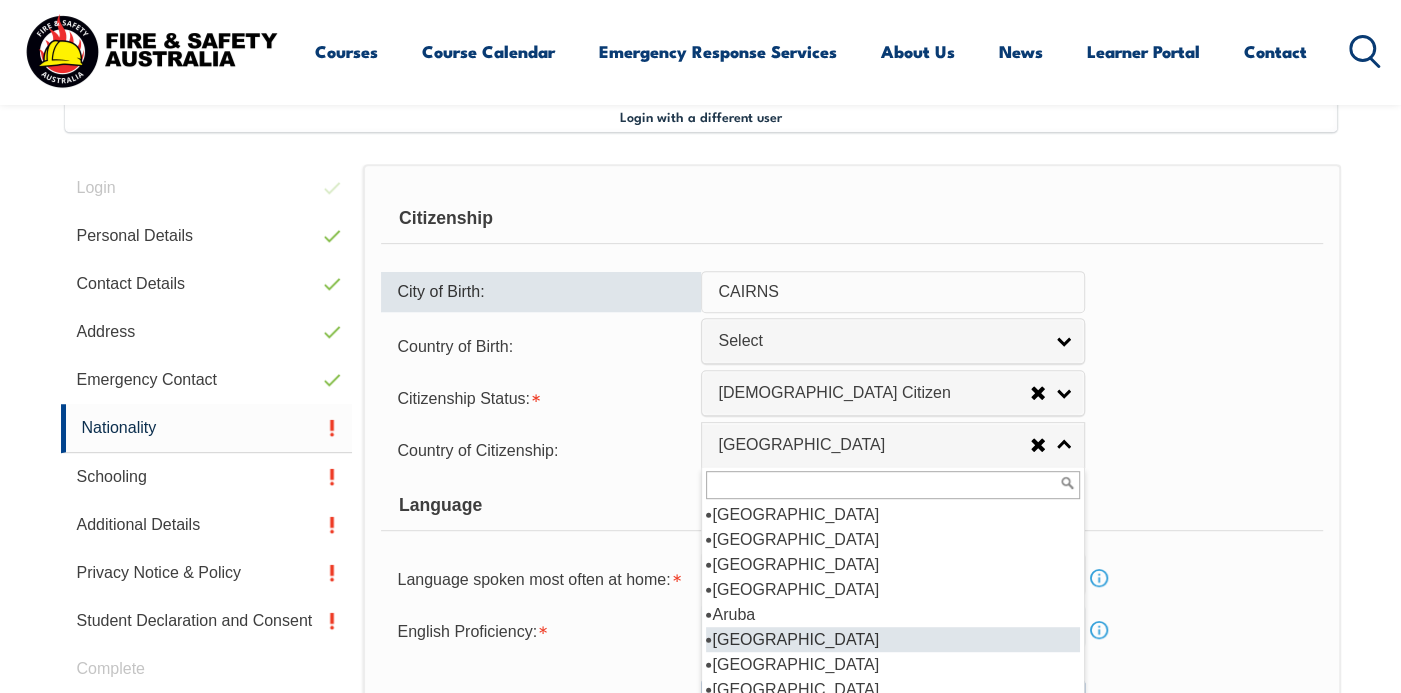 click on "Australia" at bounding box center [893, 639] 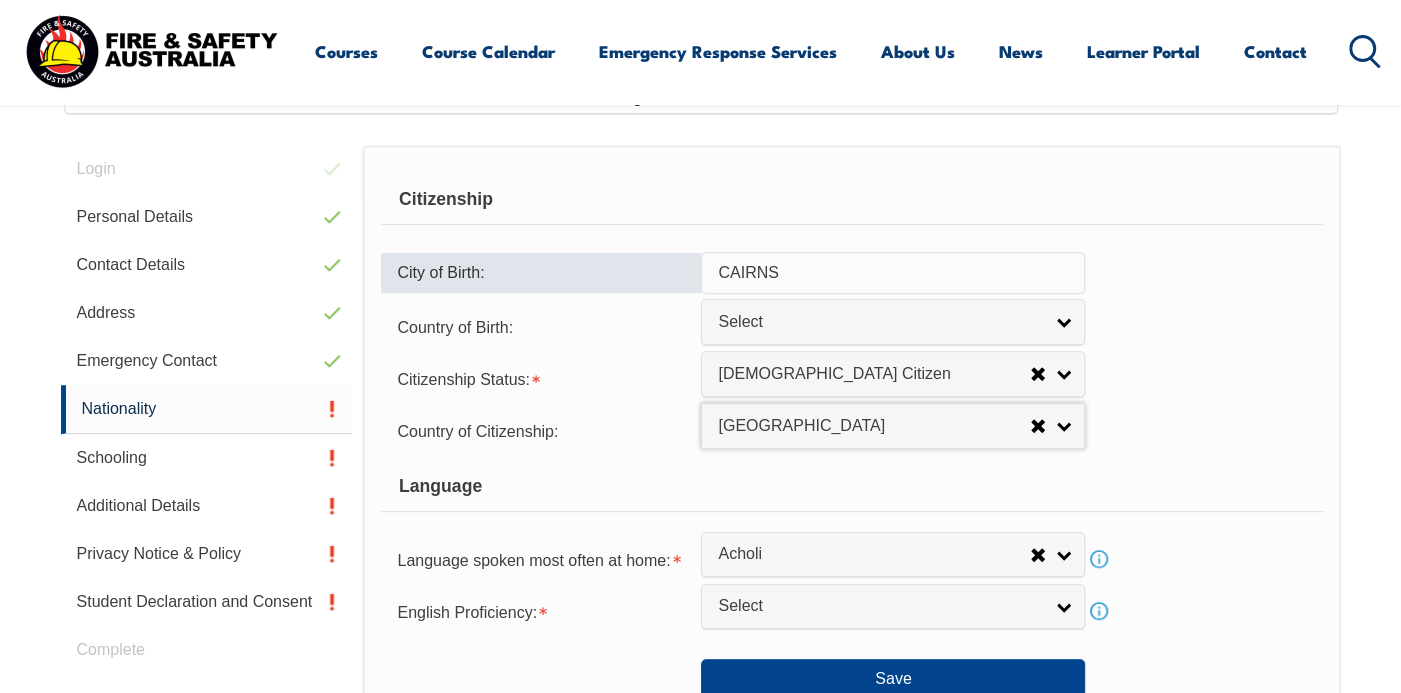 scroll, scrollTop: 570, scrollLeft: 0, axis: vertical 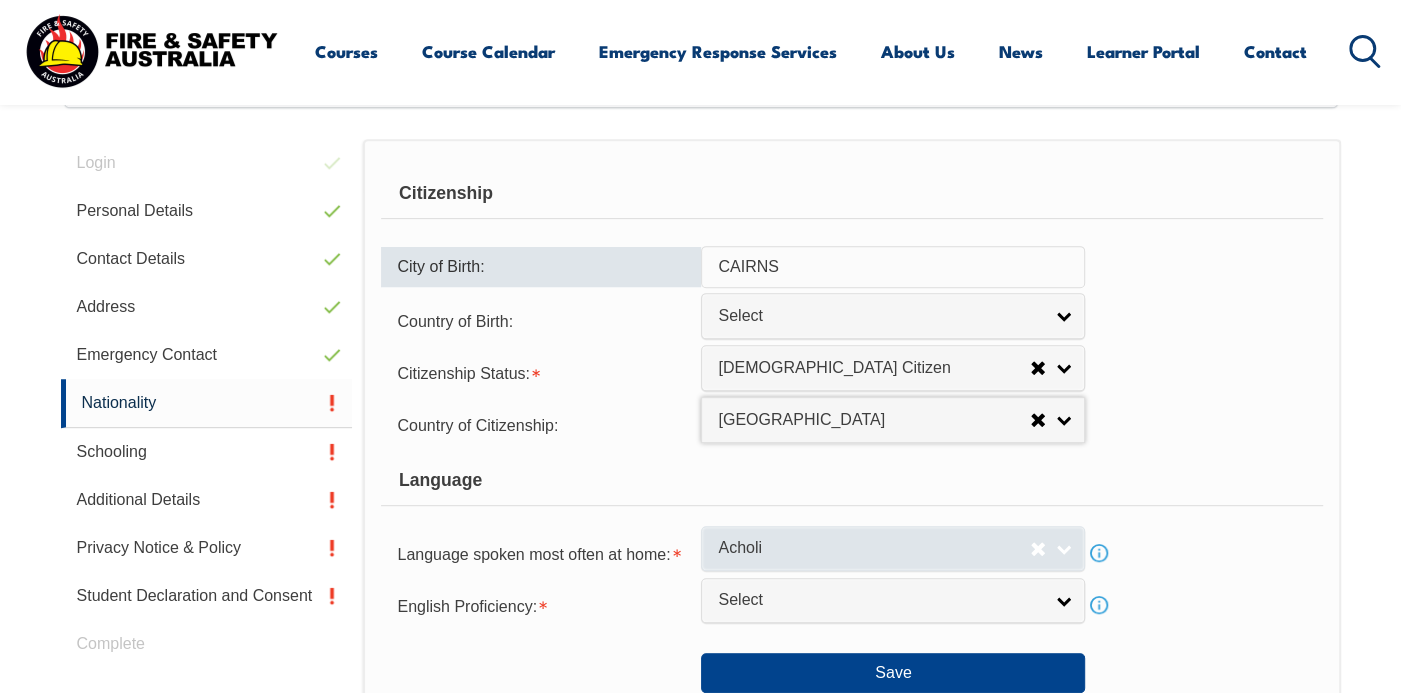 click on "Acholi" at bounding box center (874, 548) 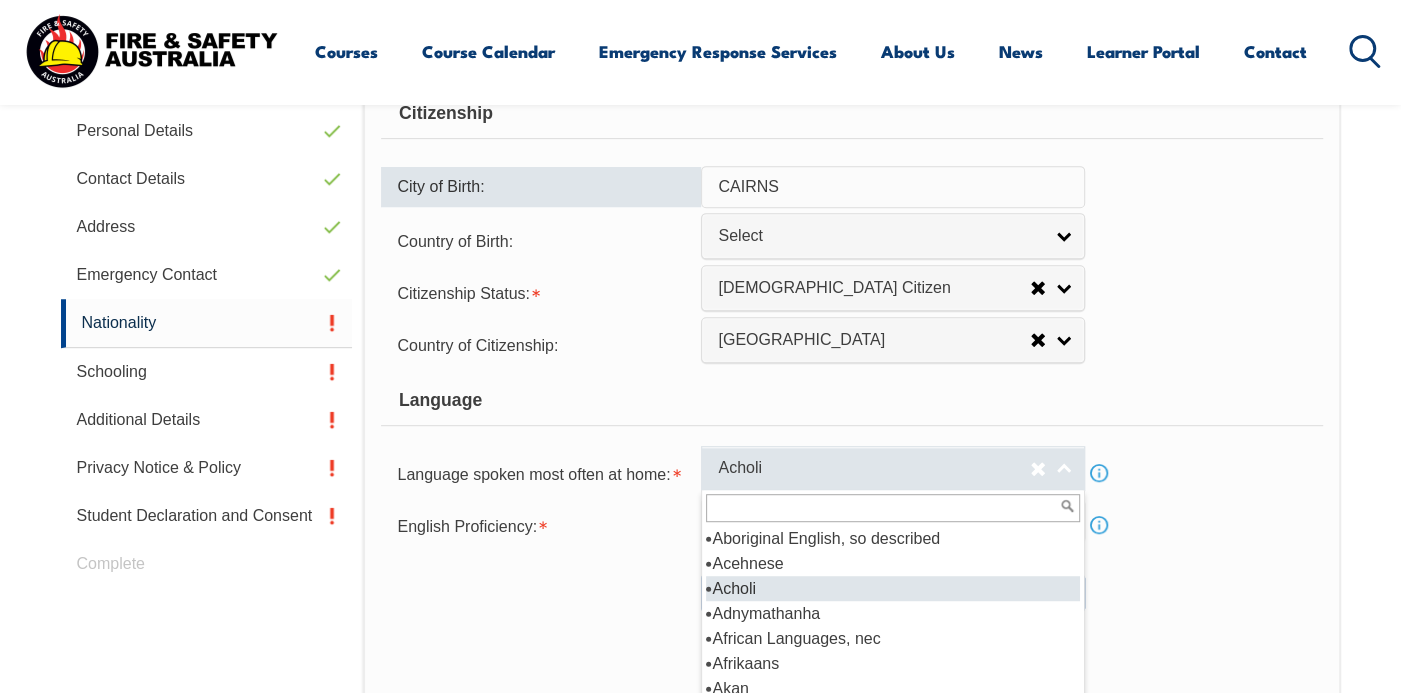 scroll, scrollTop: 720, scrollLeft: 0, axis: vertical 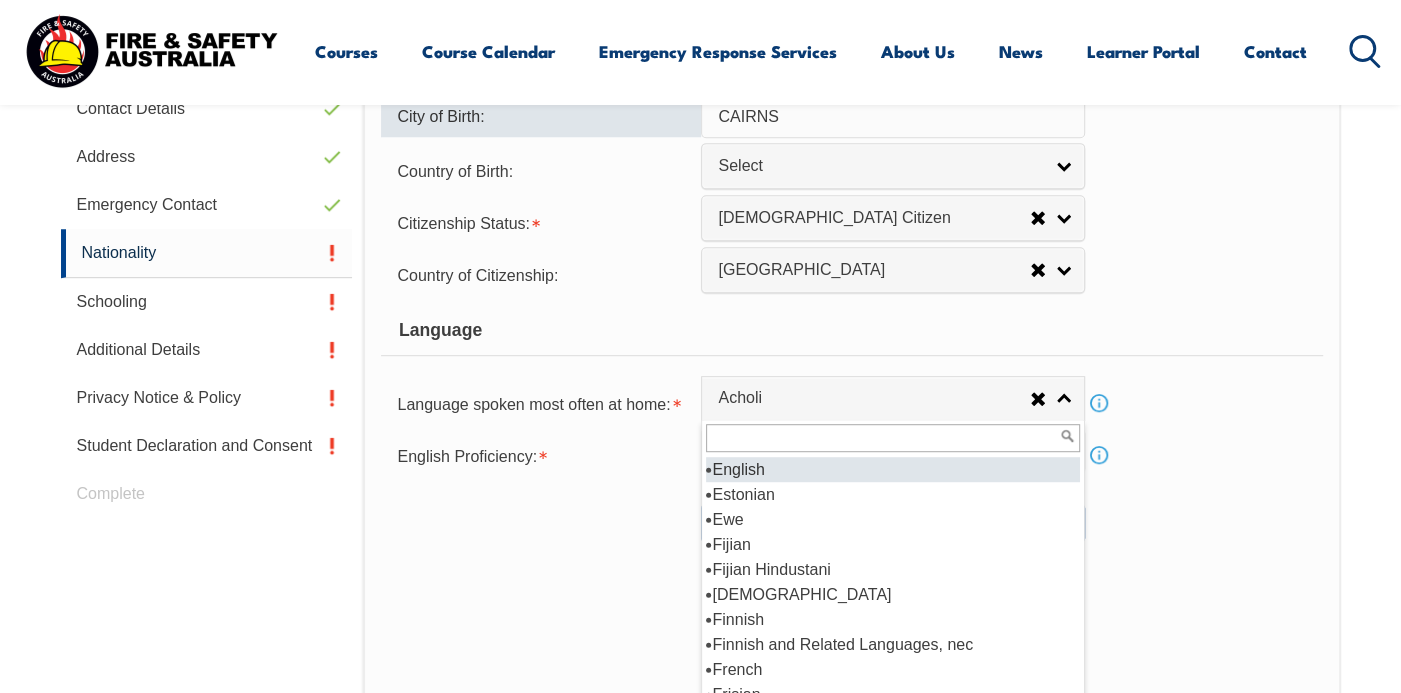 click on "English" at bounding box center [893, 469] 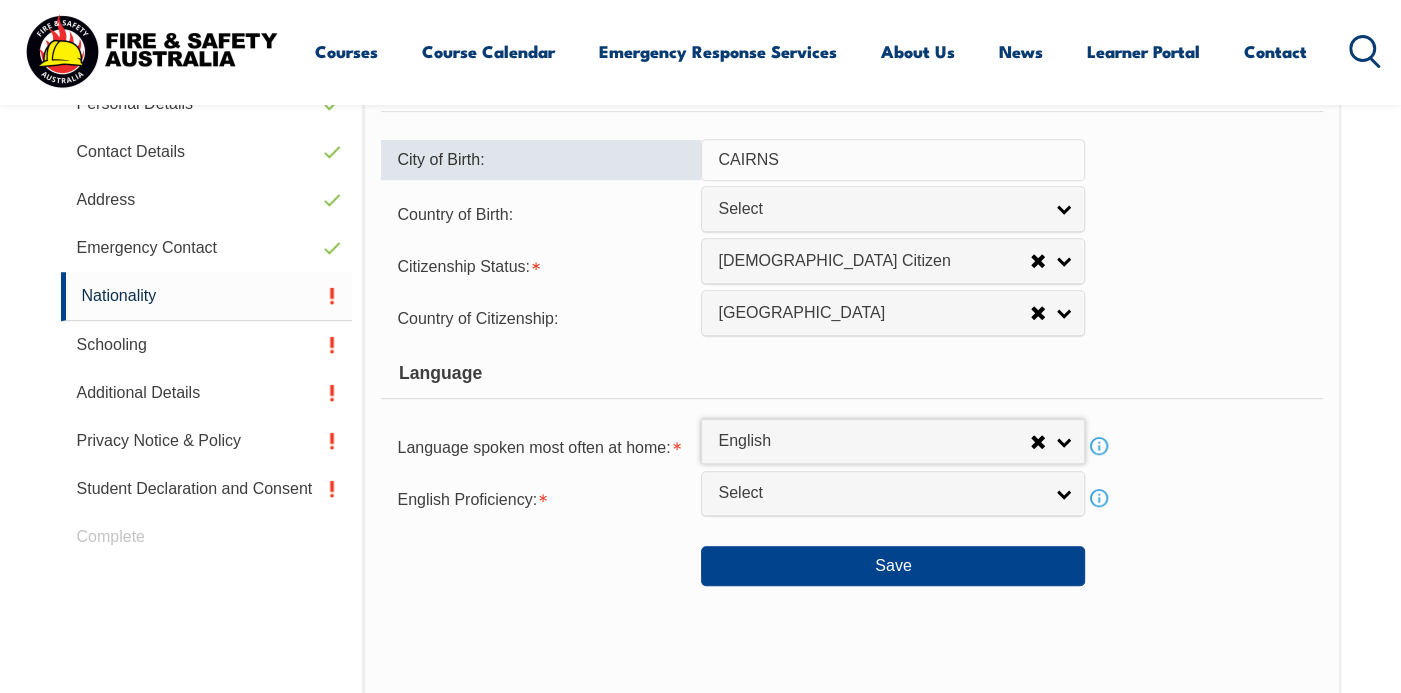 scroll, scrollTop: 545, scrollLeft: 0, axis: vertical 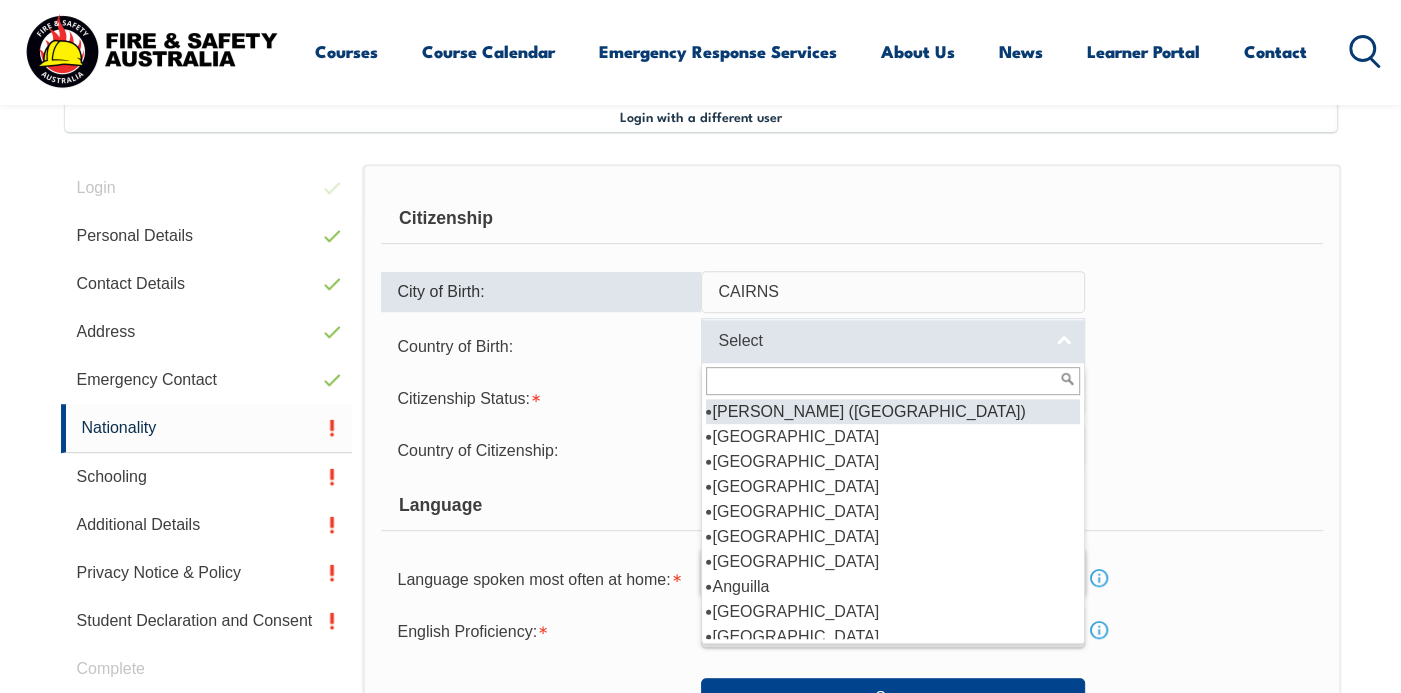 click on "Select" at bounding box center [880, 341] 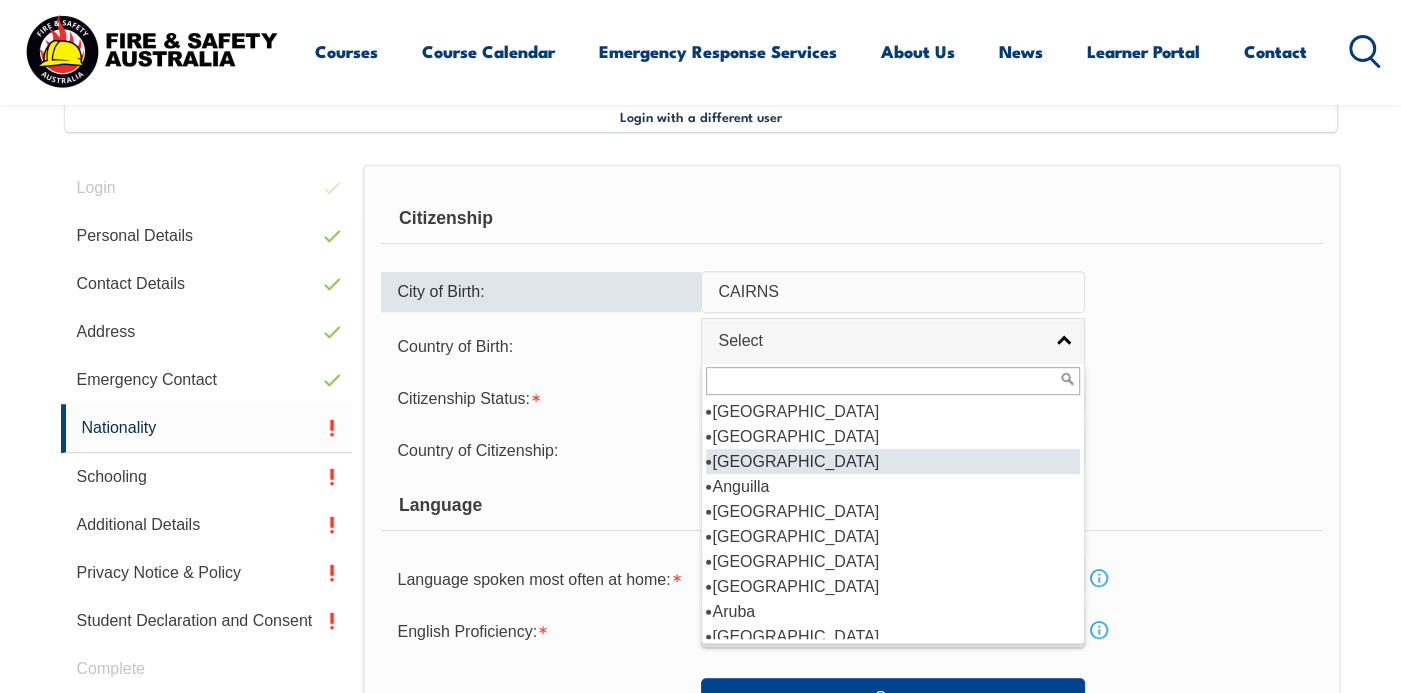 scroll, scrollTop: 151, scrollLeft: 0, axis: vertical 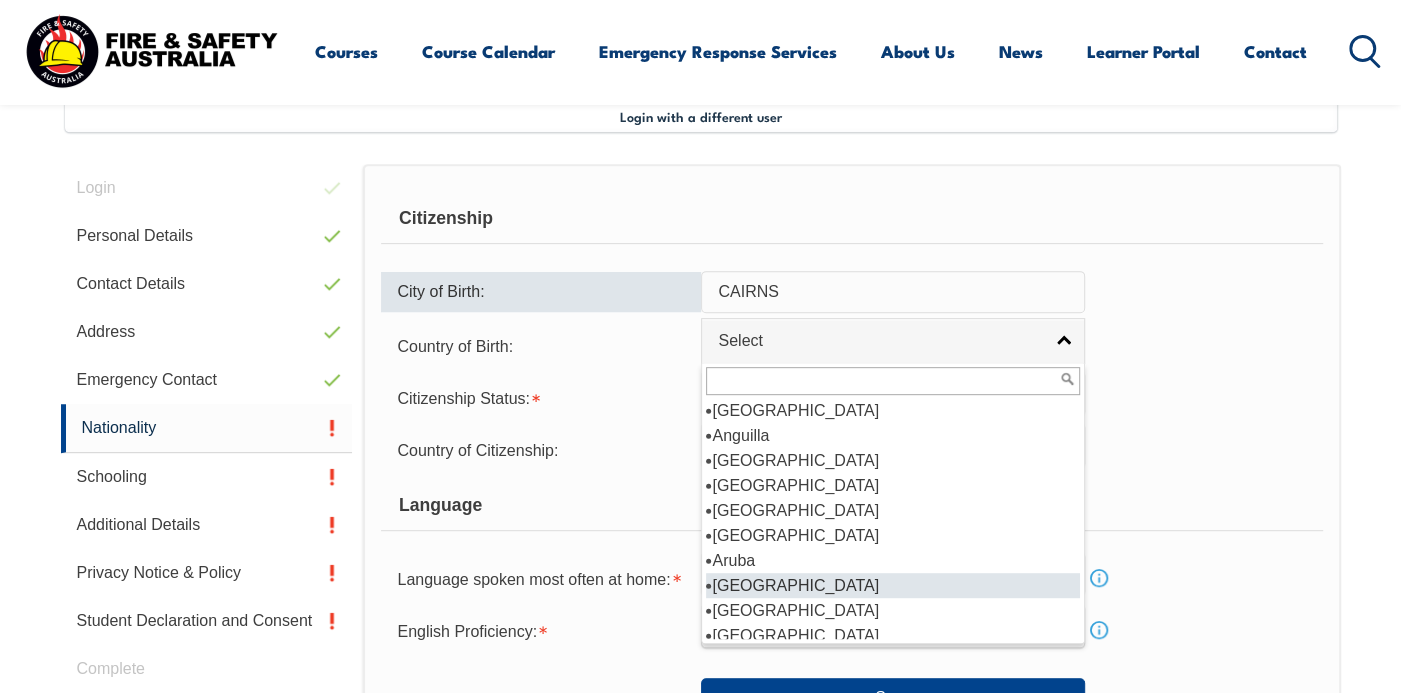 click on "Australia" at bounding box center (893, 585) 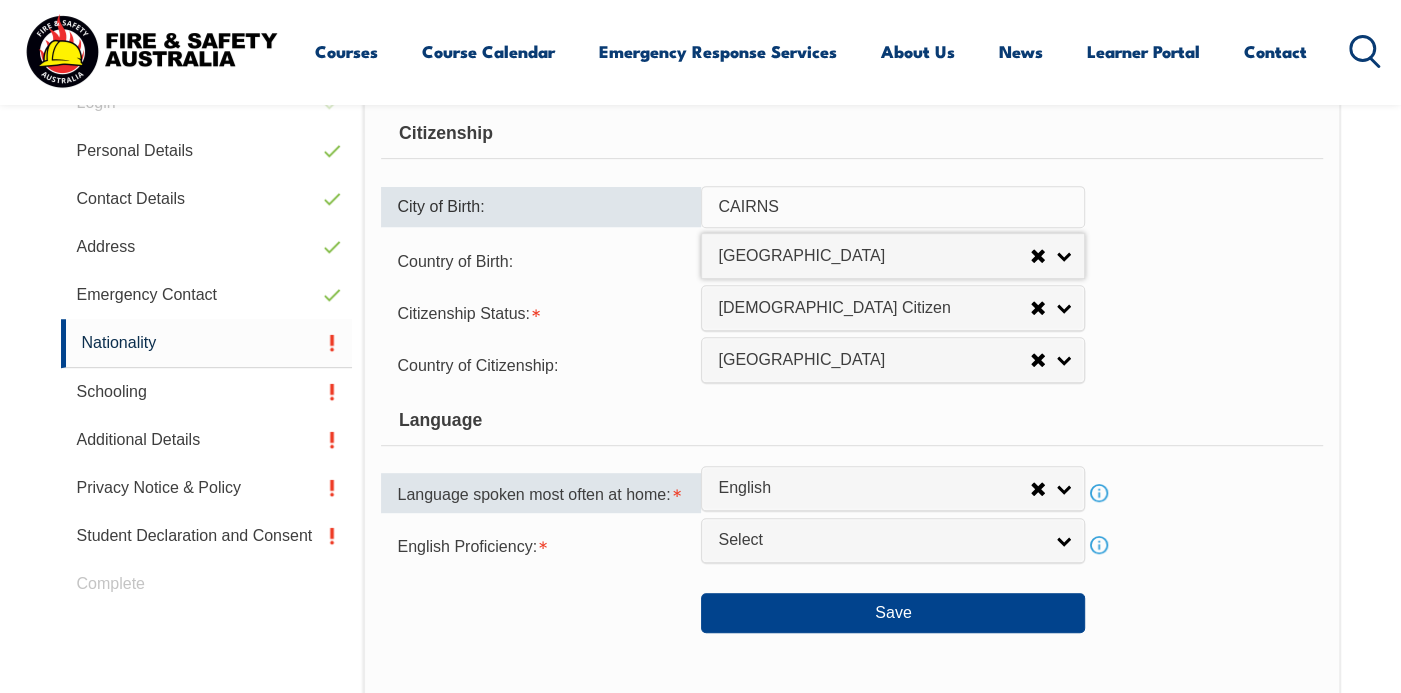 scroll, scrollTop: 645, scrollLeft: 0, axis: vertical 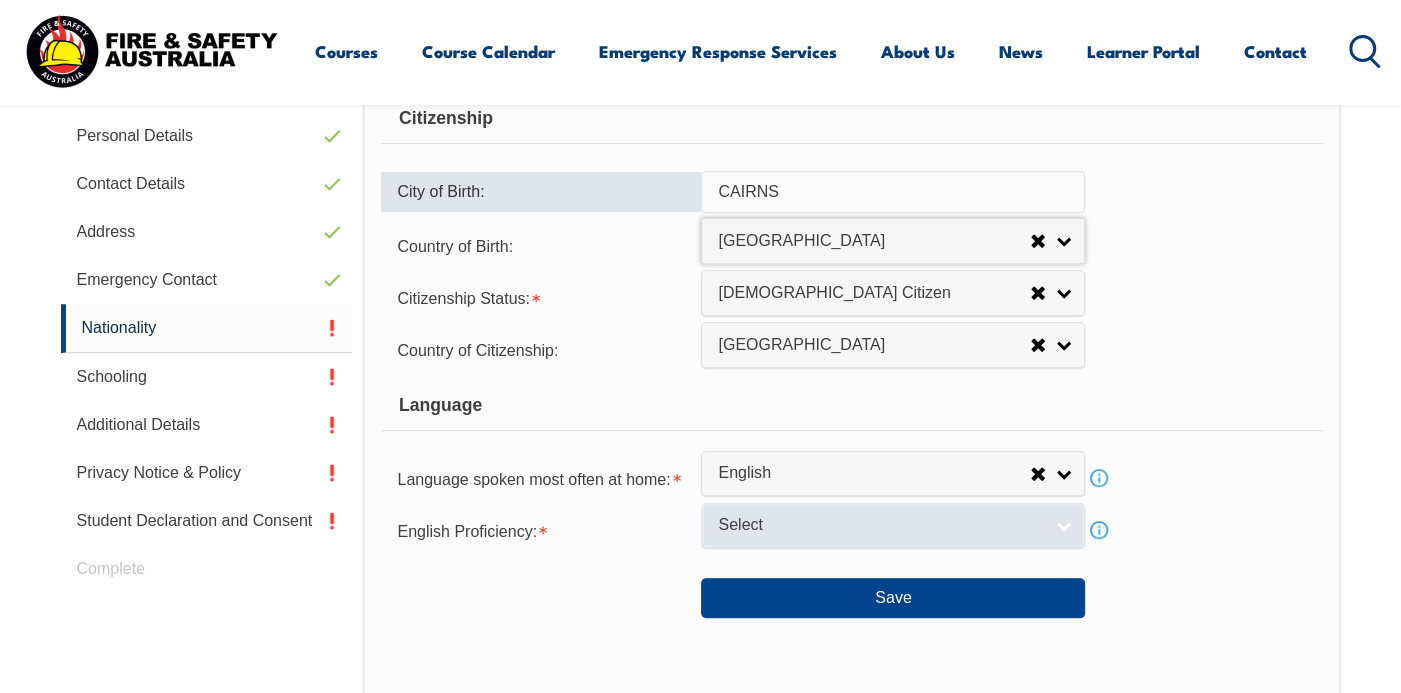 click on "Select" at bounding box center (880, 525) 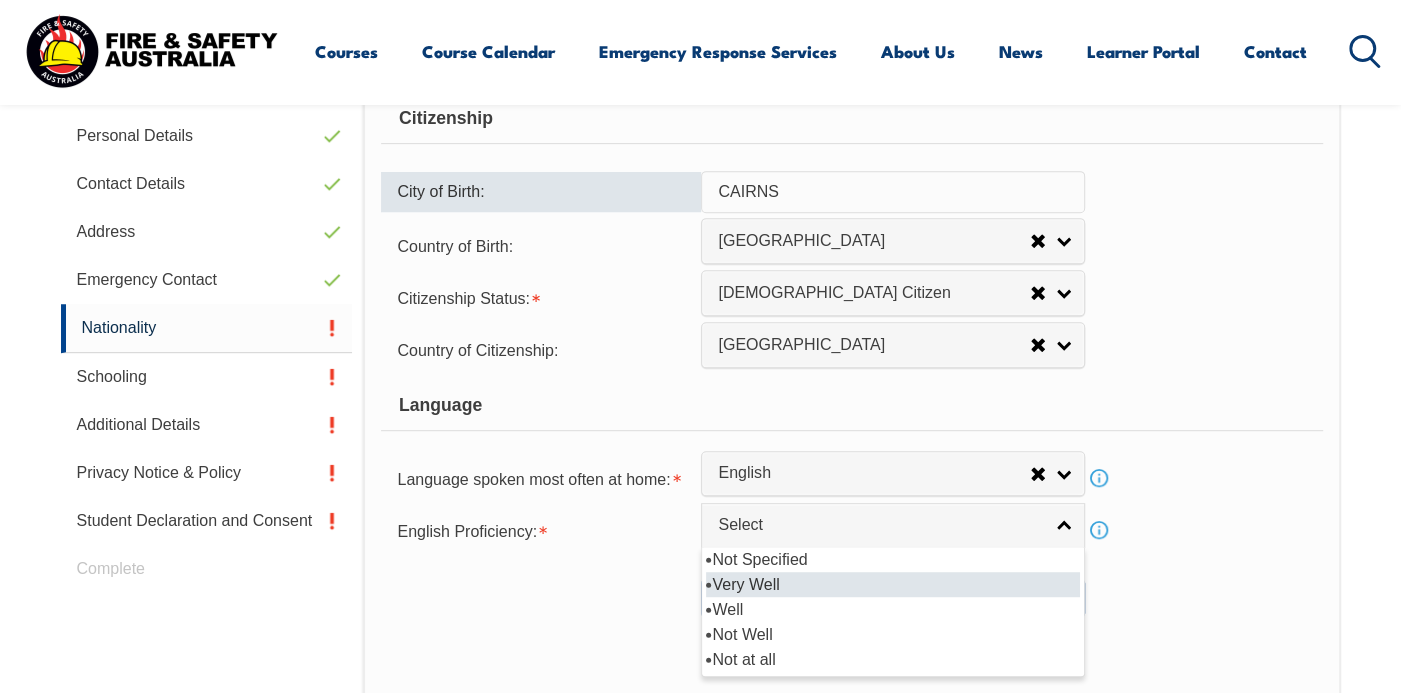 click on "Very Well" at bounding box center [893, 584] 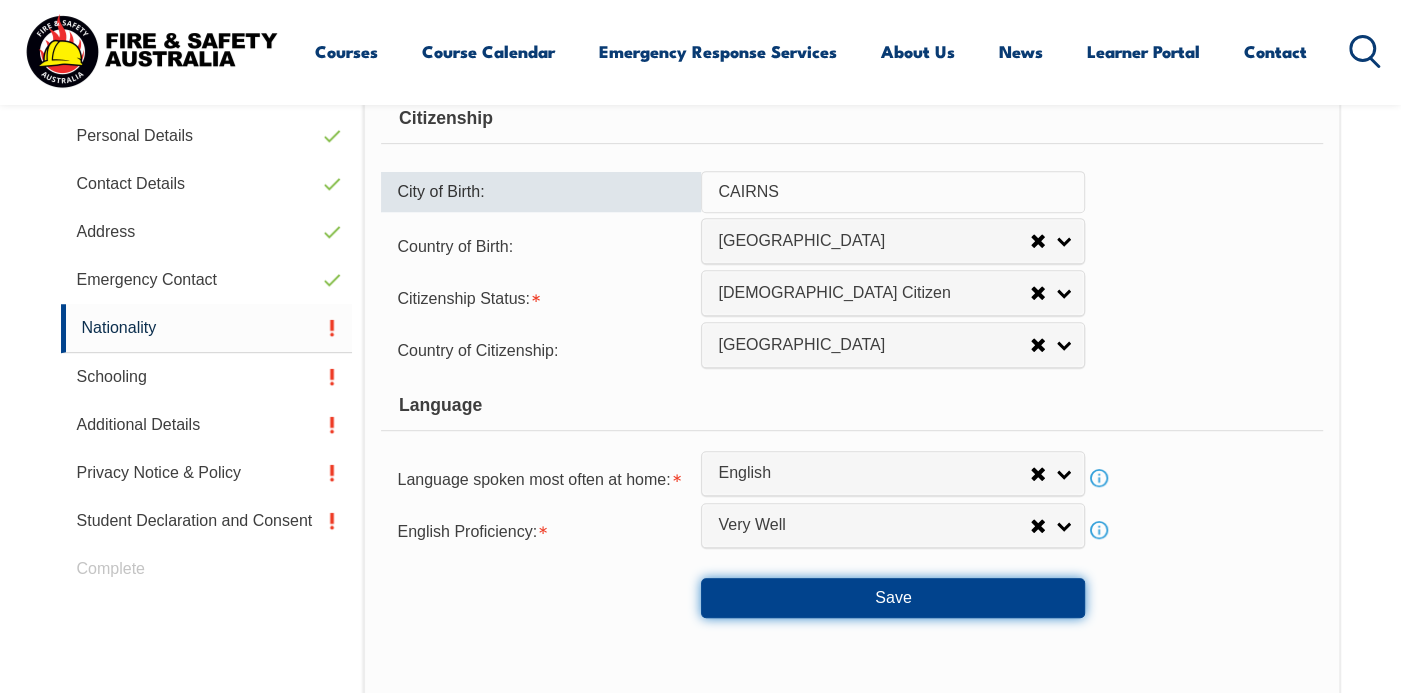 click on "Save" at bounding box center [893, 598] 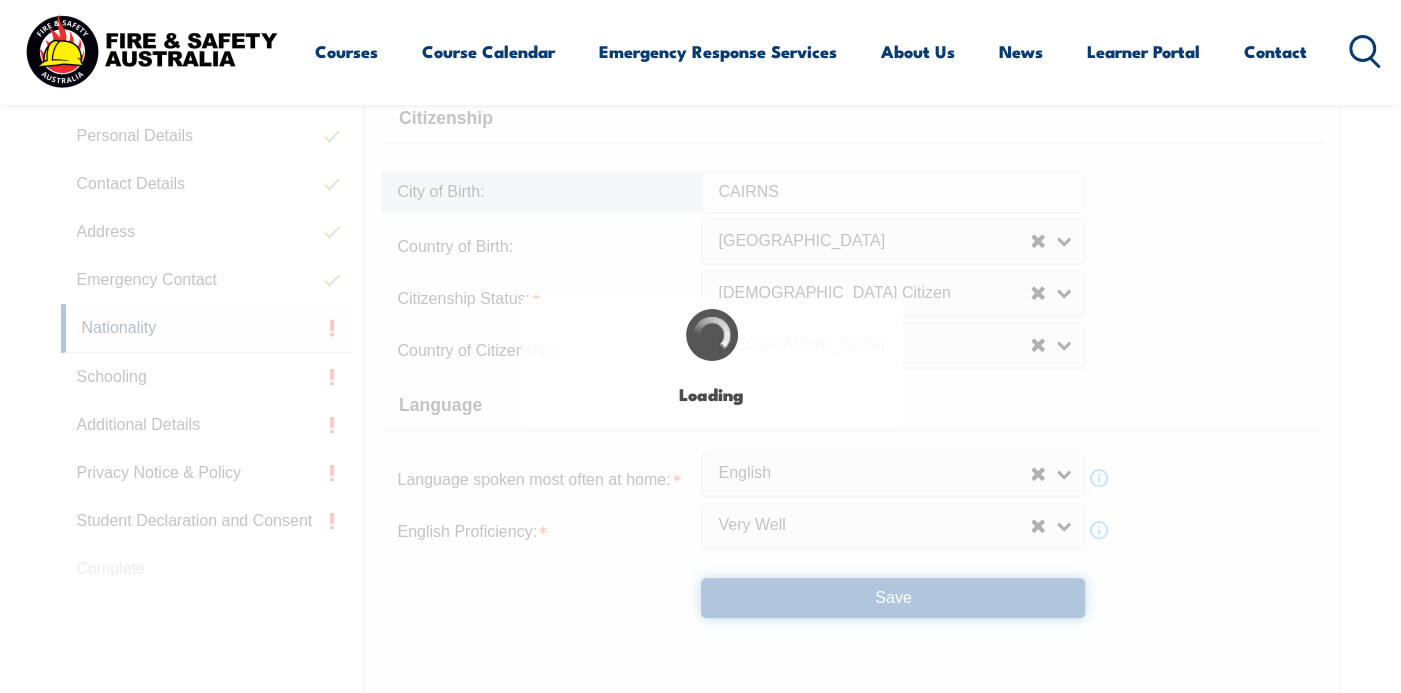 select on "false" 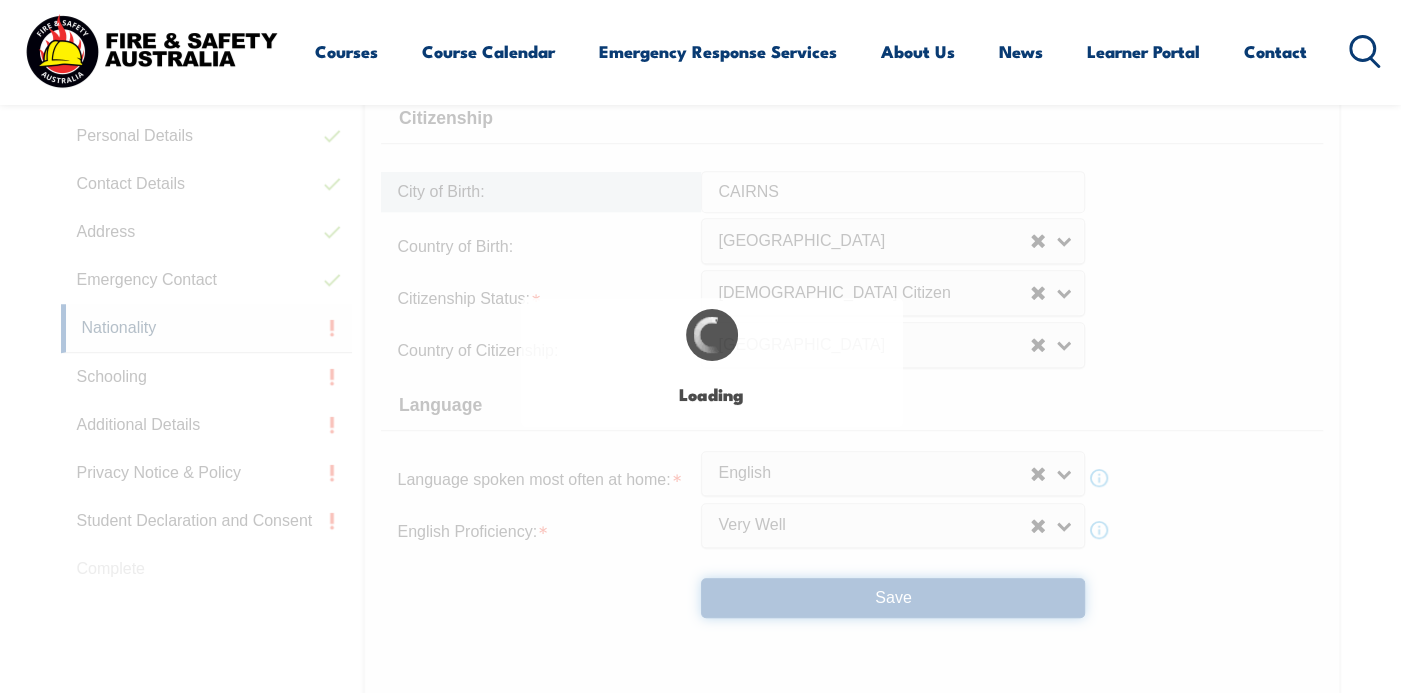scroll, scrollTop: 0, scrollLeft: 0, axis: both 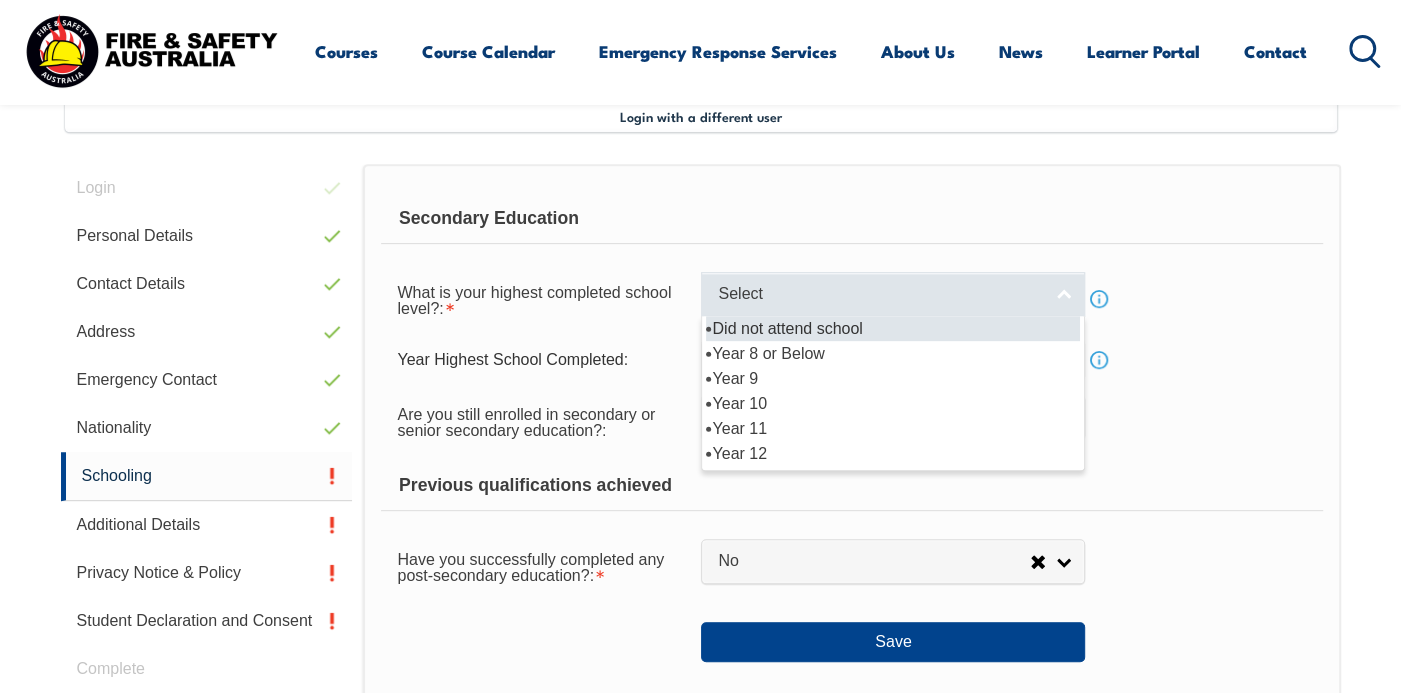 click on "Select" at bounding box center (880, 294) 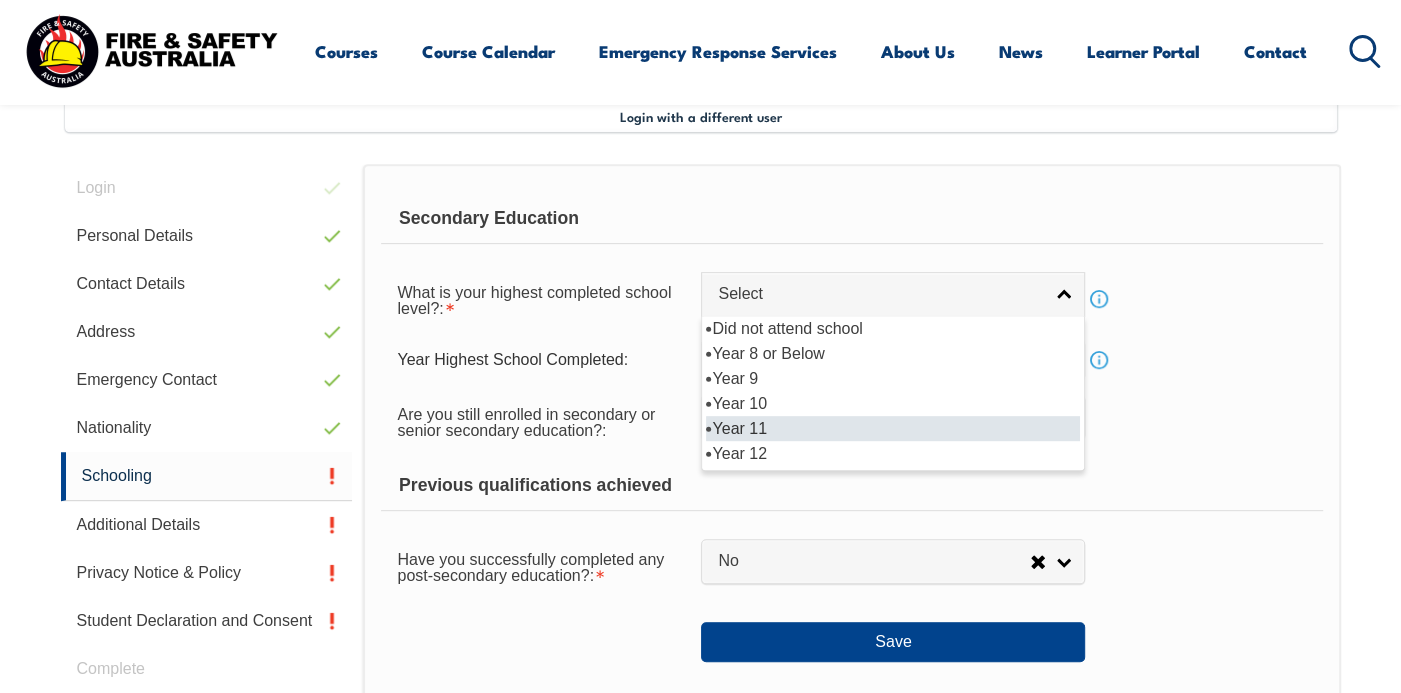 click on "Year 11" at bounding box center (893, 428) 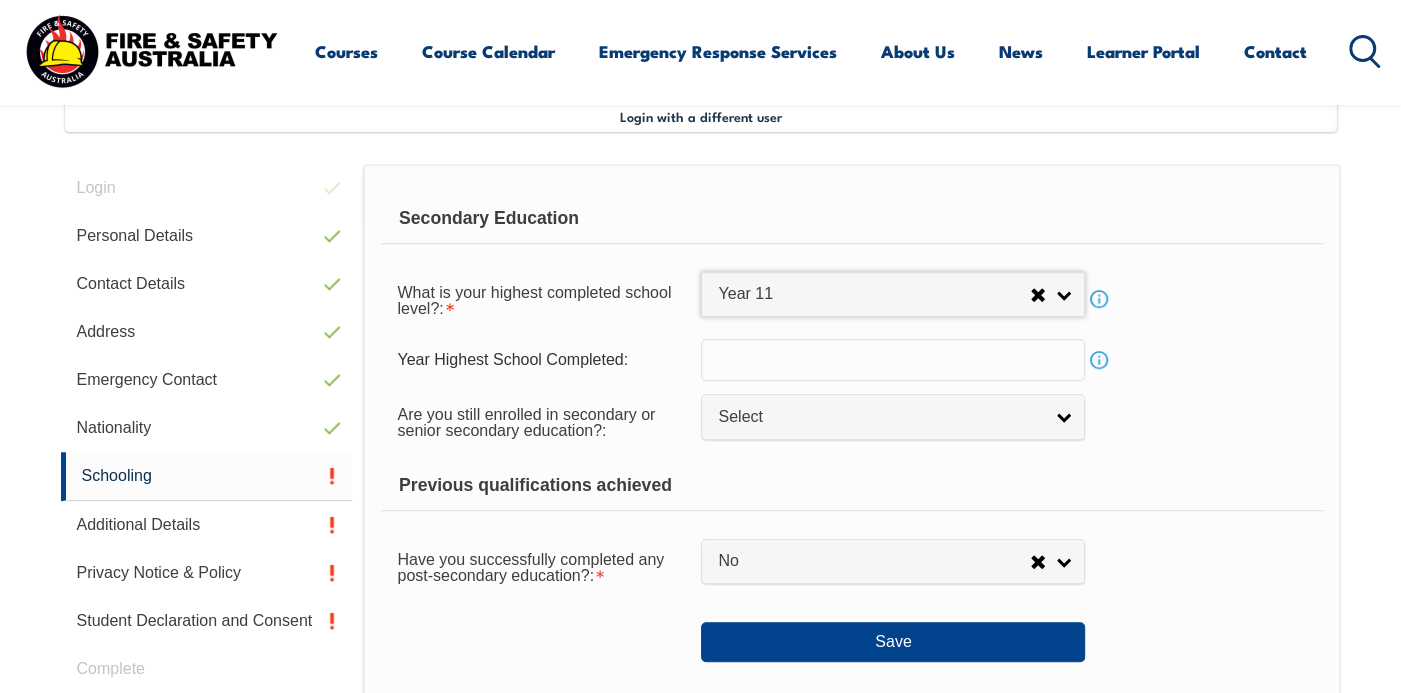 click at bounding box center [893, 360] 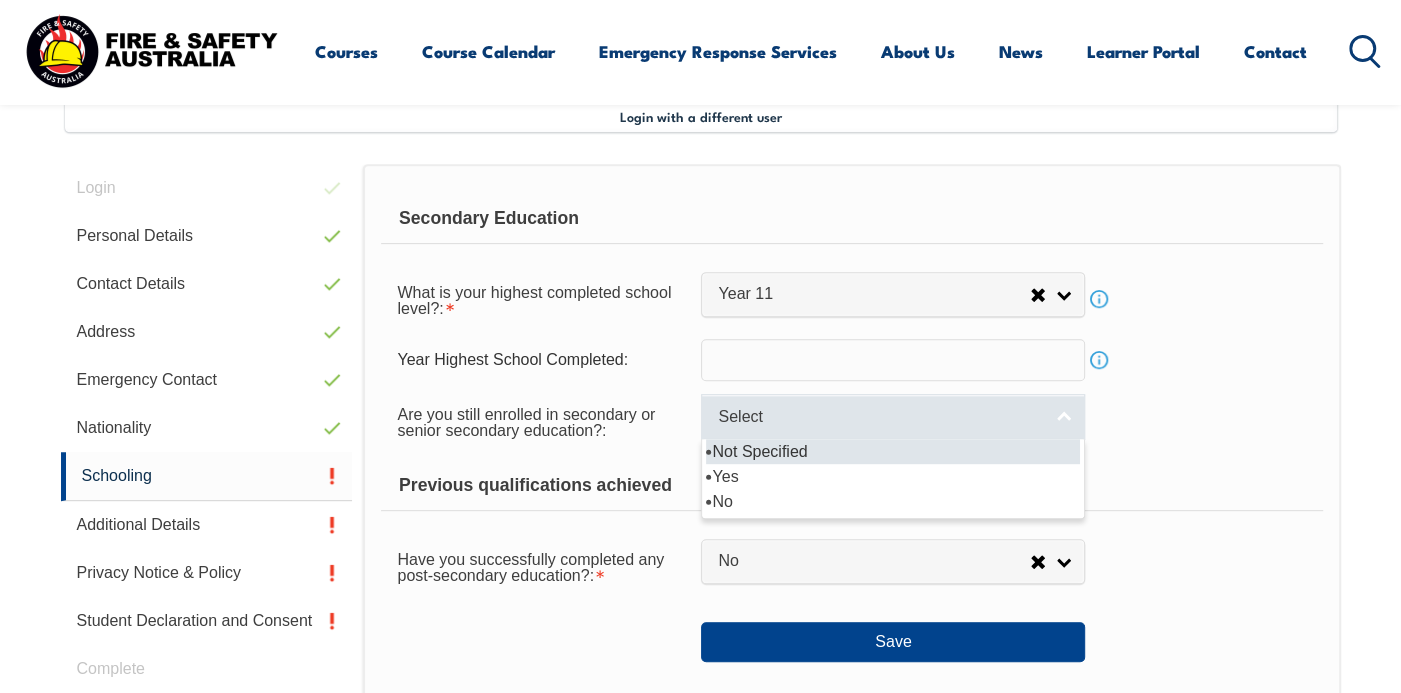 click on "Select" at bounding box center [880, 417] 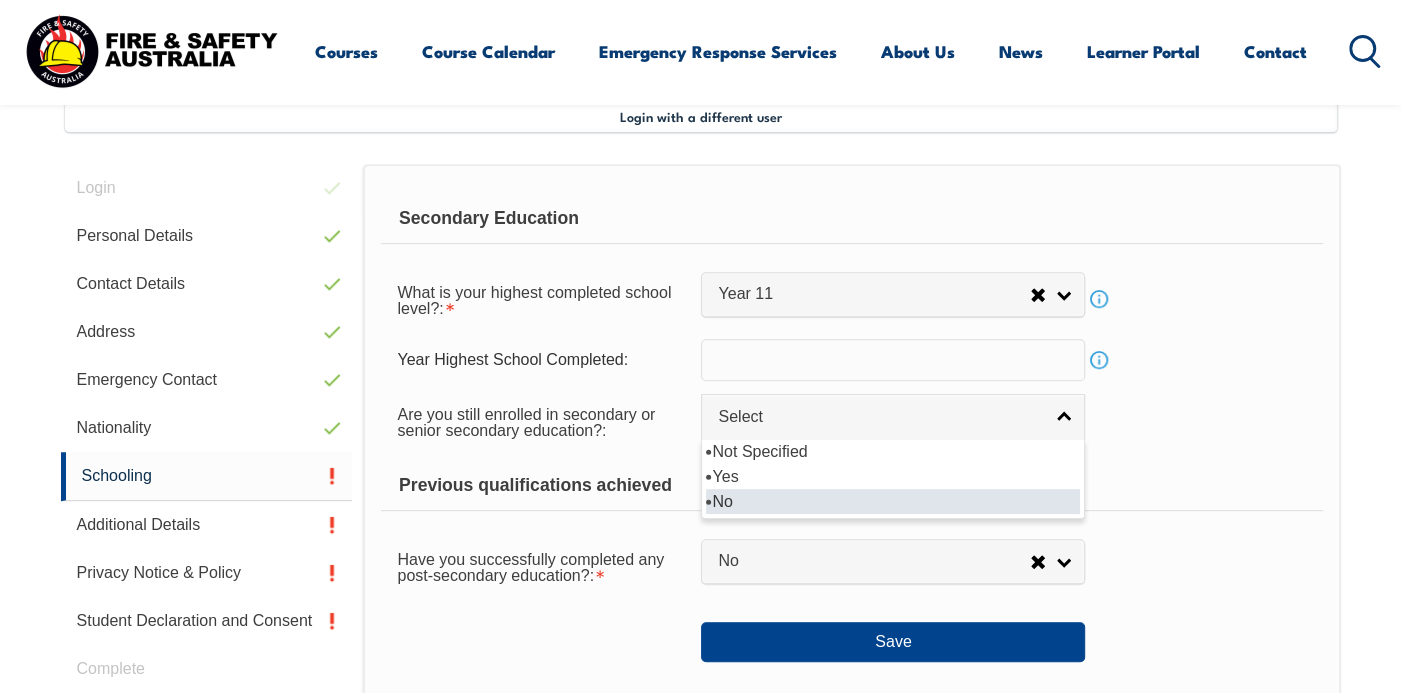 click on "No" at bounding box center (893, 501) 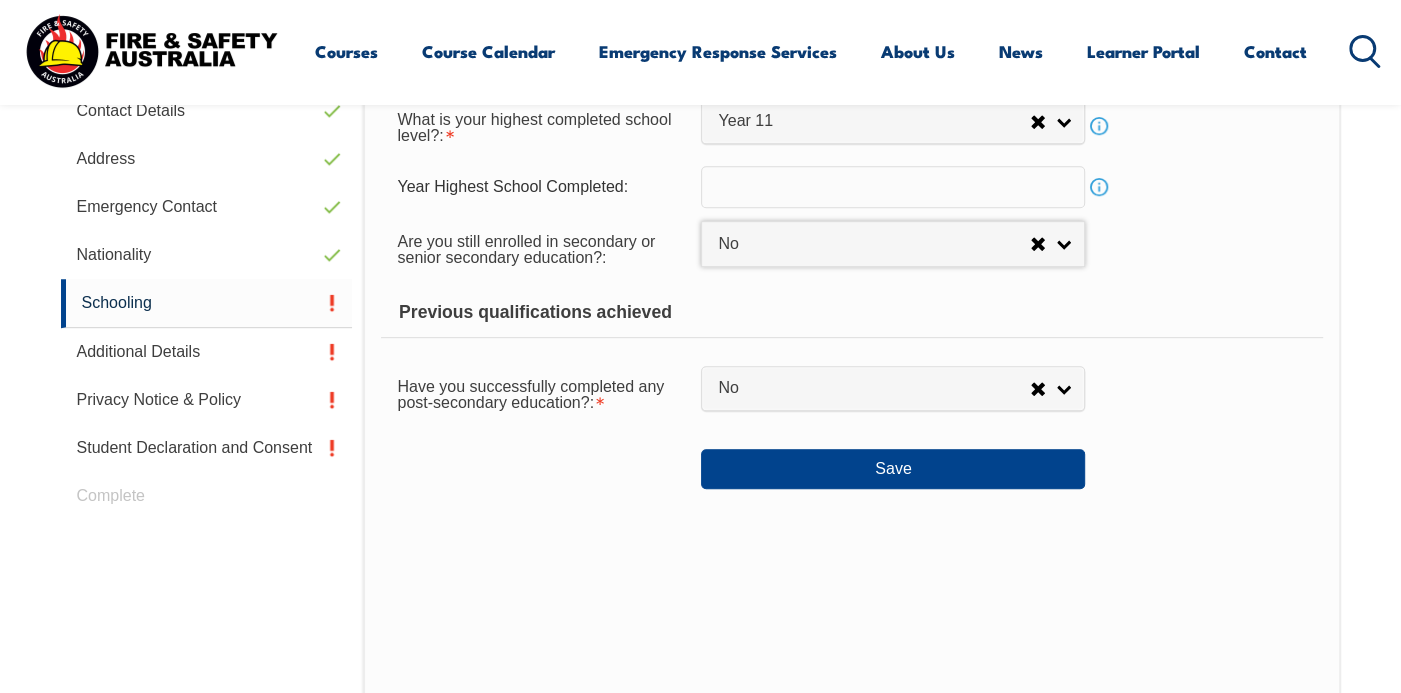 scroll, scrollTop: 720, scrollLeft: 0, axis: vertical 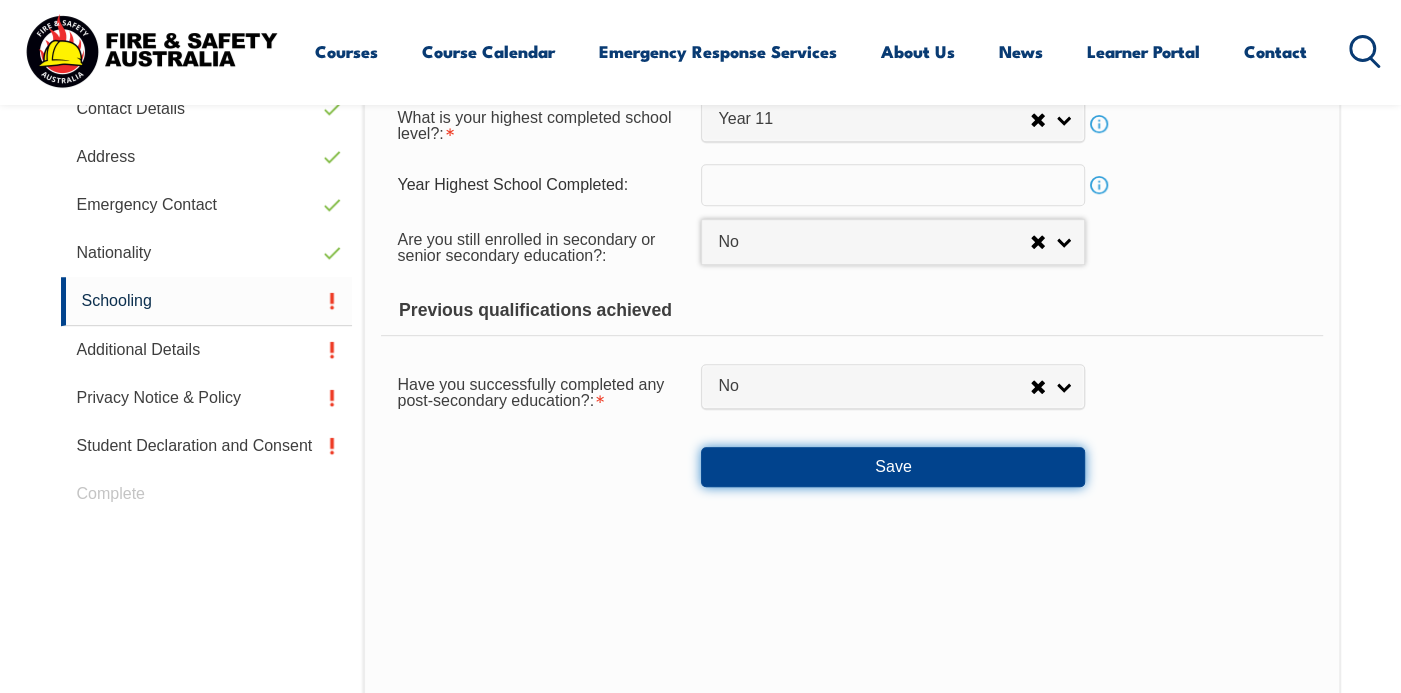 click on "Save" at bounding box center (893, 467) 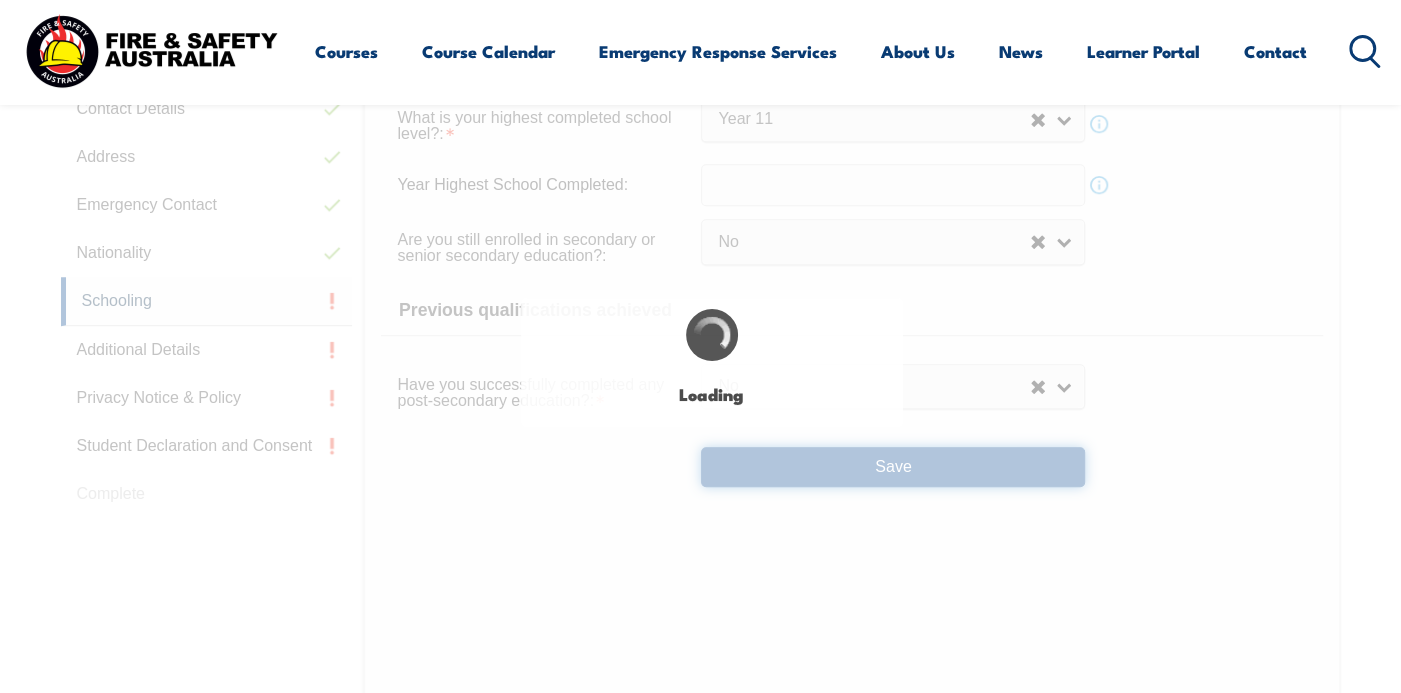 select 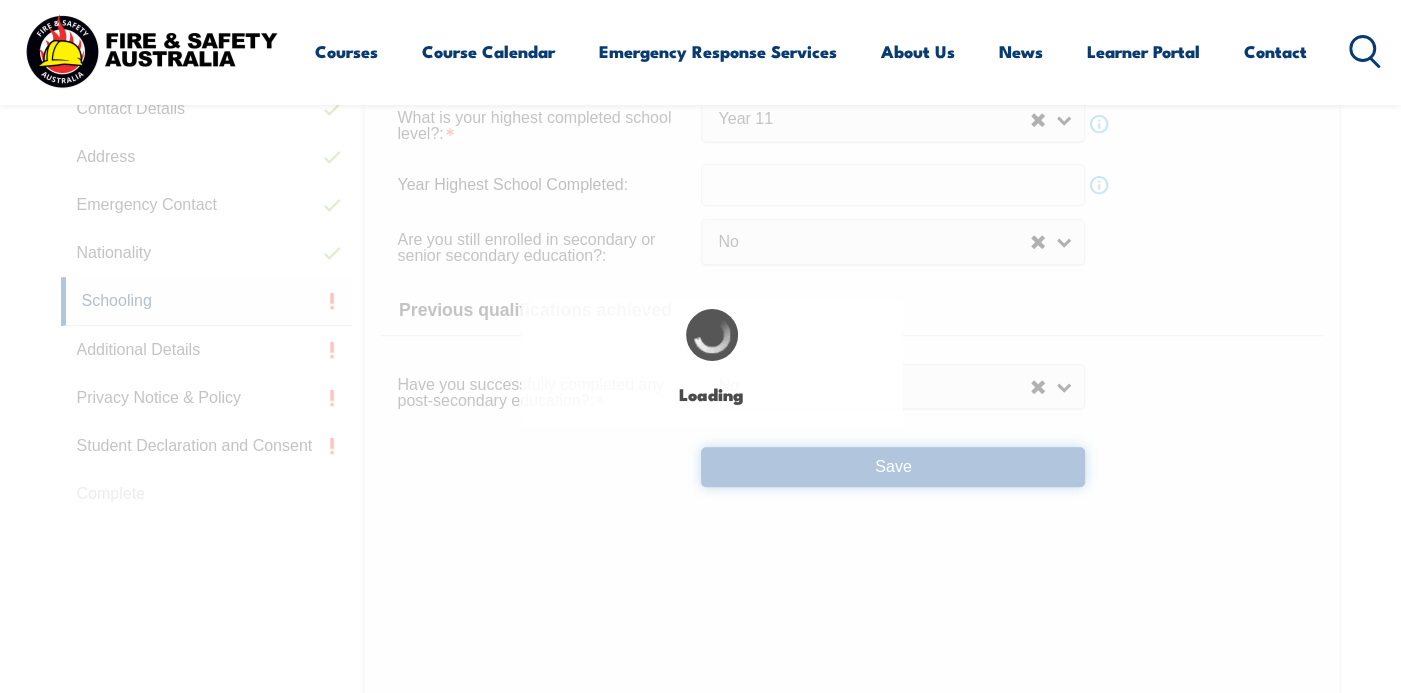 select on "false" 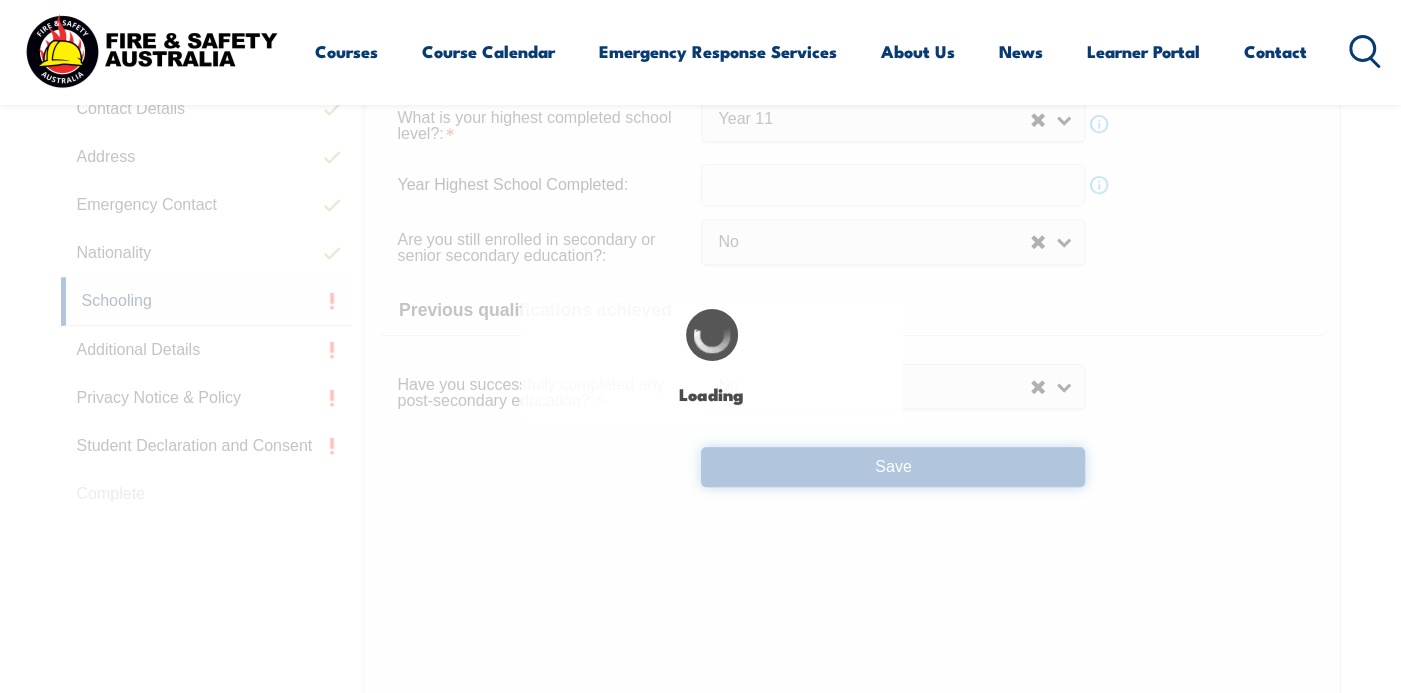 select on "false" 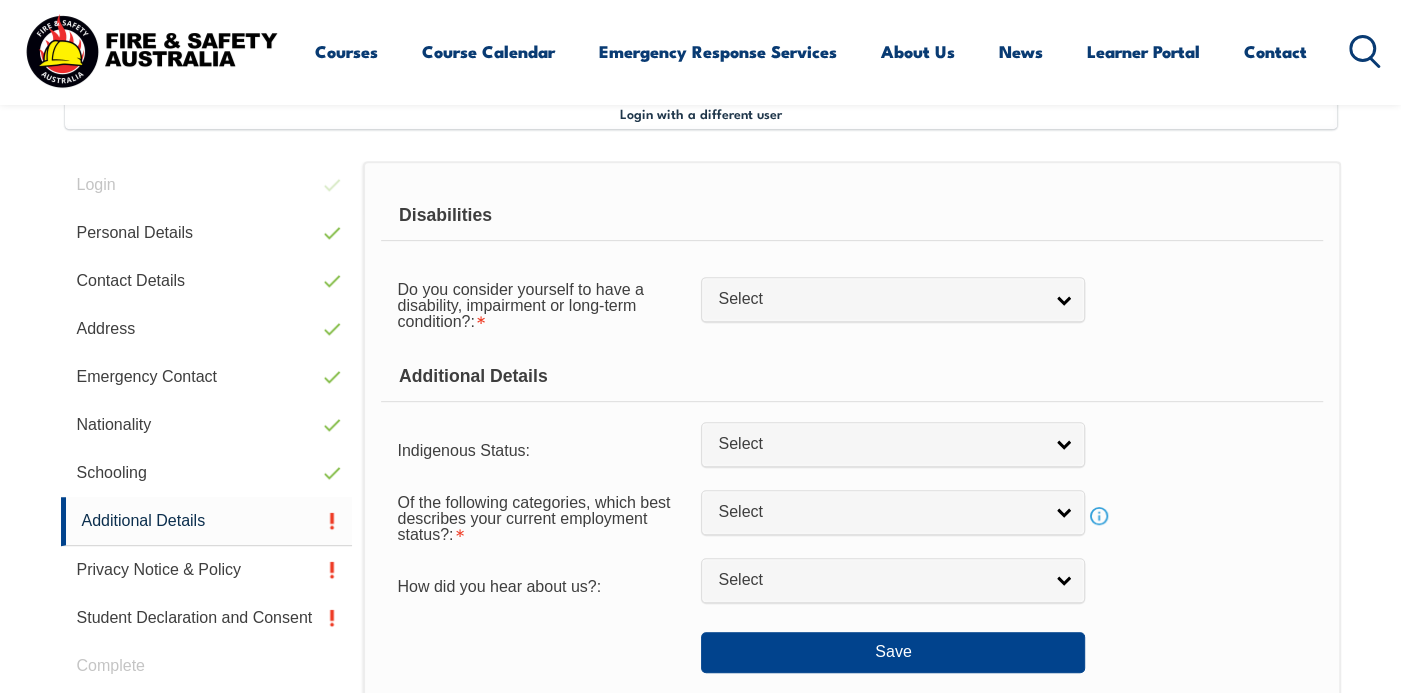scroll, scrollTop: 545, scrollLeft: 0, axis: vertical 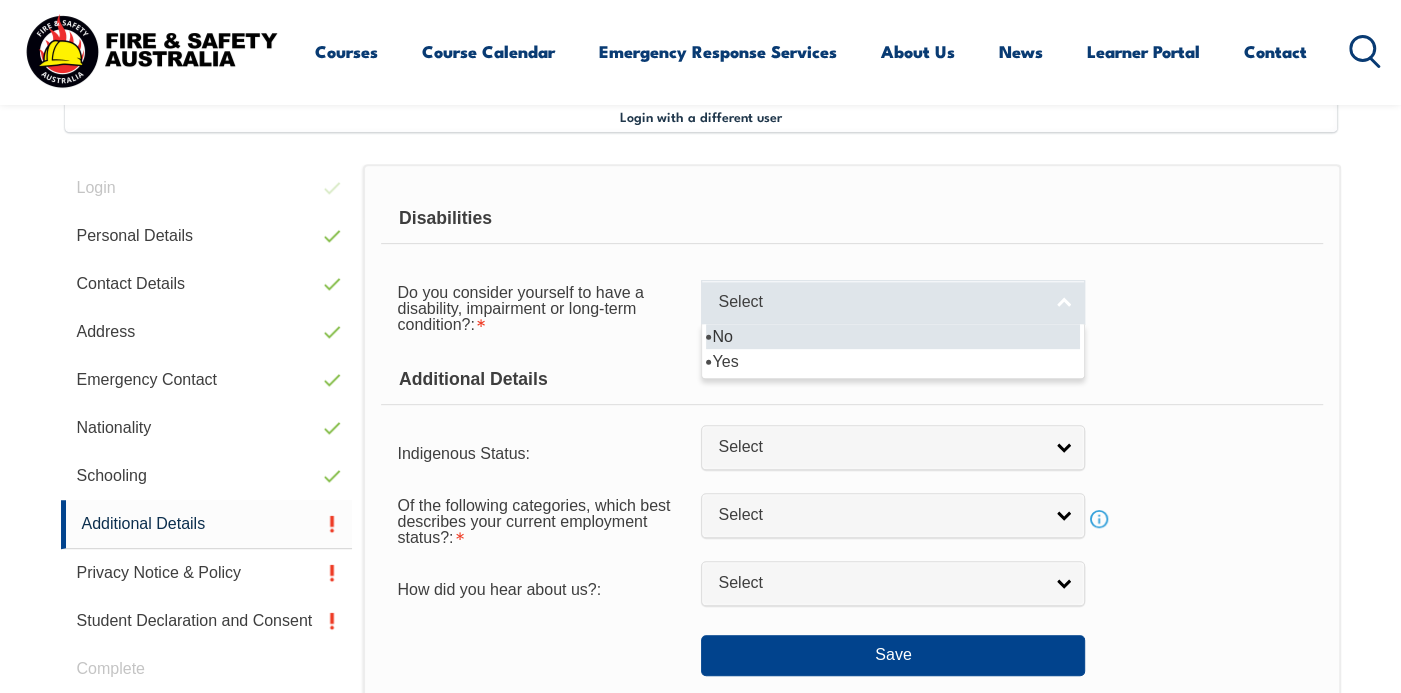 click on "Select" at bounding box center [880, 302] 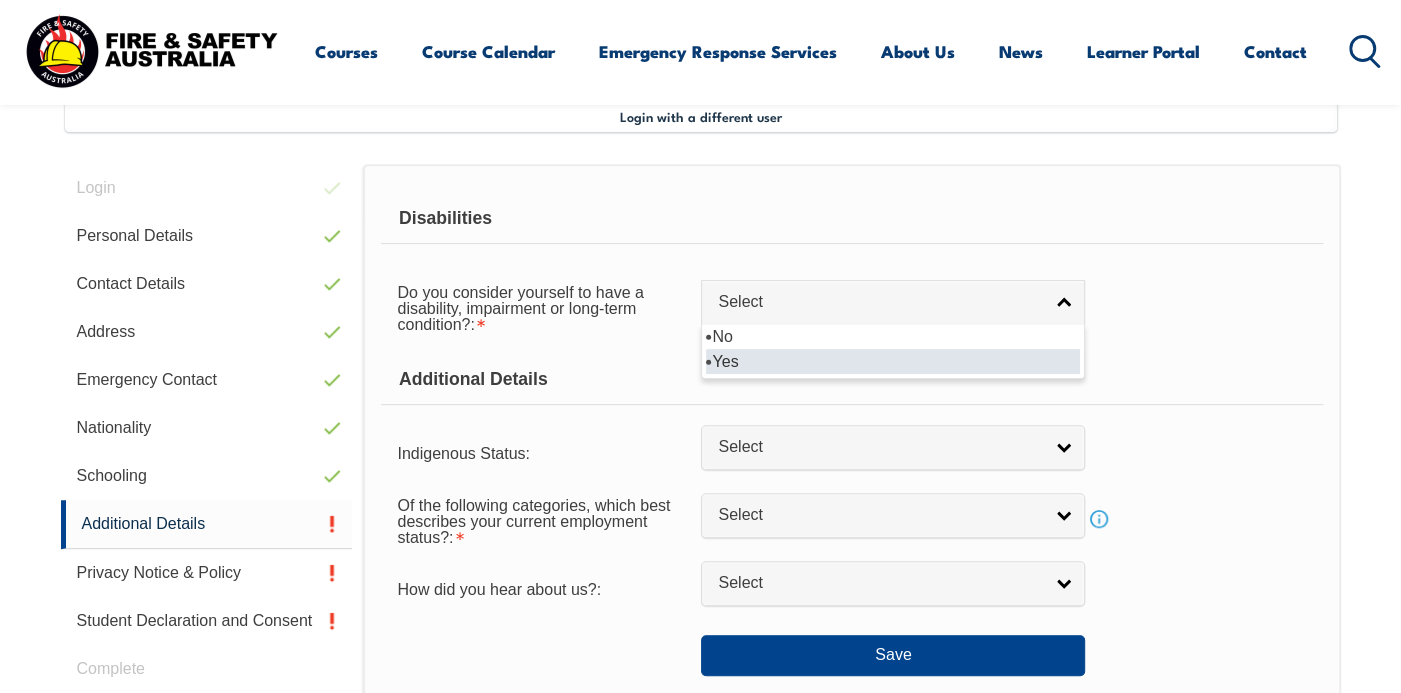 click on "Yes" at bounding box center [893, 361] 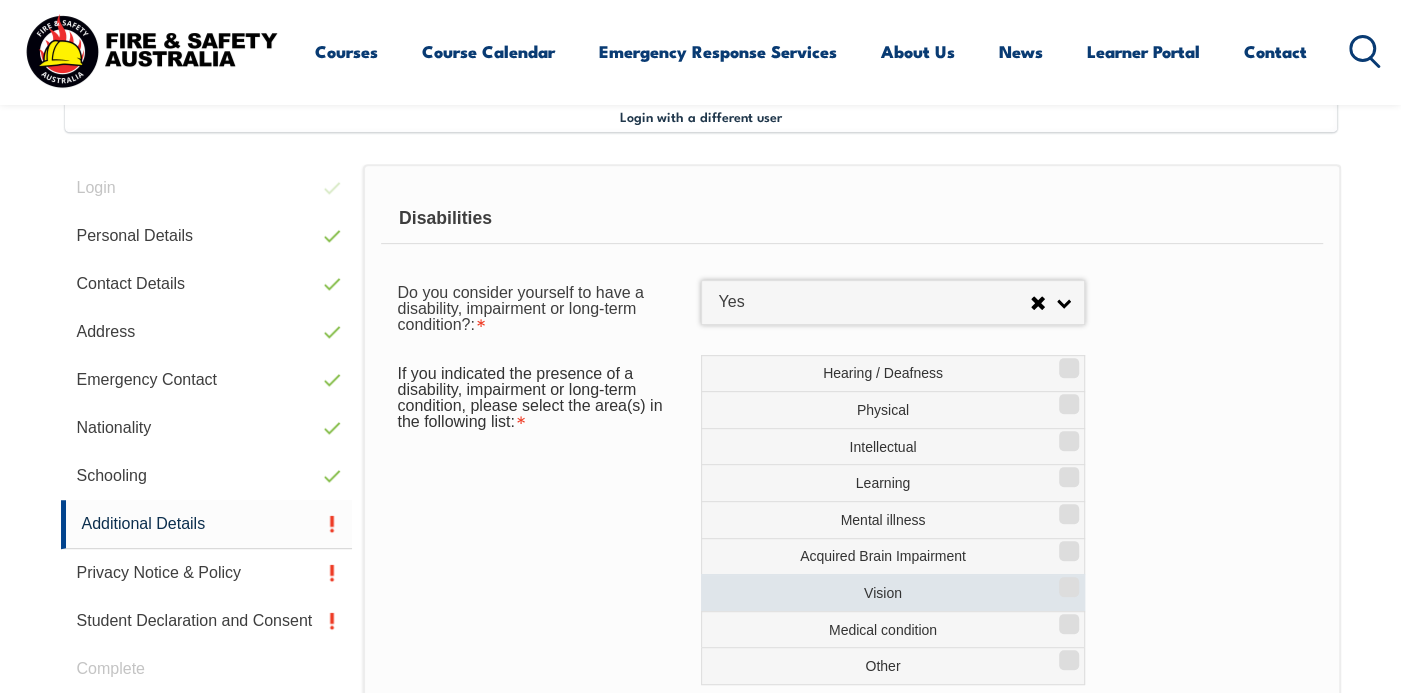 click on "Vision" at bounding box center [893, 592] 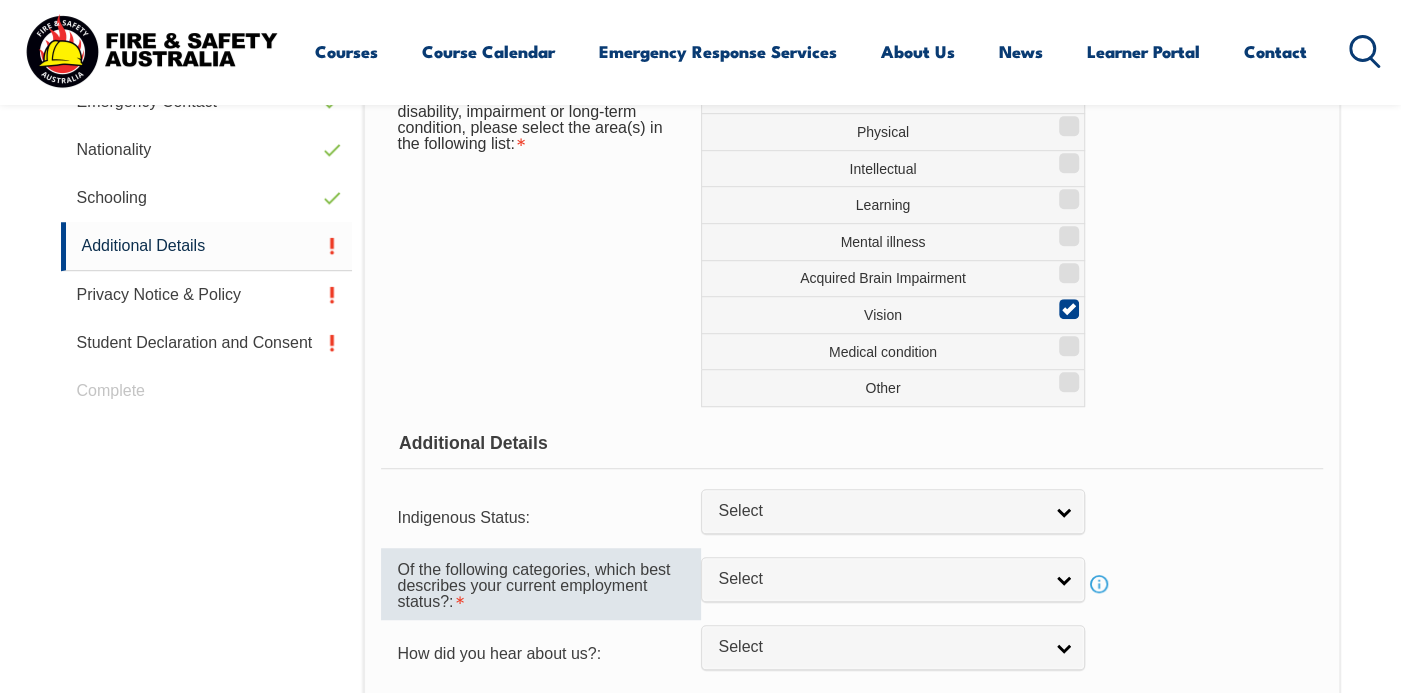 scroll, scrollTop: 920, scrollLeft: 0, axis: vertical 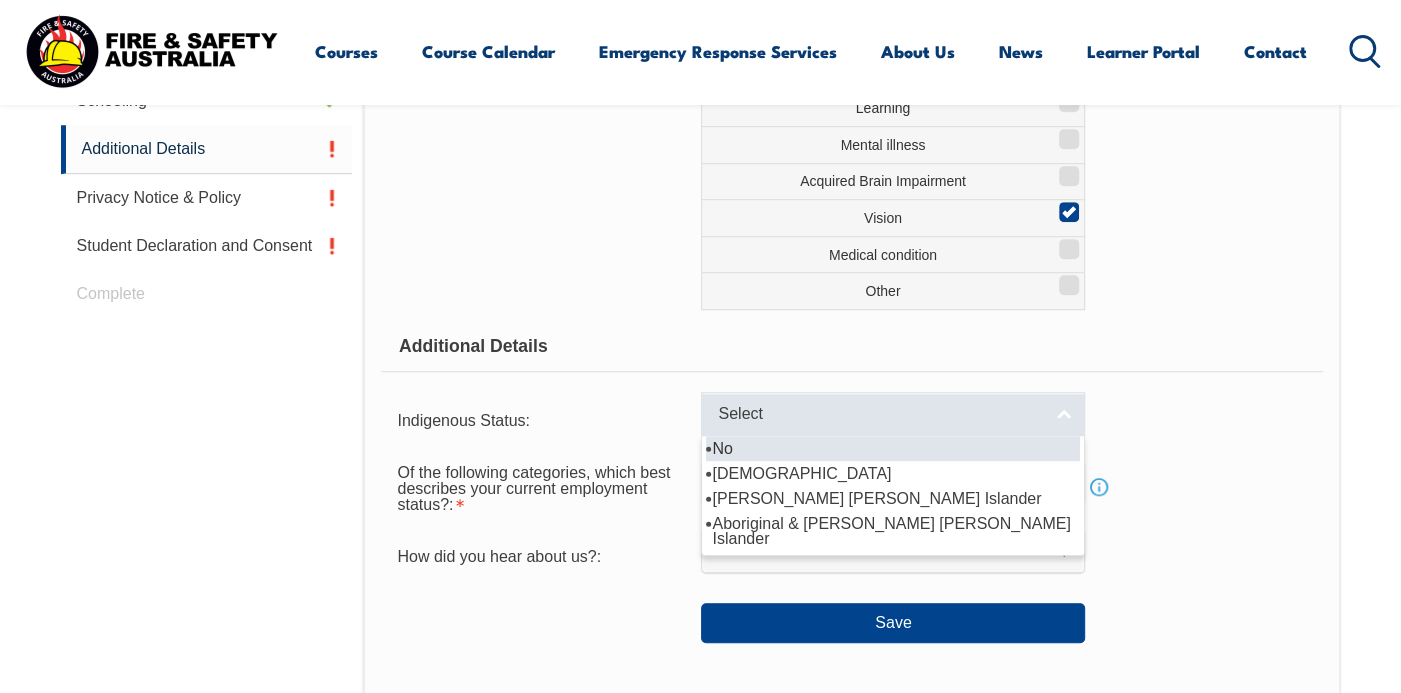 click on "Select" at bounding box center (880, 414) 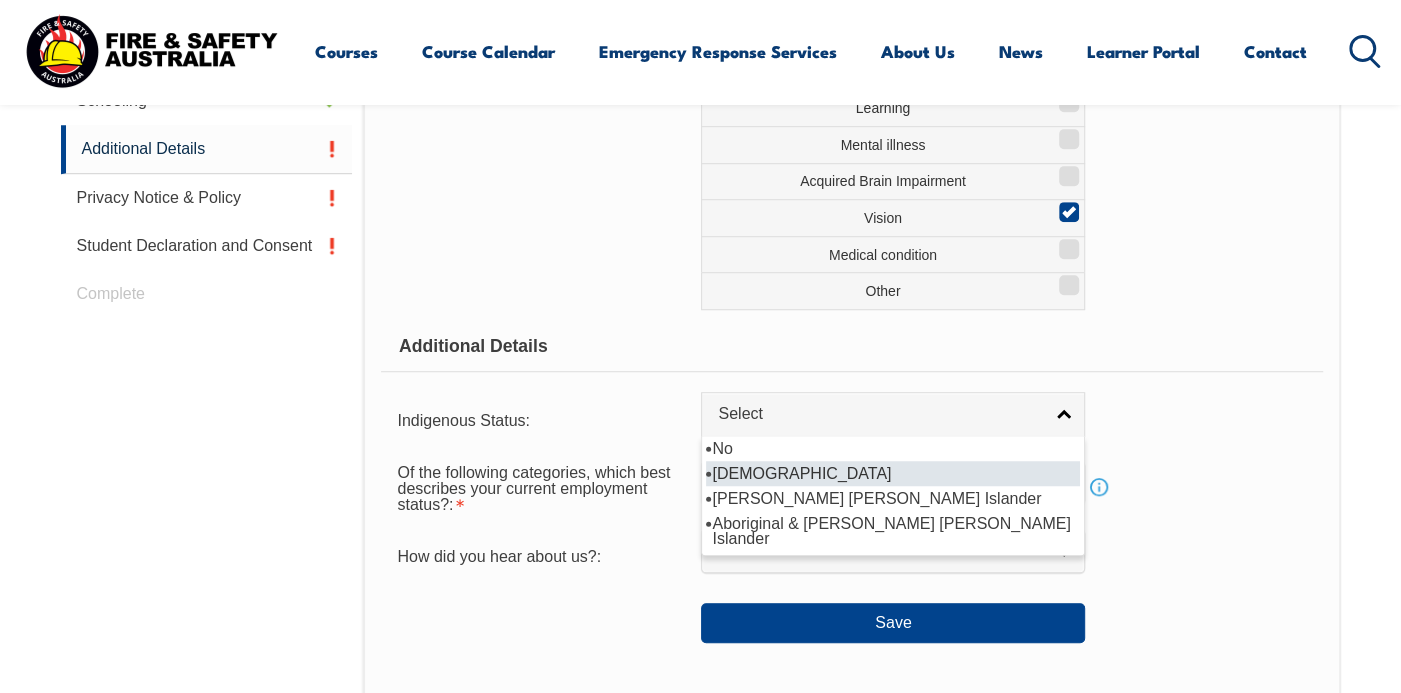 click on "Aboriginal" at bounding box center [893, 473] 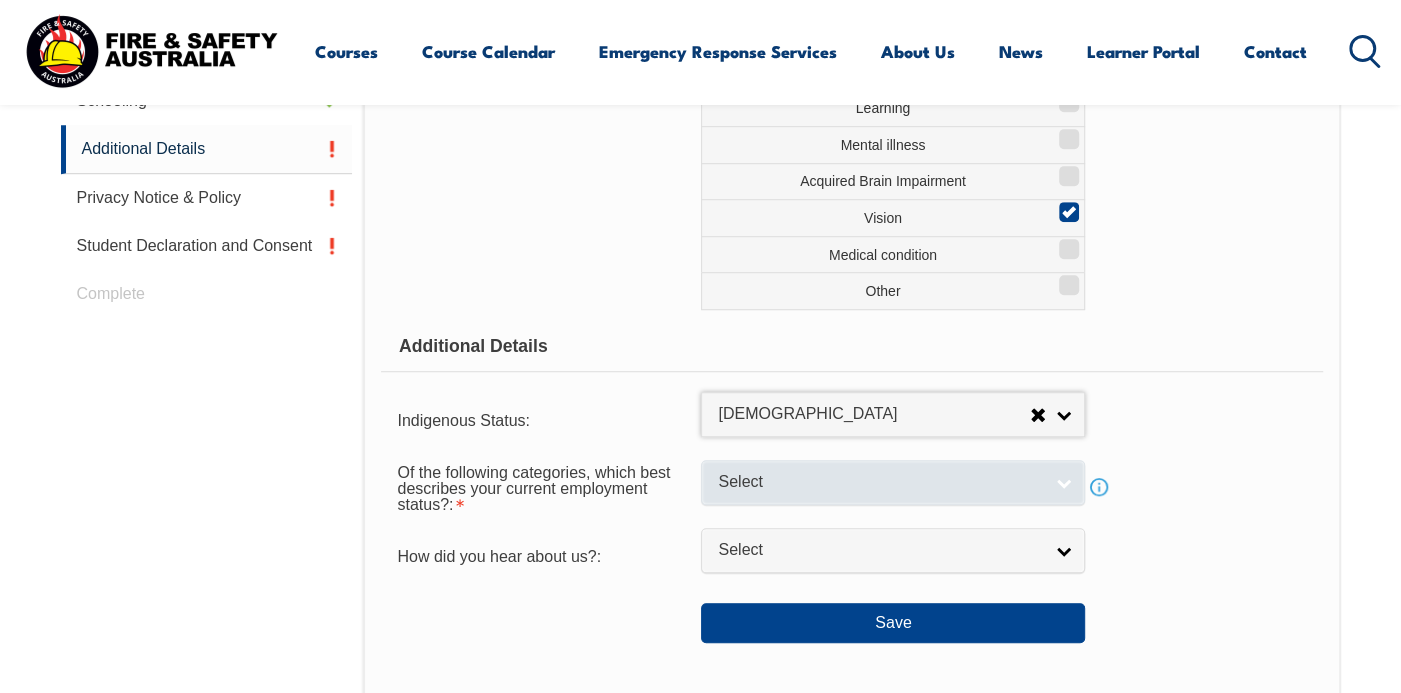 click on "Select" at bounding box center [880, 482] 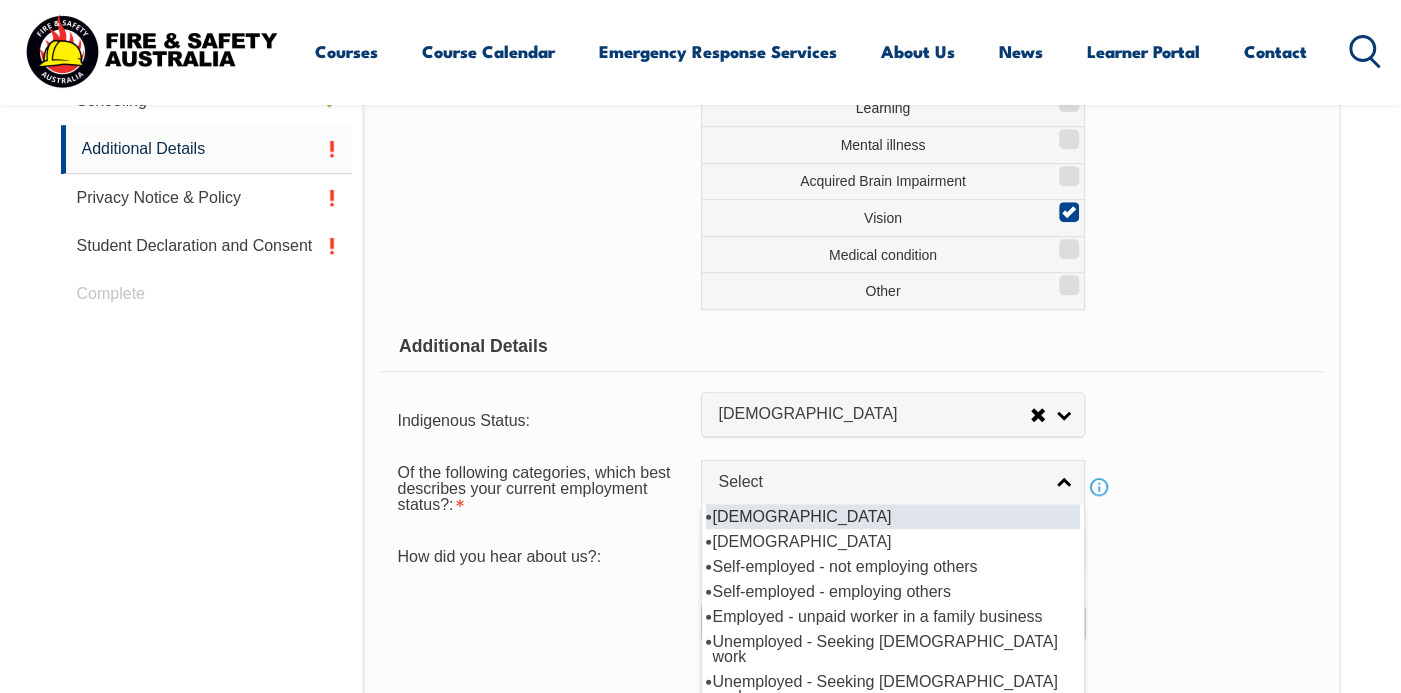 click on "Full-time employee" at bounding box center (893, 516) 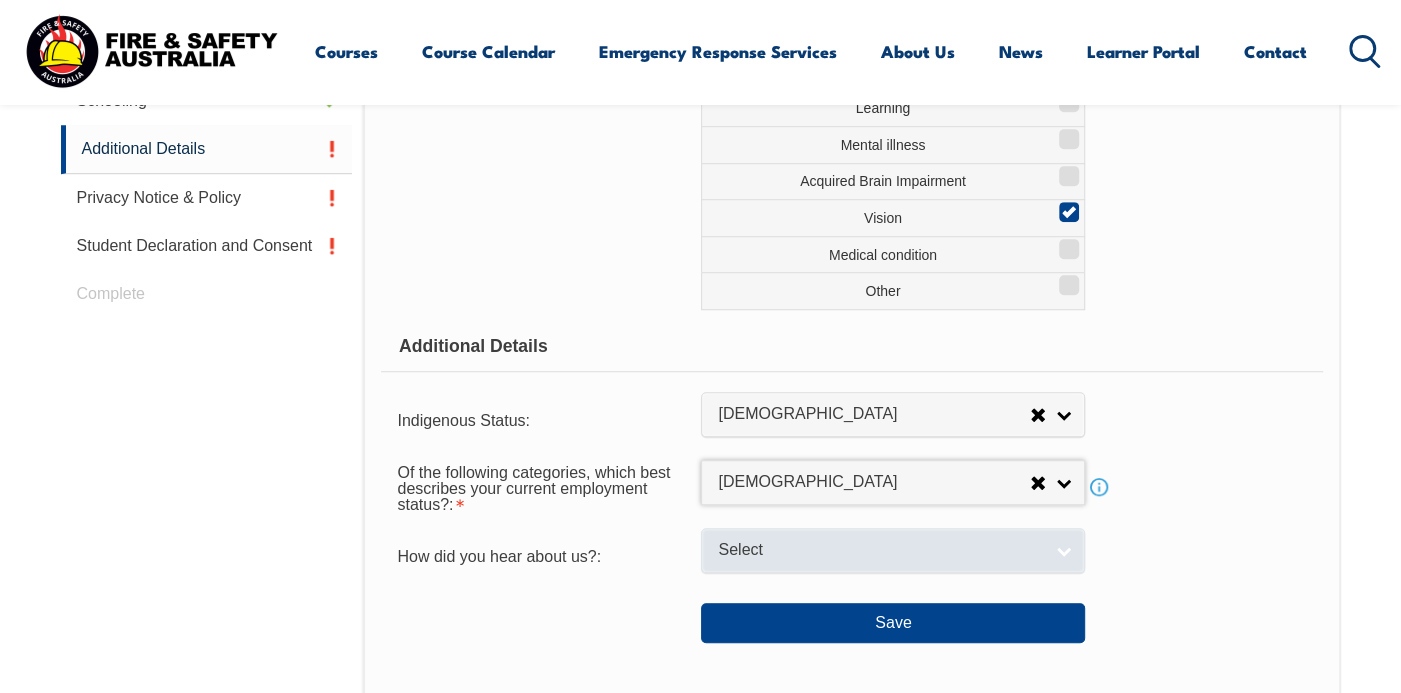 click on "Select" at bounding box center [880, 550] 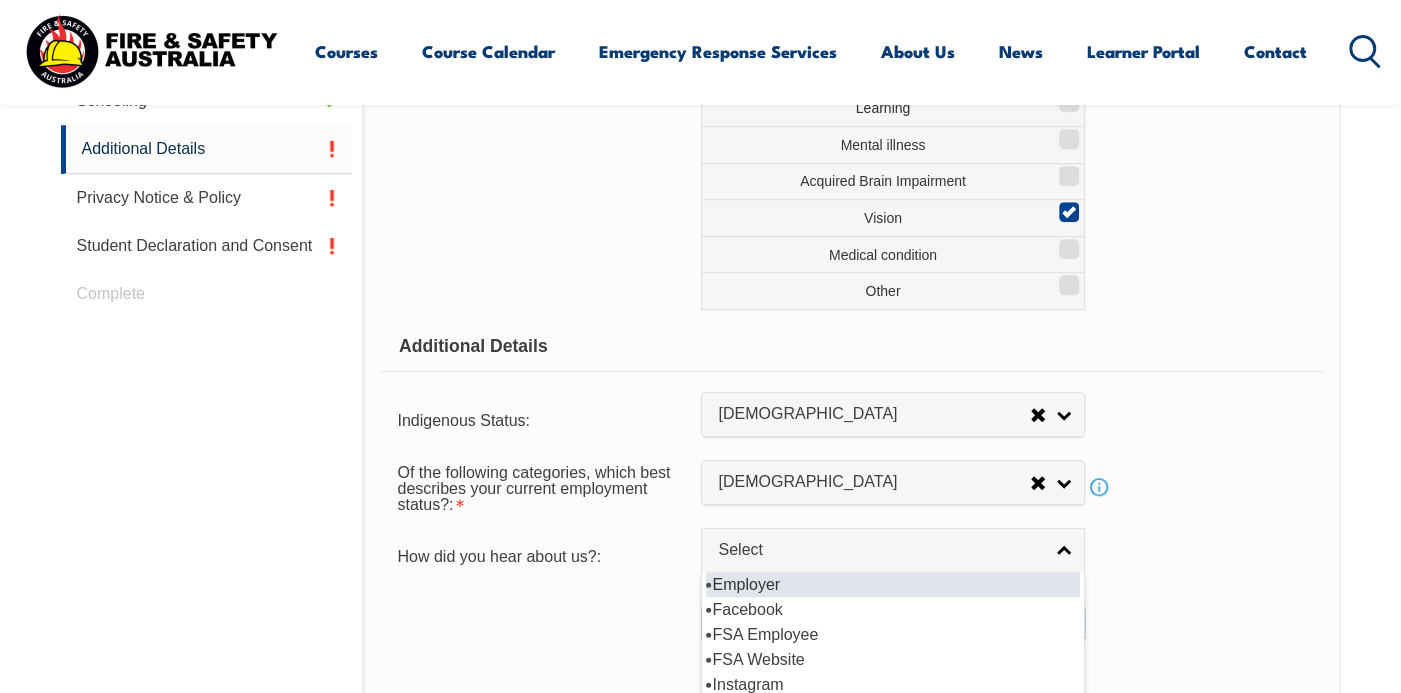 click on "Employer" at bounding box center [893, 584] 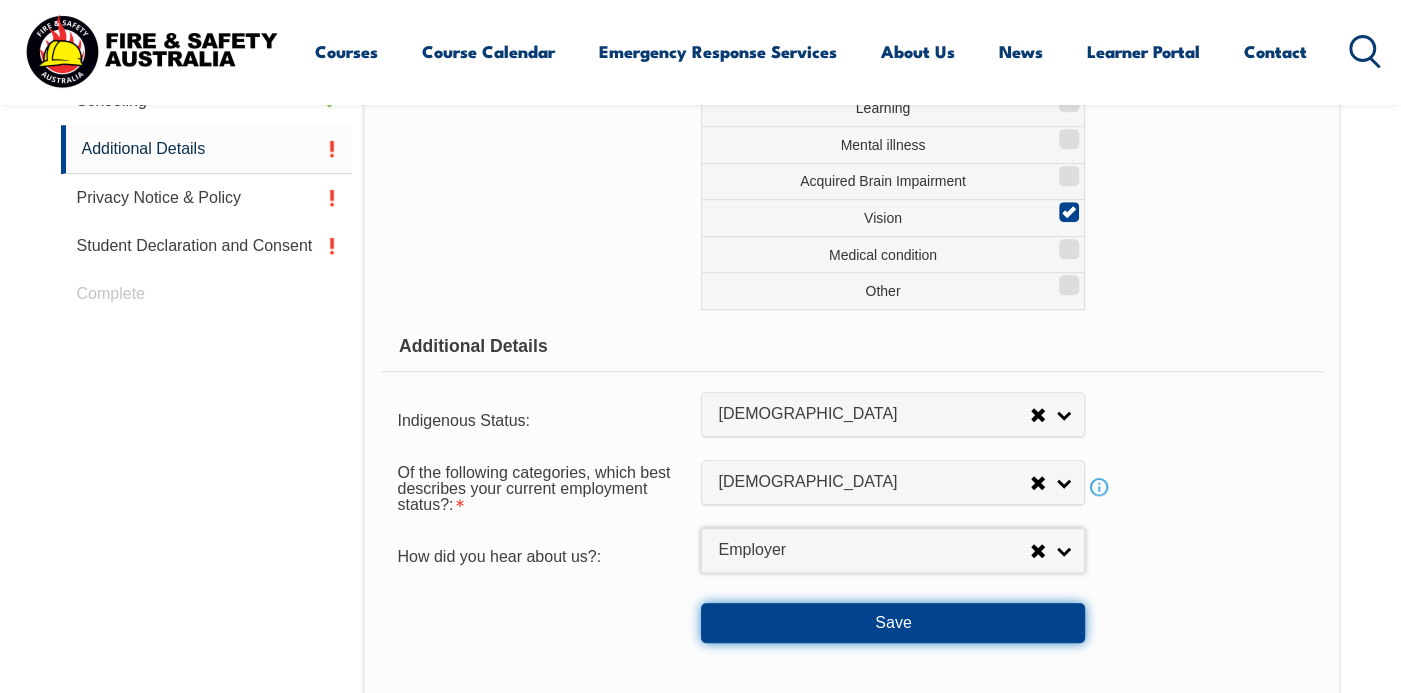 click on "Save" at bounding box center [893, 623] 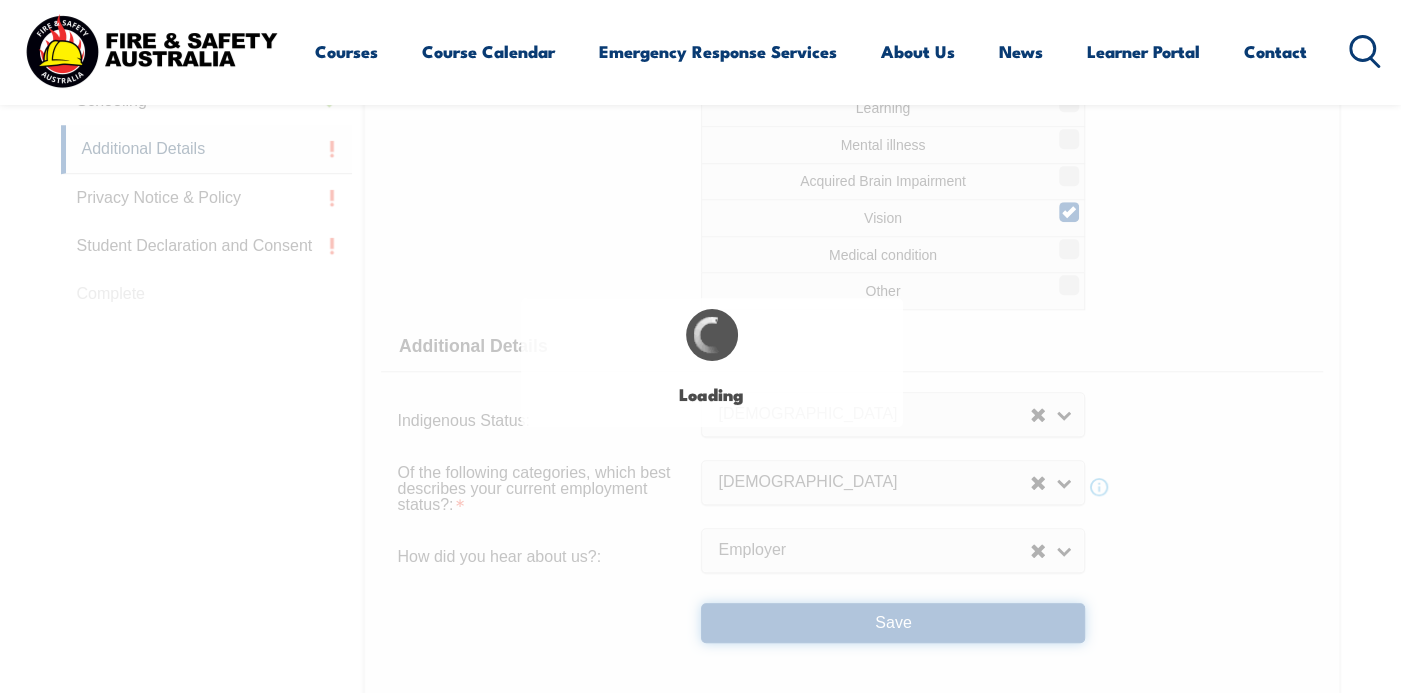 select on "true" 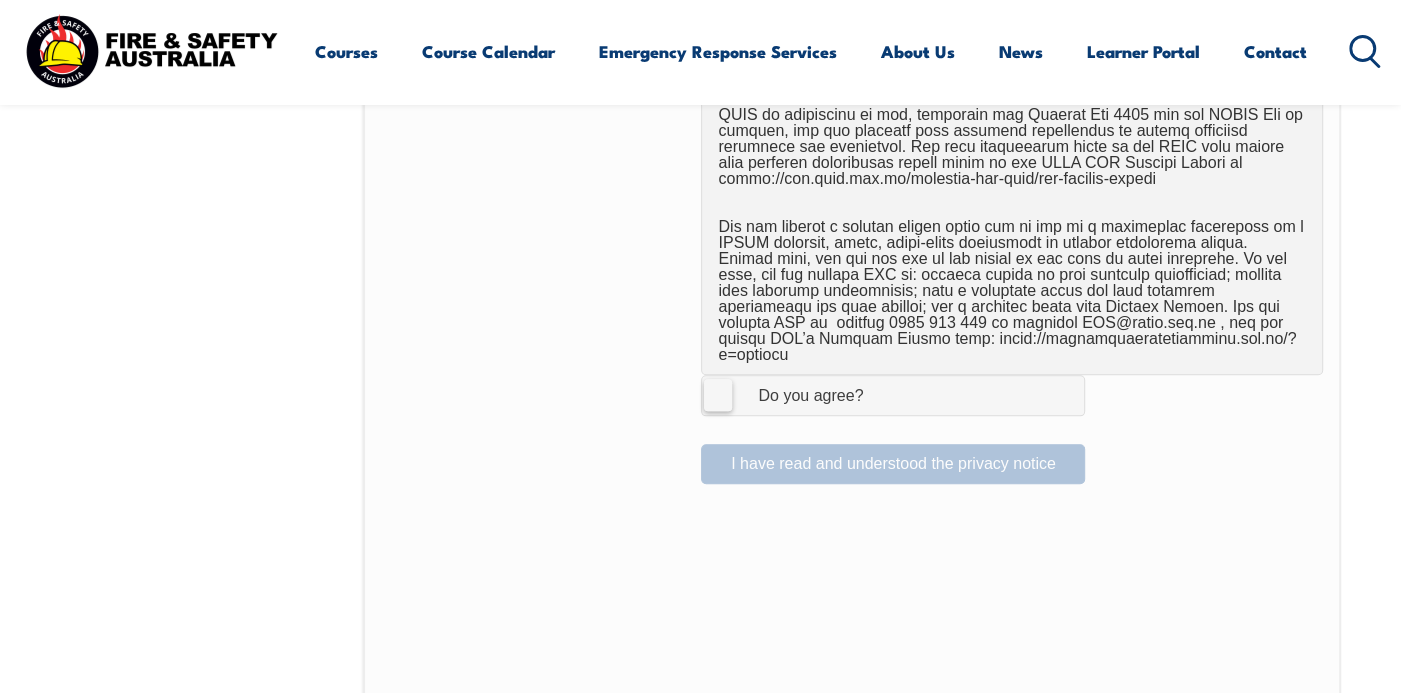 scroll, scrollTop: 1045, scrollLeft: 0, axis: vertical 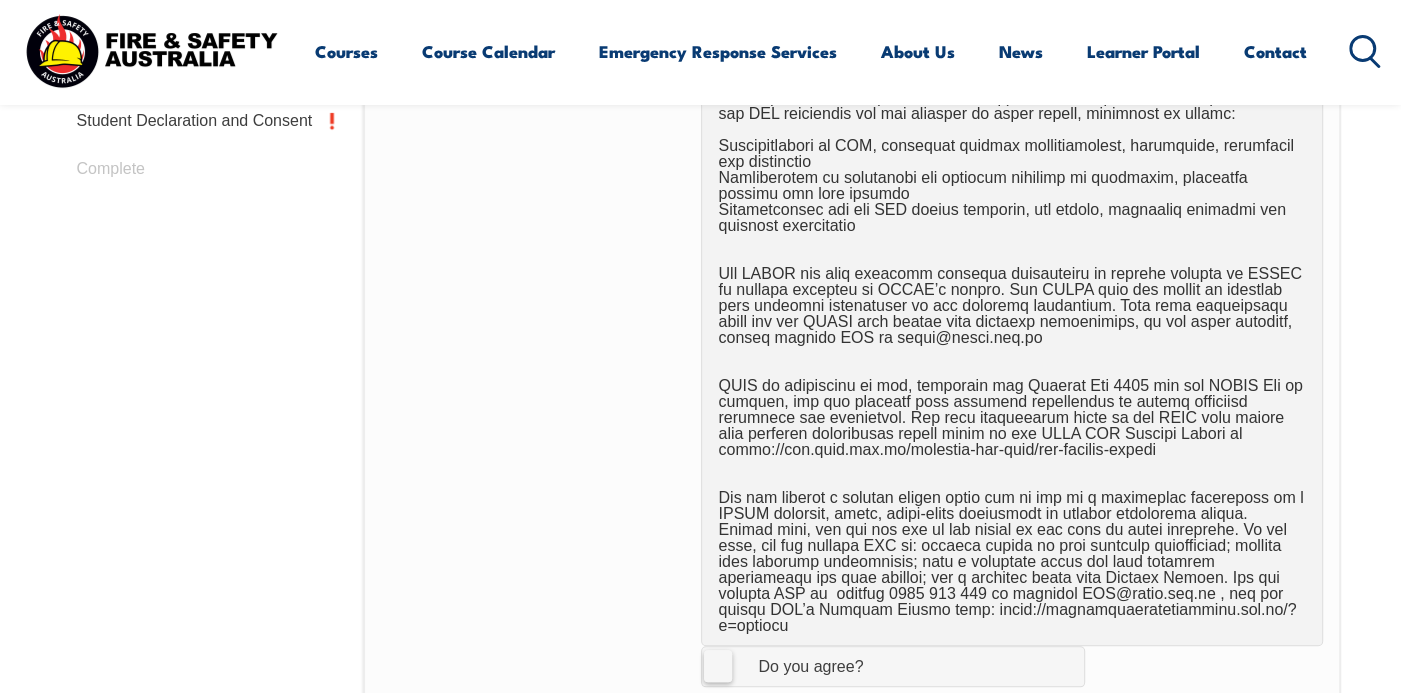 click on "I Agree Do you agree?" at bounding box center [893, 666] 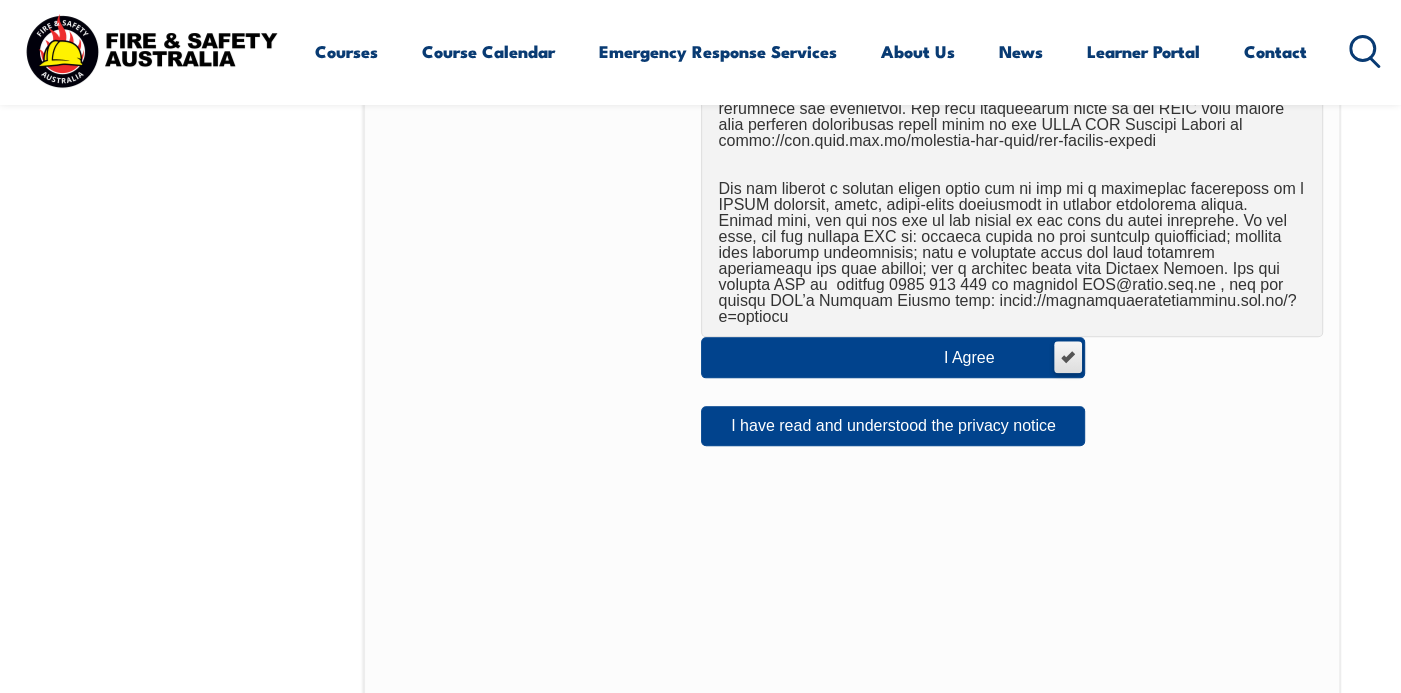 scroll, scrollTop: 1395, scrollLeft: 0, axis: vertical 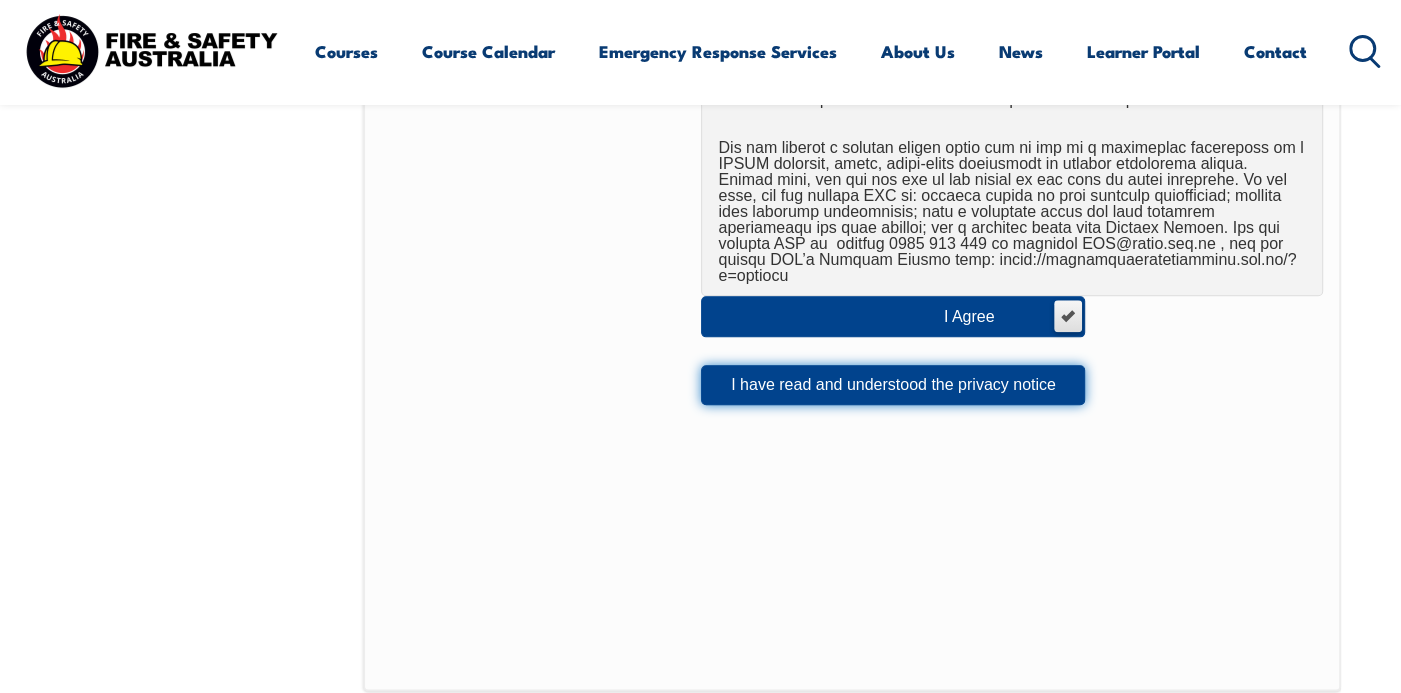 click on "I have read and understood the privacy notice" at bounding box center [893, 385] 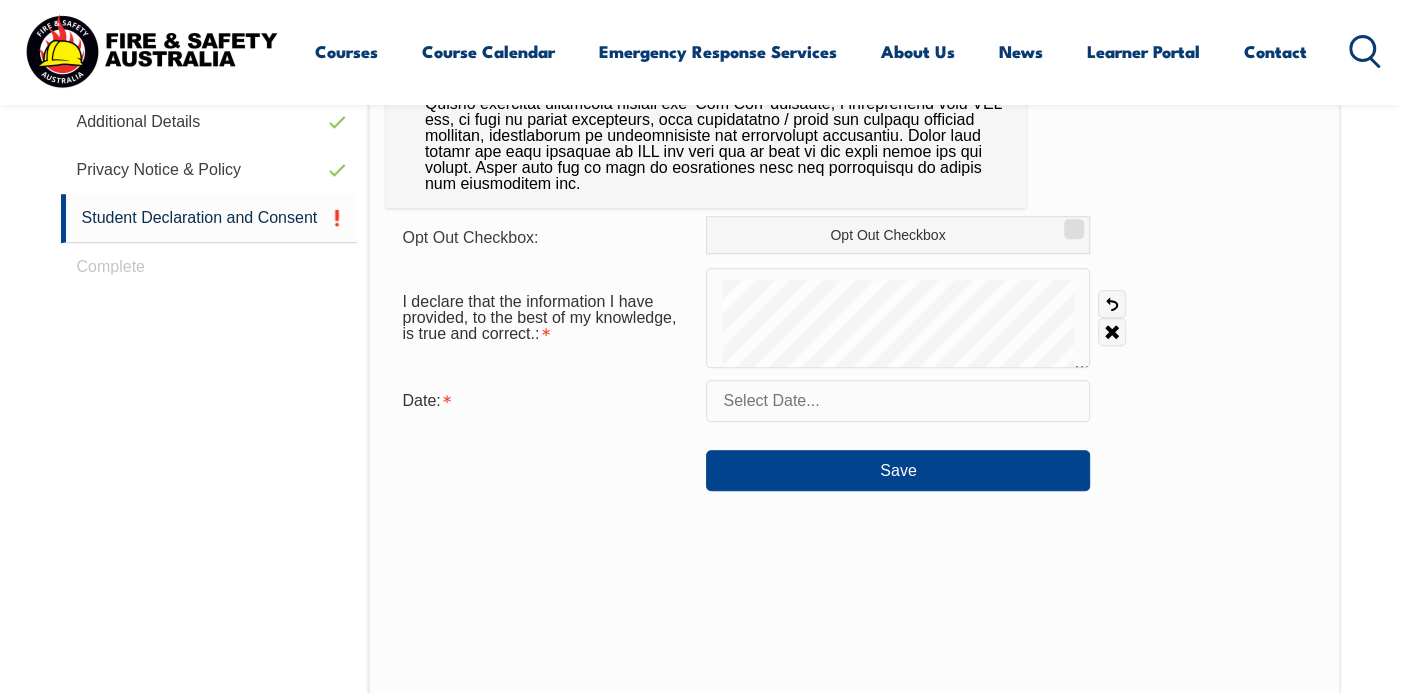 scroll, scrollTop: 970, scrollLeft: 0, axis: vertical 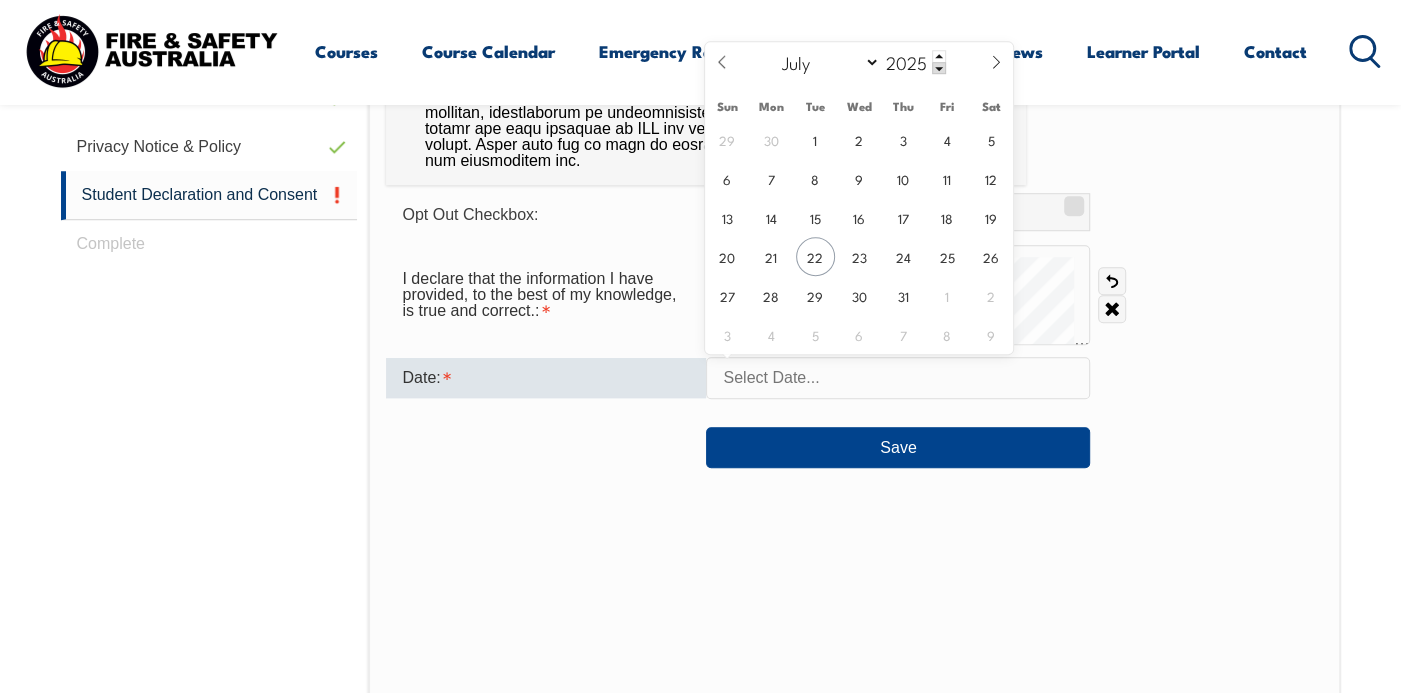 click at bounding box center (898, 378) 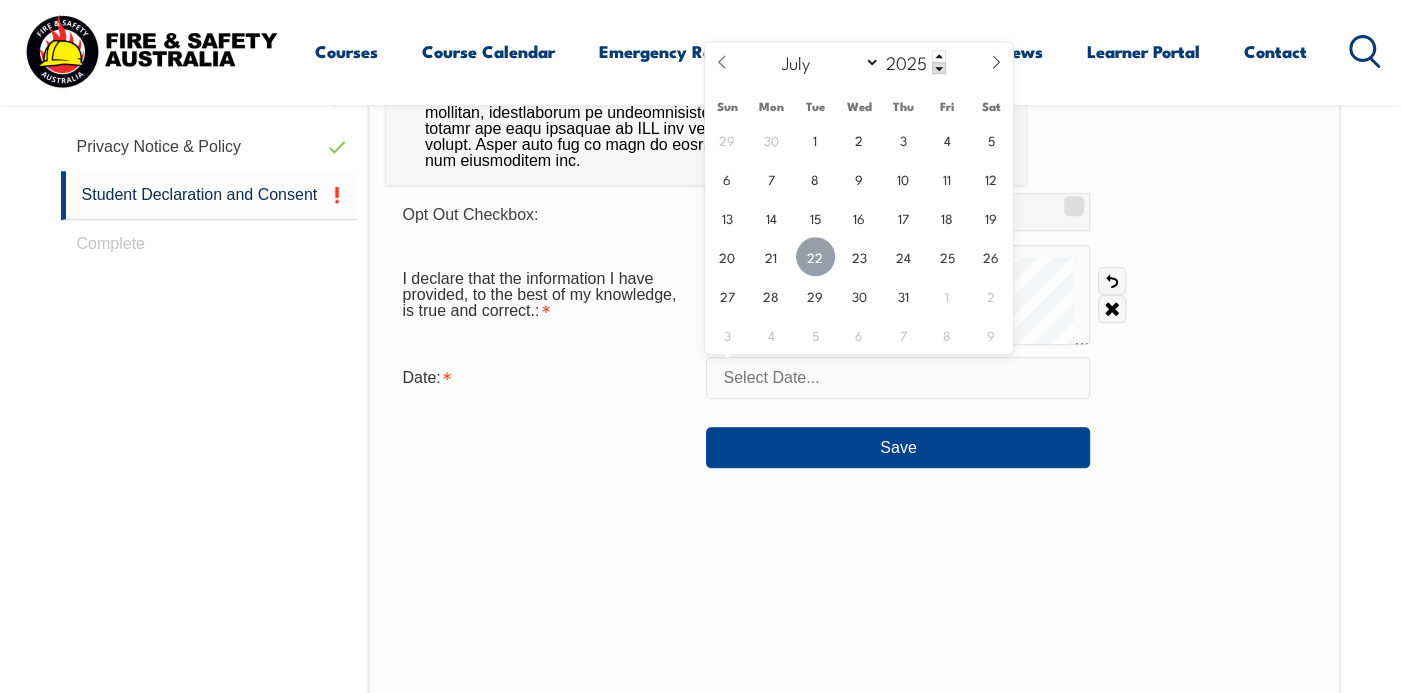 click on "22" at bounding box center [815, 256] 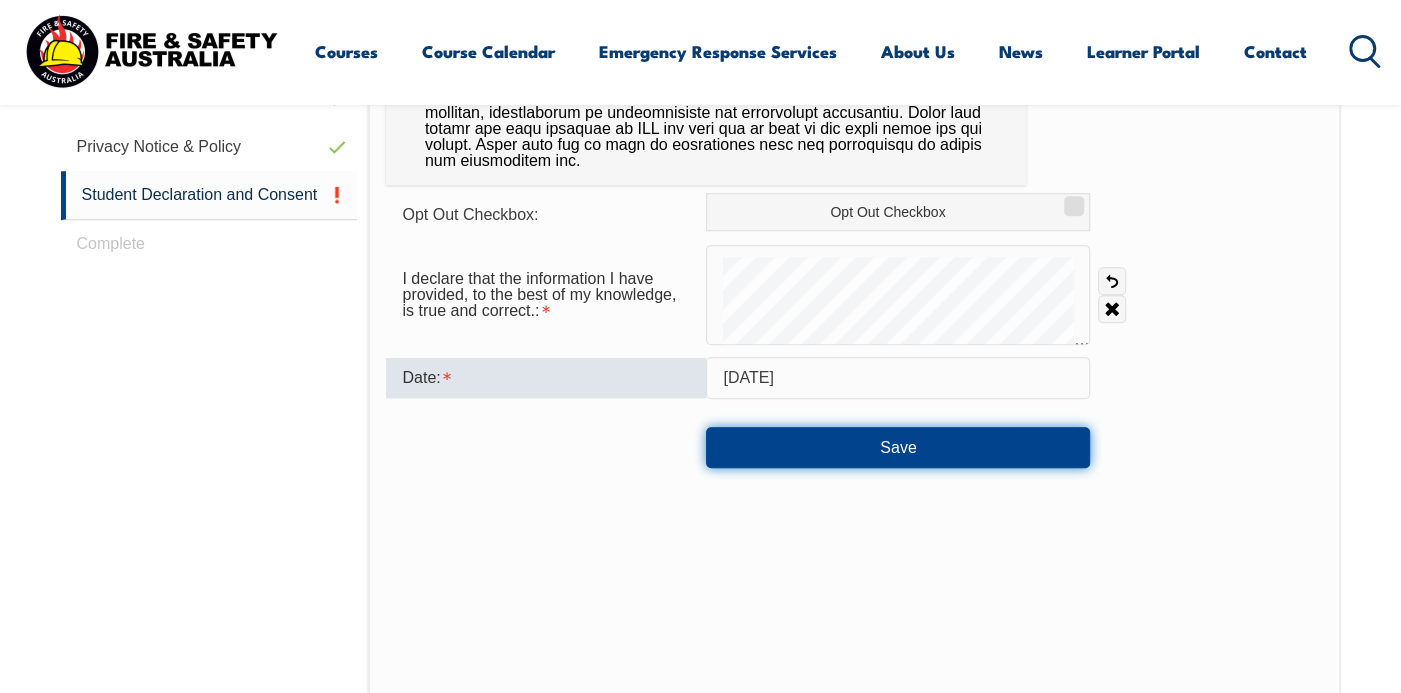 click on "Save" at bounding box center [898, 447] 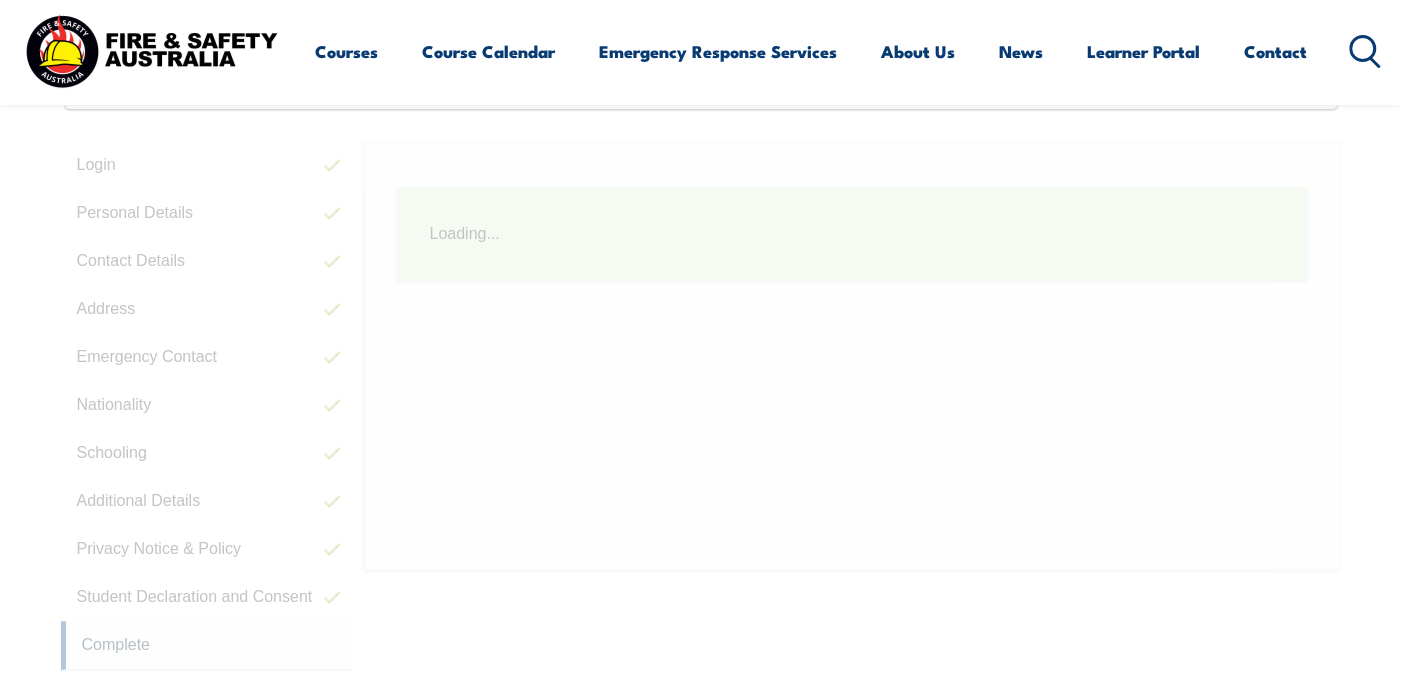 scroll, scrollTop: 545, scrollLeft: 0, axis: vertical 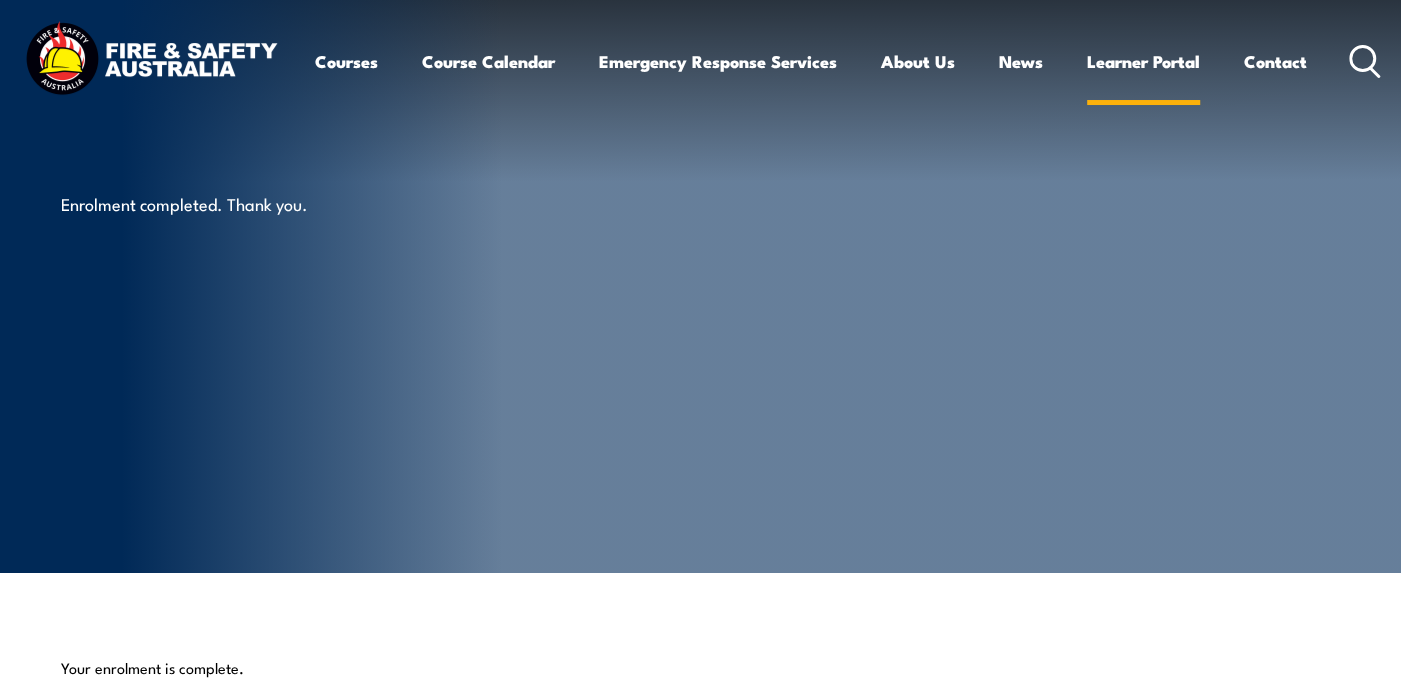 click on "Learner Portal" at bounding box center (1143, 61) 